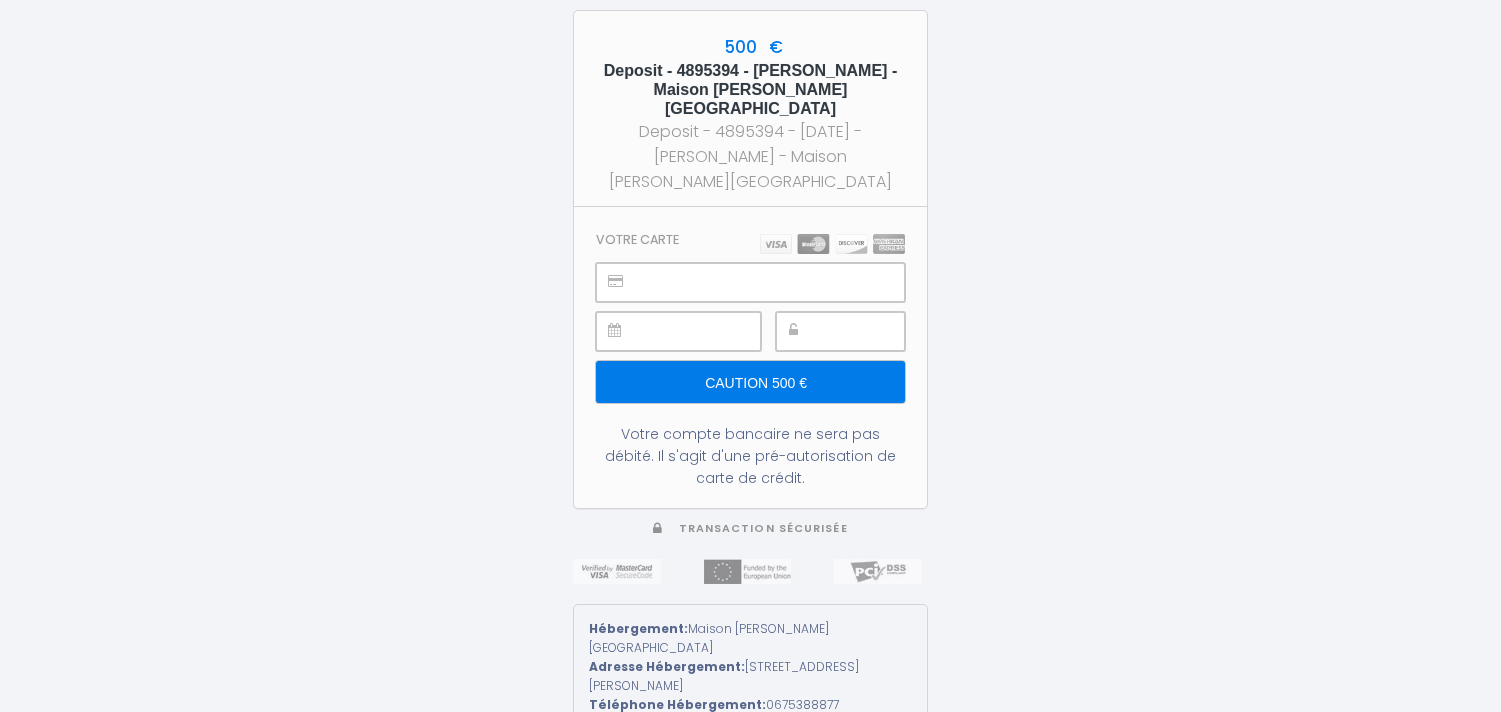 scroll, scrollTop: 0, scrollLeft: 0, axis: both 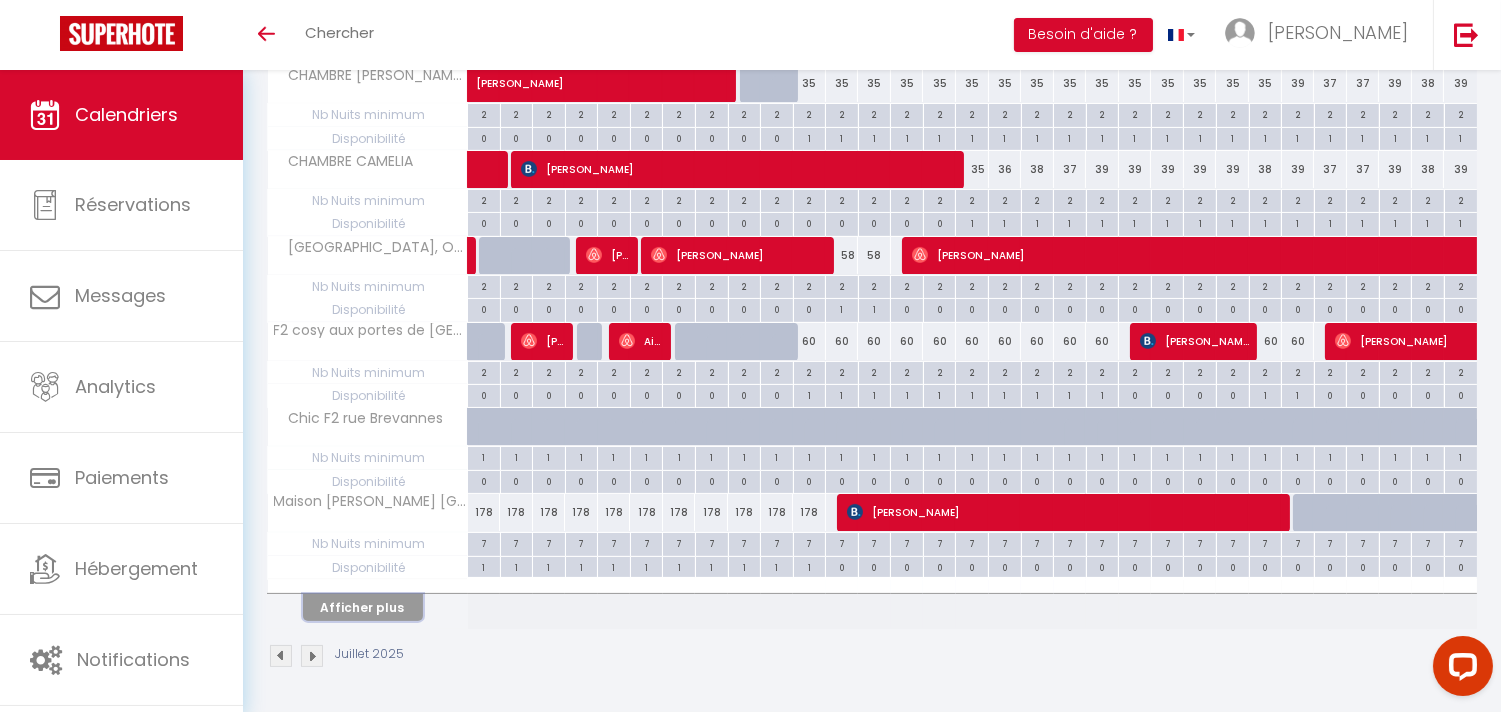 click on "Afficher plus" at bounding box center (363, 607) 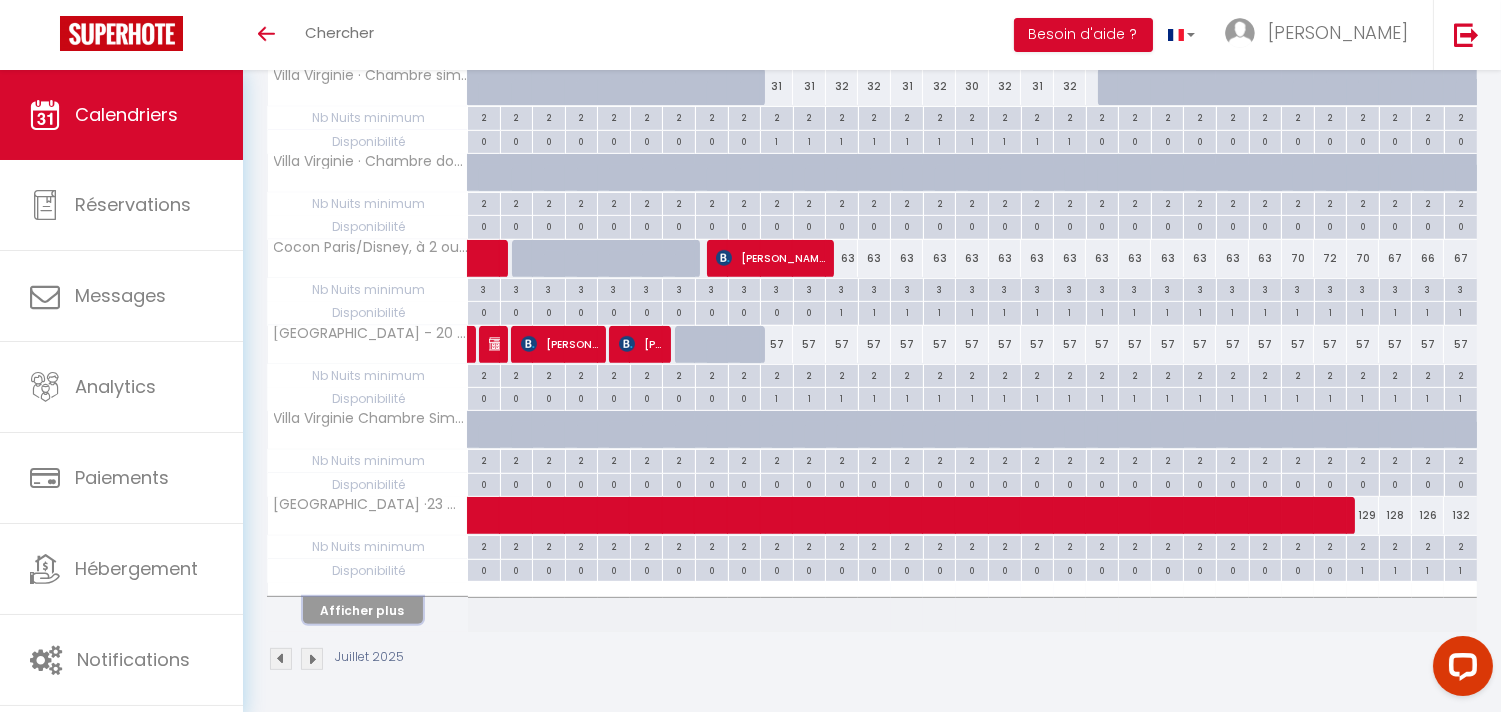 scroll, scrollTop: 1558, scrollLeft: 0, axis: vertical 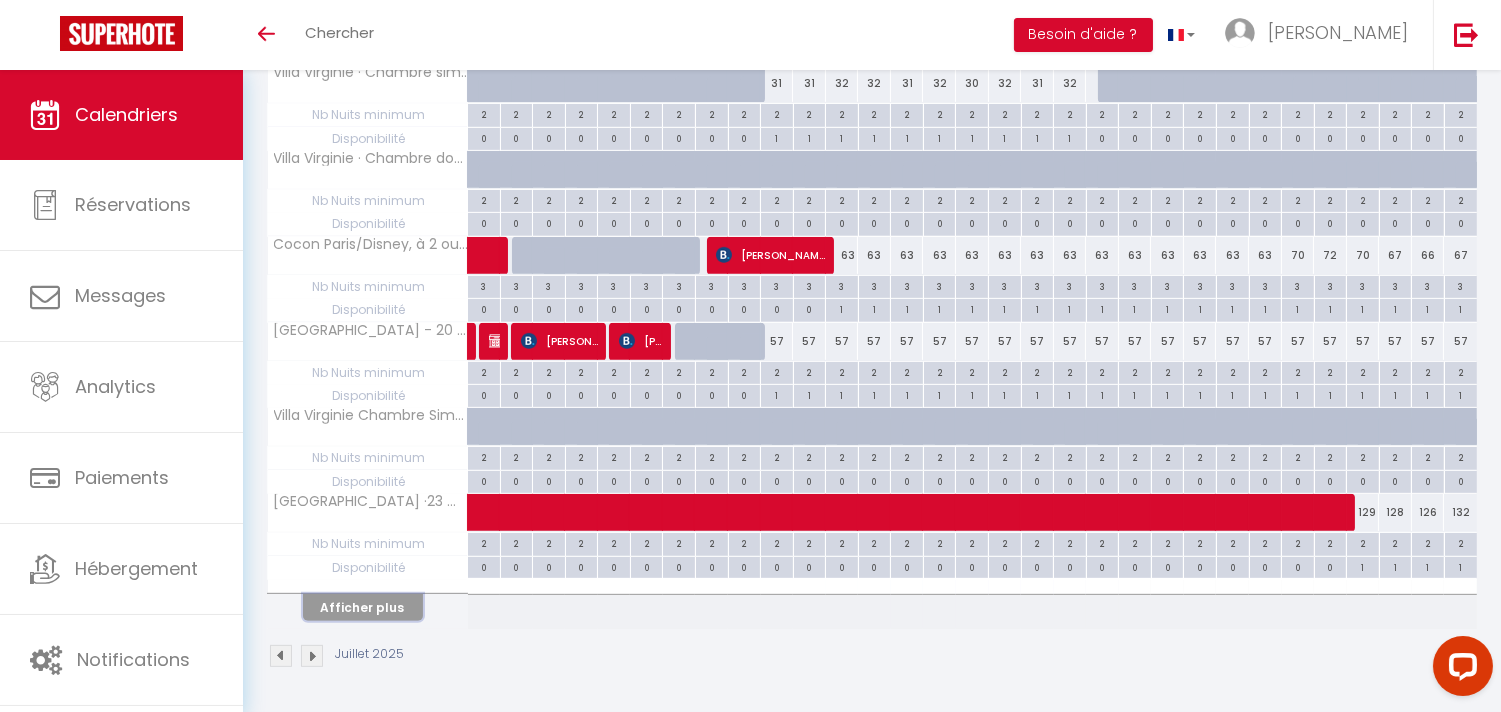 click on "Afficher plus" at bounding box center [363, 607] 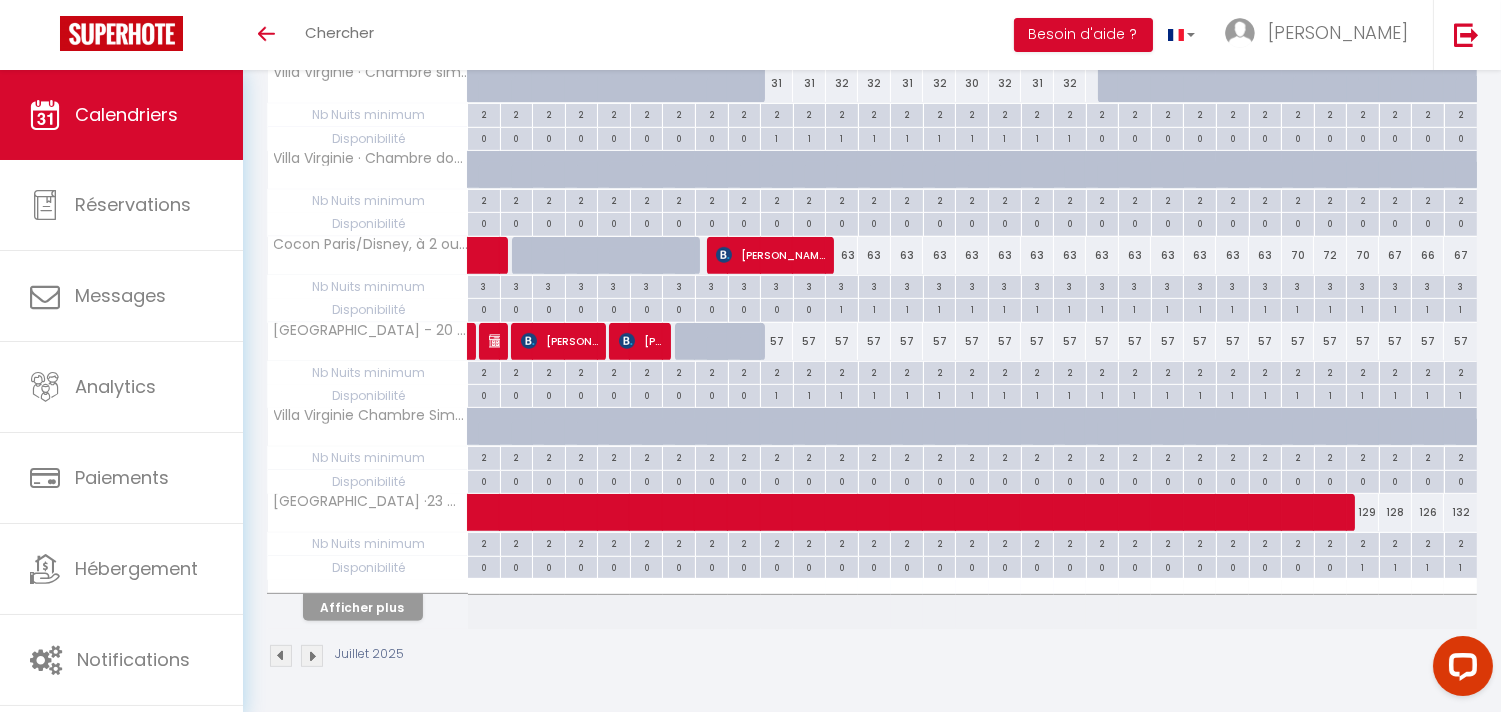 select 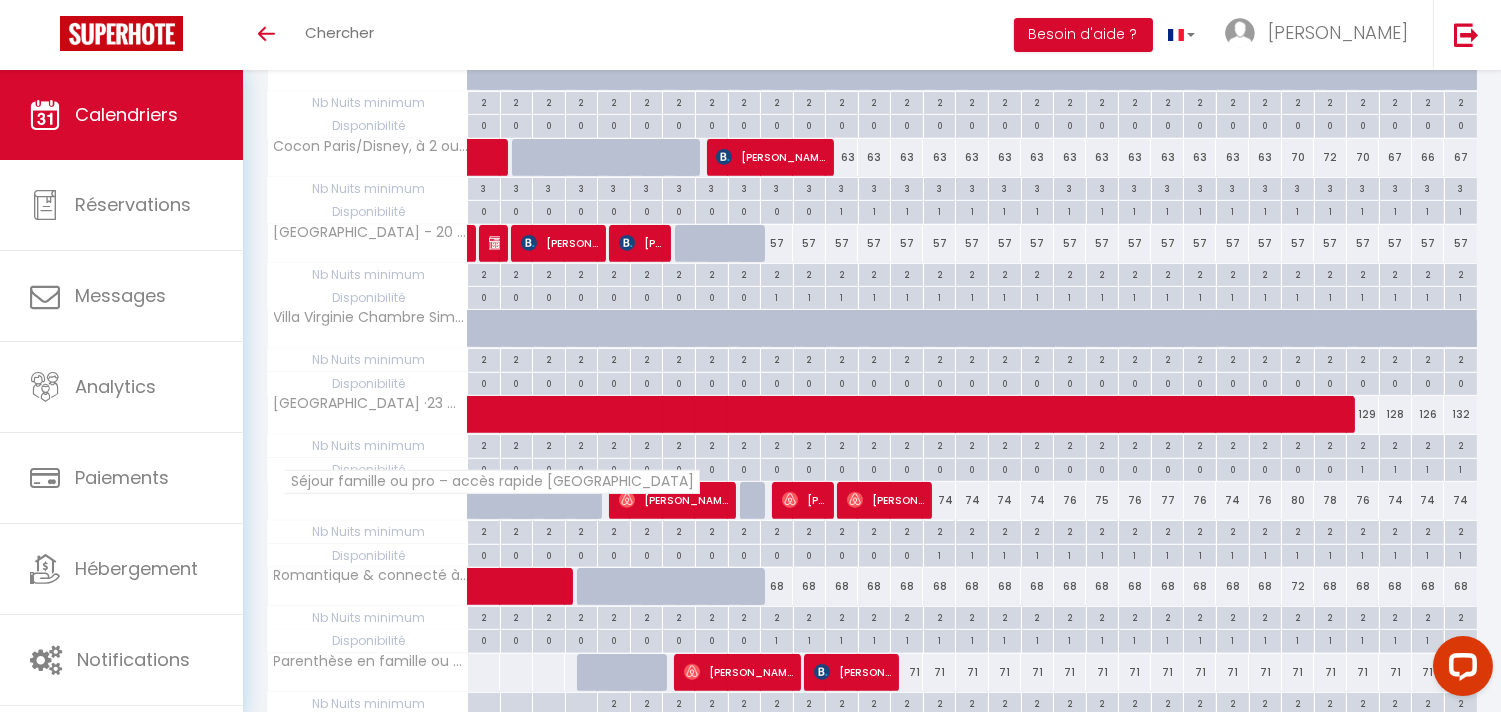 scroll, scrollTop: 1767, scrollLeft: 0, axis: vertical 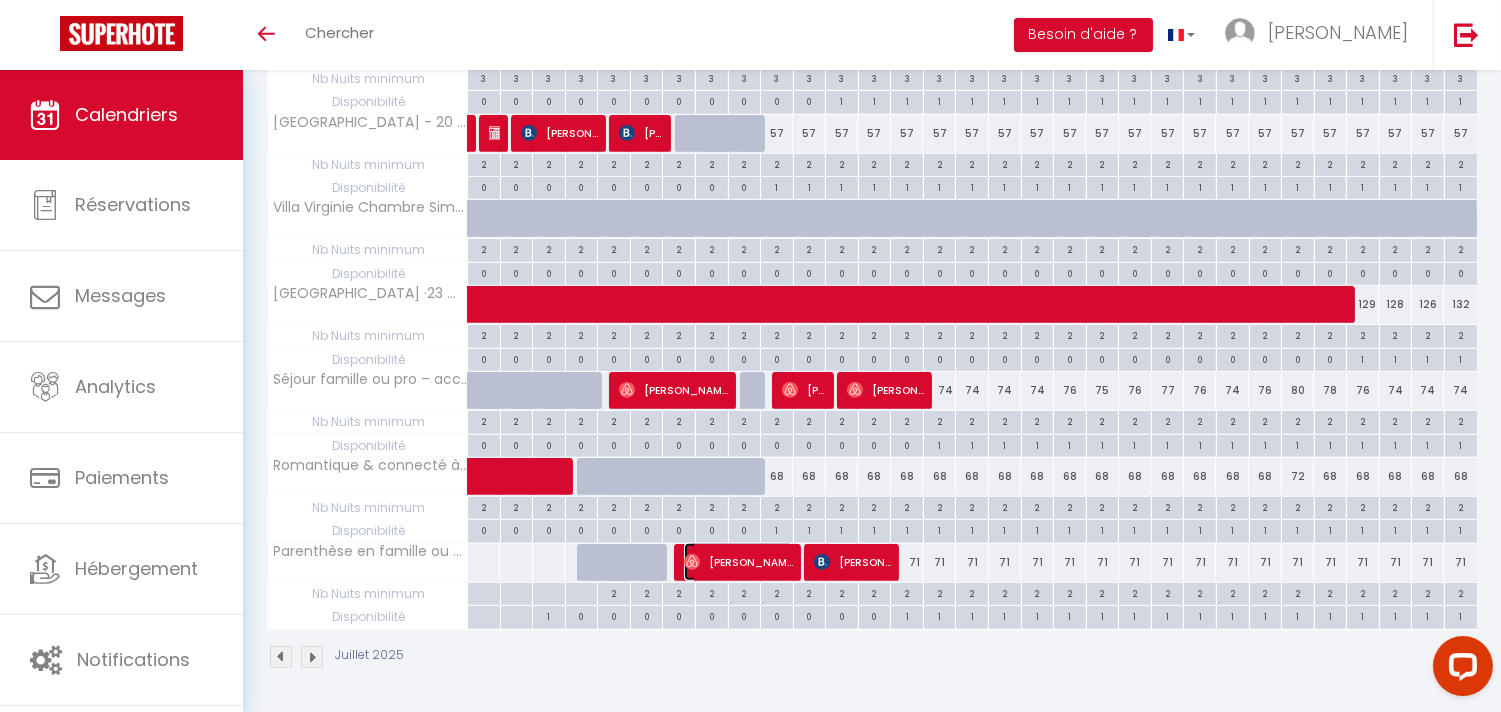click on "[PERSON_NAME]" at bounding box center (739, 562) 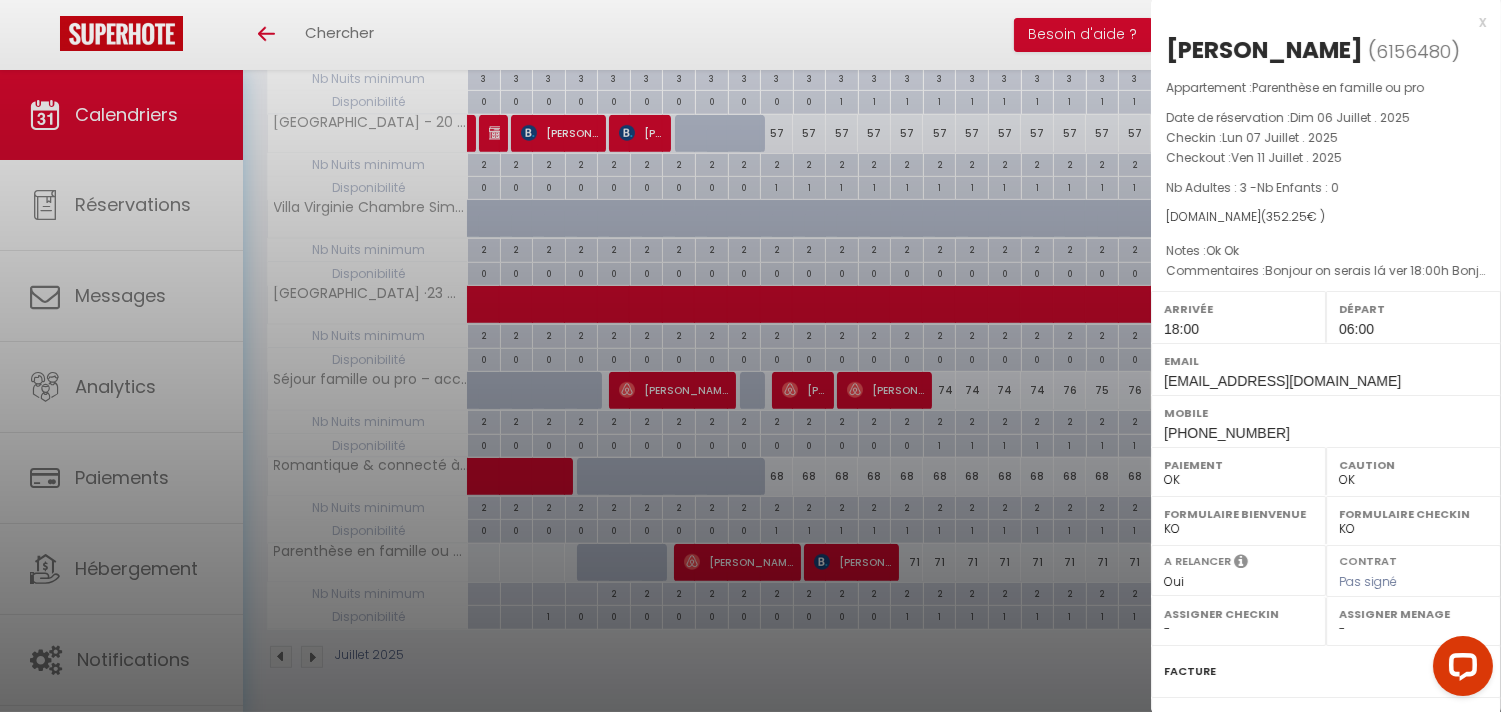 click at bounding box center (750, 356) 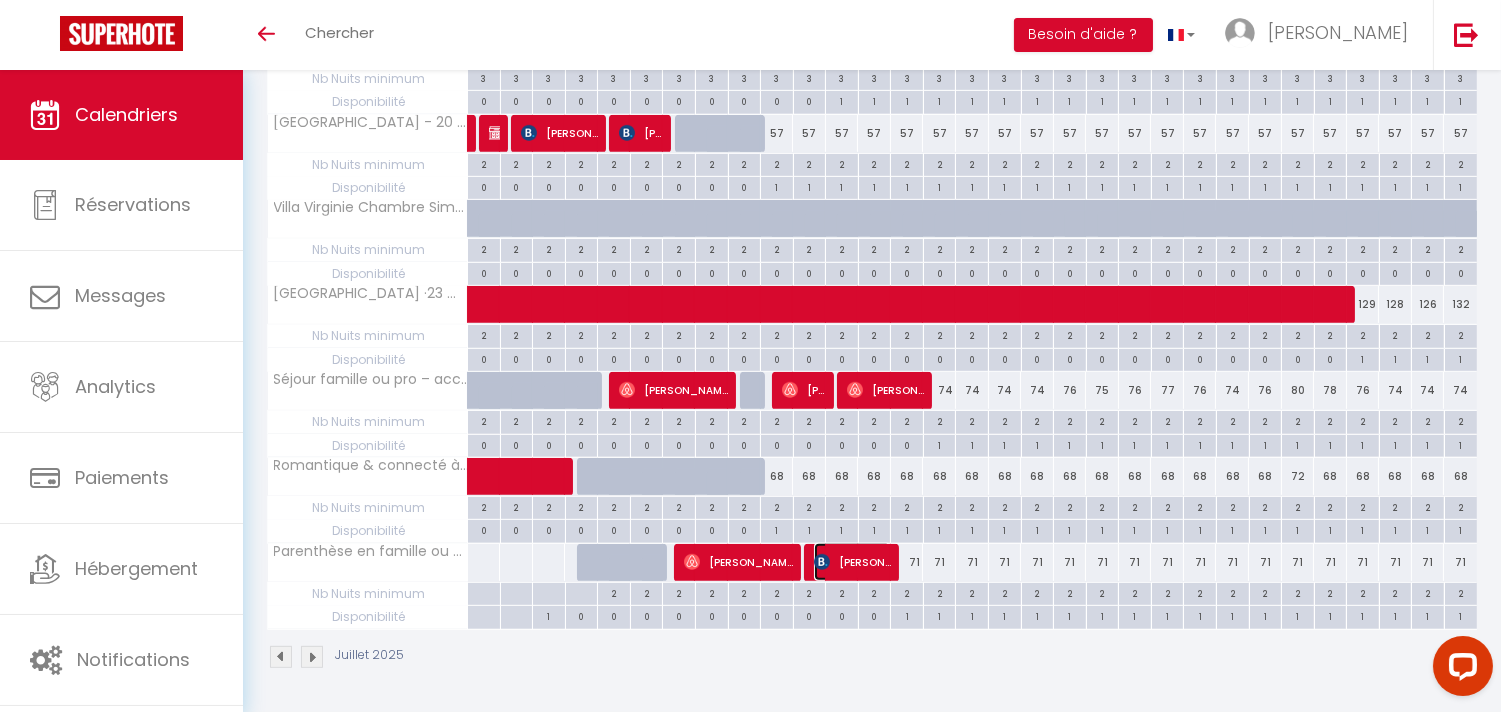click on "[PERSON_NAME]" at bounding box center [852, 562] 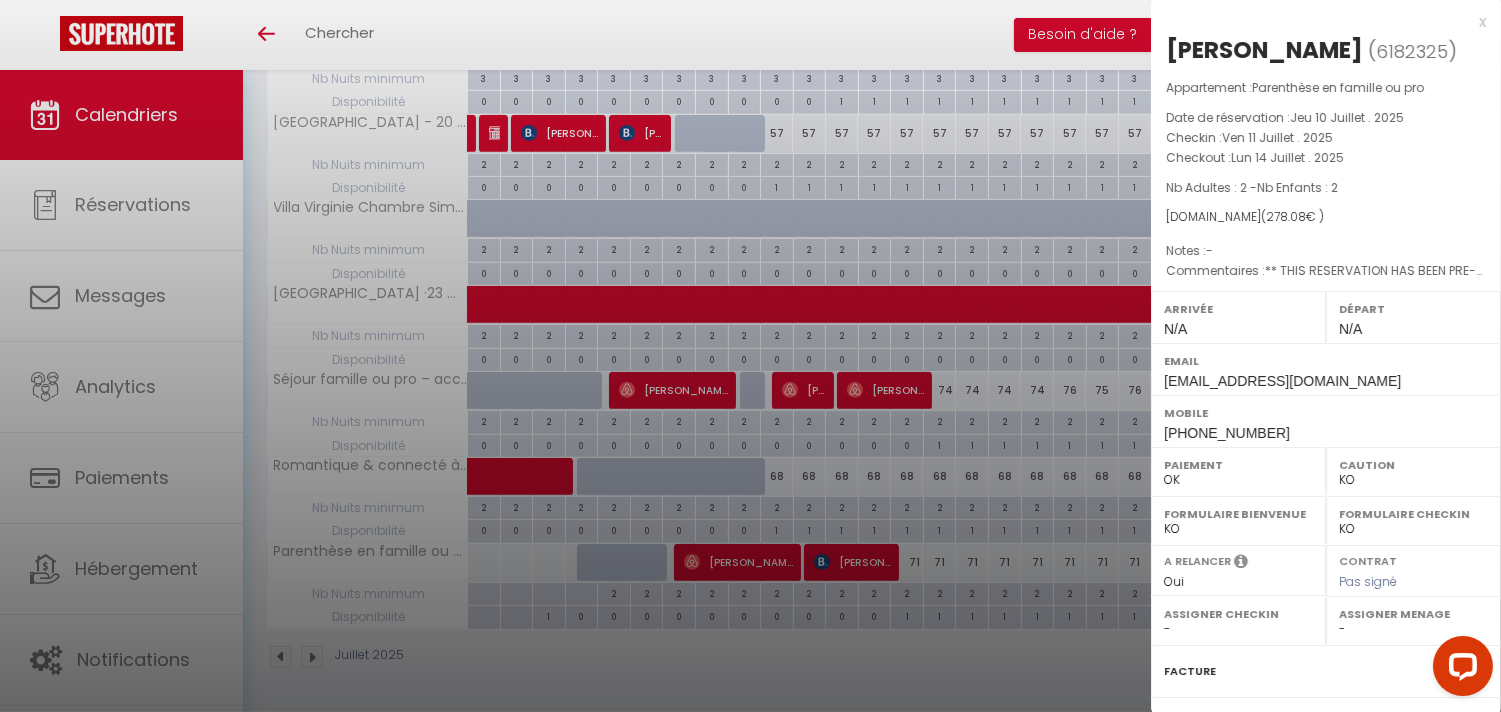 click at bounding box center (750, 356) 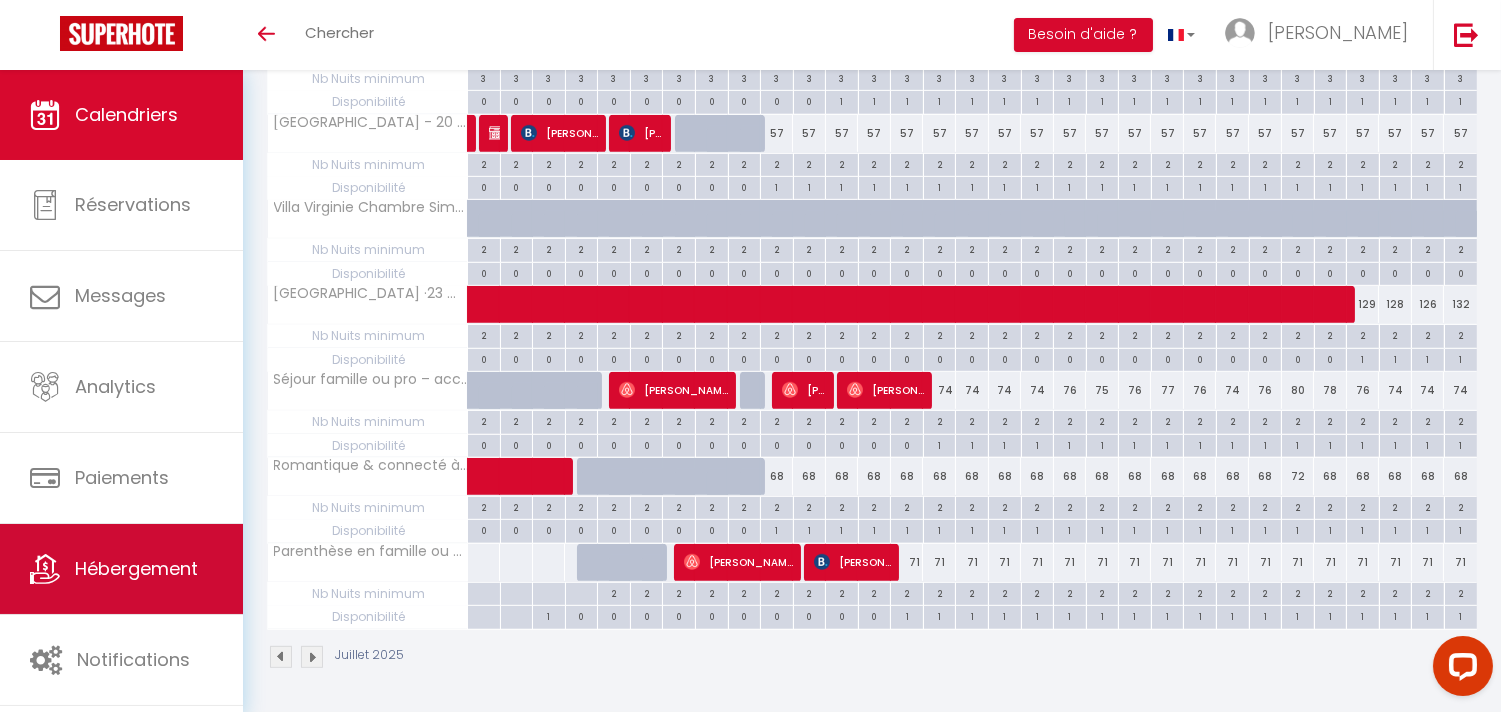 click on "Hébergement" at bounding box center [136, 568] 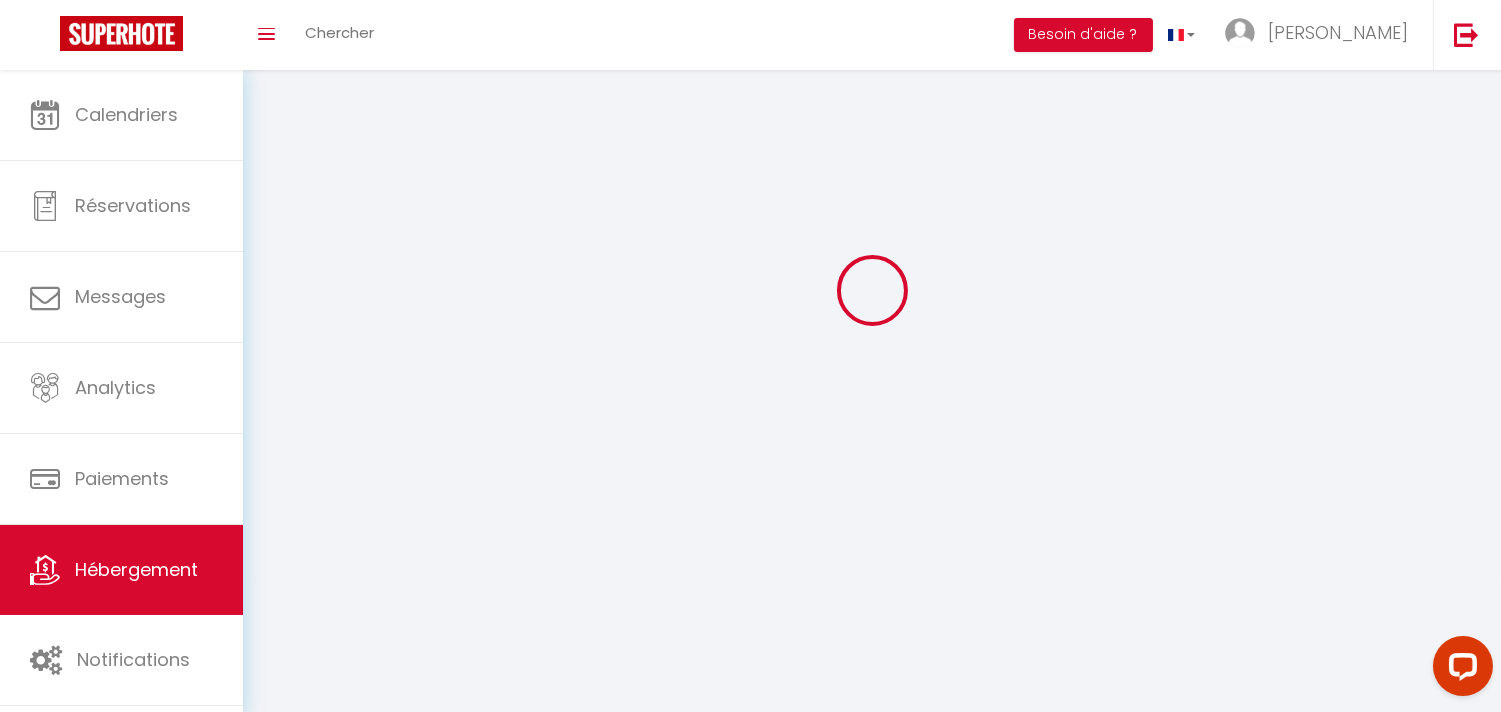 scroll, scrollTop: 0, scrollLeft: 0, axis: both 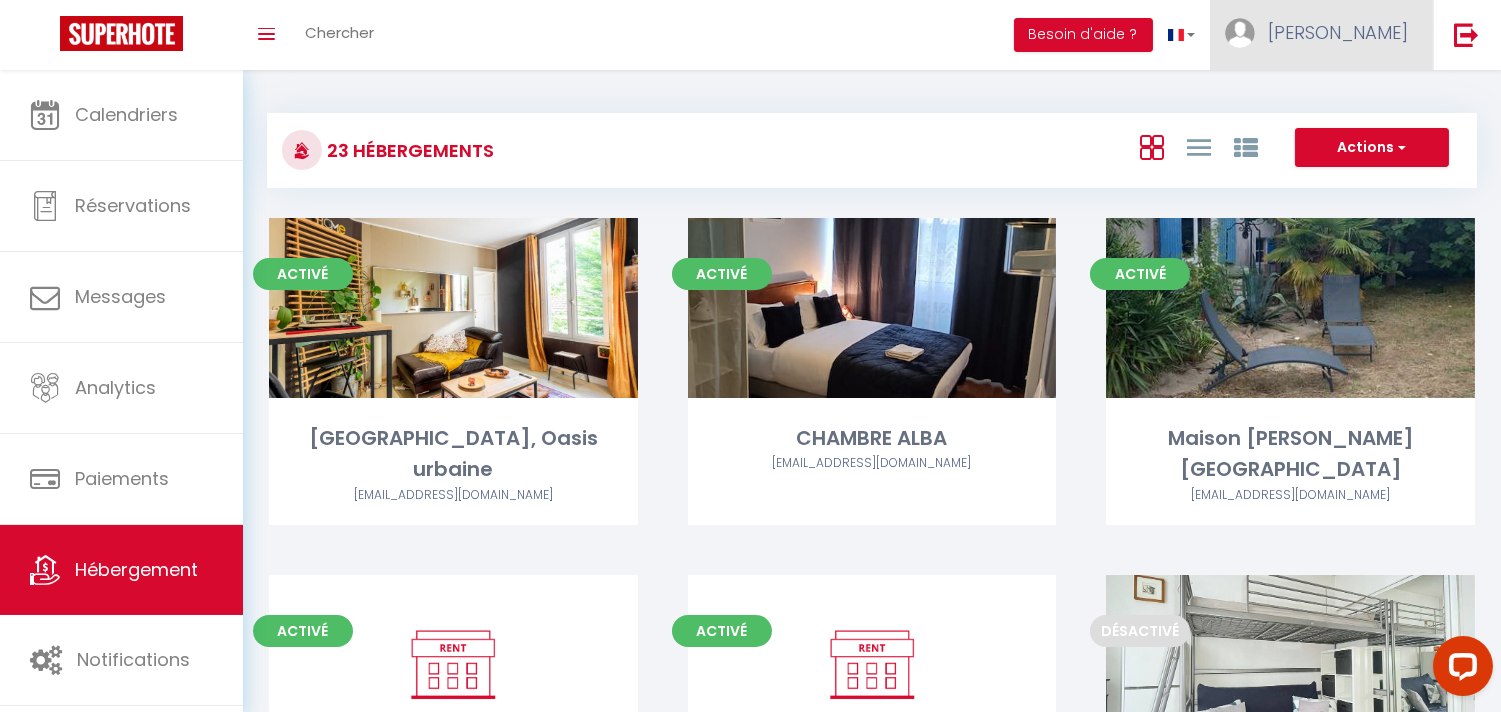 click on "Renata" at bounding box center (1338, 32) 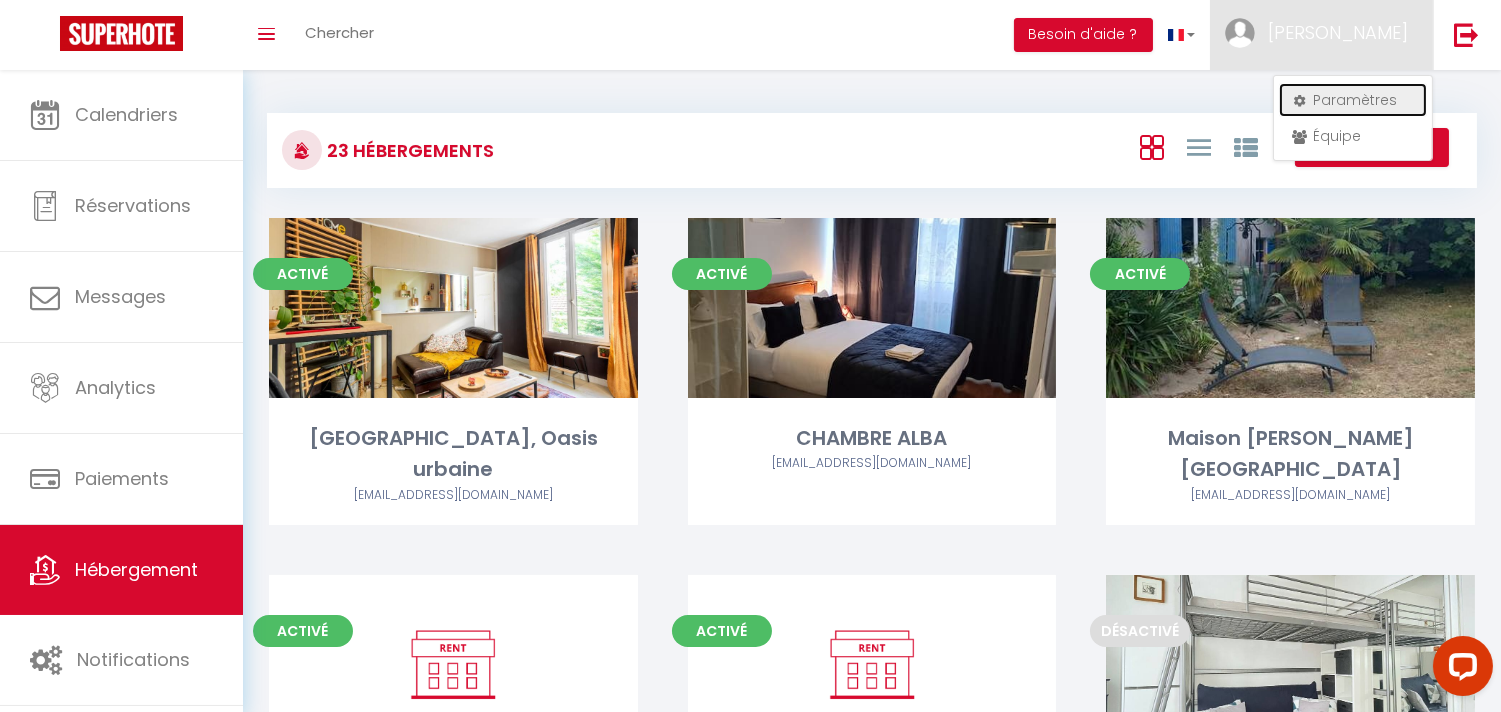 click on "Paramètres" at bounding box center (1353, 100) 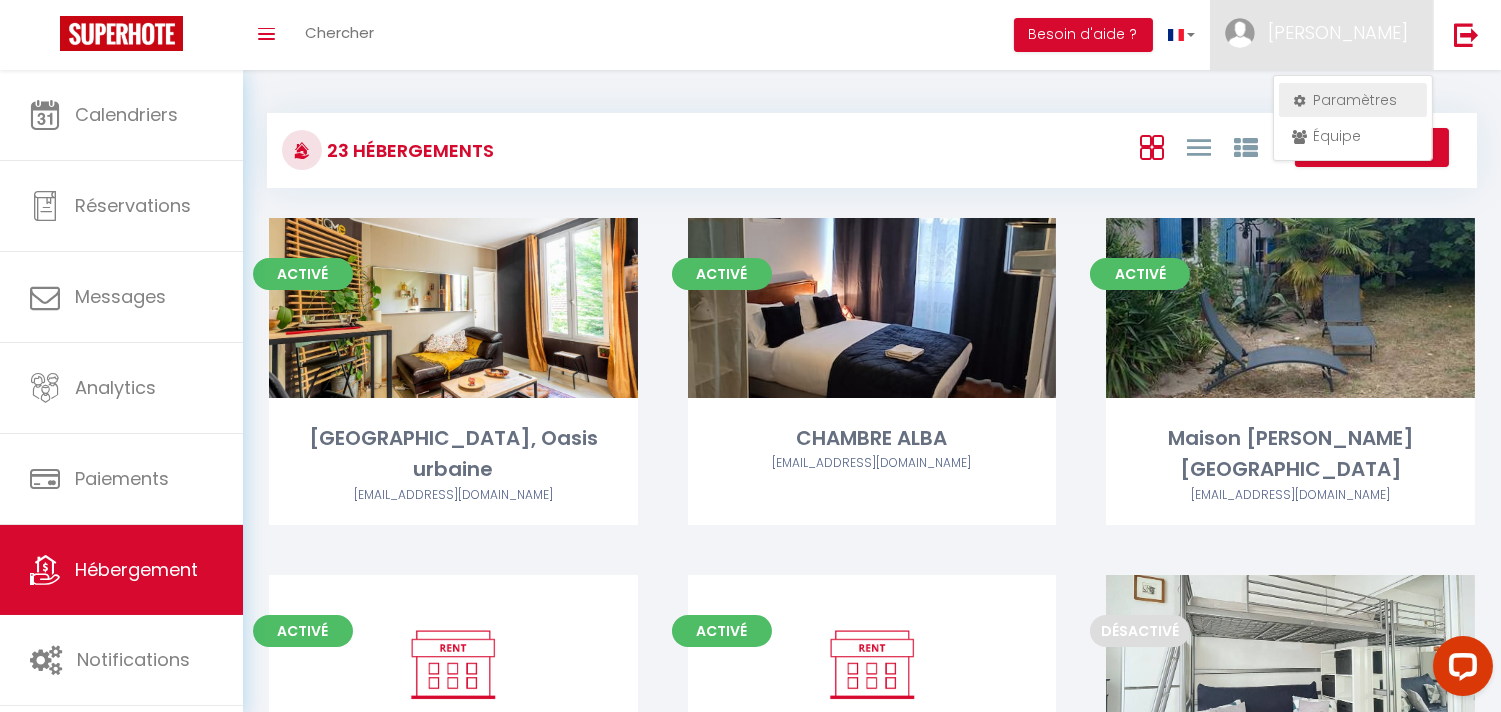 select on "fr" 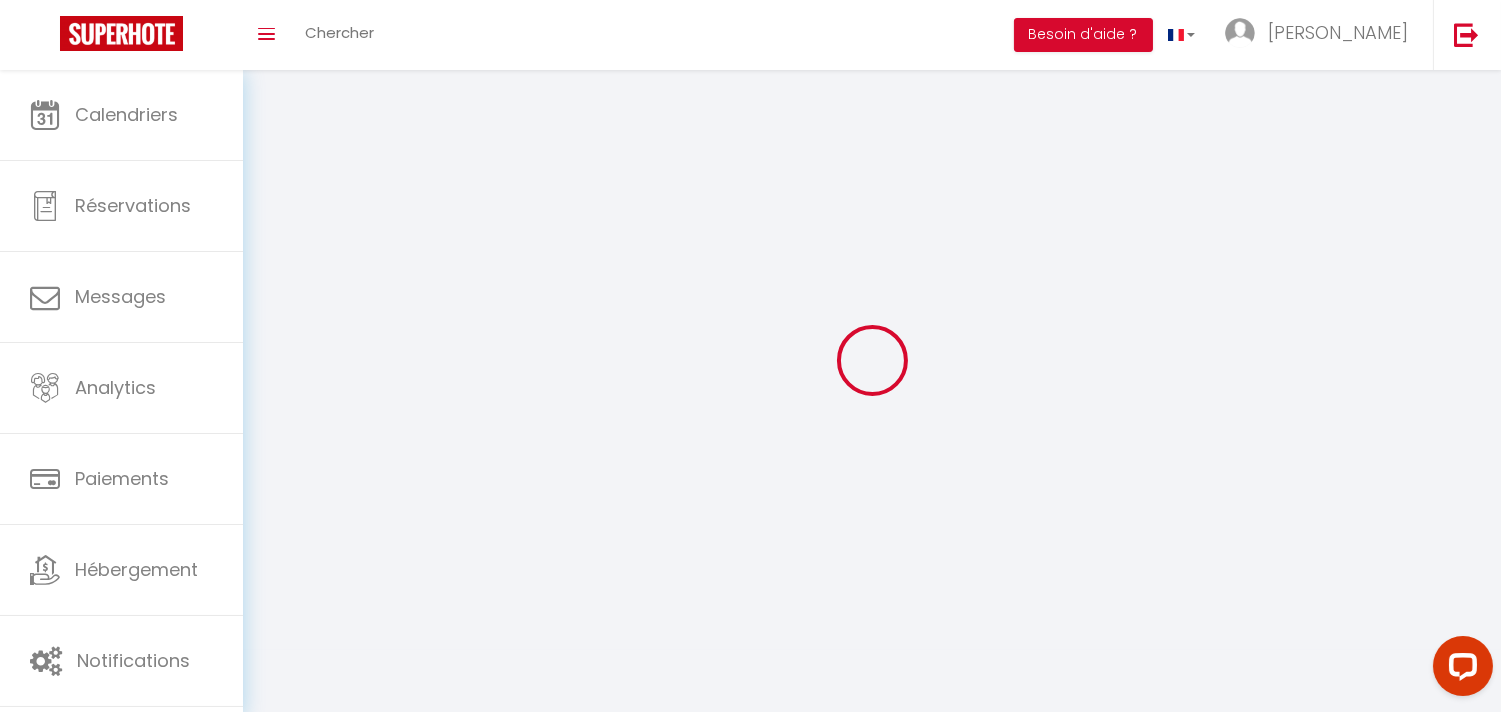 select 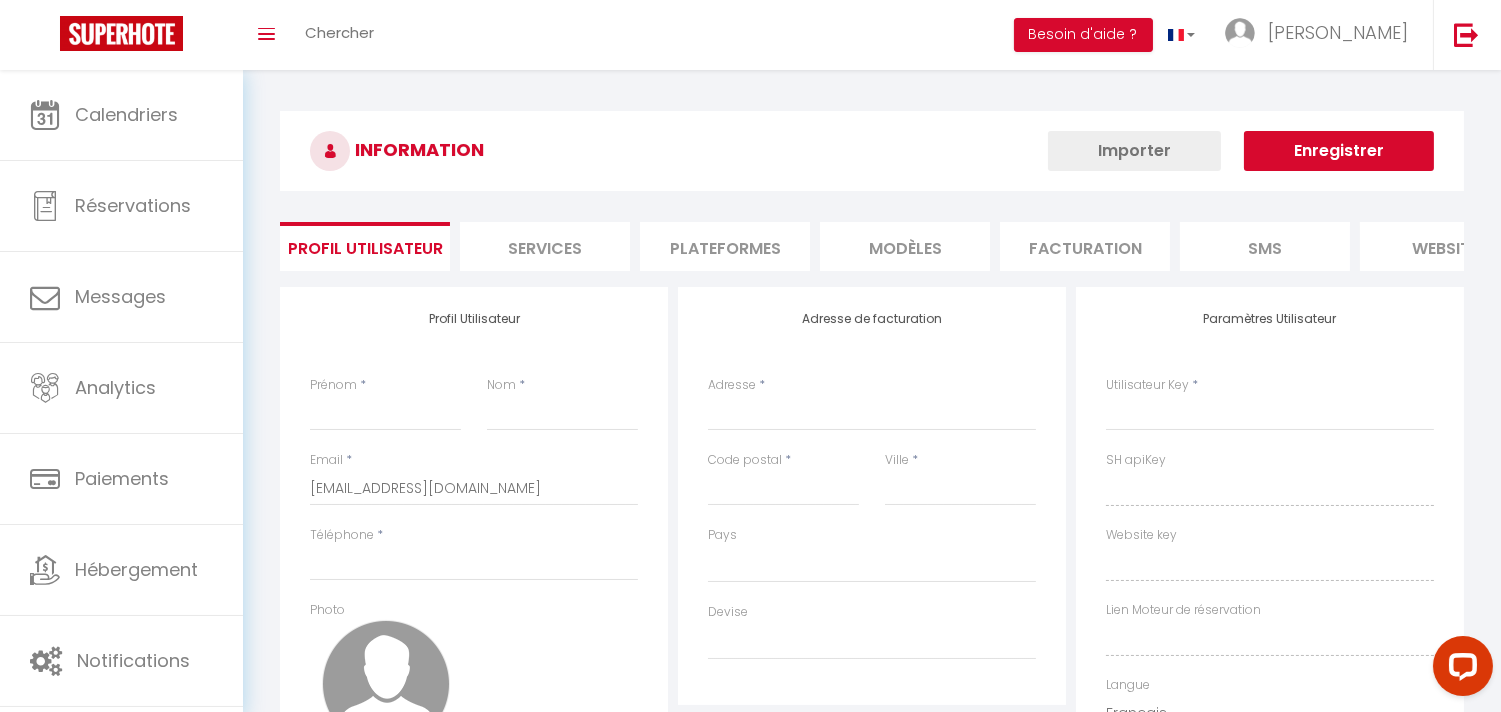 select 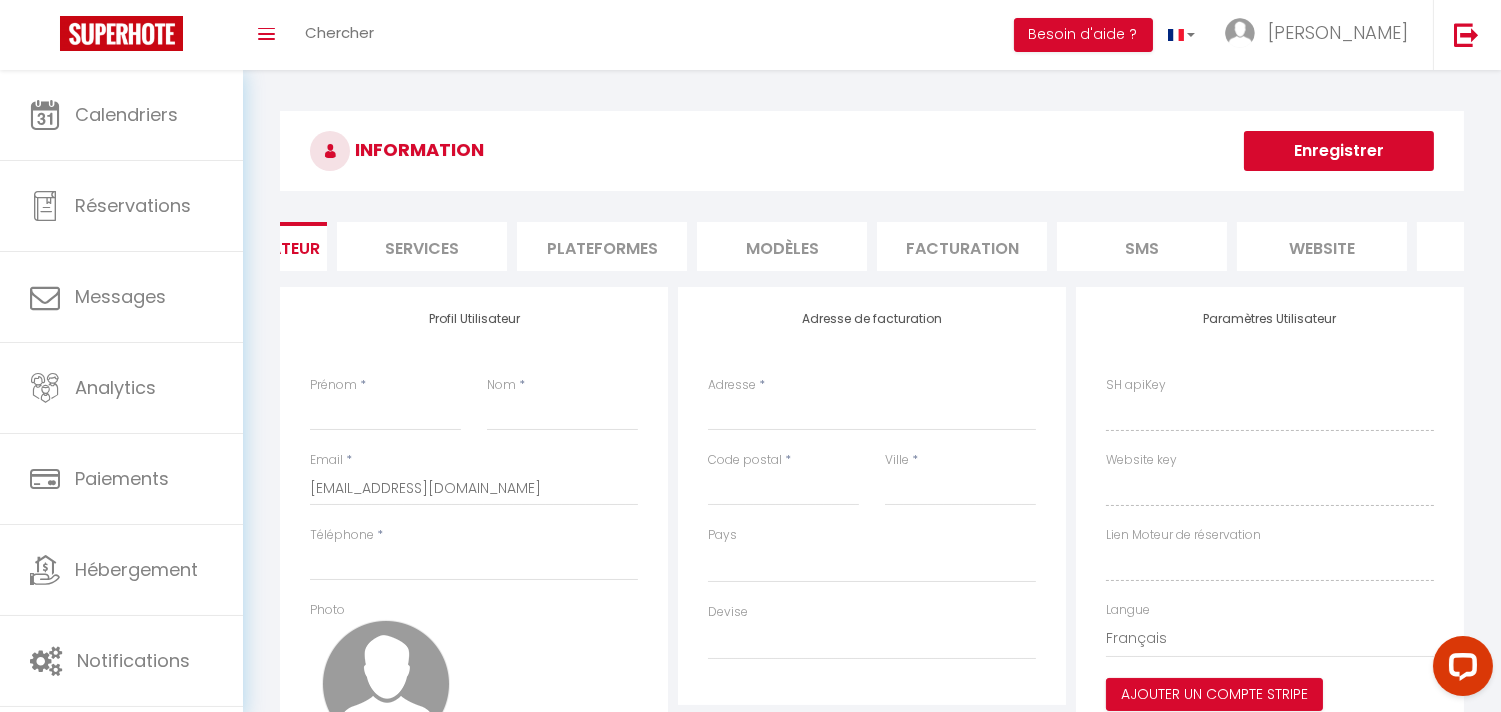 scroll, scrollTop: 0, scrollLeft: 194, axis: horizontal 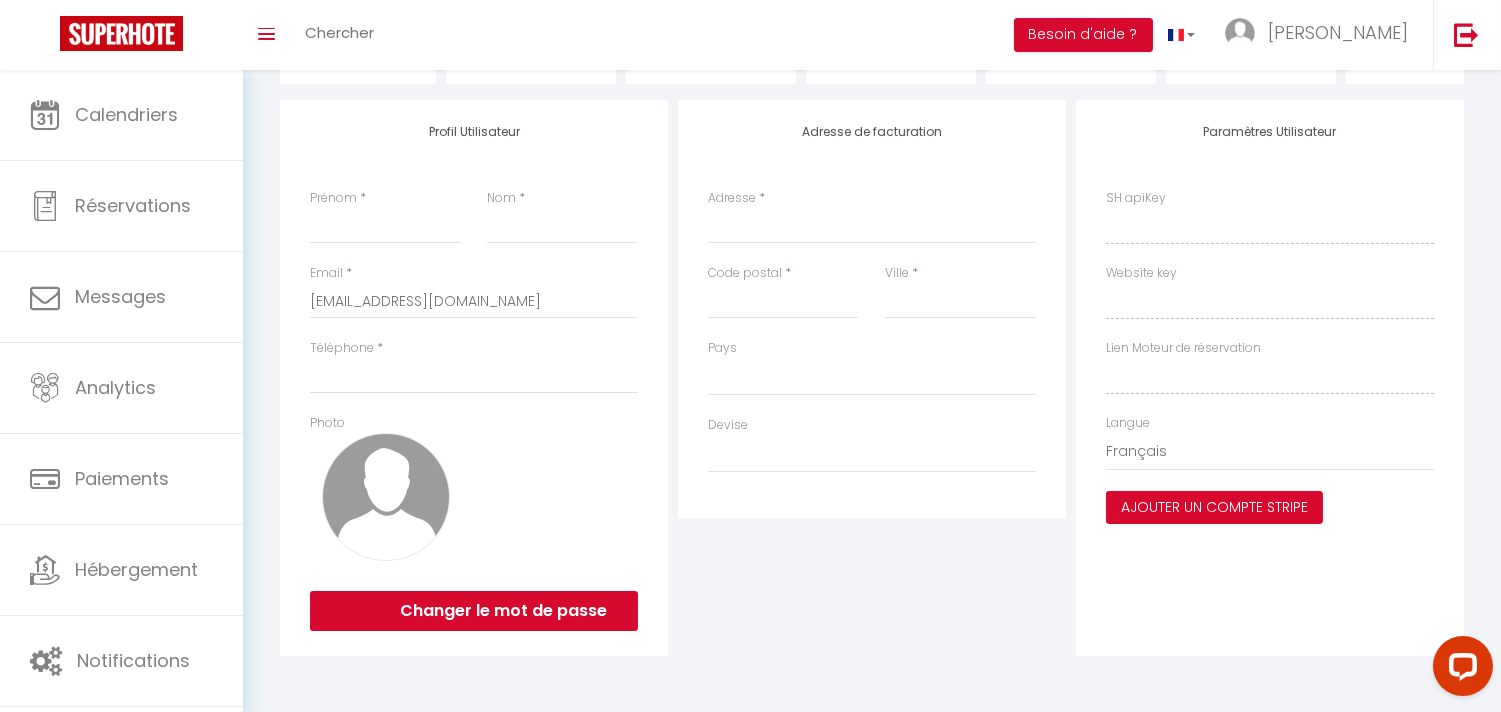 click on "Ajouter un compte Stripe" at bounding box center [1214, 508] 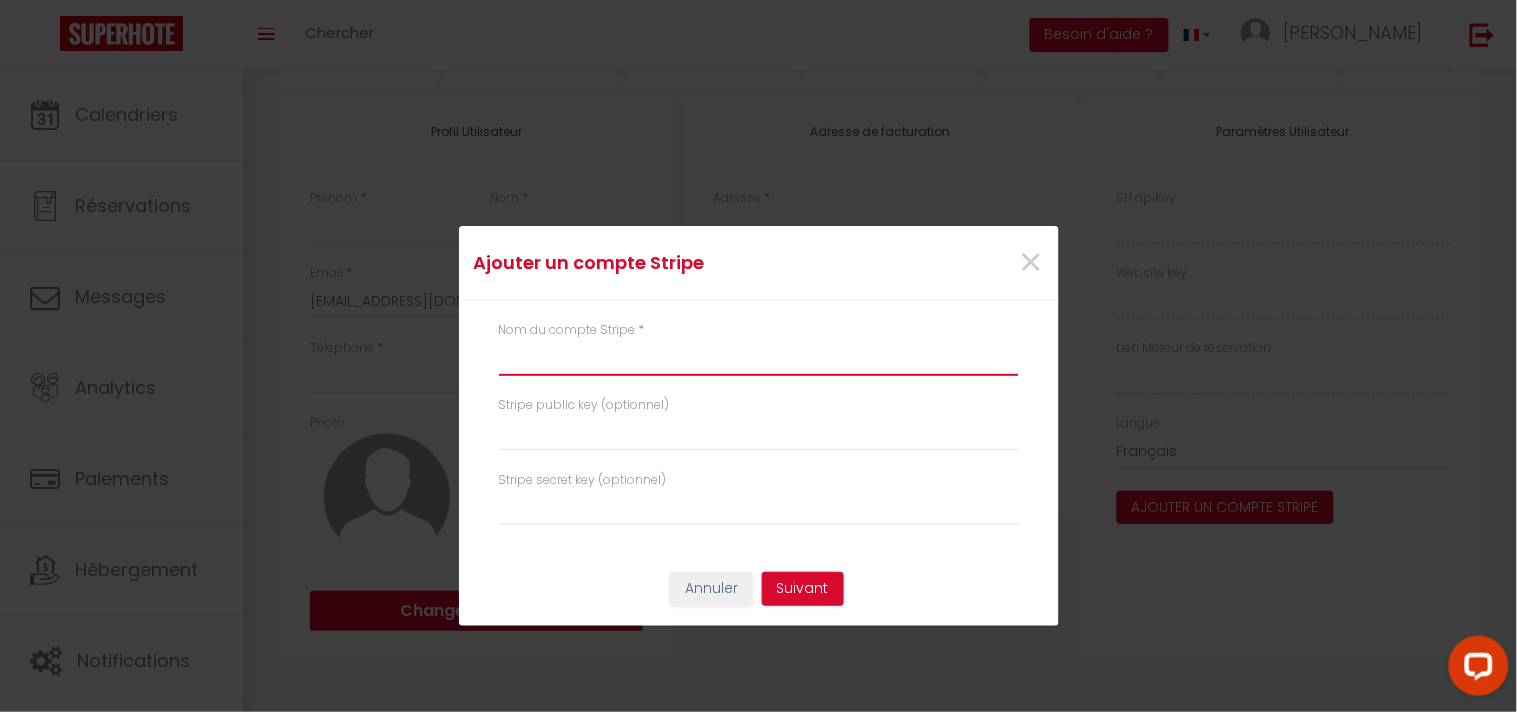 click at bounding box center [759, 358] 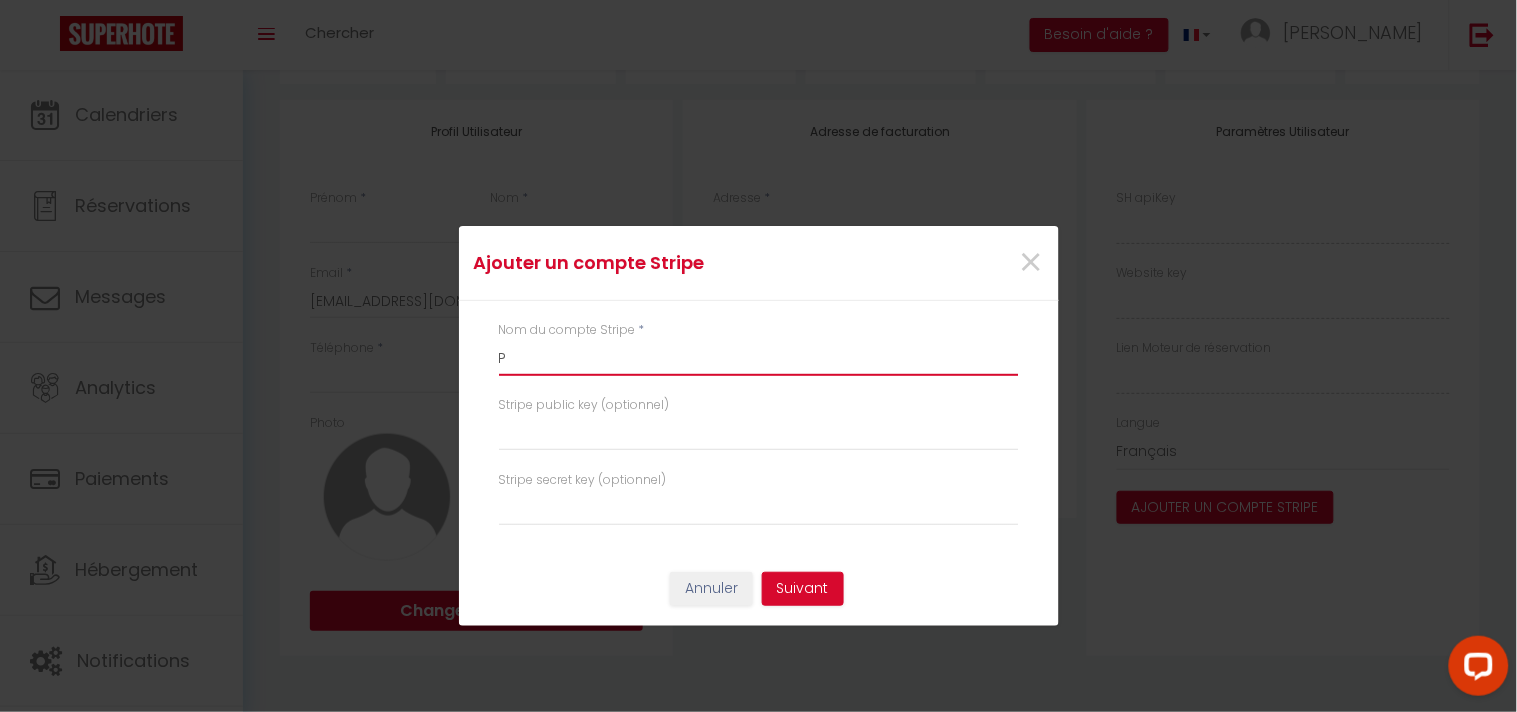 select 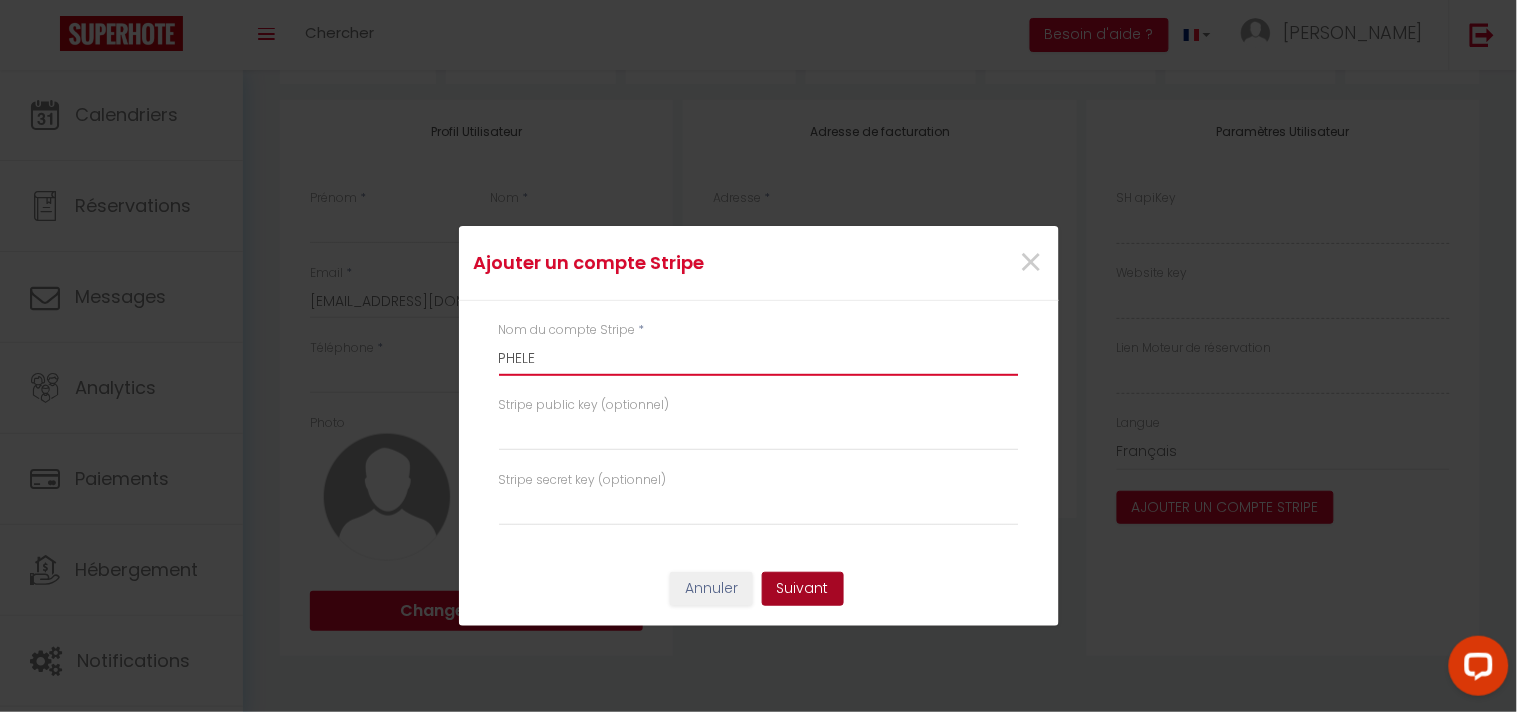 type on "PHELE" 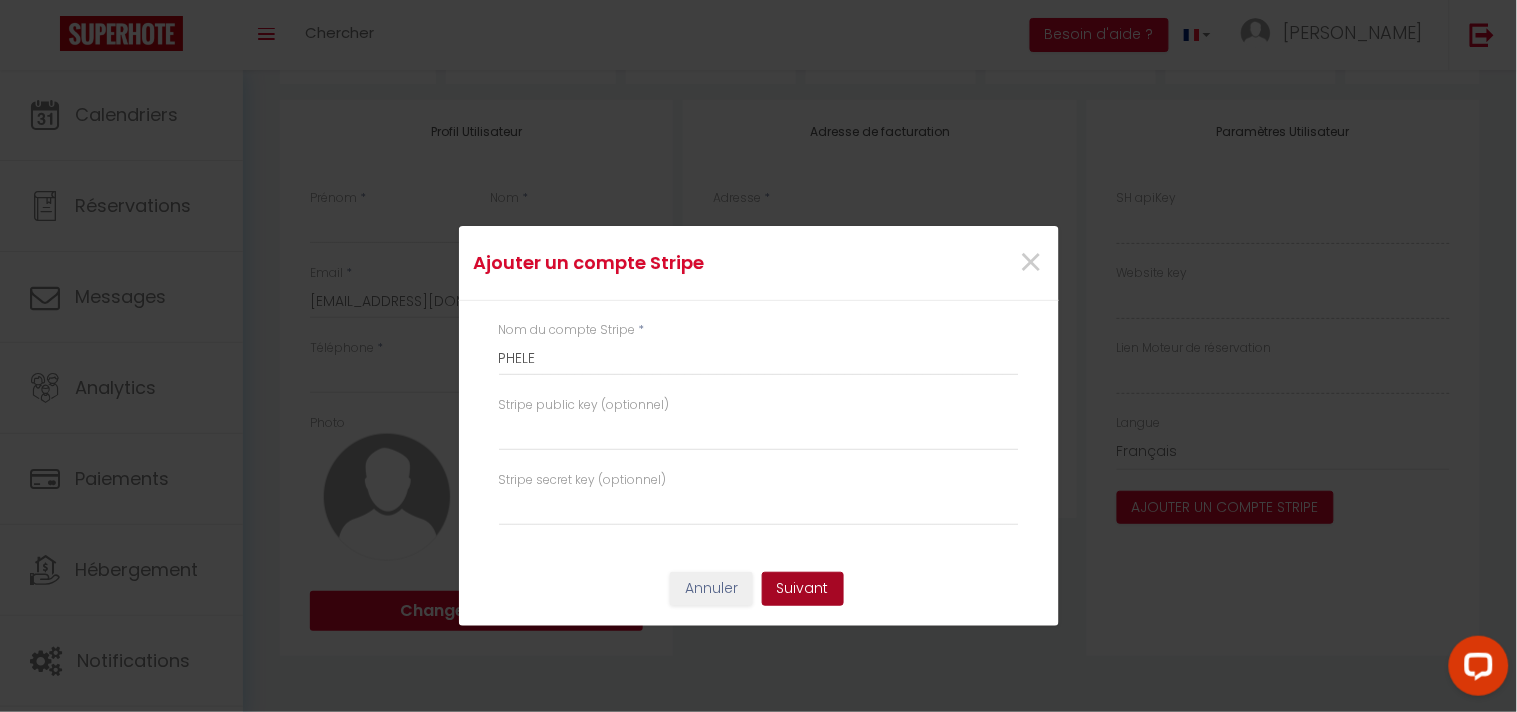 click on "Suivant" at bounding box center [803, 589] 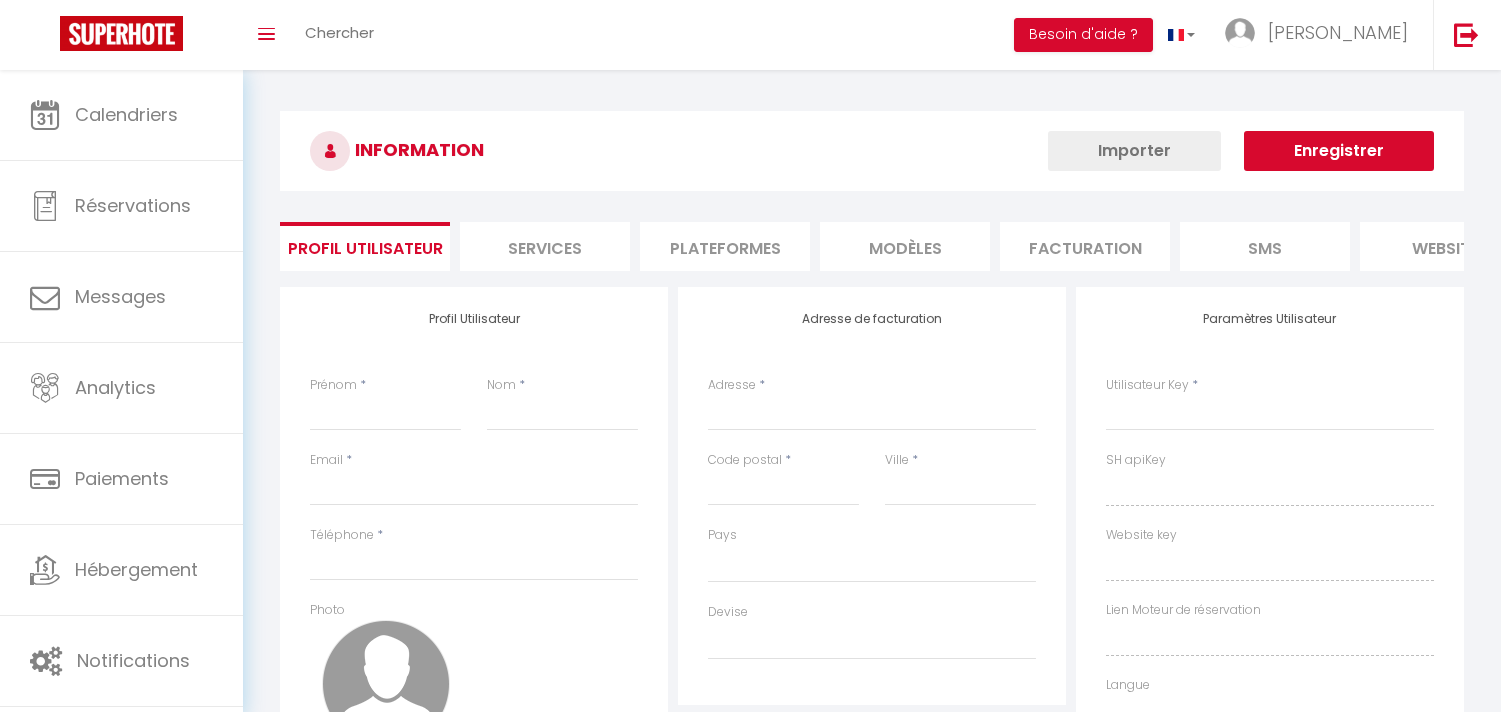 select 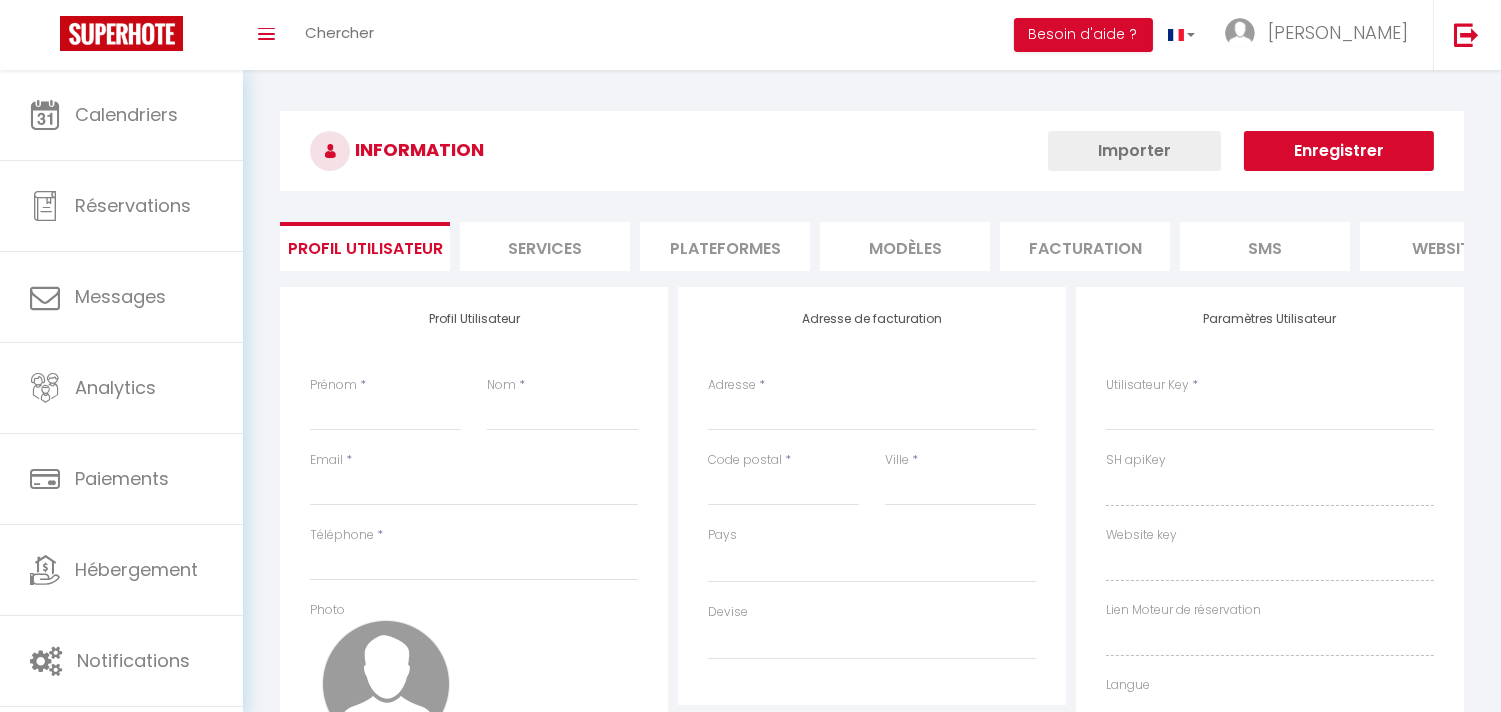 select 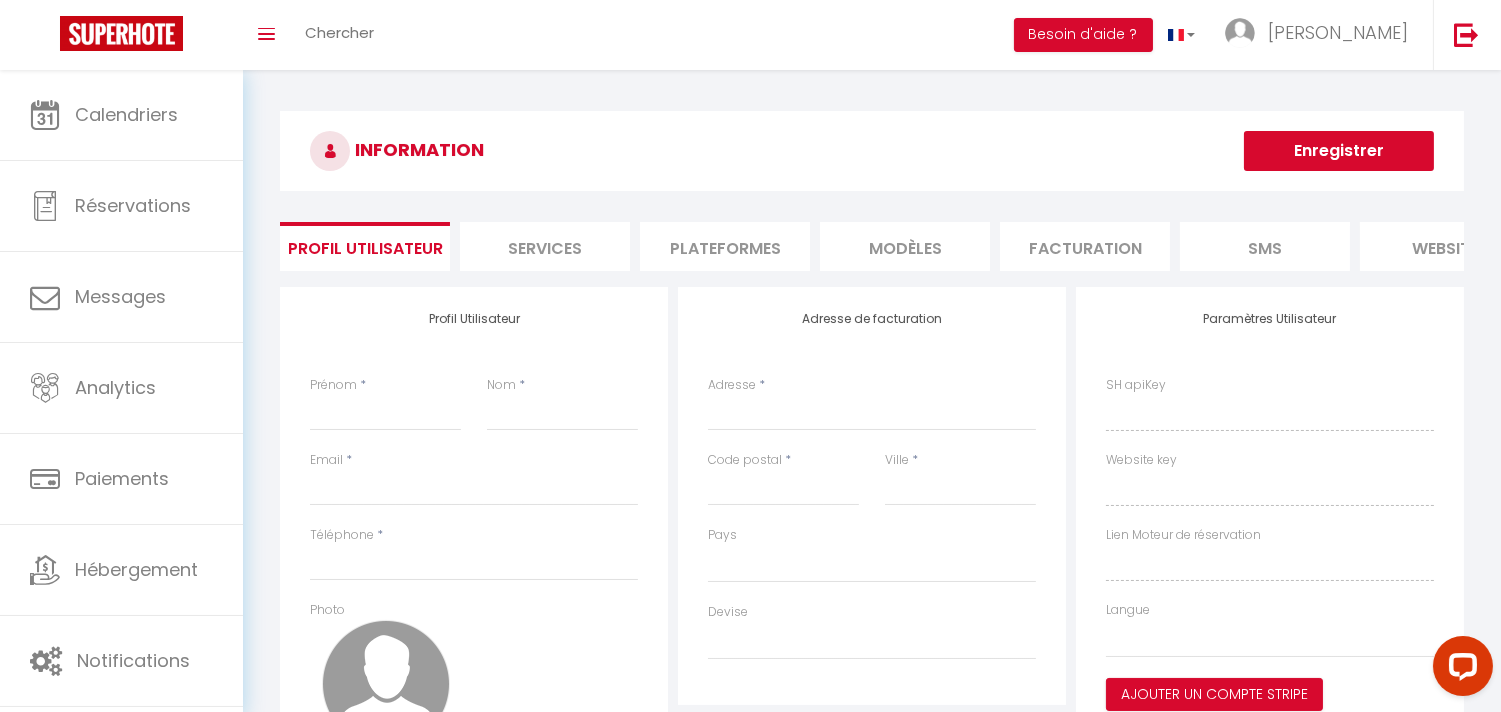 scroll, scrollTop: 0, scrollLeft: 0, axis: both 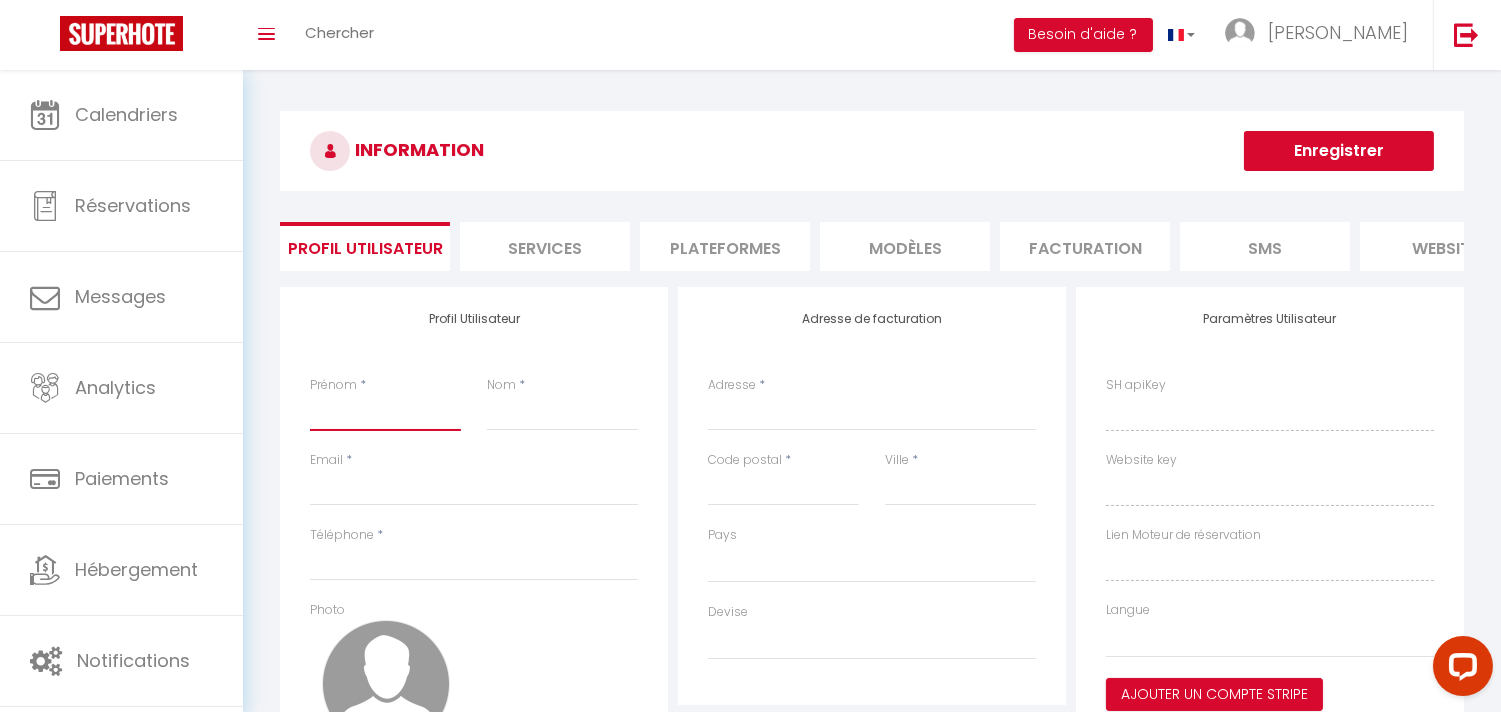 click on "Prénom" at bounding box center (385, 413) 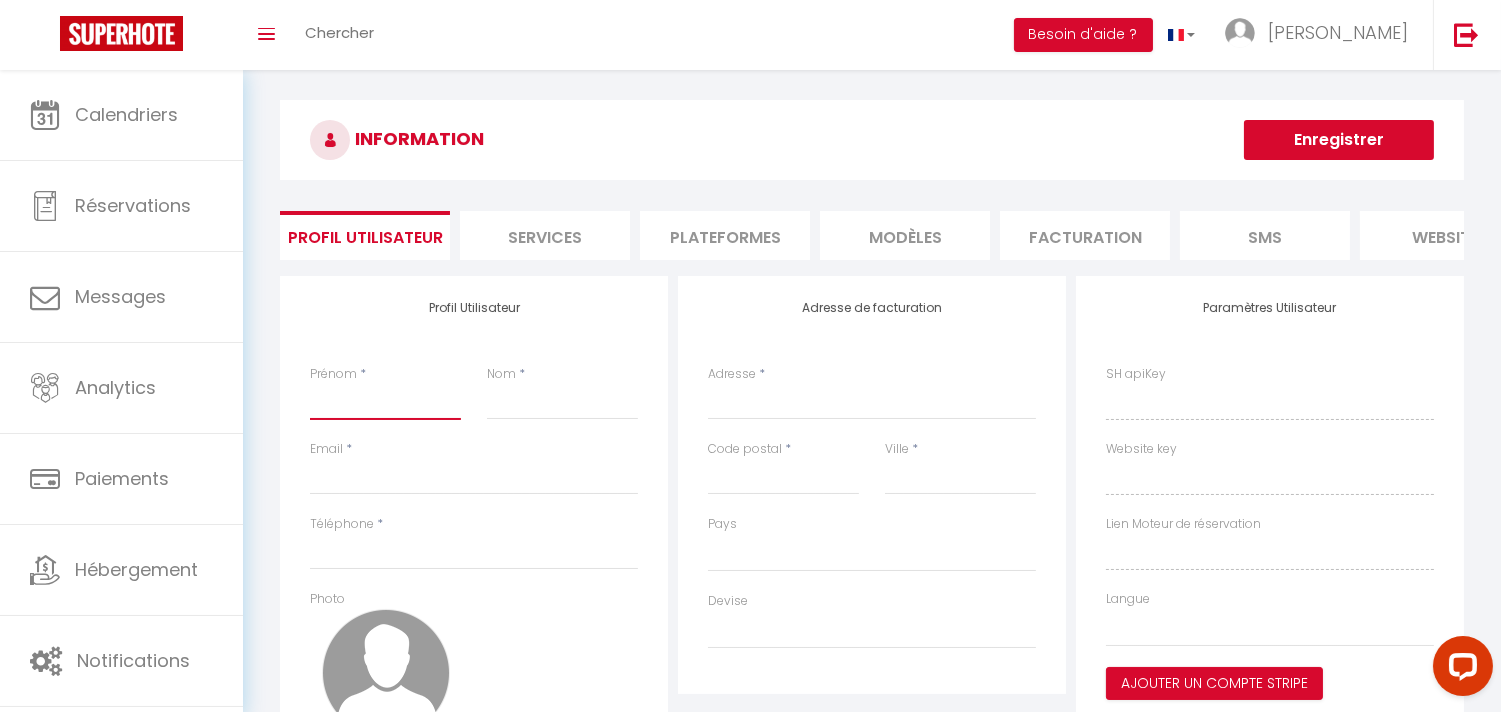 scroll, scrollTop: 0, scrollLeft: 0, axis: both 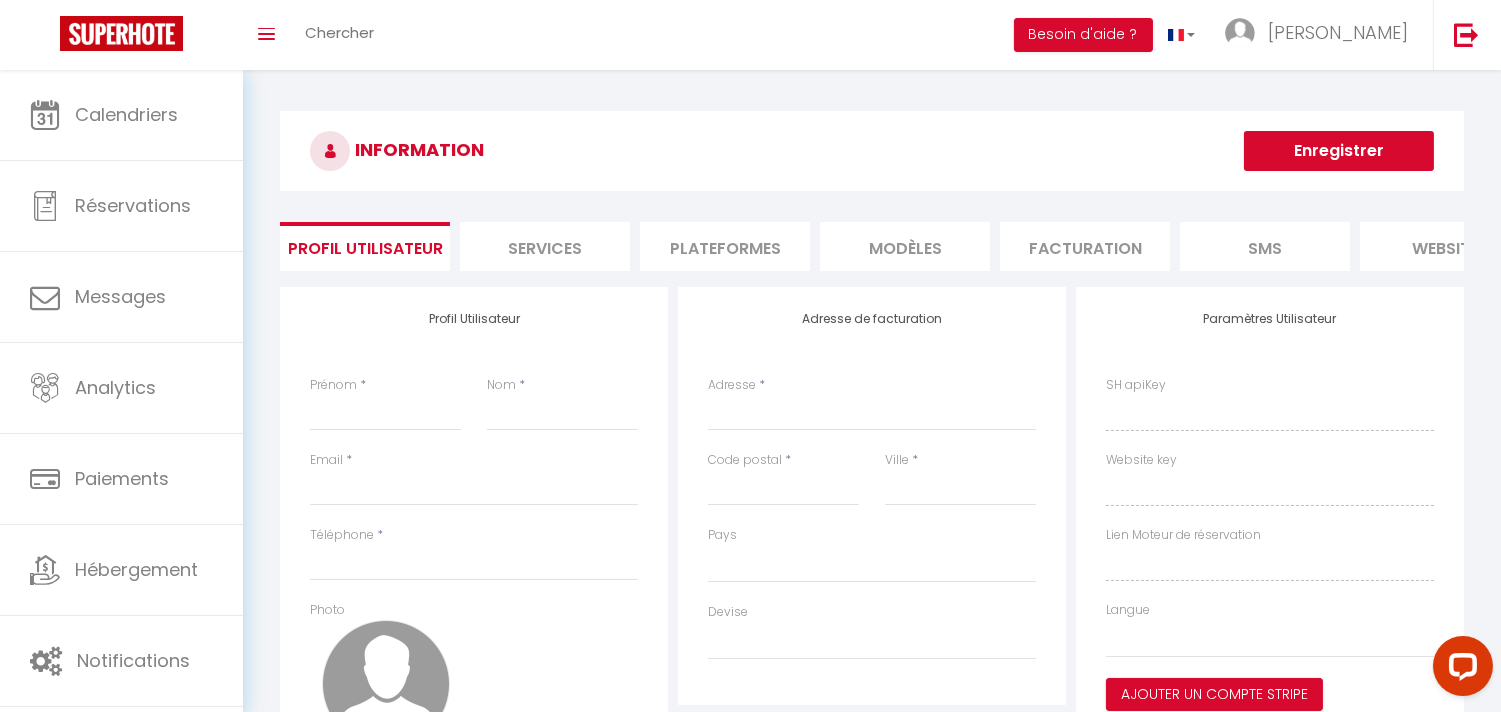 click on "Enregistrer" at bounding box center (1339, 151) 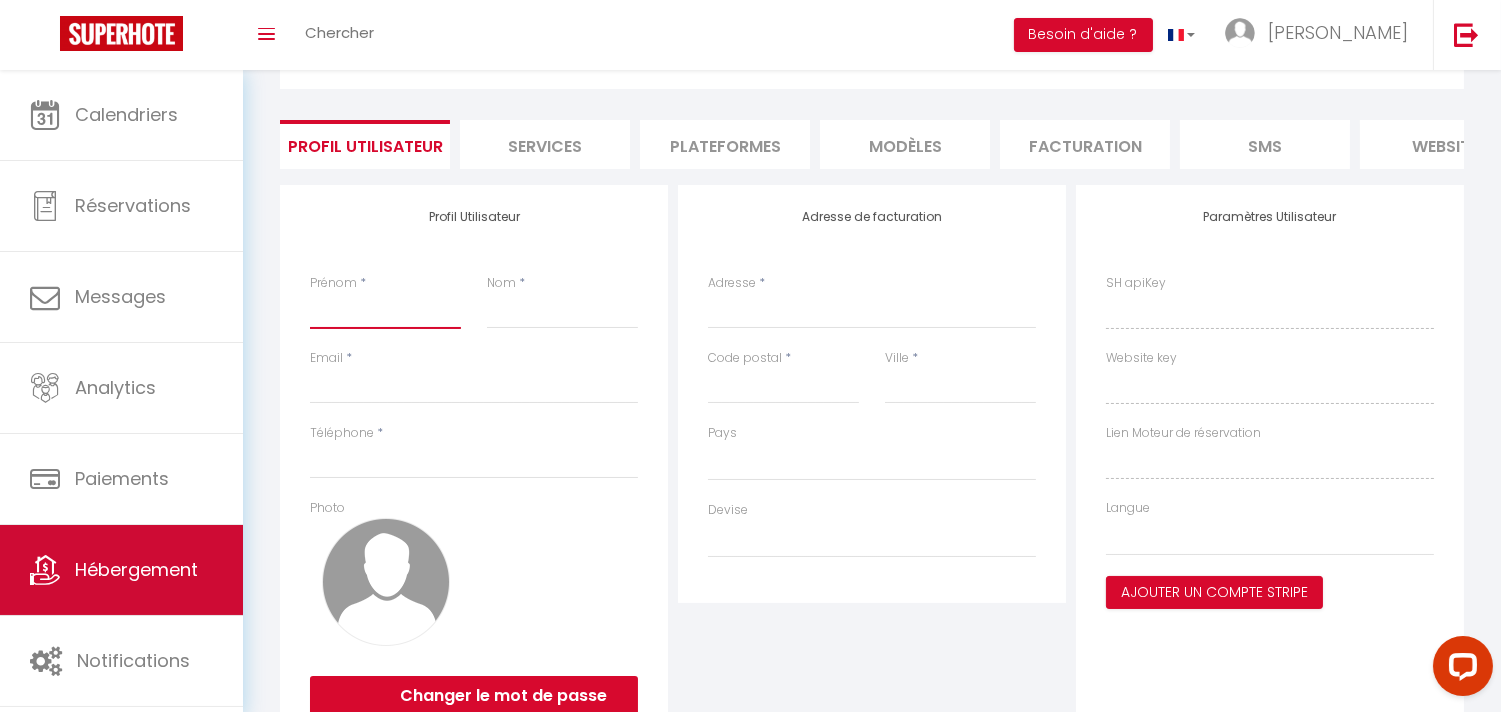 scroll, scrollTop: 203, scrollLeft: 0, axis: vertical 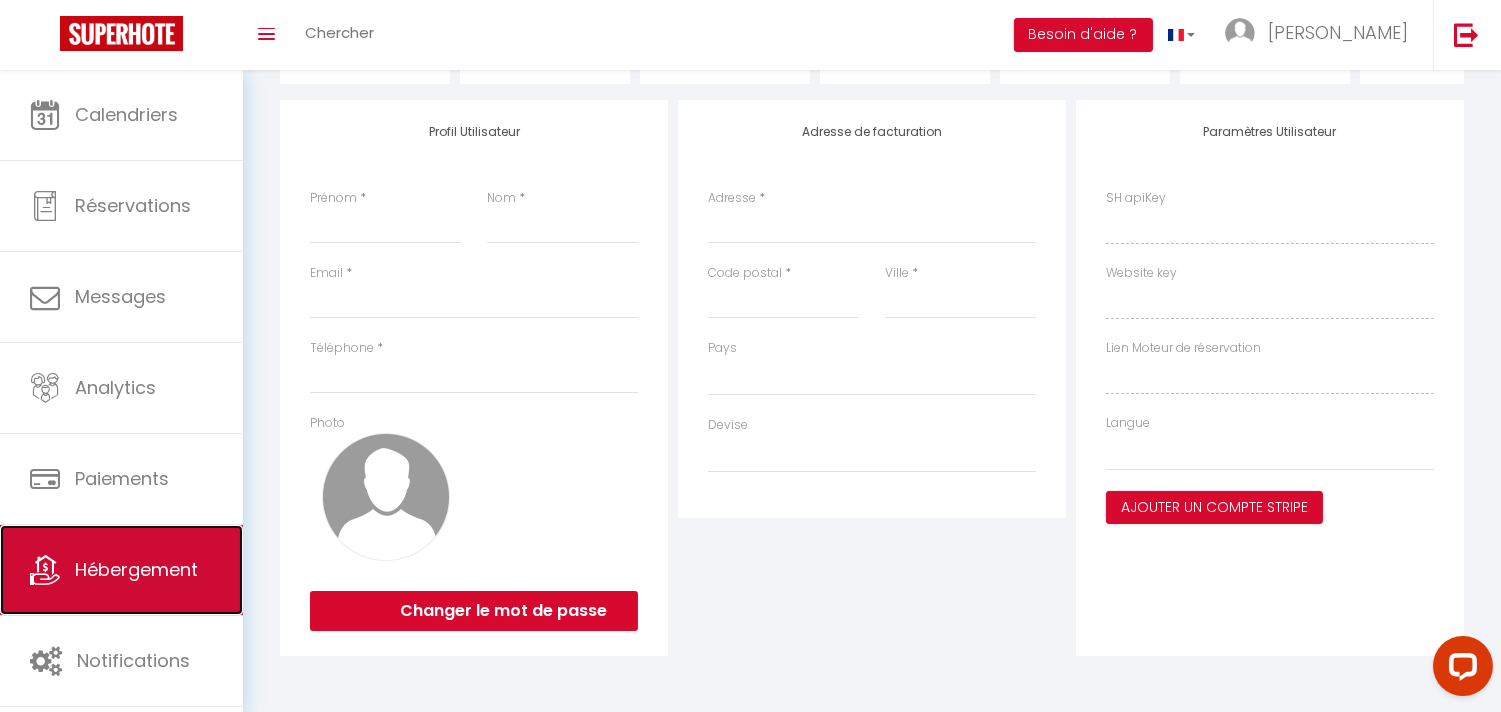 click on "Hébergement" at bounding box center [136, 569] 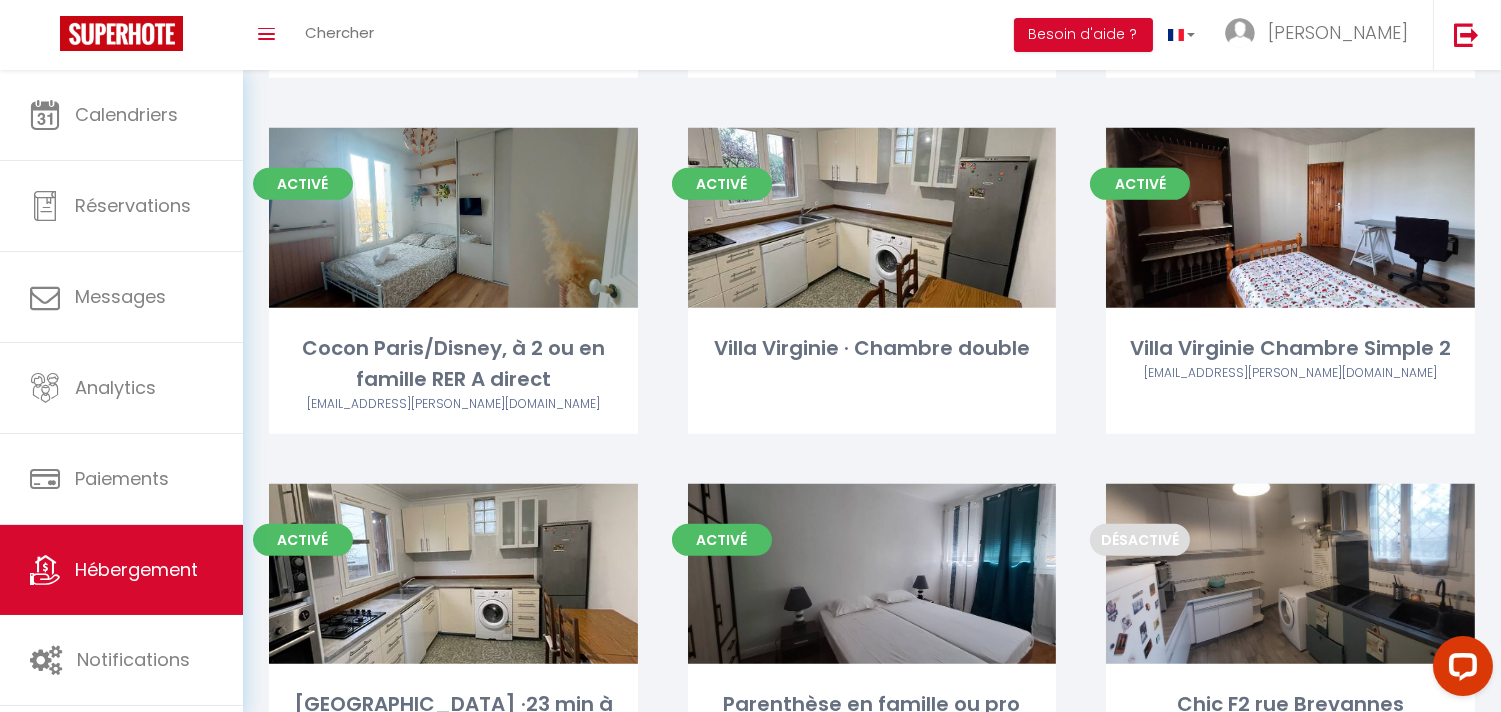 scroll, scrollTop: 2000, scrollLeft: 0, axis: vertical 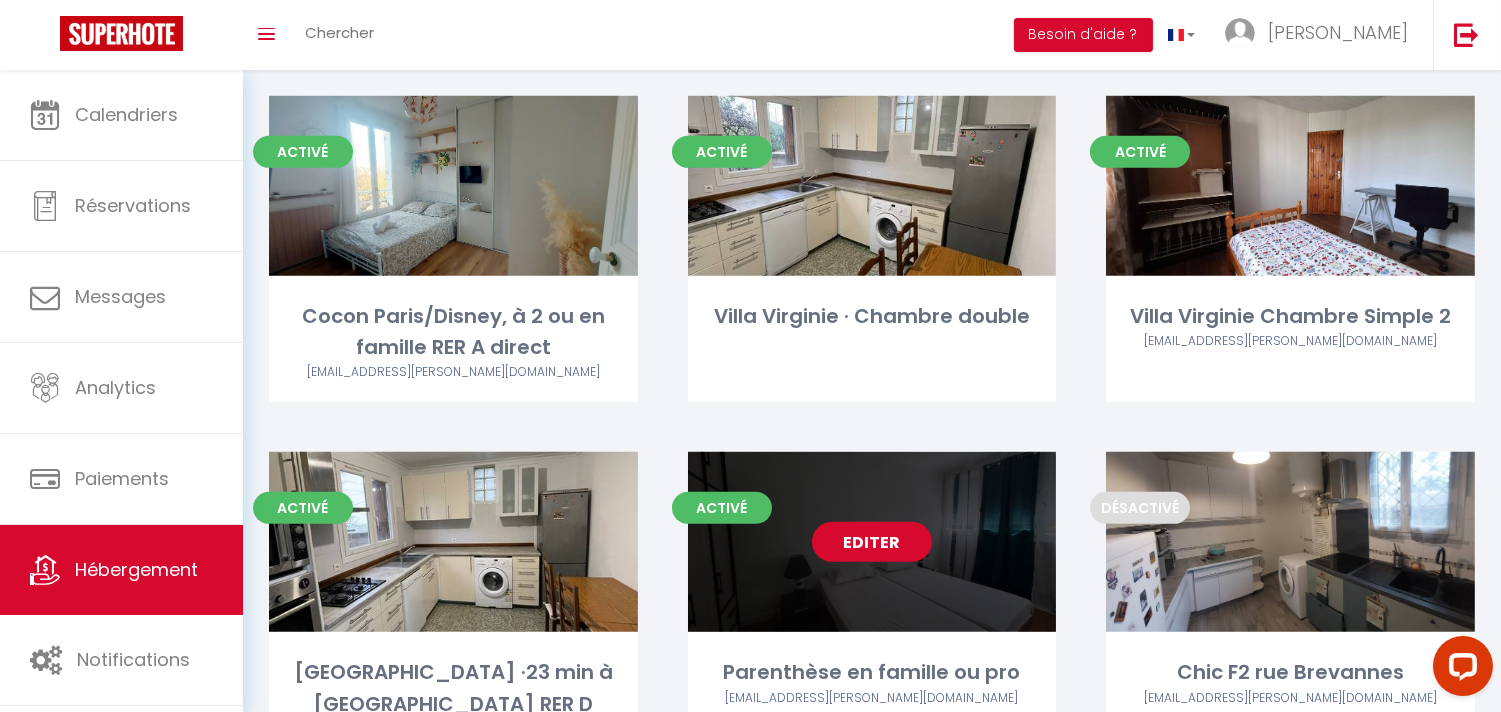 click on "Editer" at bounding box center [872, 542] 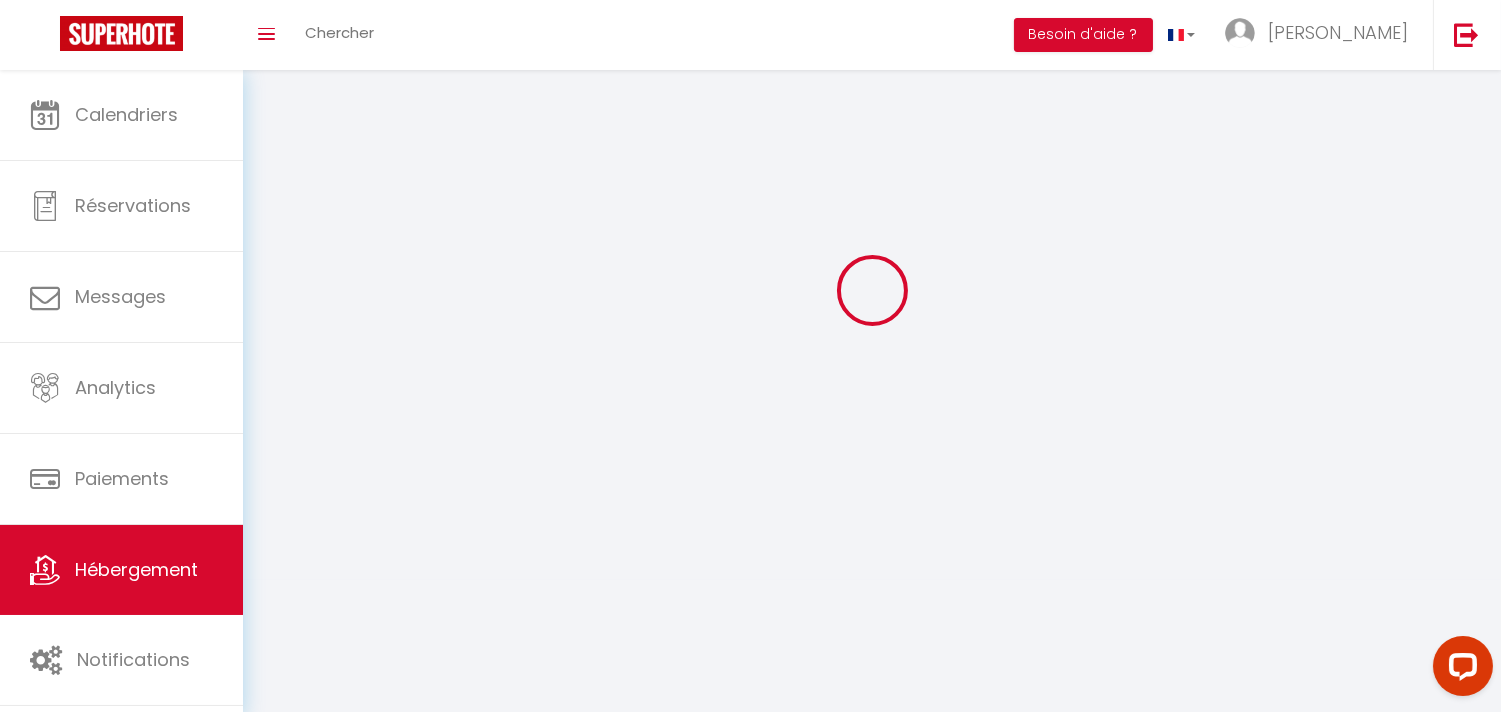 select 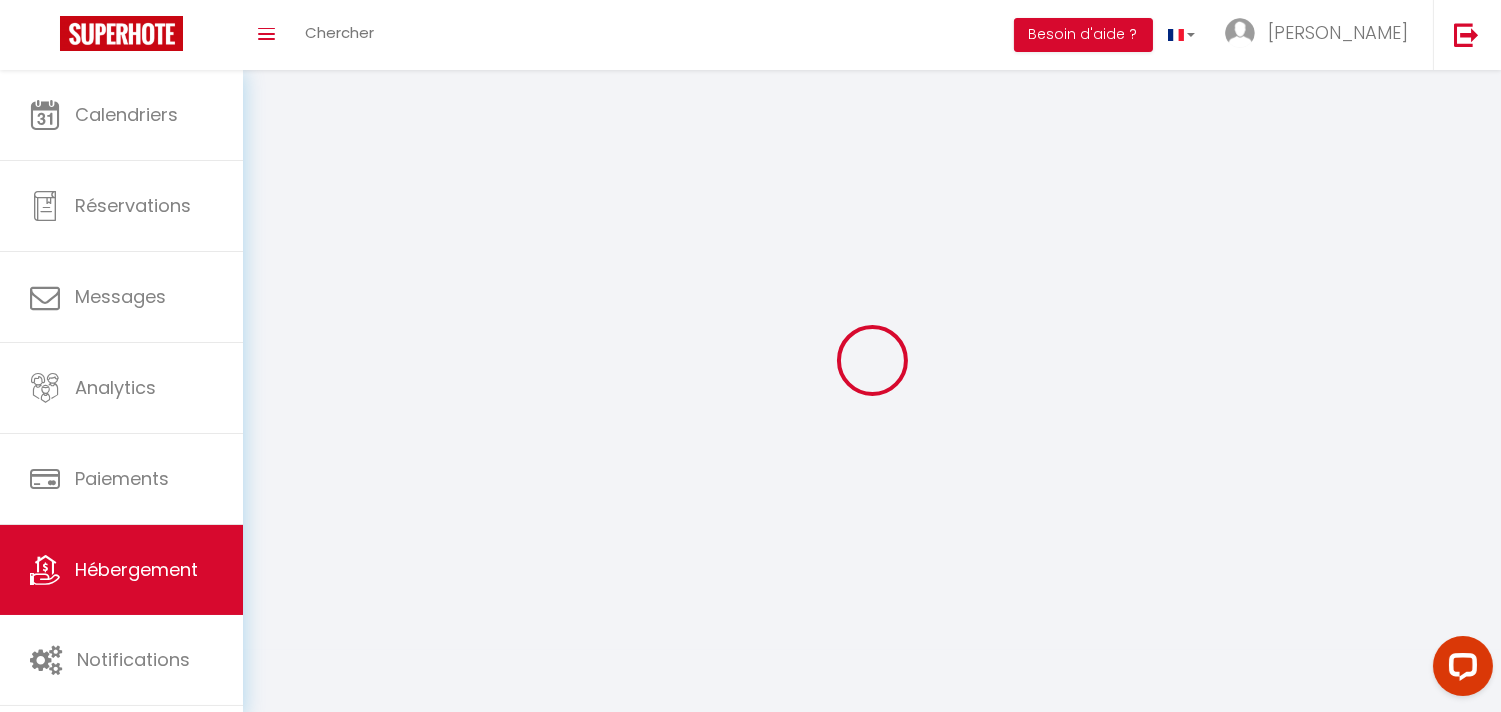 select 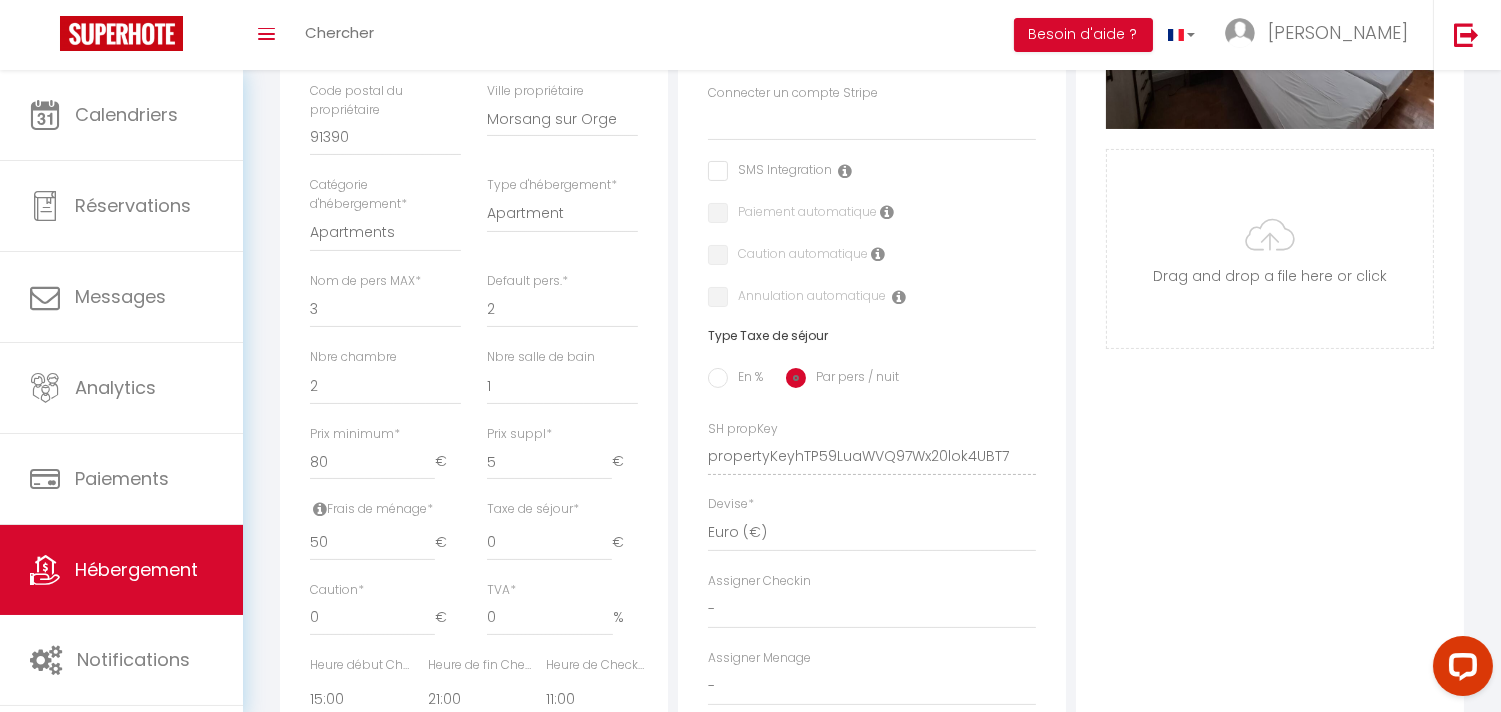 select 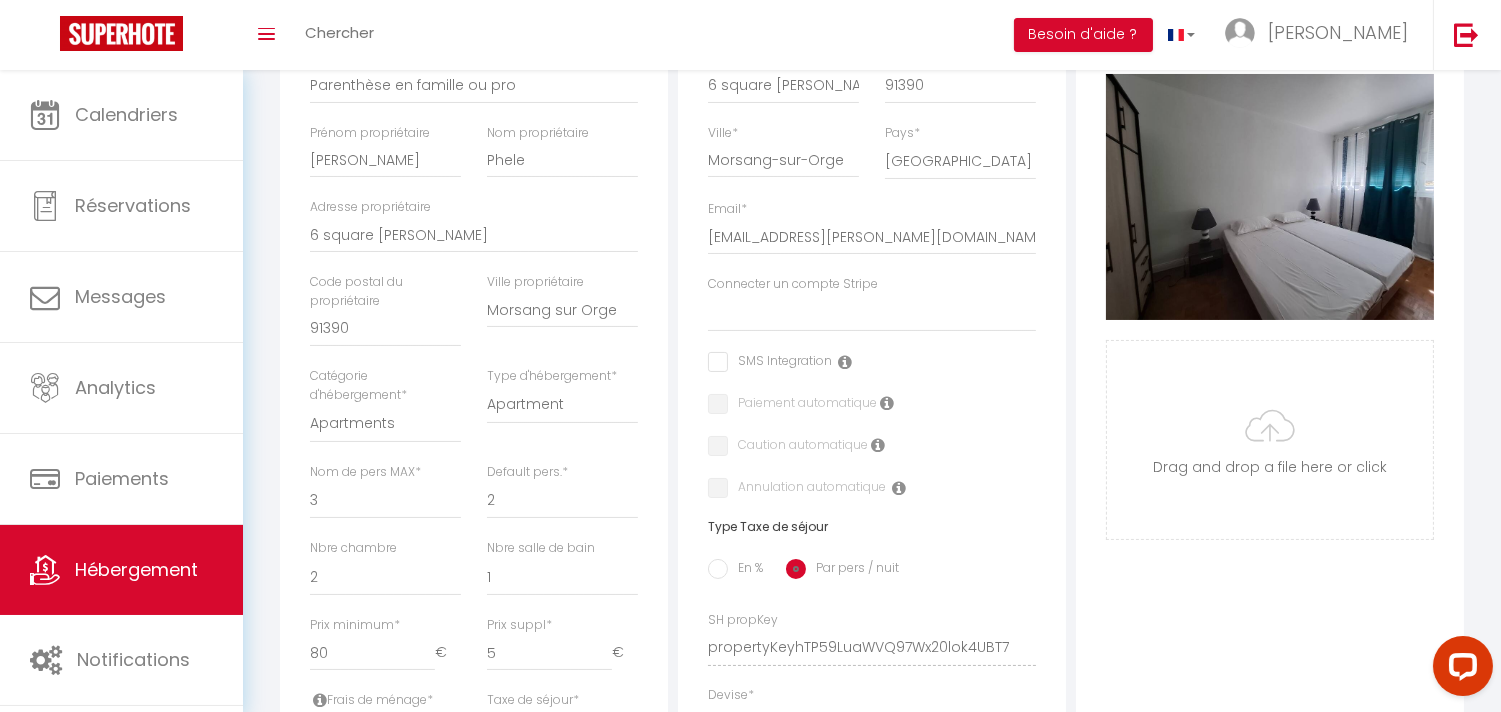 scroll, scrollTop: 362, scrollLeft: 0, axis: vertical 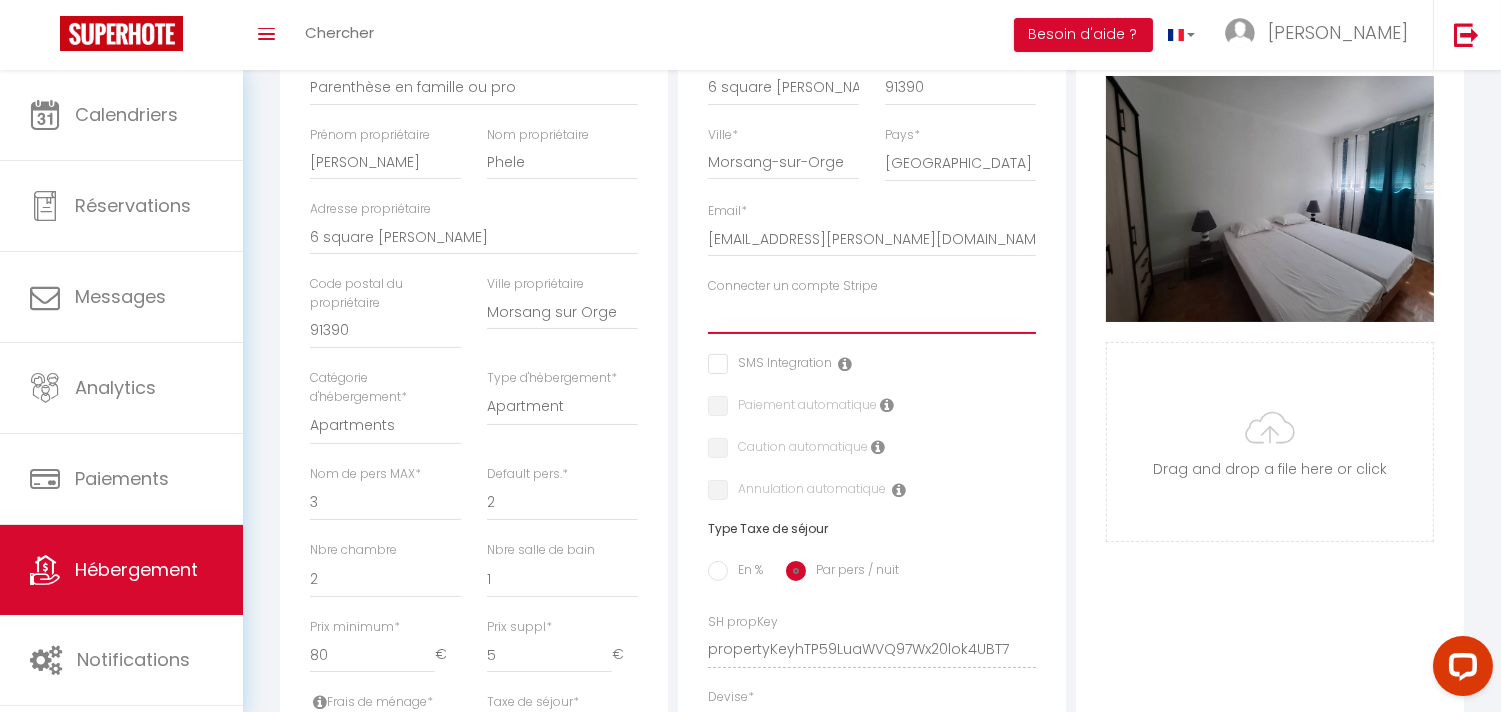 click on "Rena-Conciergerie
[PERSON_NAME]
[PERSON_NAME]
[GEOGRAPHIC_DATA]
CADASSE
BOHDOU
VACQUIER
[PERSON_NAME]
societe lovinrest
[DOMAIN_NAME]
YANG" at bounding box center (872, 315) 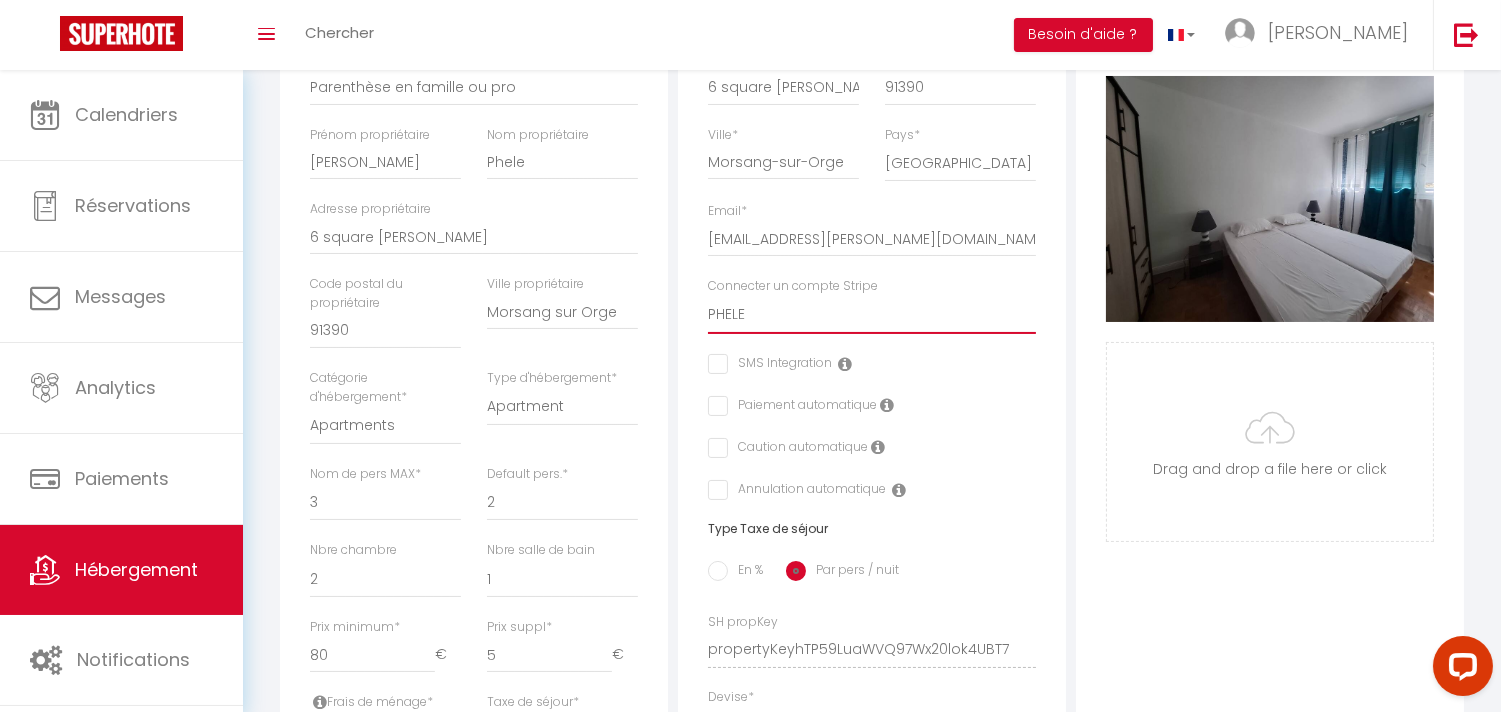 checkbox on "false" 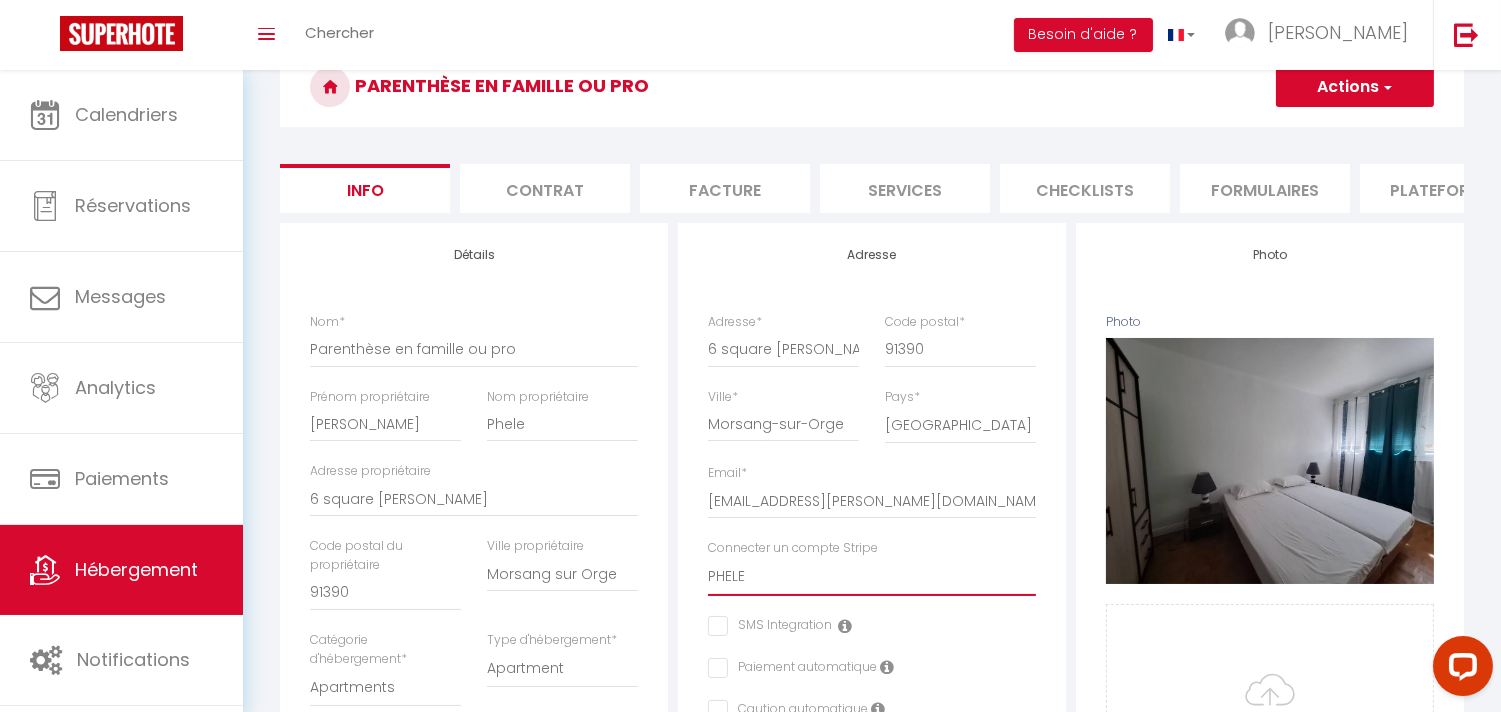 scroll, scrollTop: 0, scrollLeft: 0, axis: both 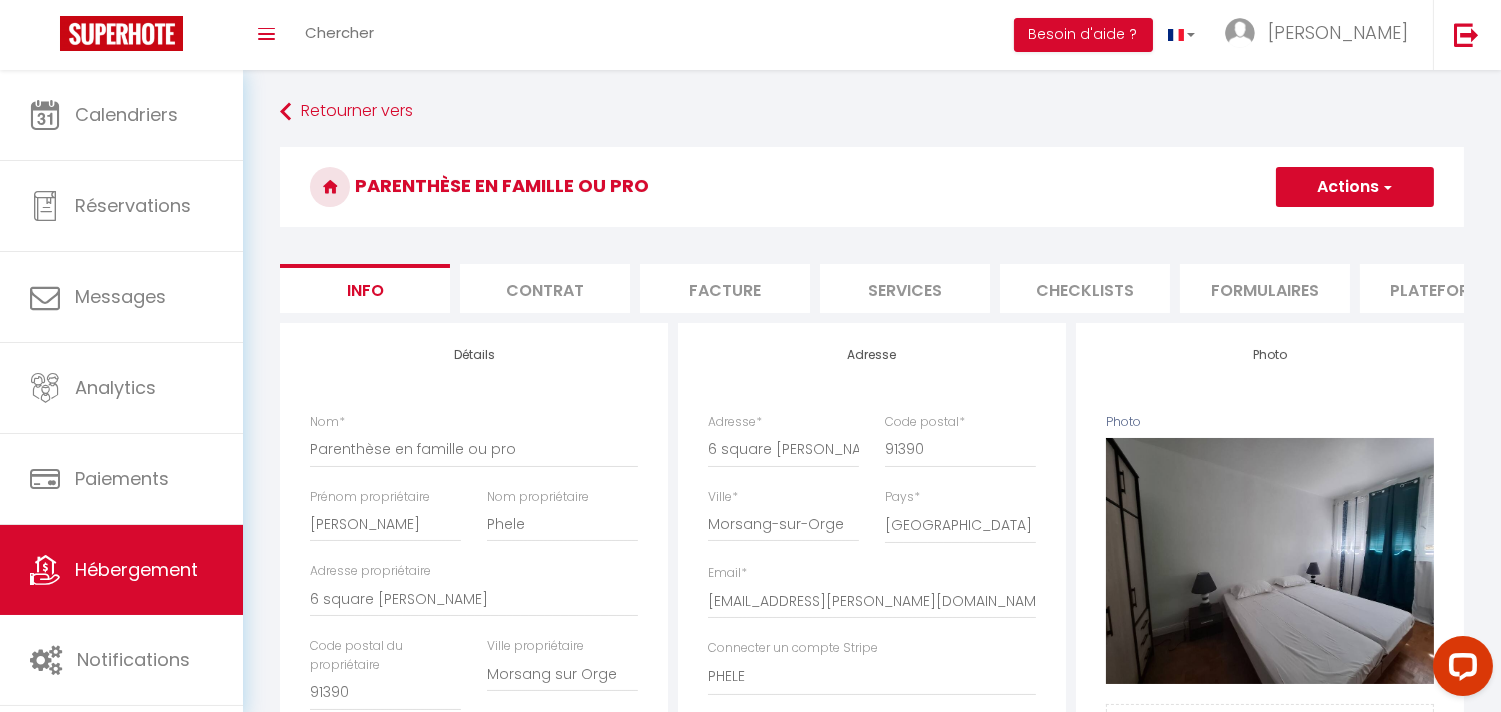 click on "Actions" at bounding box center [1355, 187] 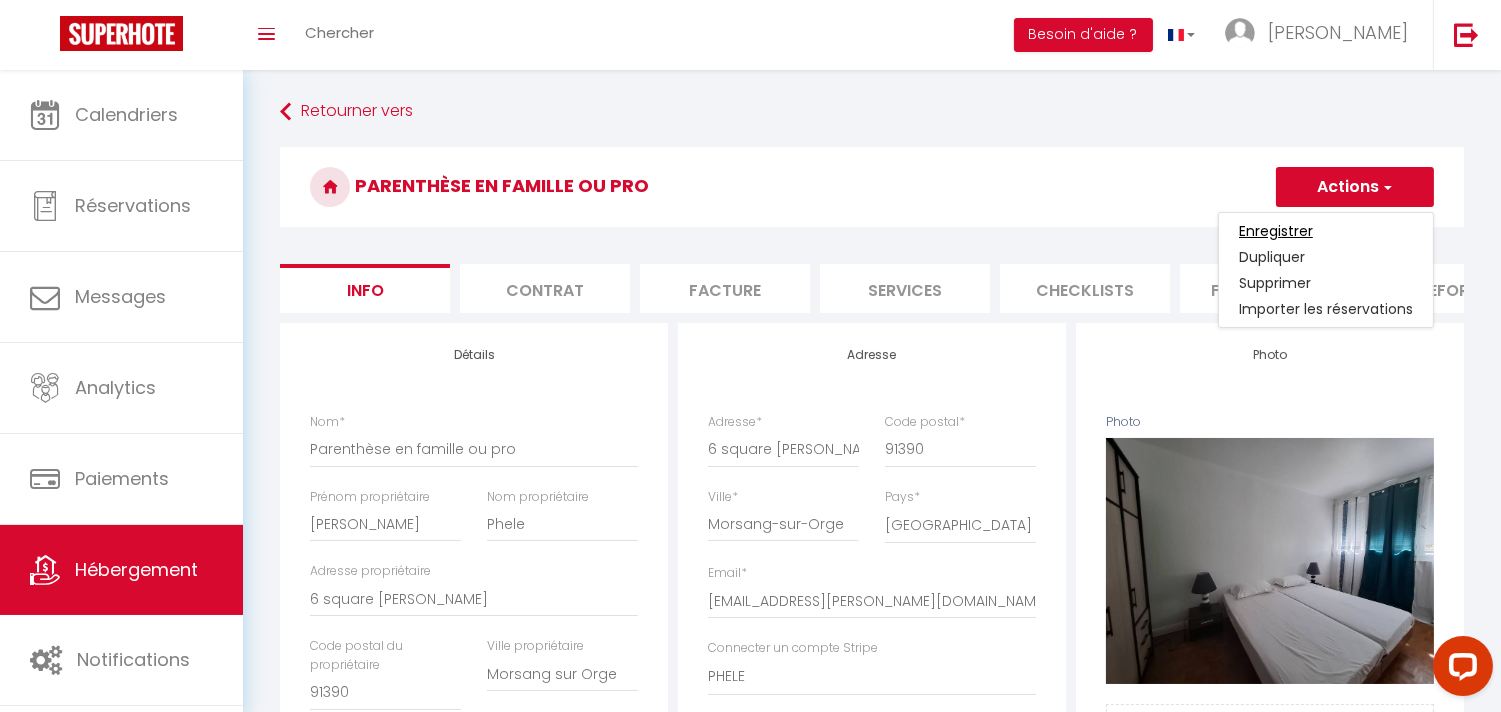 click on "Enregistrer" at bounding box center (1276, 231) 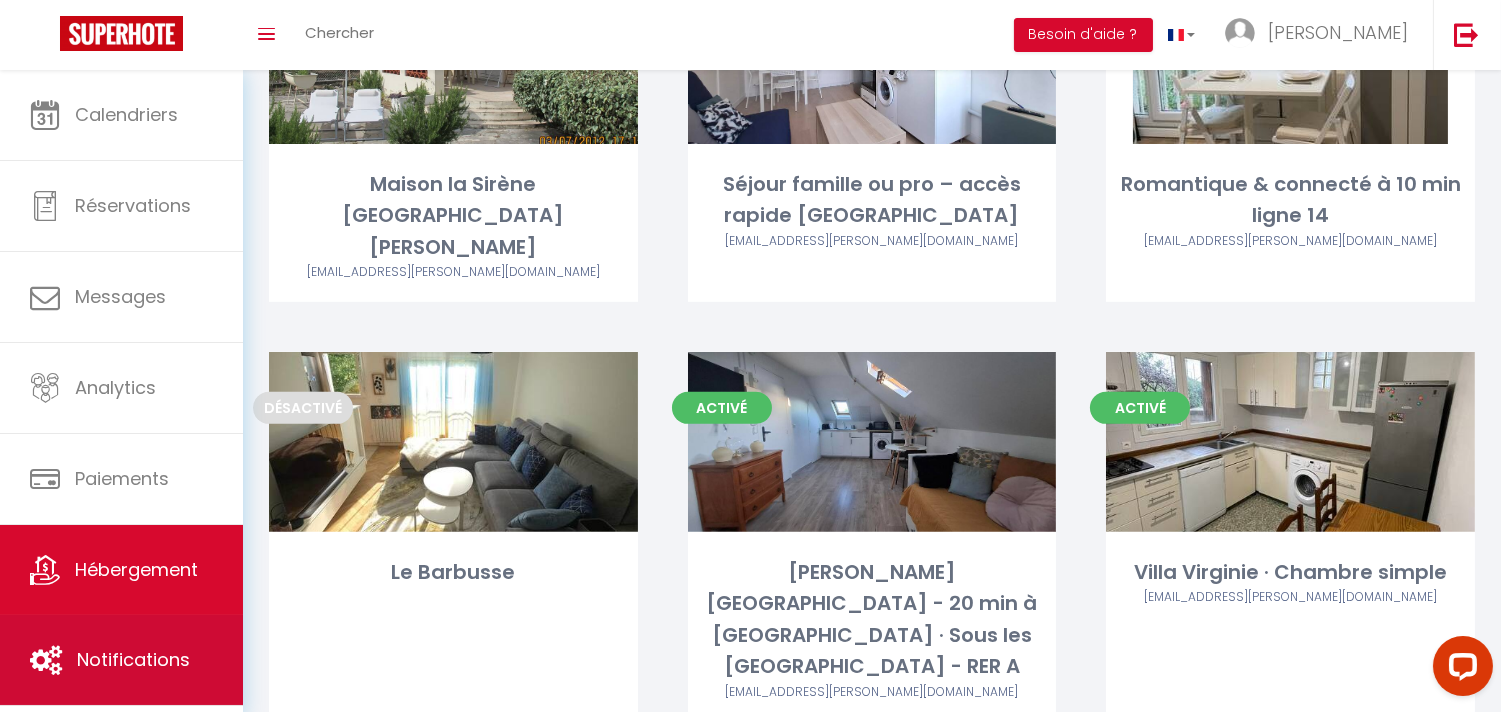 scroll, scrollTop: 1333, scrollLeft: 0, axis: vertical 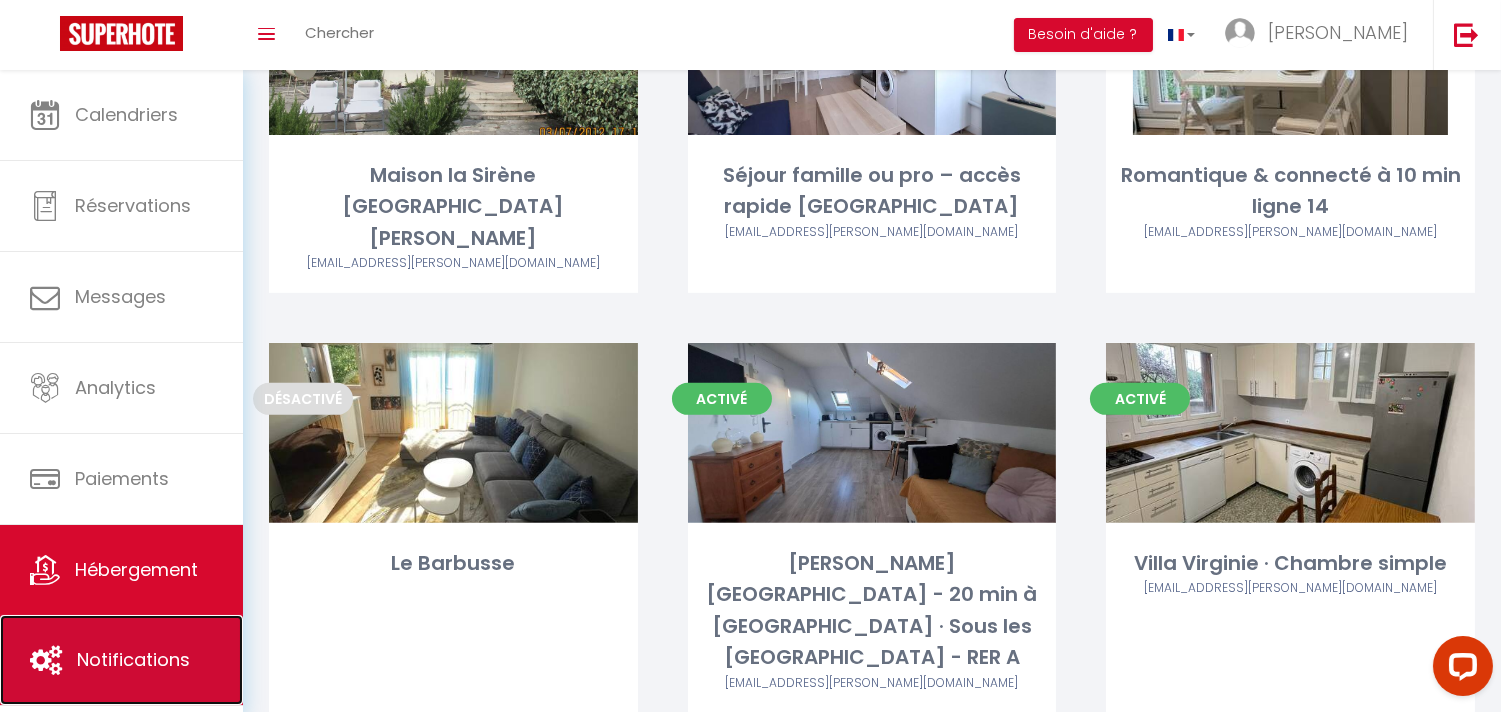 click on "Notifications" at bounding box center [121, 660] 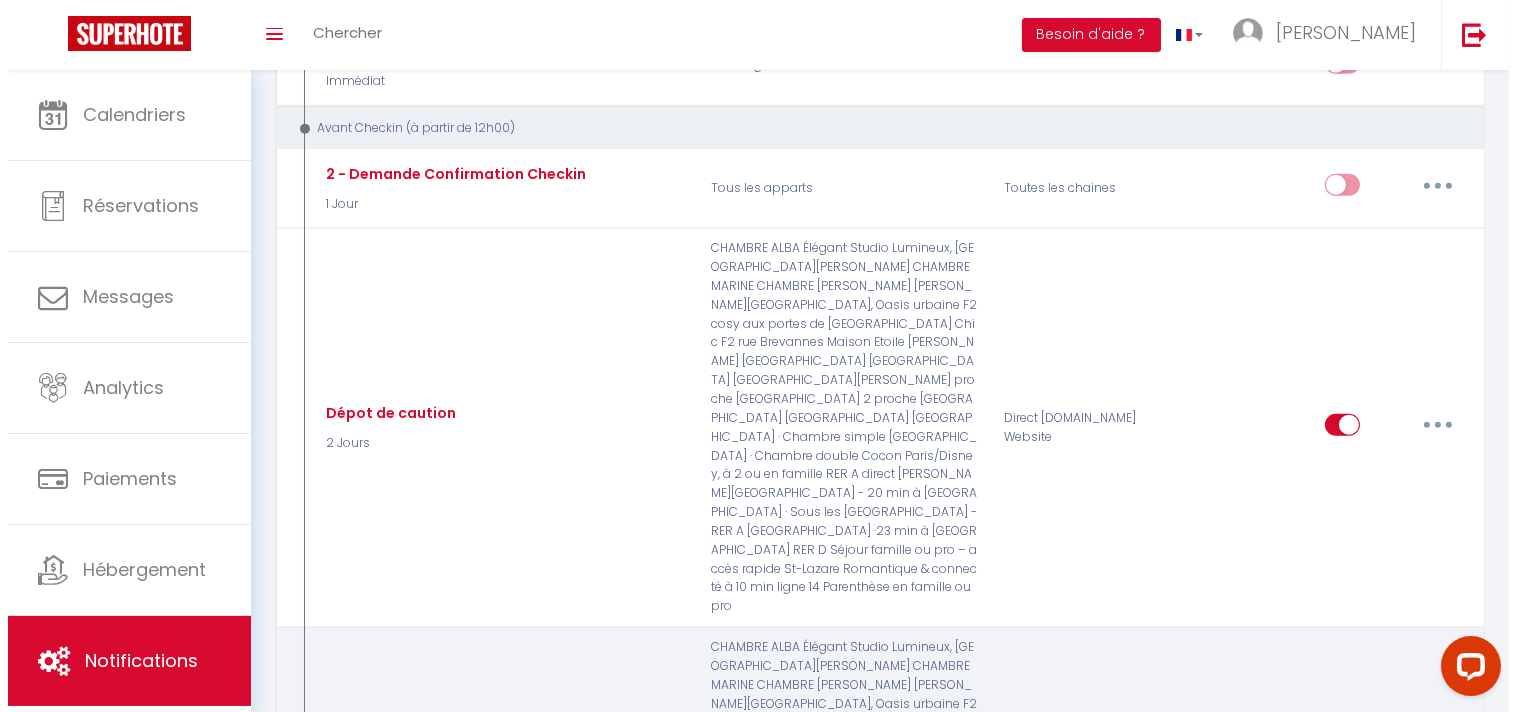 scroll, scrollTop: 2666, scrollLeft: 0, axis: vertical 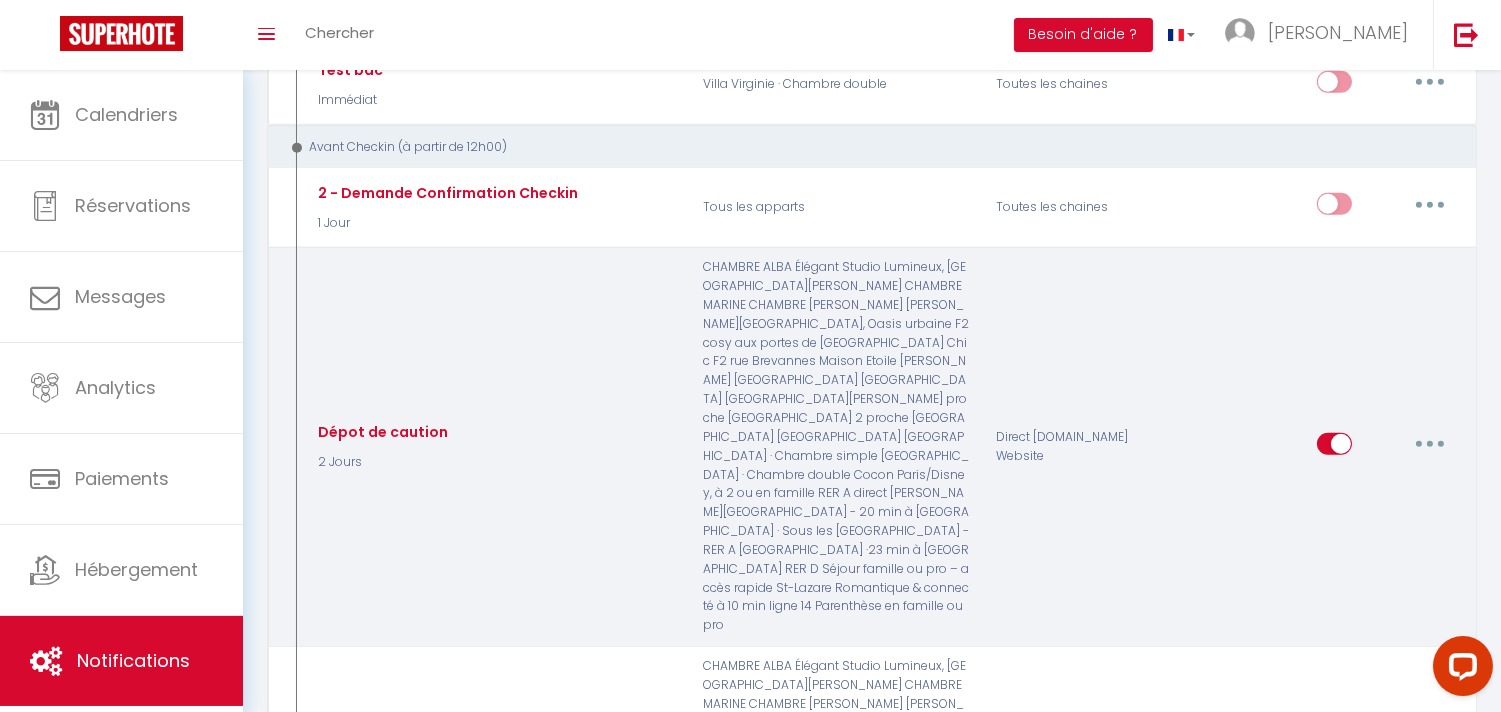 click at bounding box center [1430, 444] 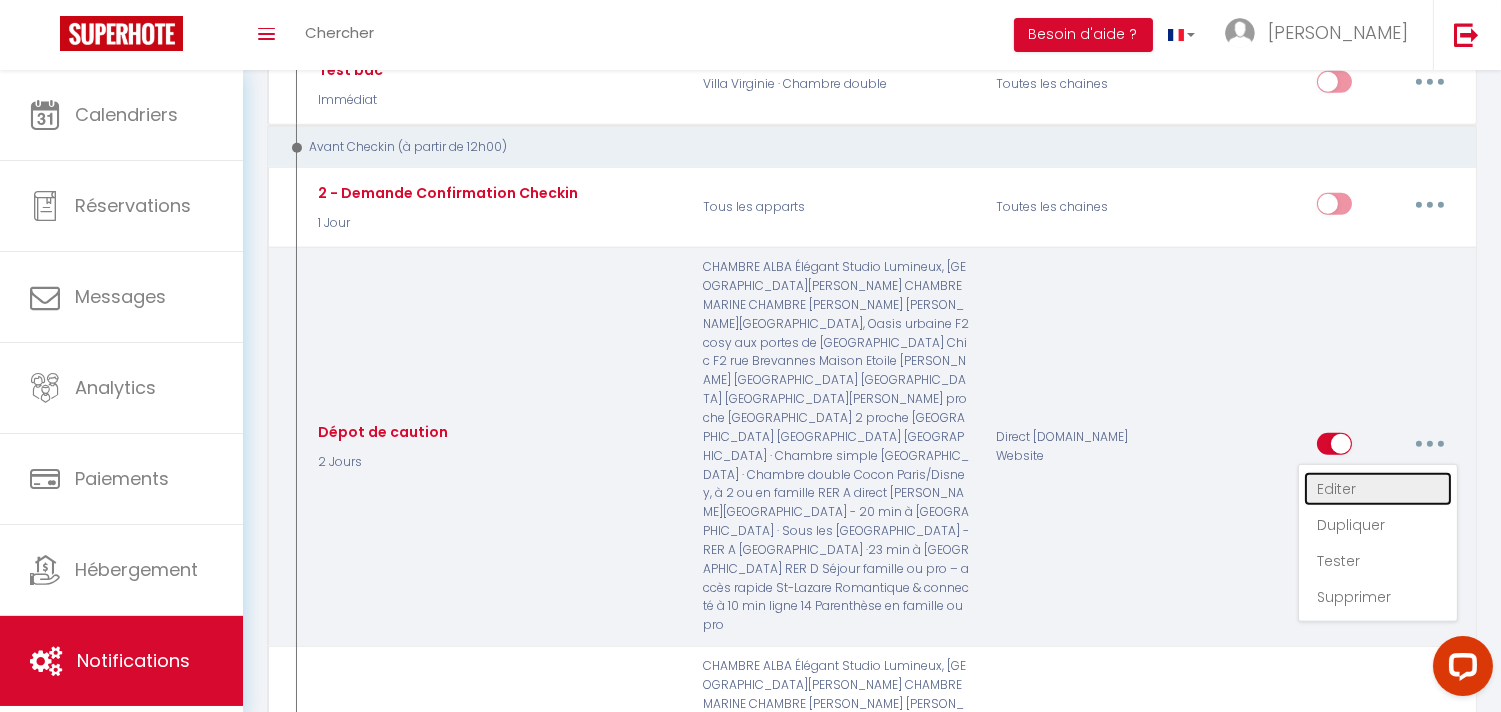 click on "Editer" at bounding box center [1378, 489] 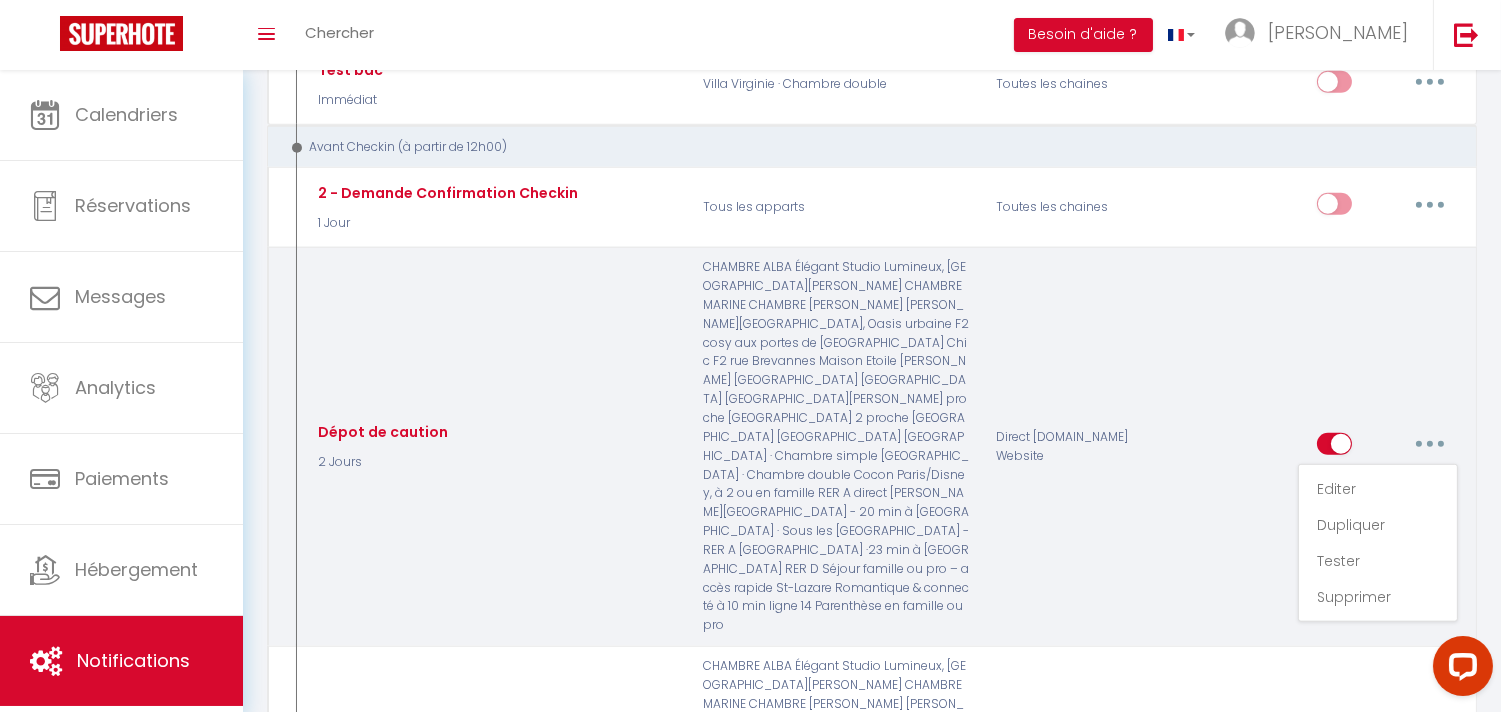 type on "Dépot de caution" 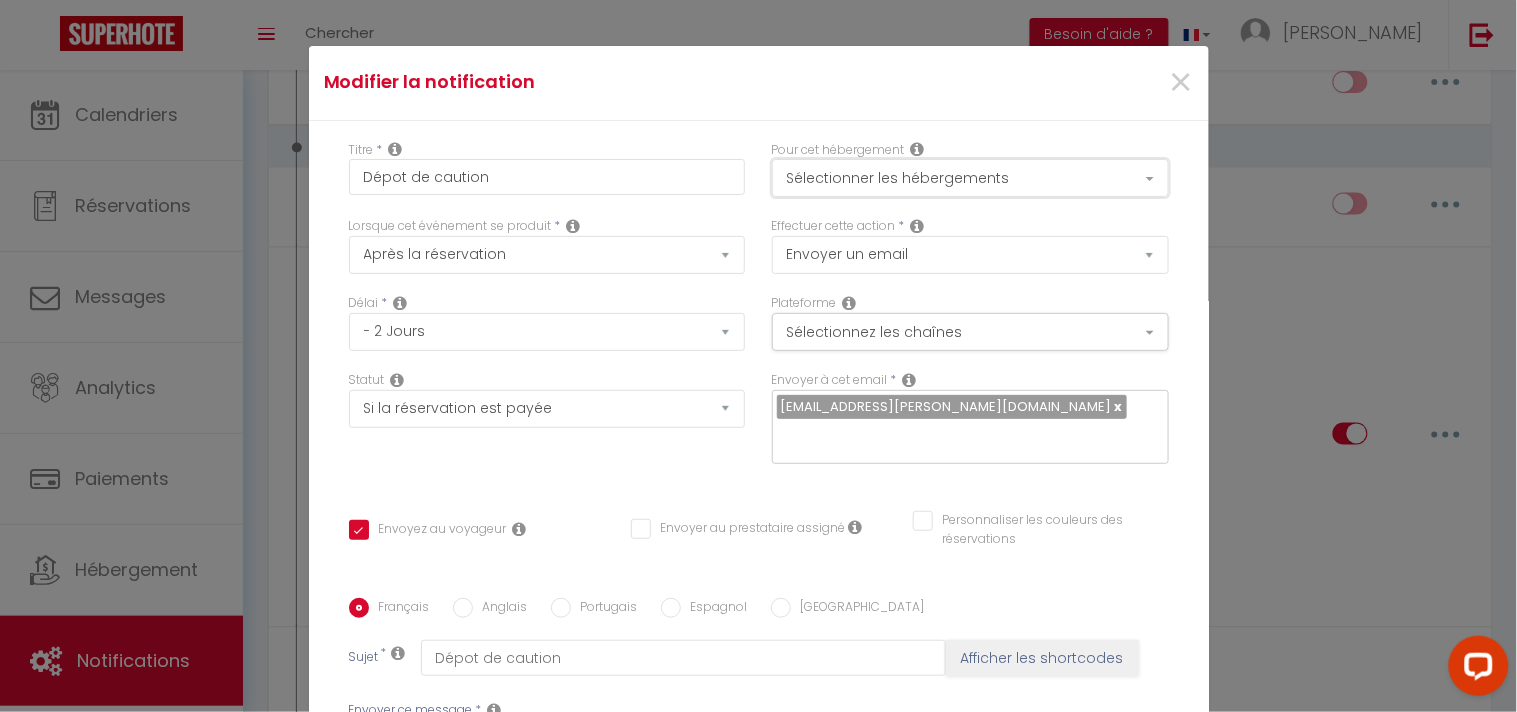 click on "Sélectionner les hébergements" at bounding box center [970, 178] 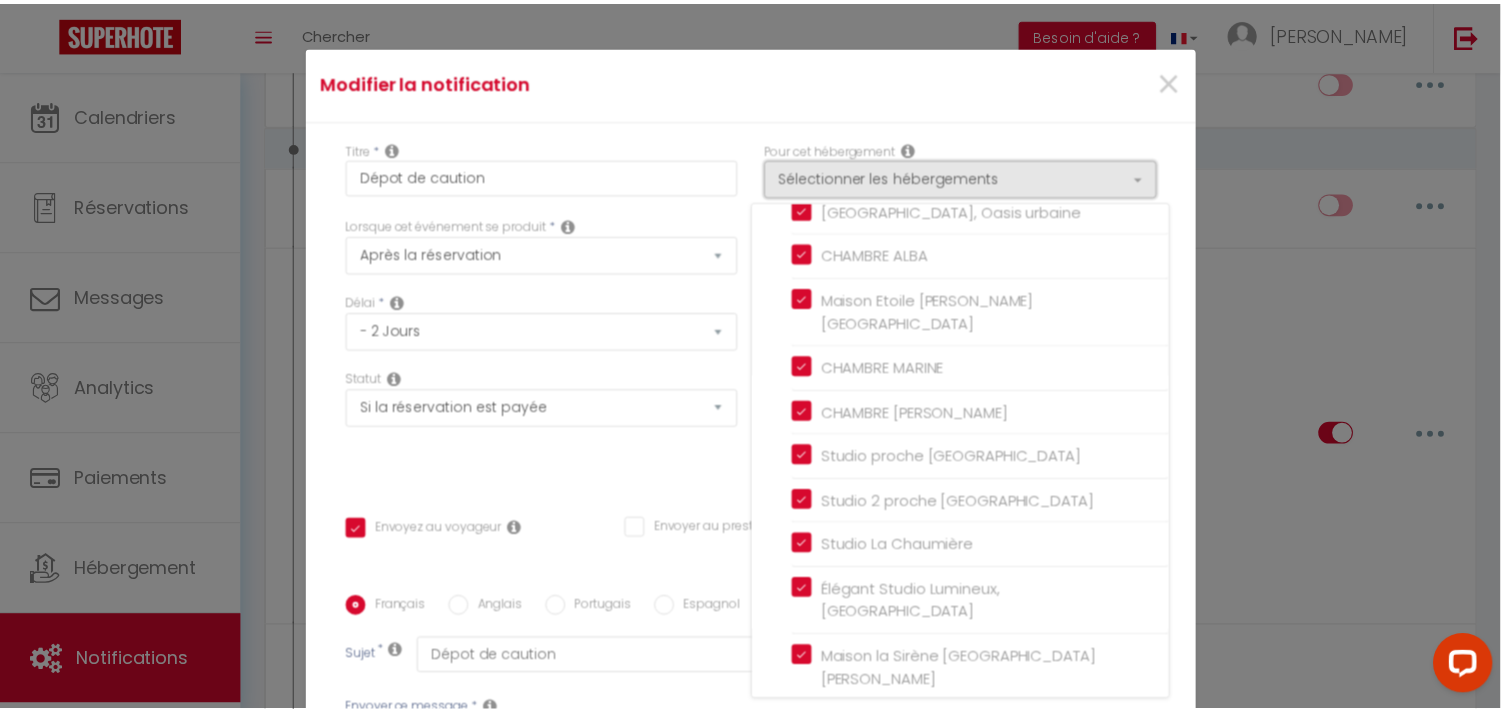 scroll, scrollTop: 111, scrollLeft: 0, axis: vertical 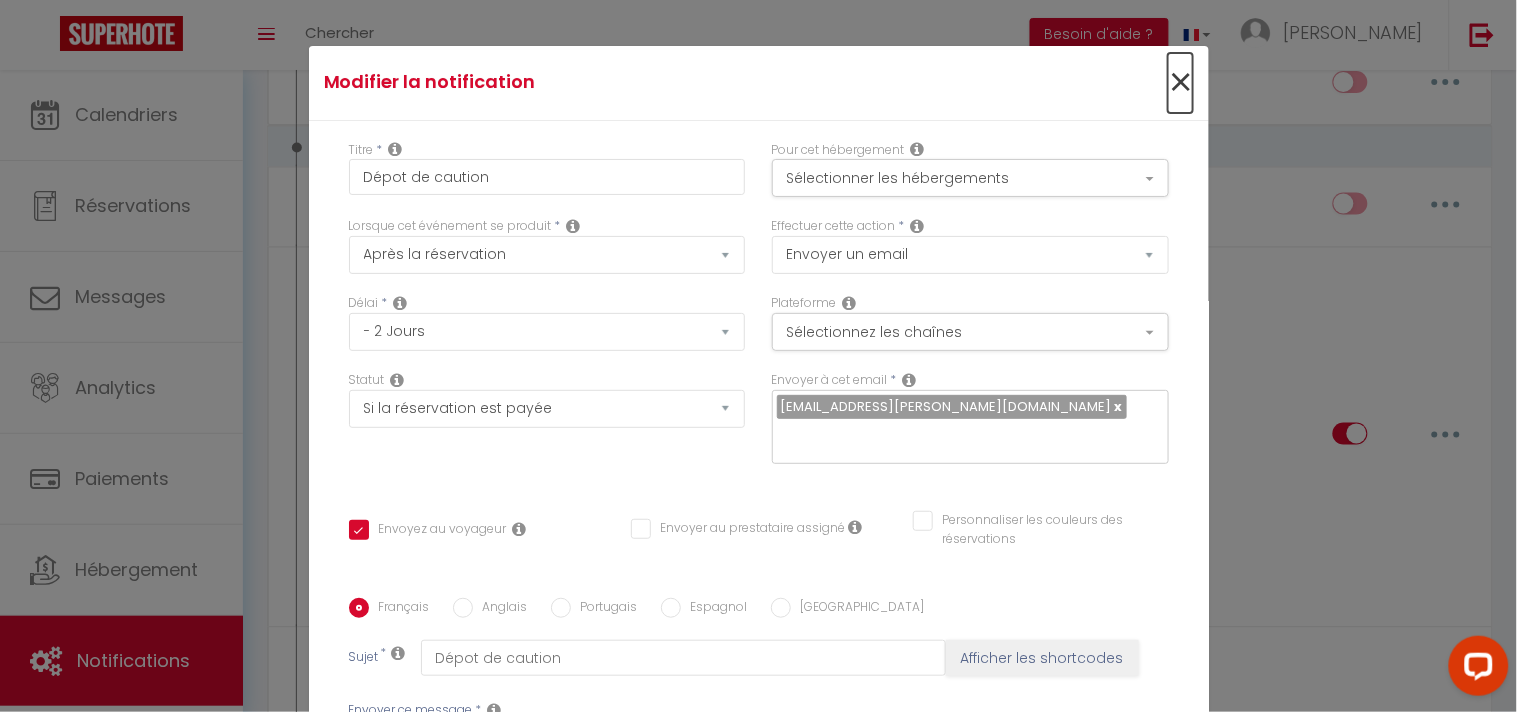 click on "×" at bounding box center (1180, 83) 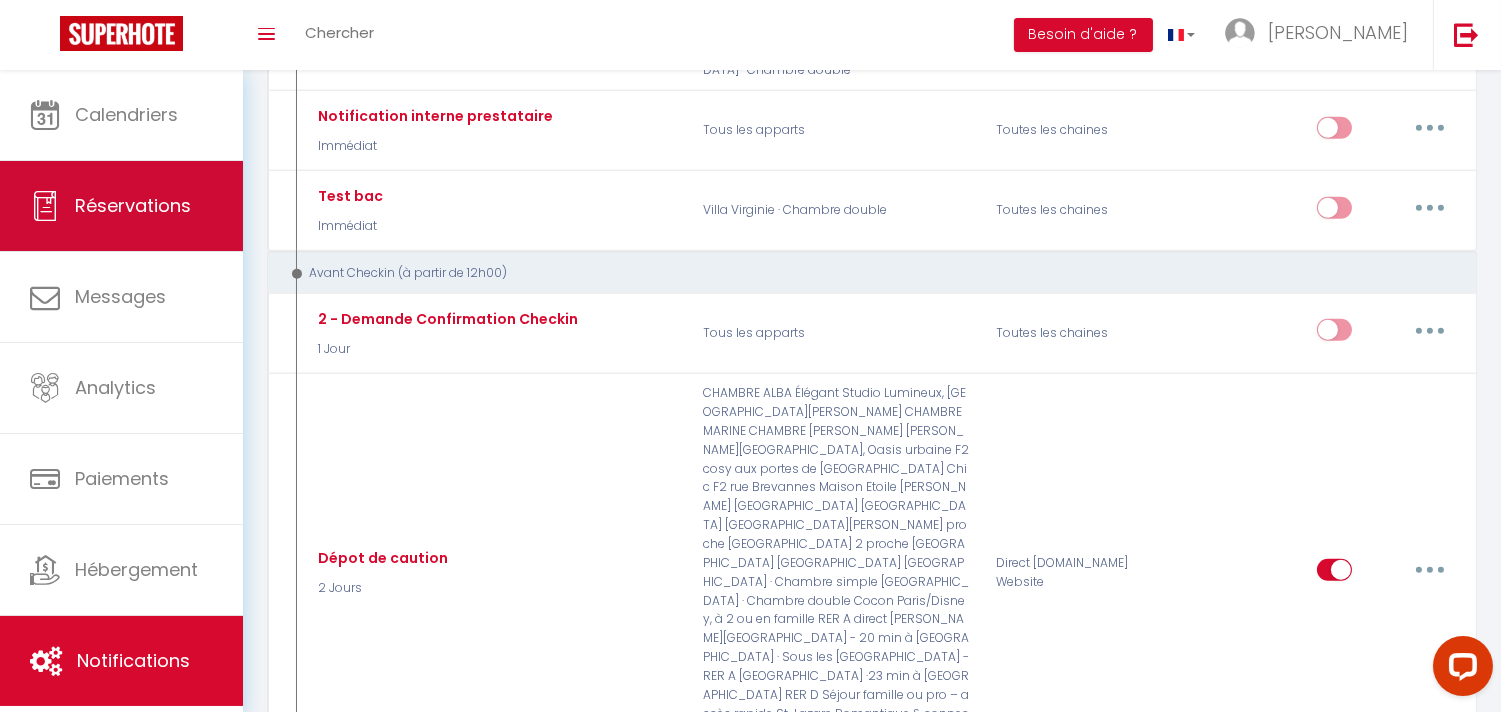 scroll, scrollTop: 2333, scrollLeft: 0, axis: vertical 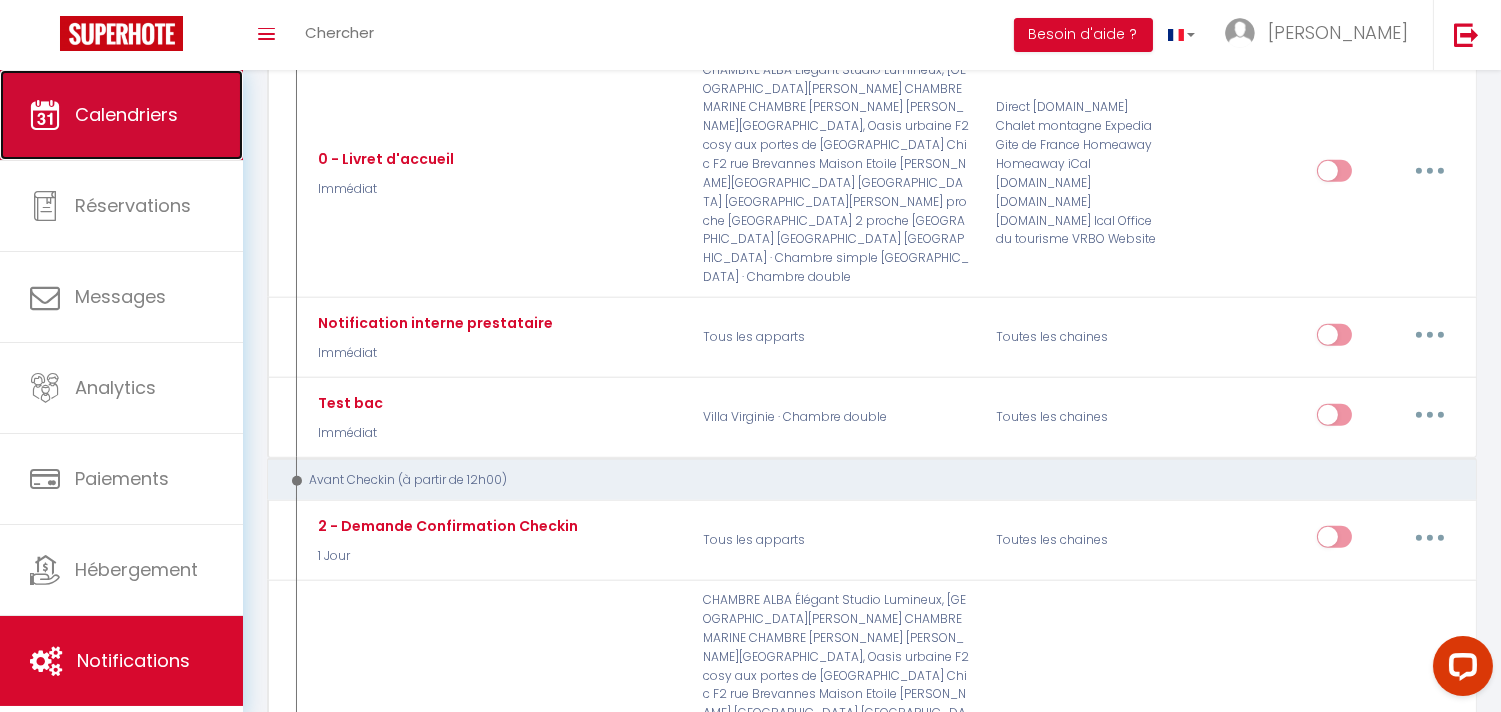 click on "Calendriers" at bounding box center (121, 115) 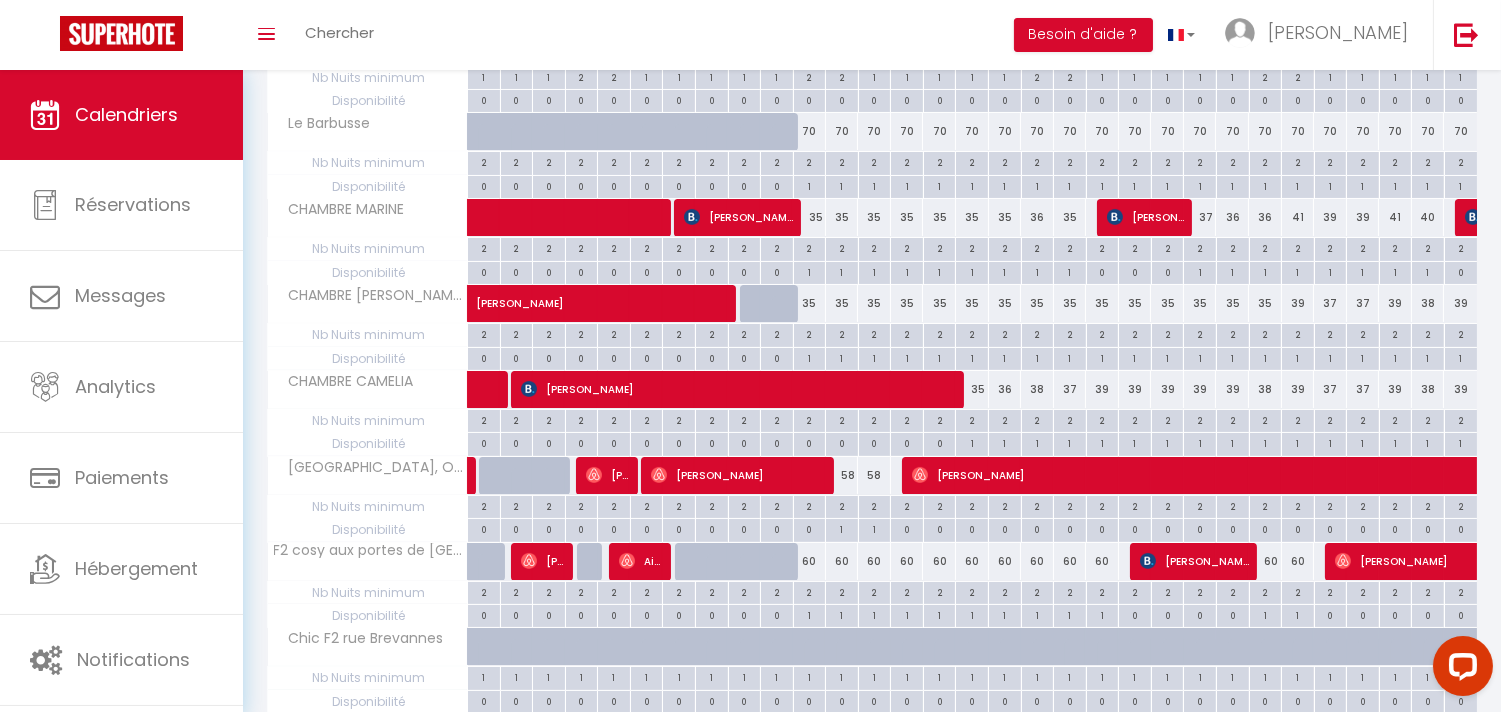 scroll, scrollTop: 697, scrollLeft: 0, axis: vertical 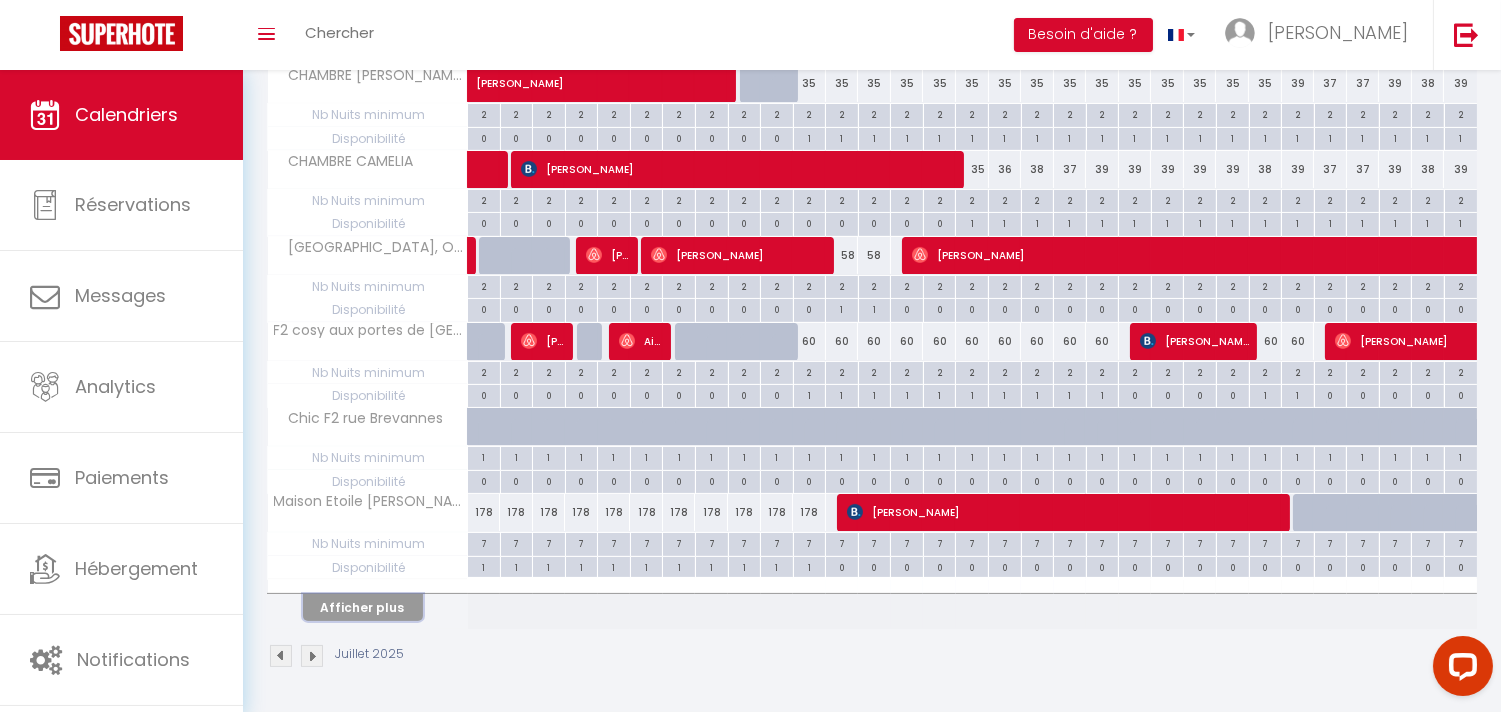 click on "Afficher plus" at bounding box center (363, 607) 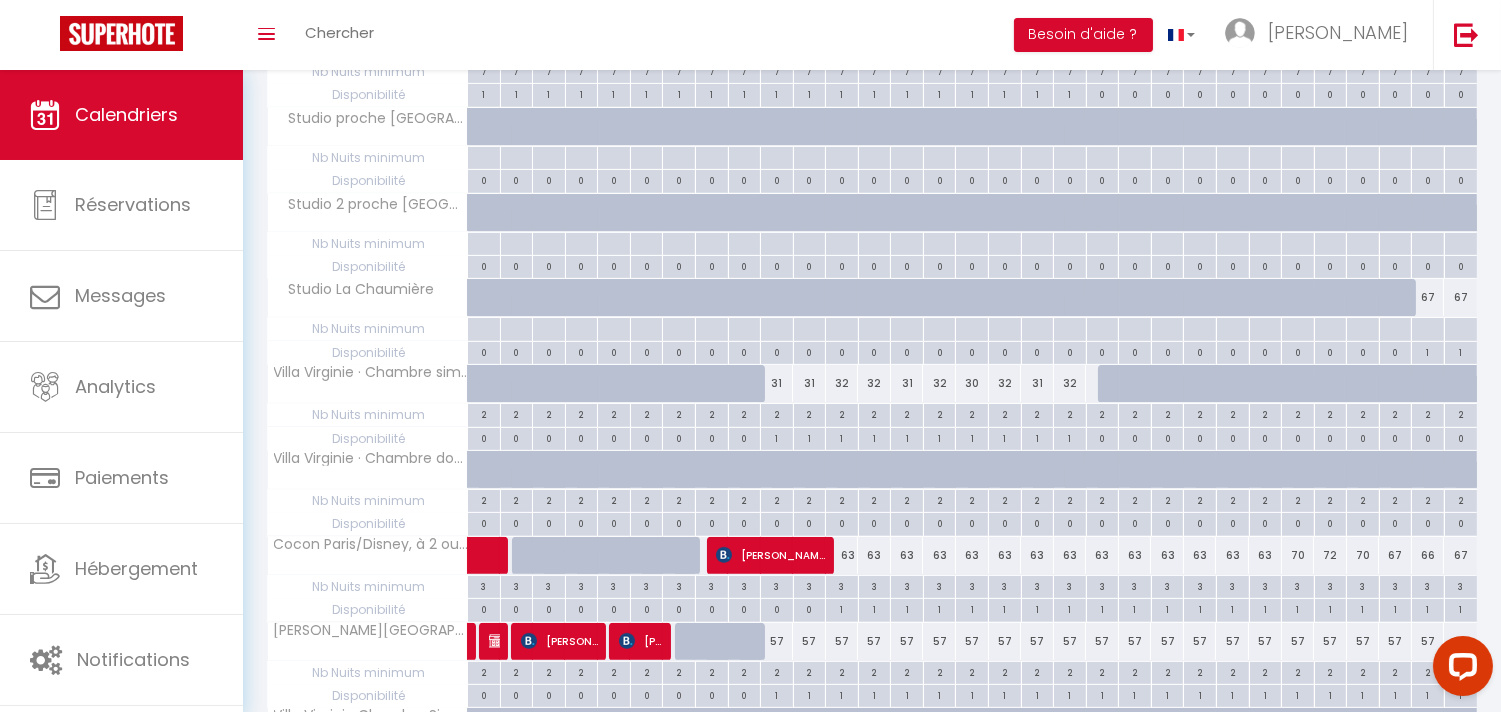 scroll, scrollTop: 1558, scrollLeft: 0, axis: vertical 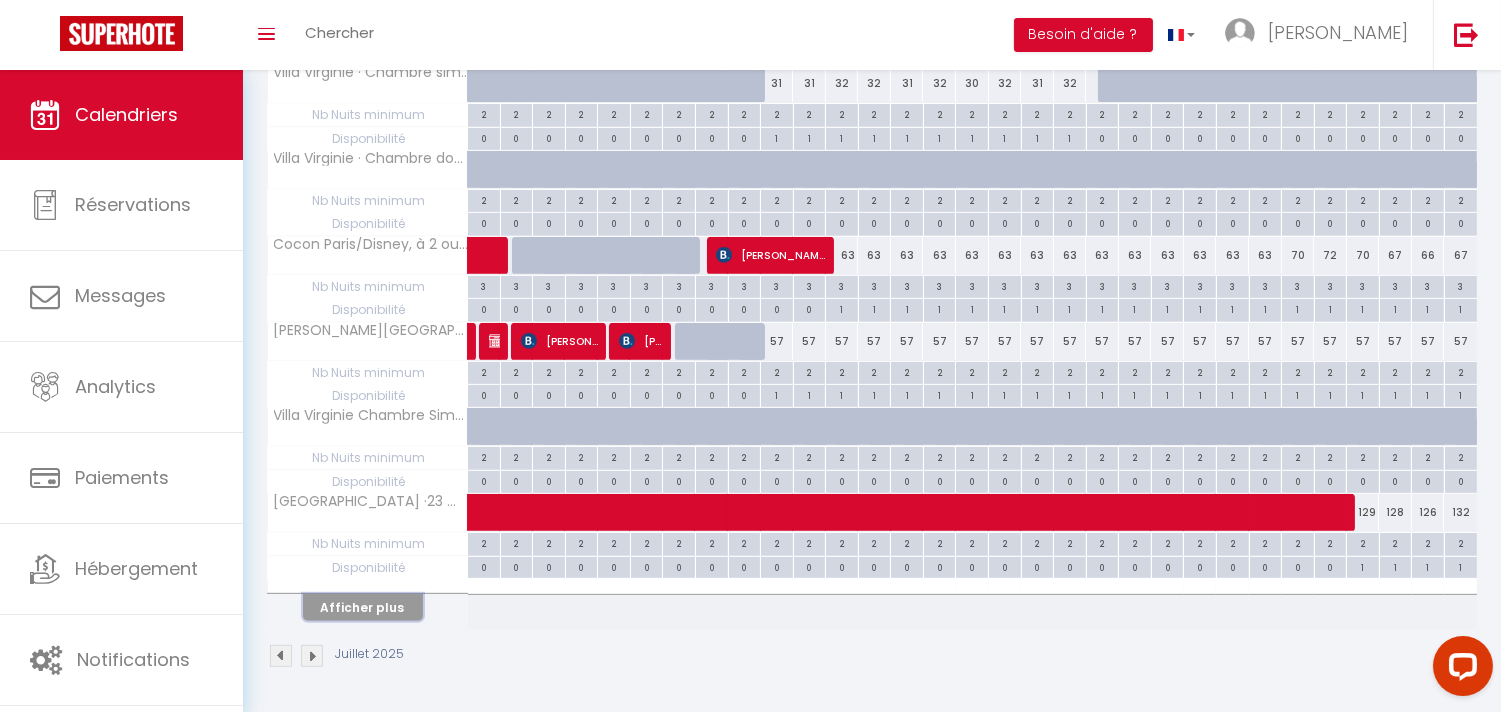 click on "Afficher plus" at bounding box center (363, 607) 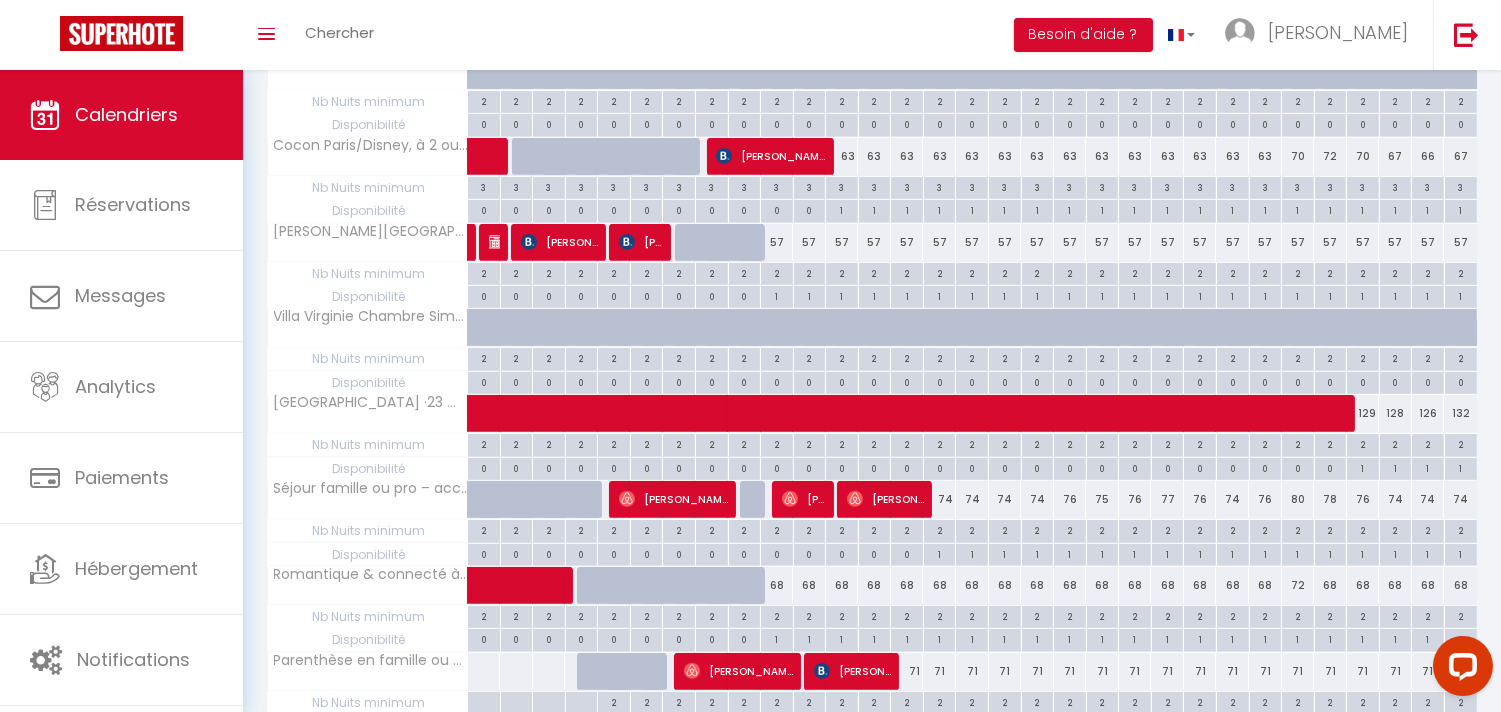scroll, scrollTop: 1767, scrollLeft: 0, axis: vertical 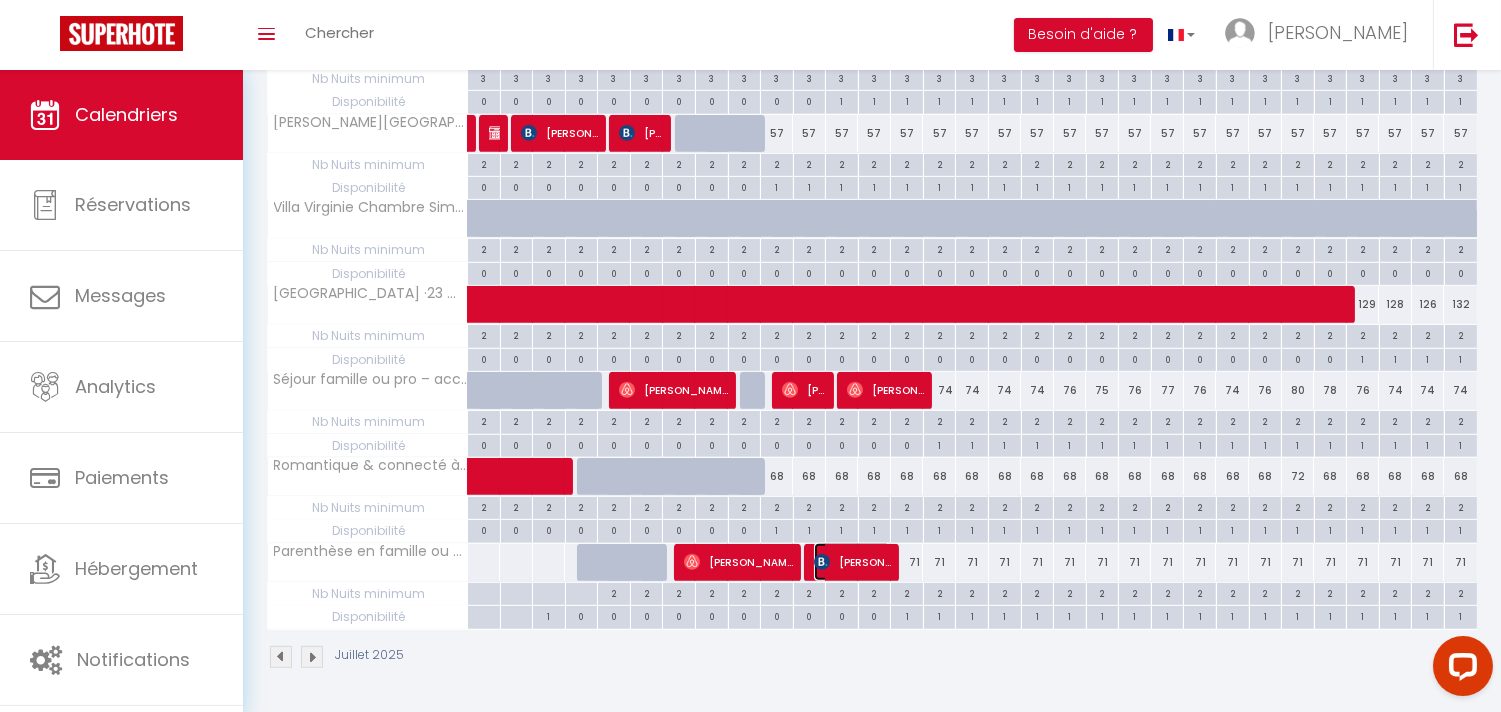 click on "[PERSON_NAME]" at bounding box center (852, 562) 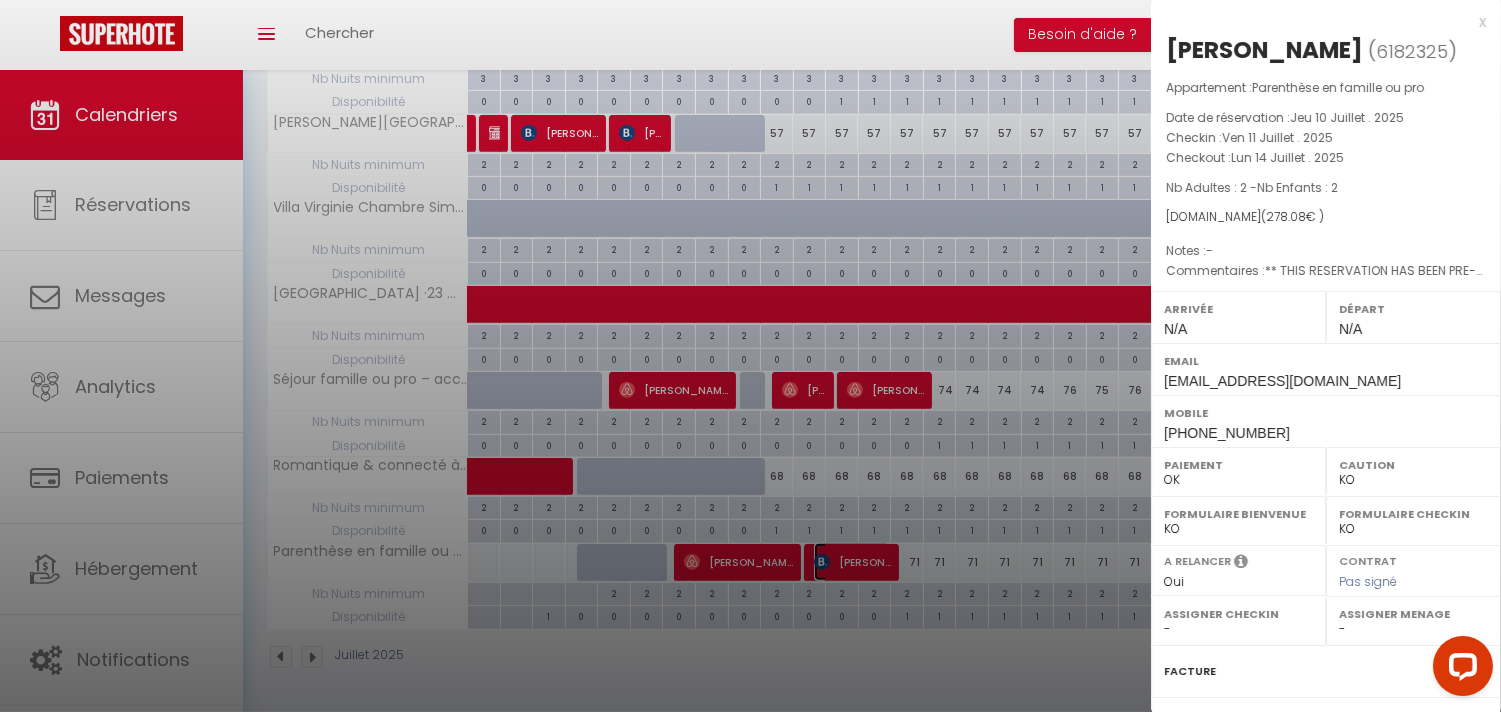 scroll, scrollTop: 221, scrollLeft: 0, axis: vertical 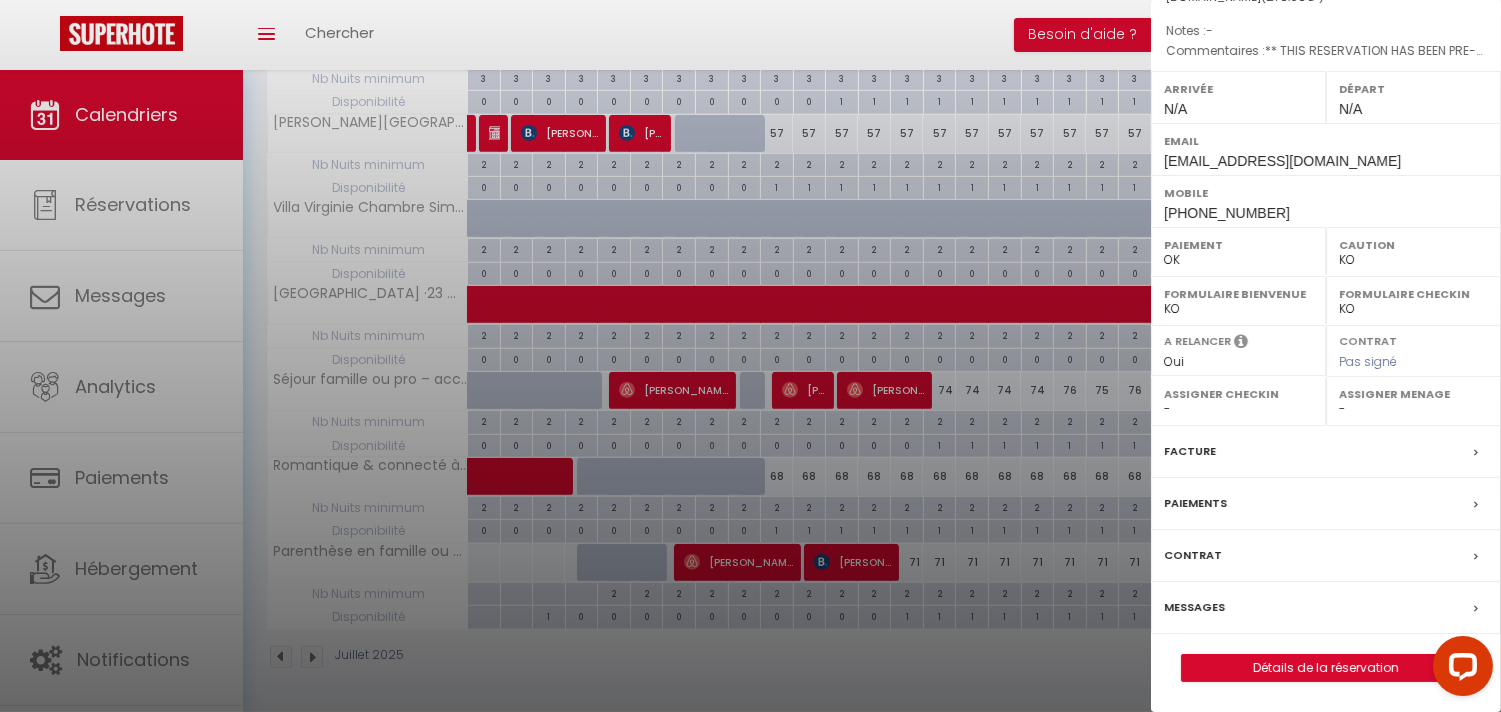 click on "Messages" at bounding box center [1326, 608] 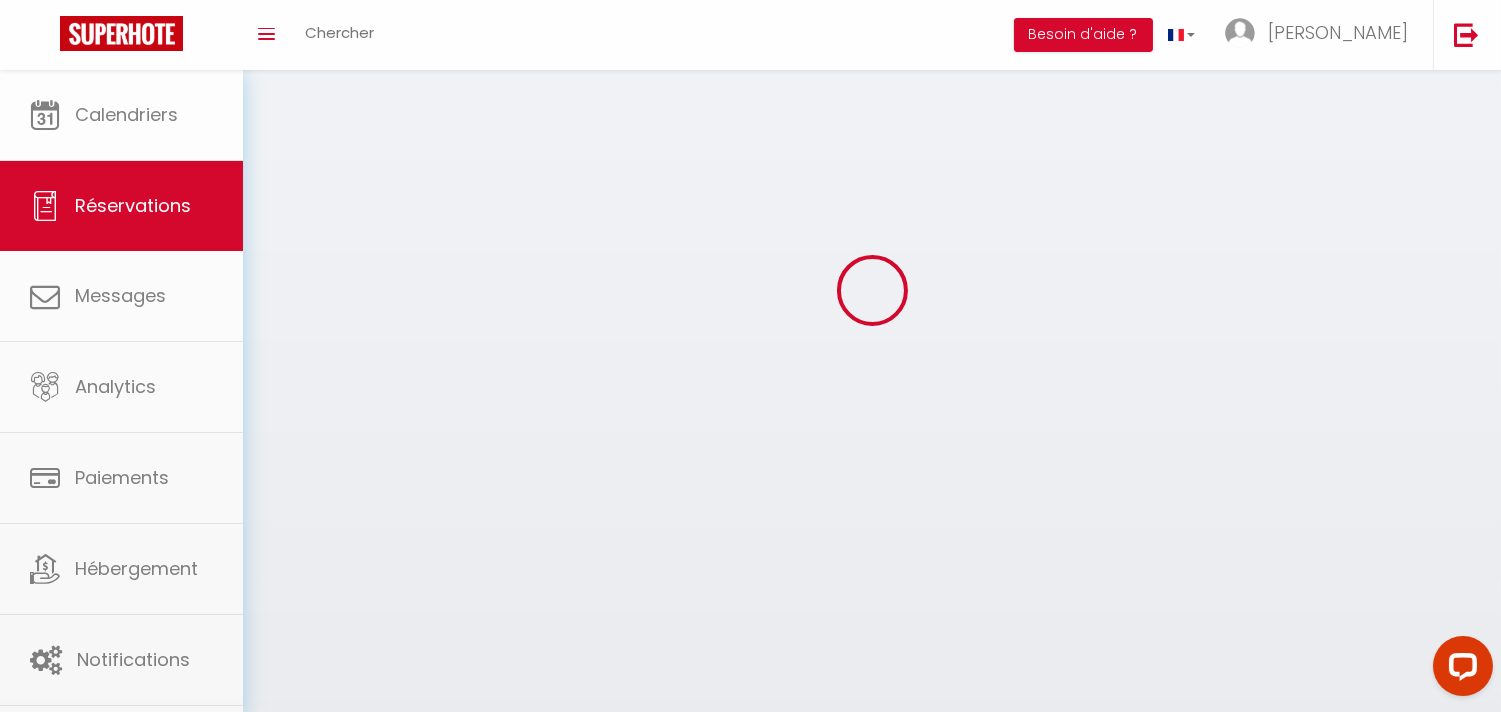 scroll, scrollTop: 0, scrollLeft: 0, axis: both 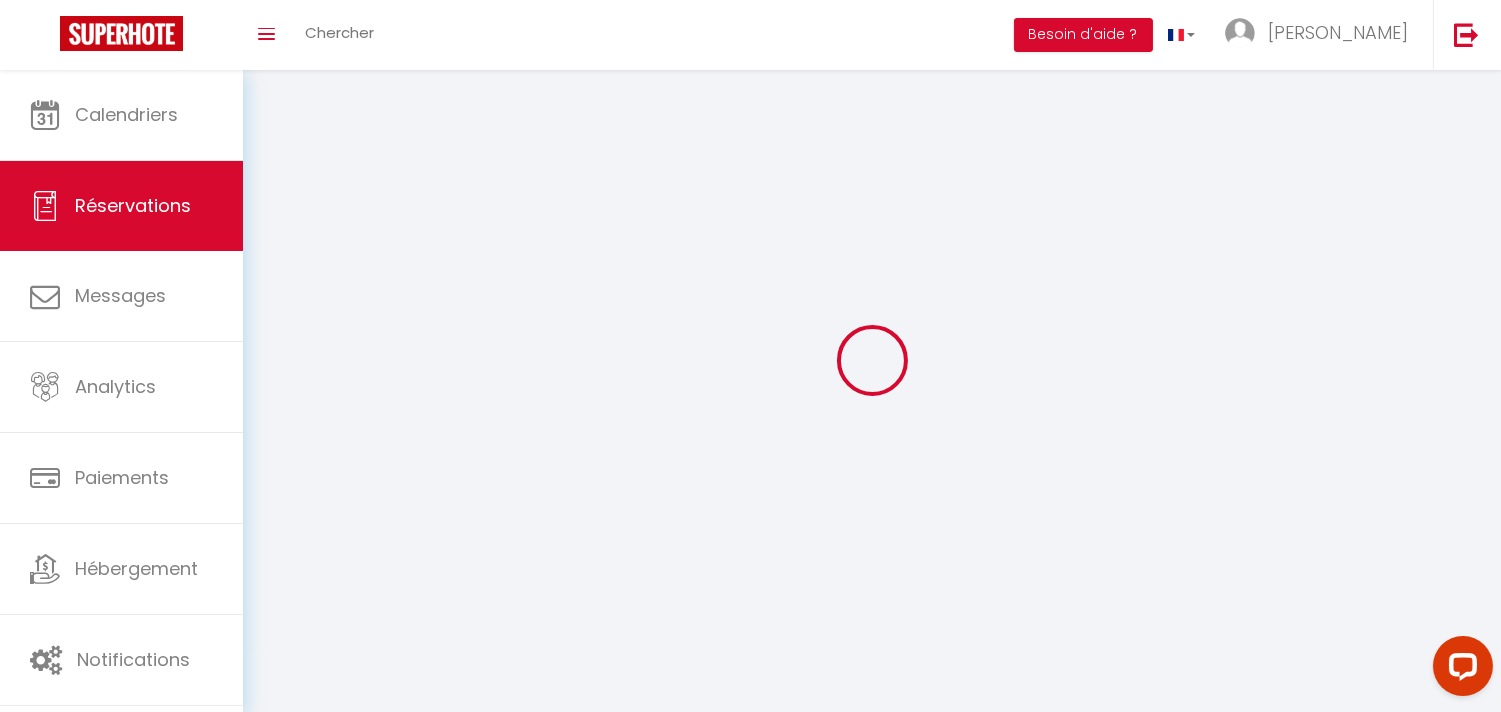 type 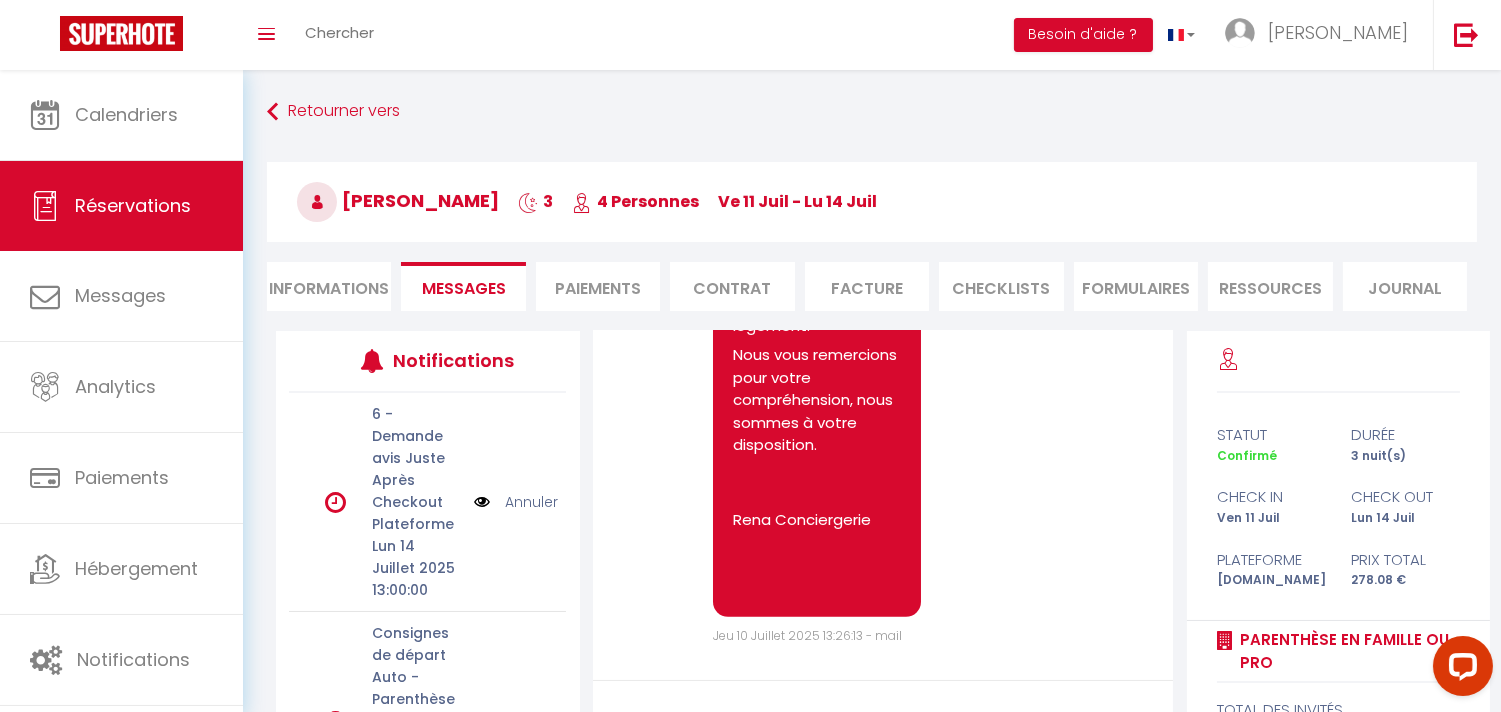 scroll, scrollTop: 2124, scrollLeft: 0, axis: vertical 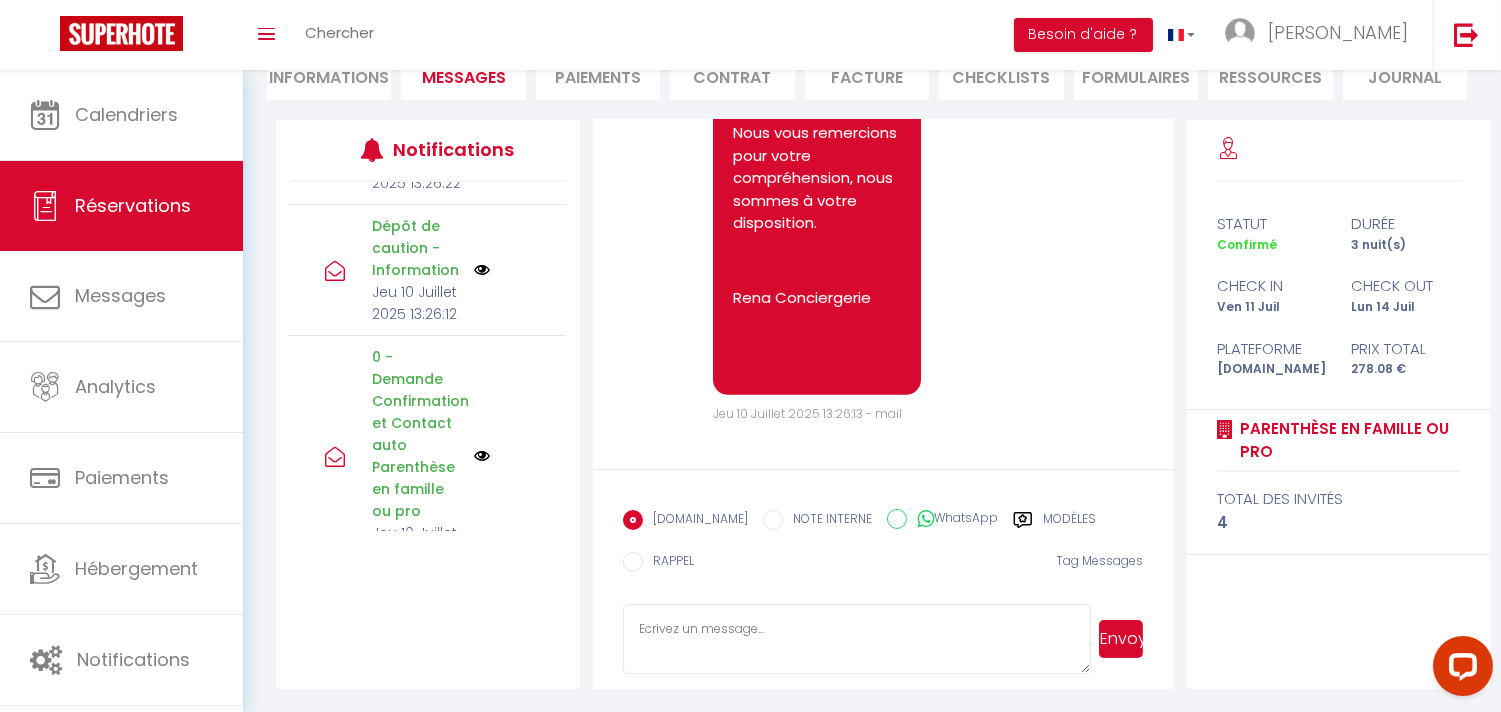 click at bounding box center [482, 270] 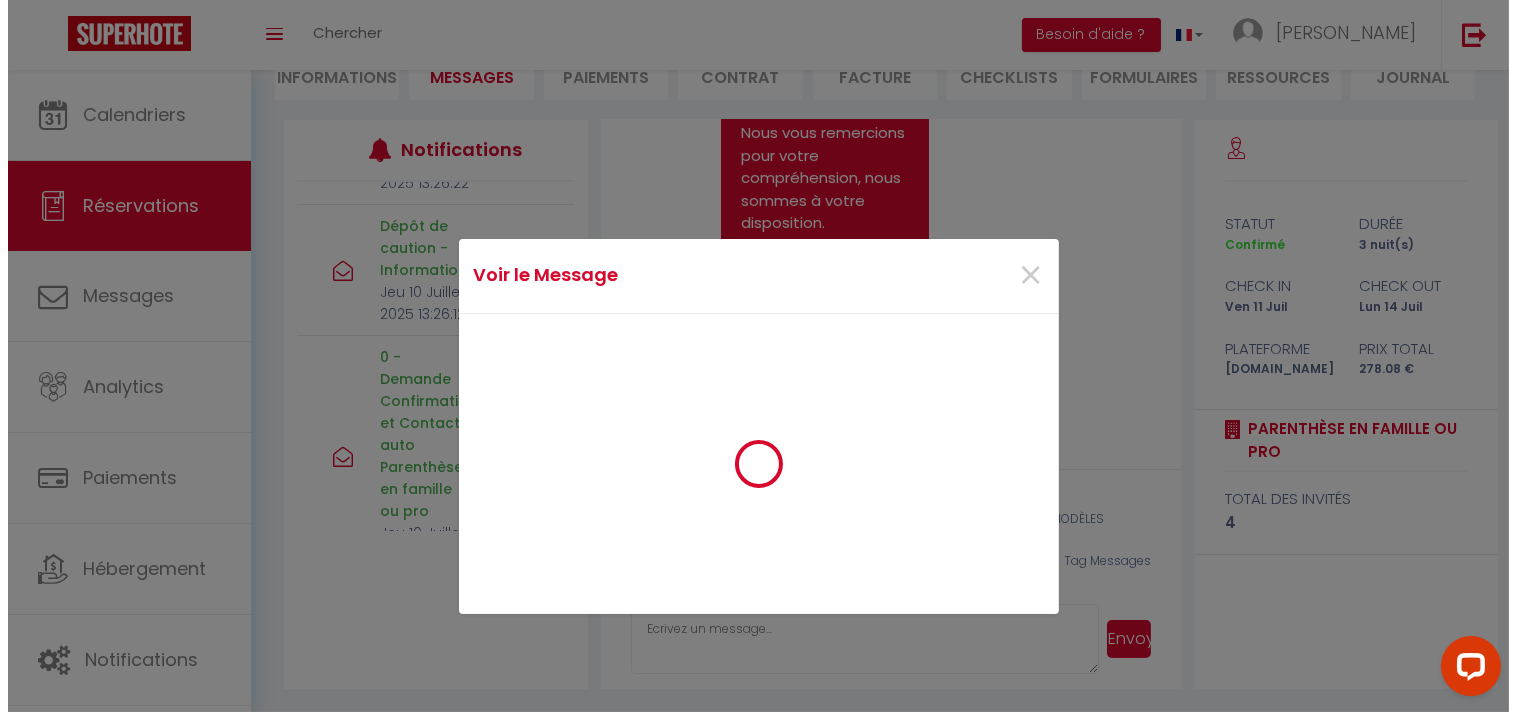 scroll, scrollTop: 2056, scrollLeft: 0, axis: vertical 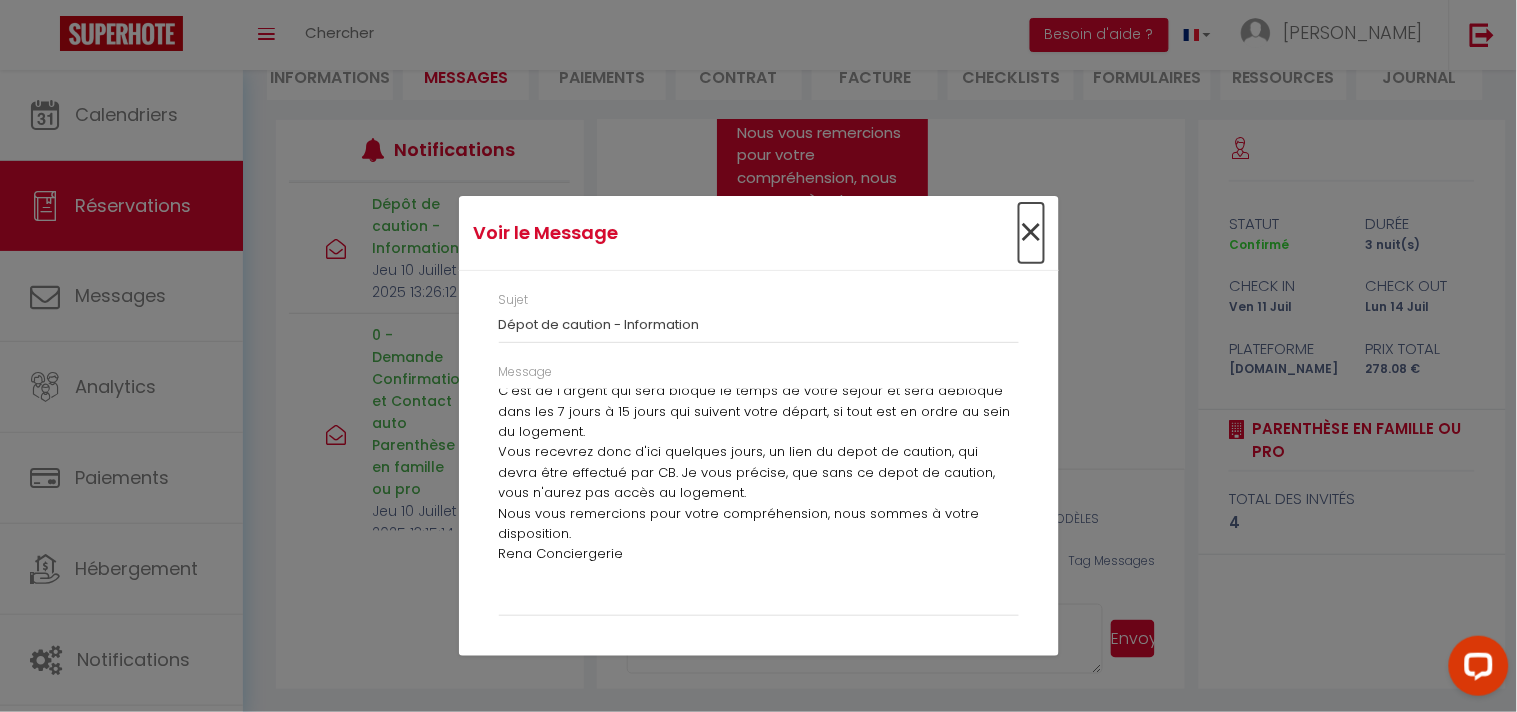 click on "×" at bounding box center [1031, 233] 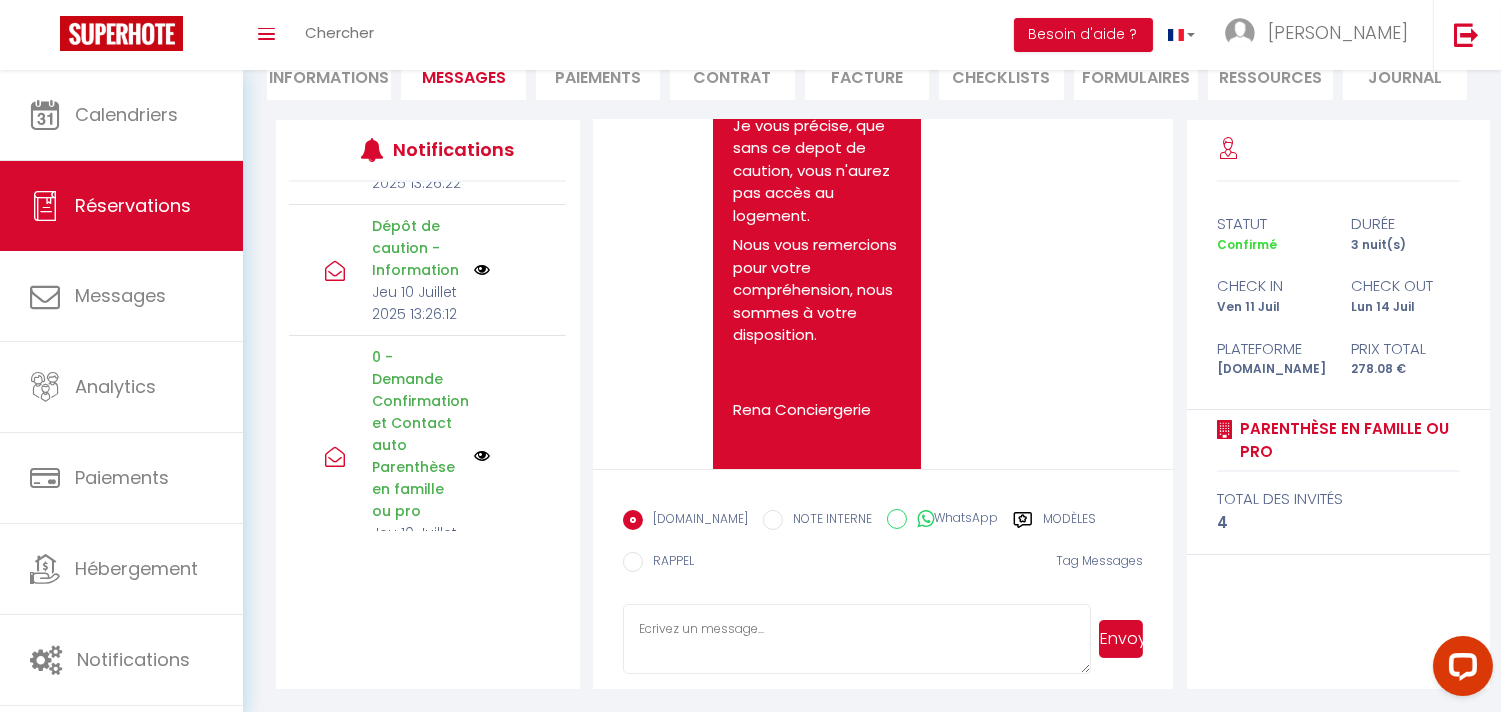 scroll, scrollTop: 2124, scrollLeft: 0, axis: vertical 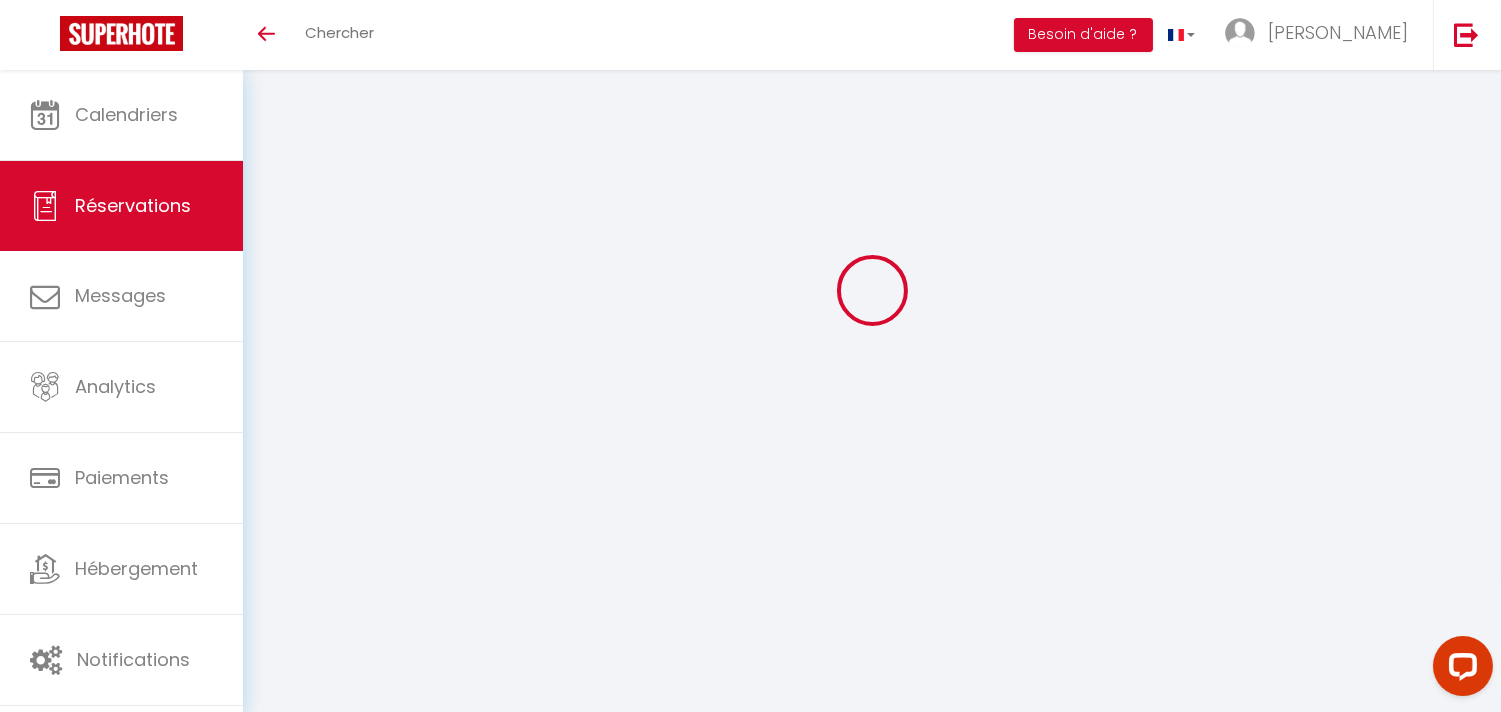 select 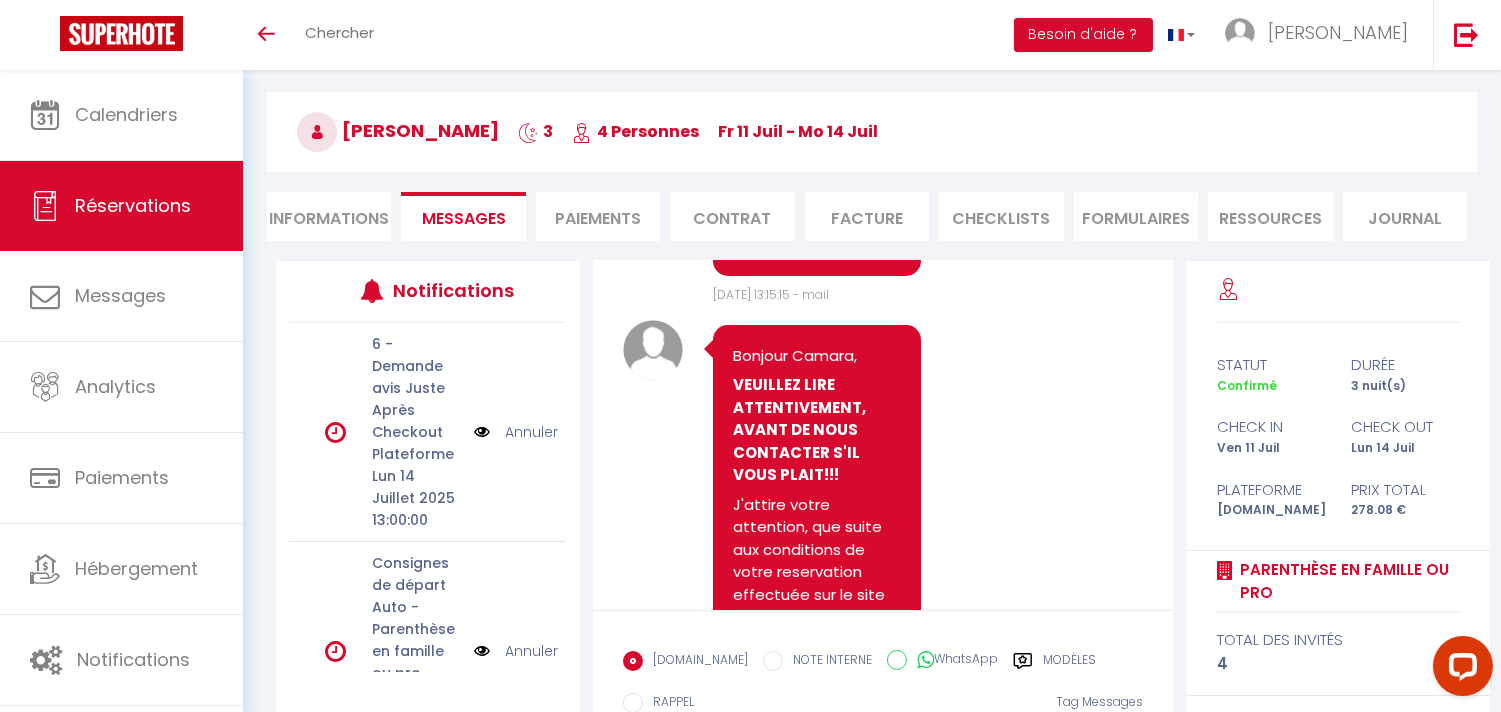 scroll, scrollTop: 1013, scrollLeft: 0, axis: vertical 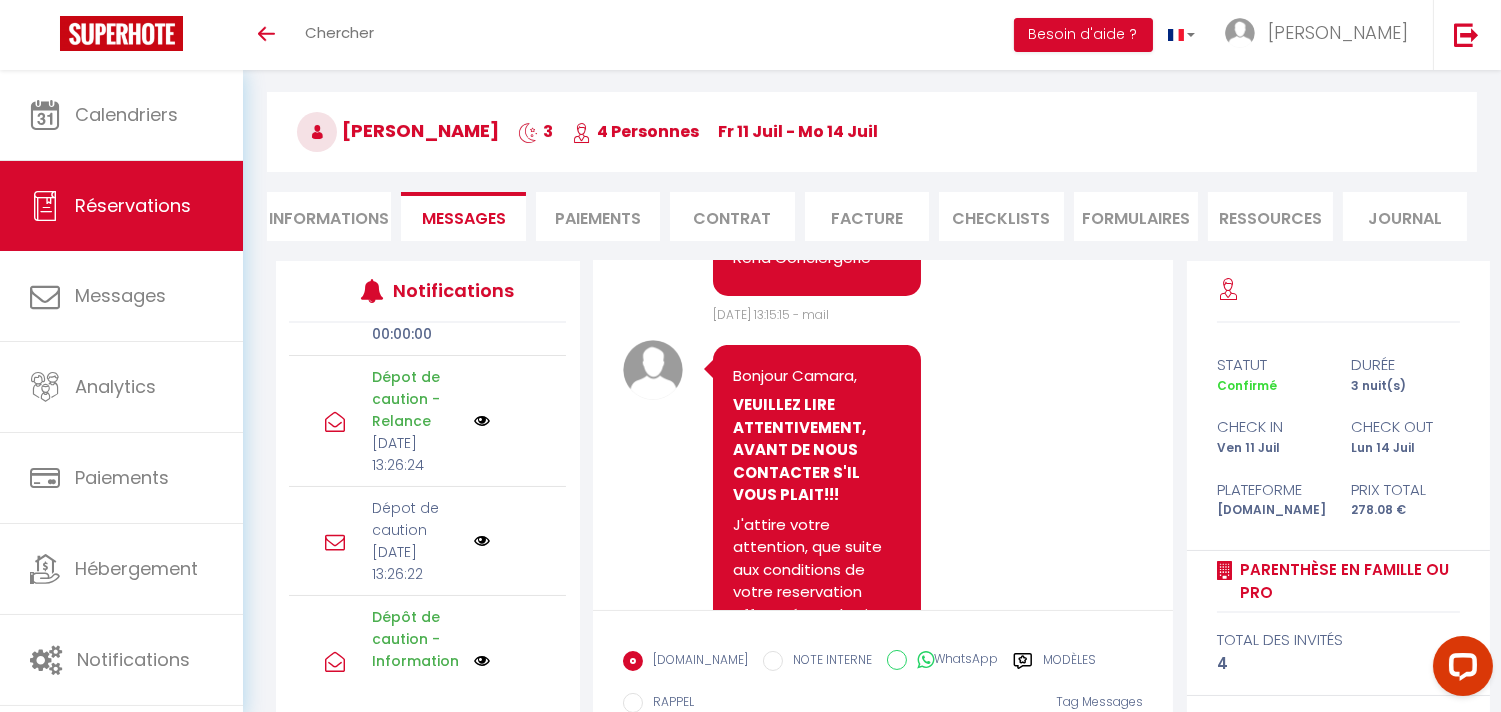 click at bounding box center (482, 421) 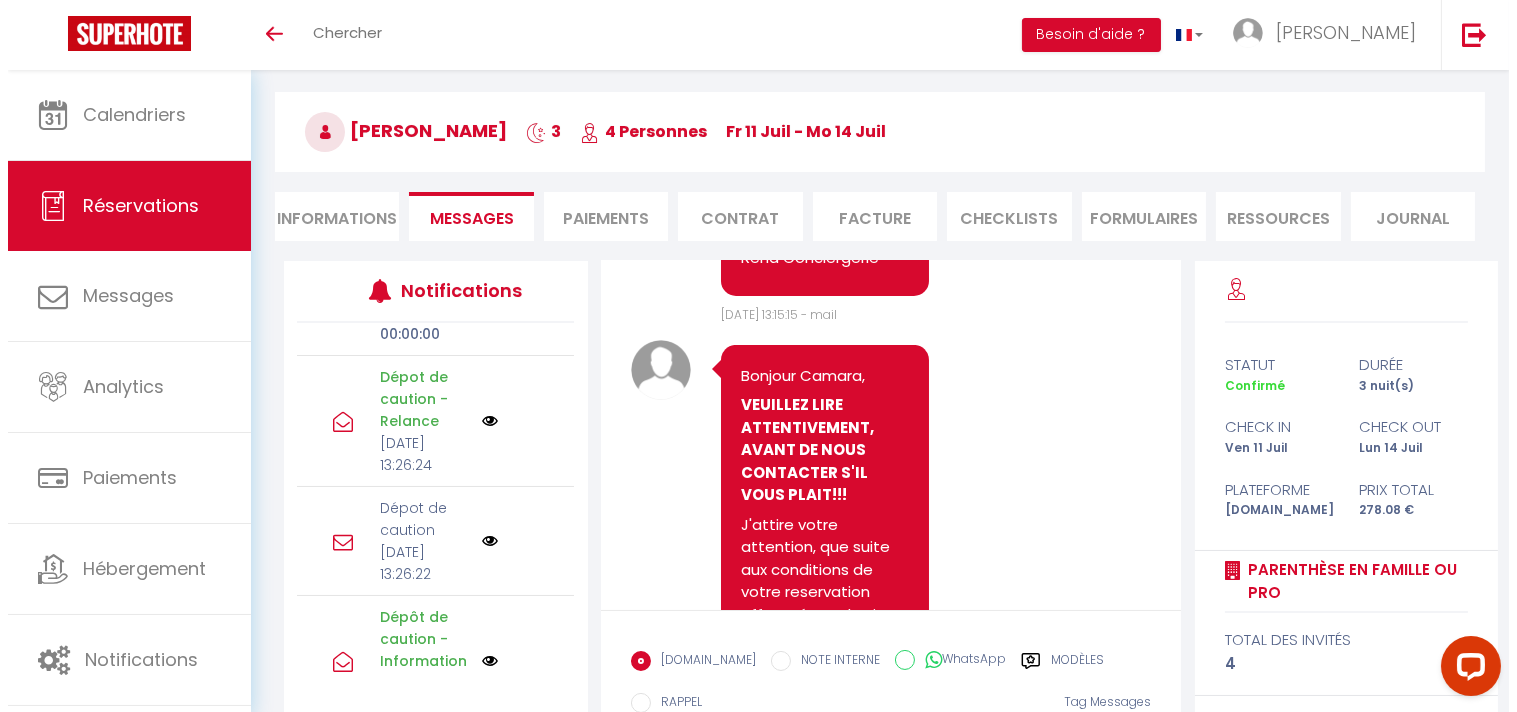 scroll, scrollTop: 991, scrollLeft: 0, axis: vertical 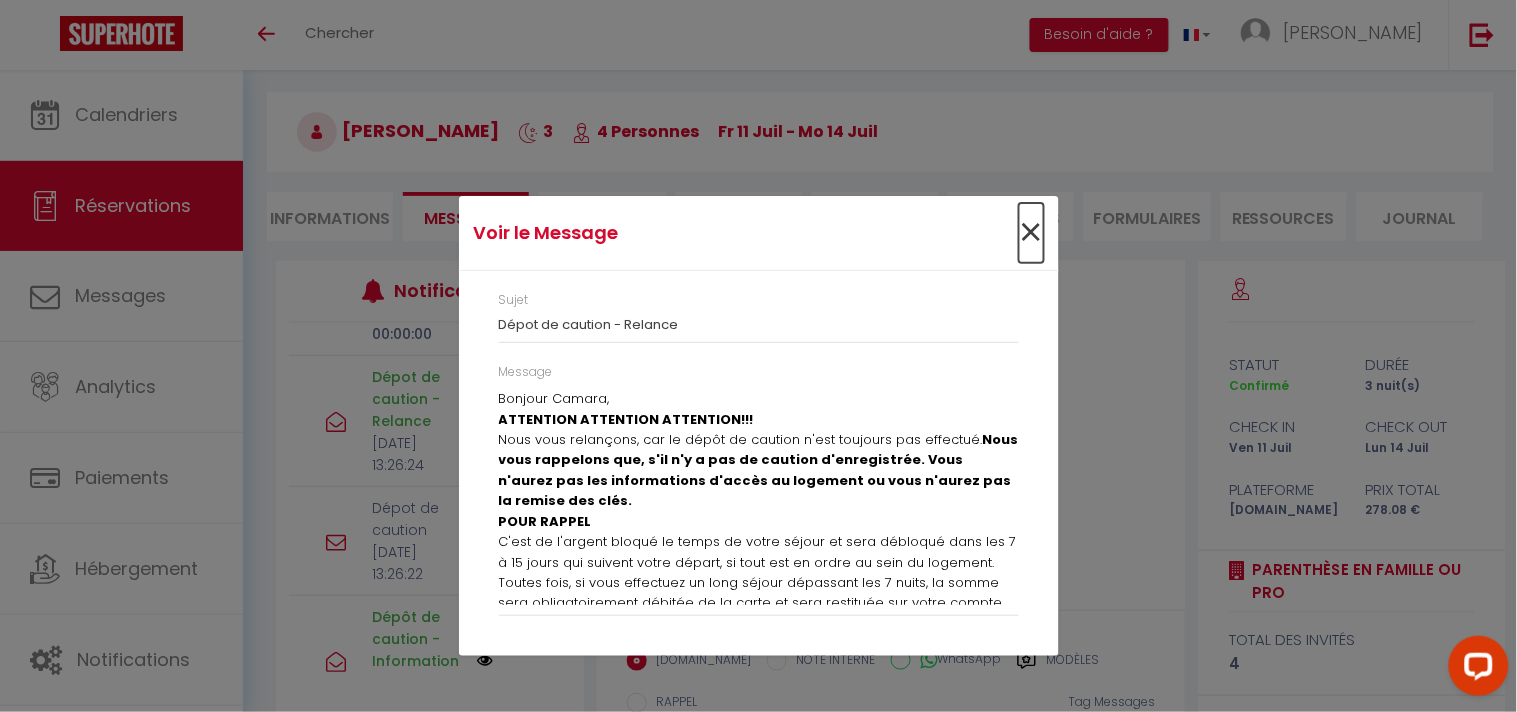 click on "×" at bounding box center (1031, 233) 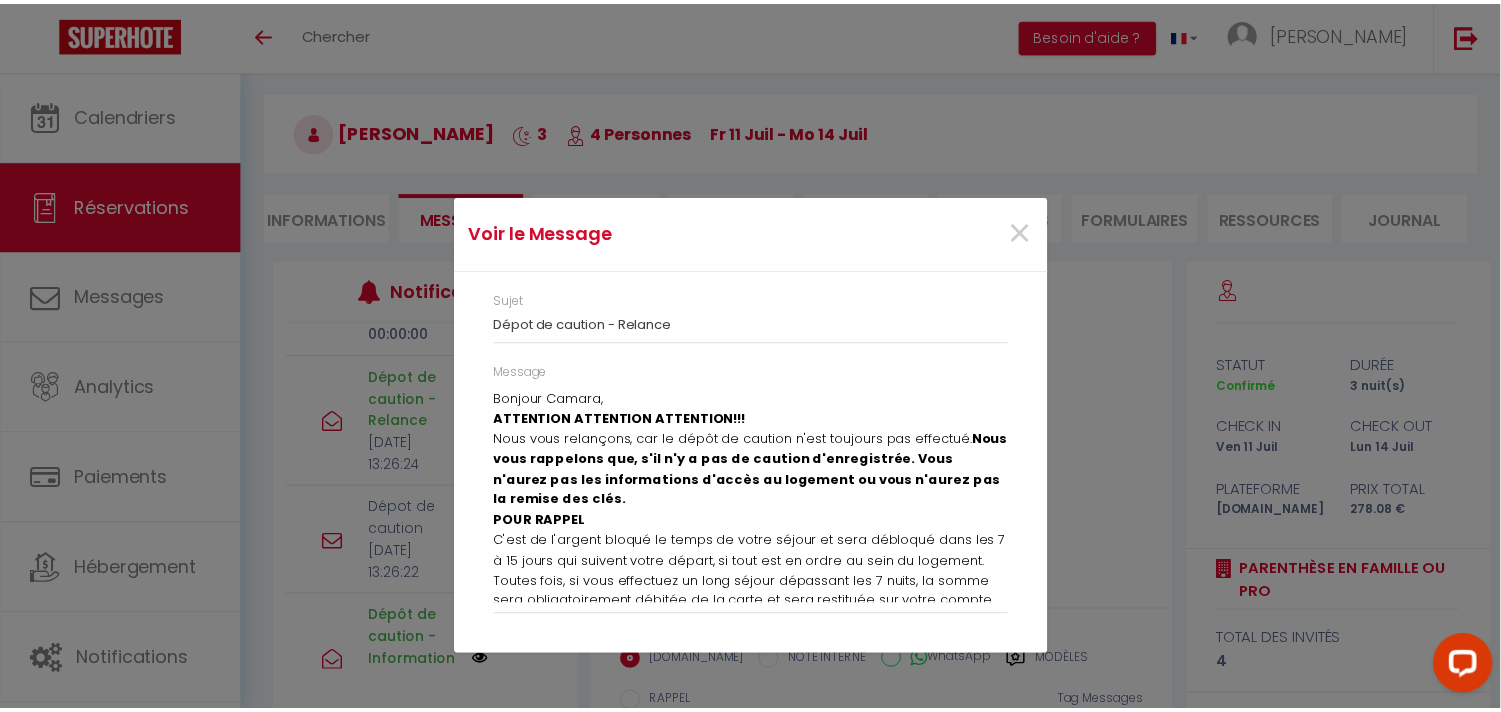 scroll, scrollTop: 1013, scrollLeft: 0, axis: vertical 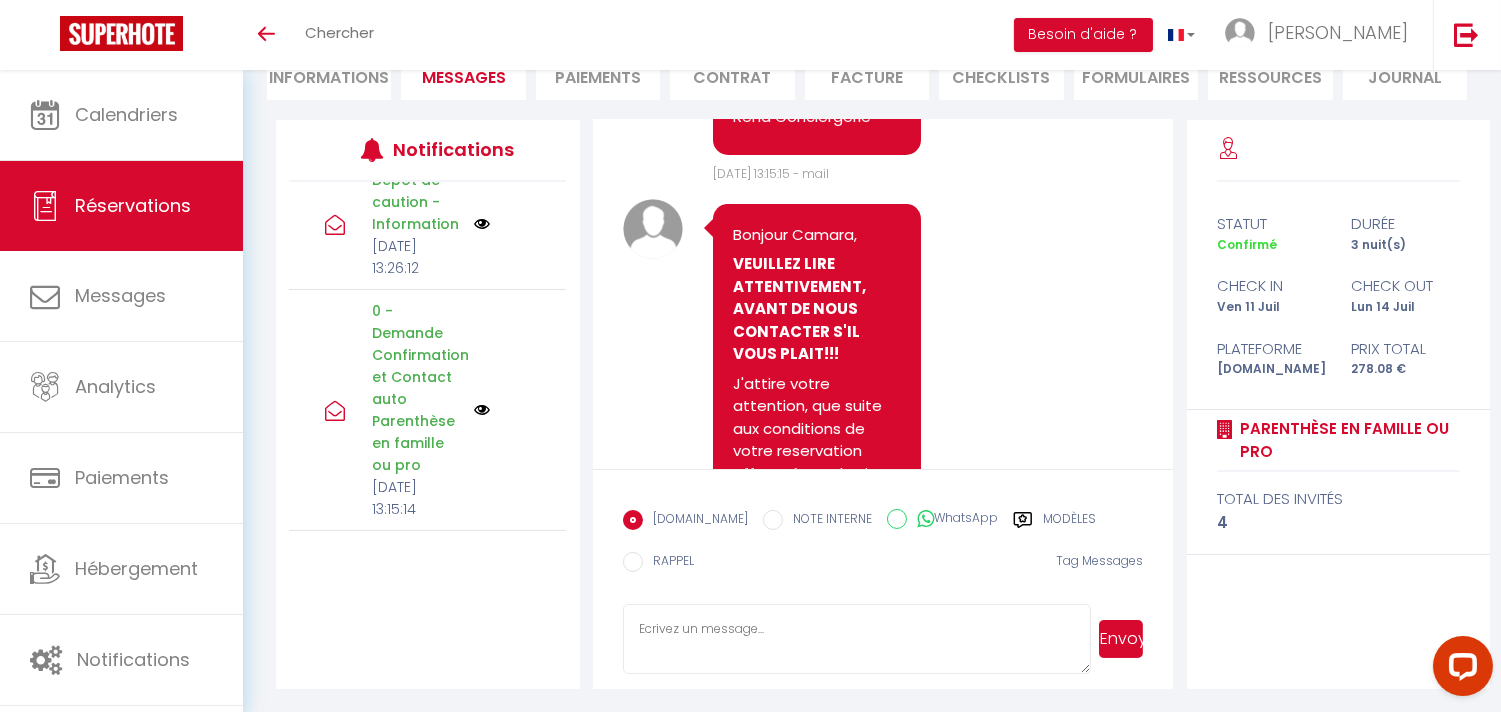 click at bounding box center [482, 224] 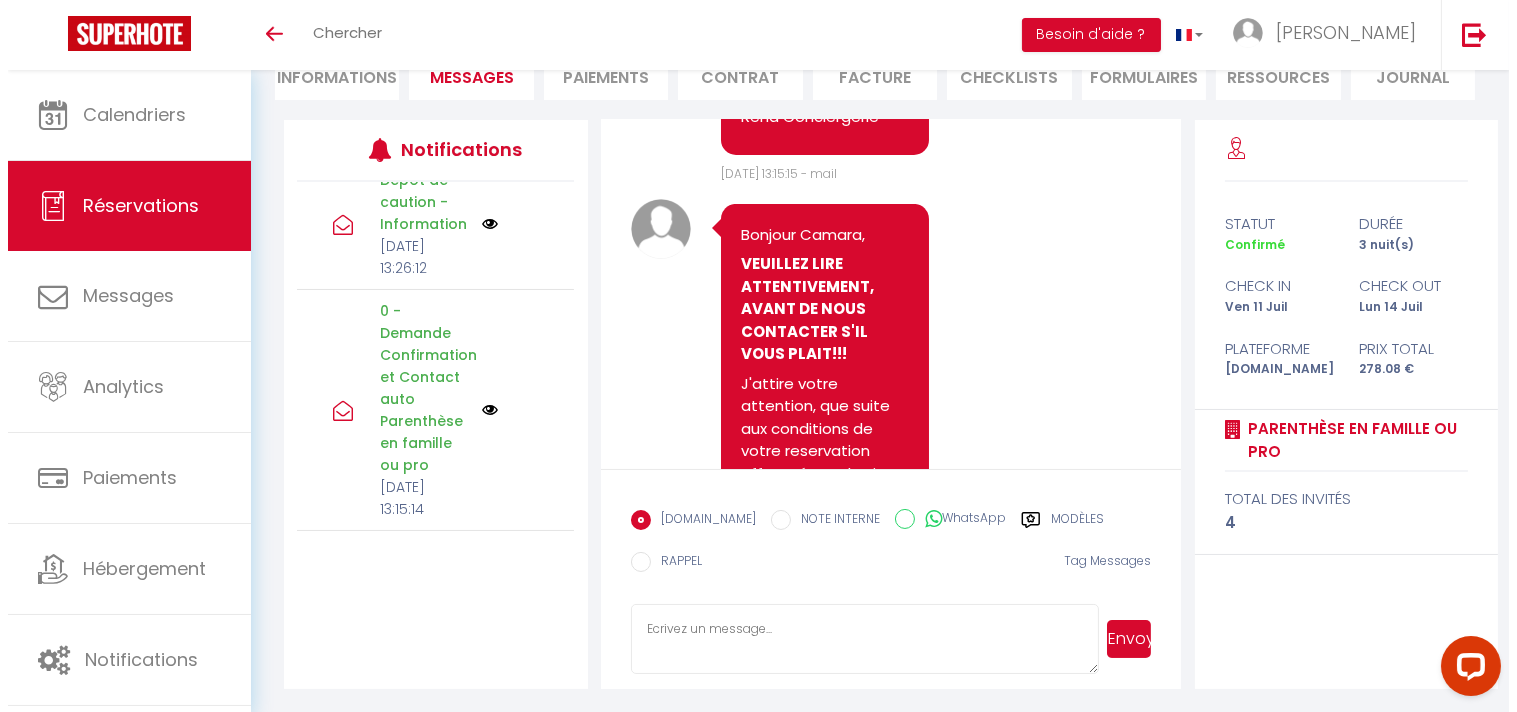 scroll, scrollTop: 991, scrollLeft: 0, axis: vertical 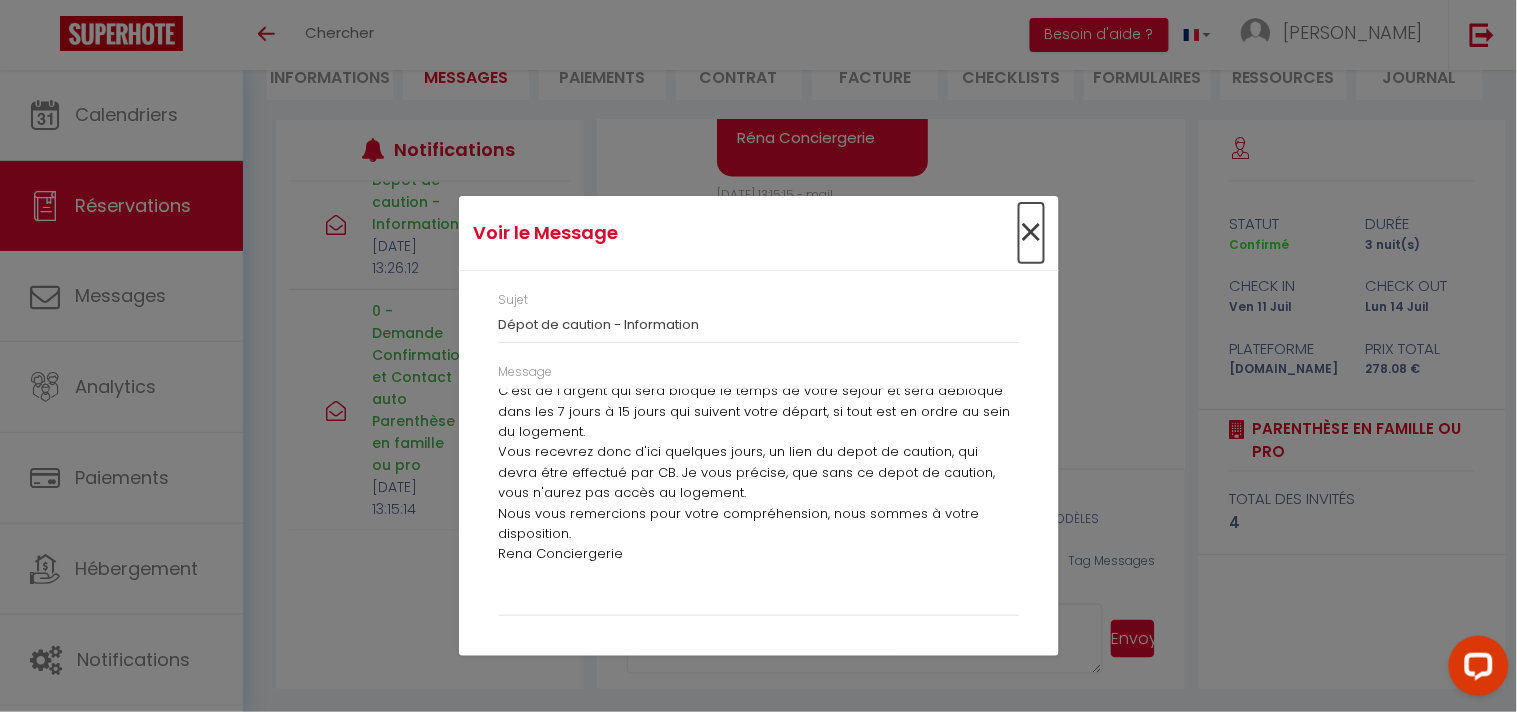 click on "×" at bounding box center (1031, 233) 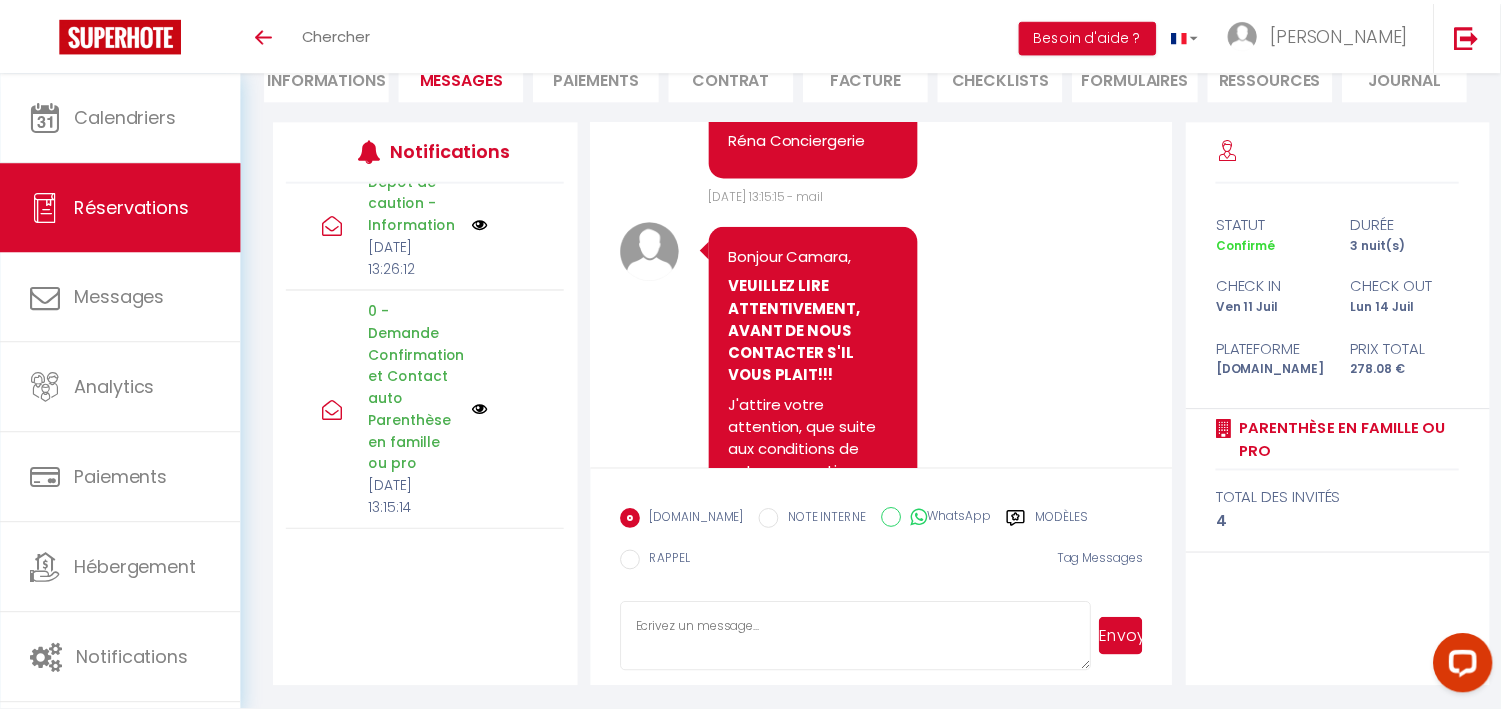 scroll, scrollTop: 1013, scrollLeft: 0, axis: vertical 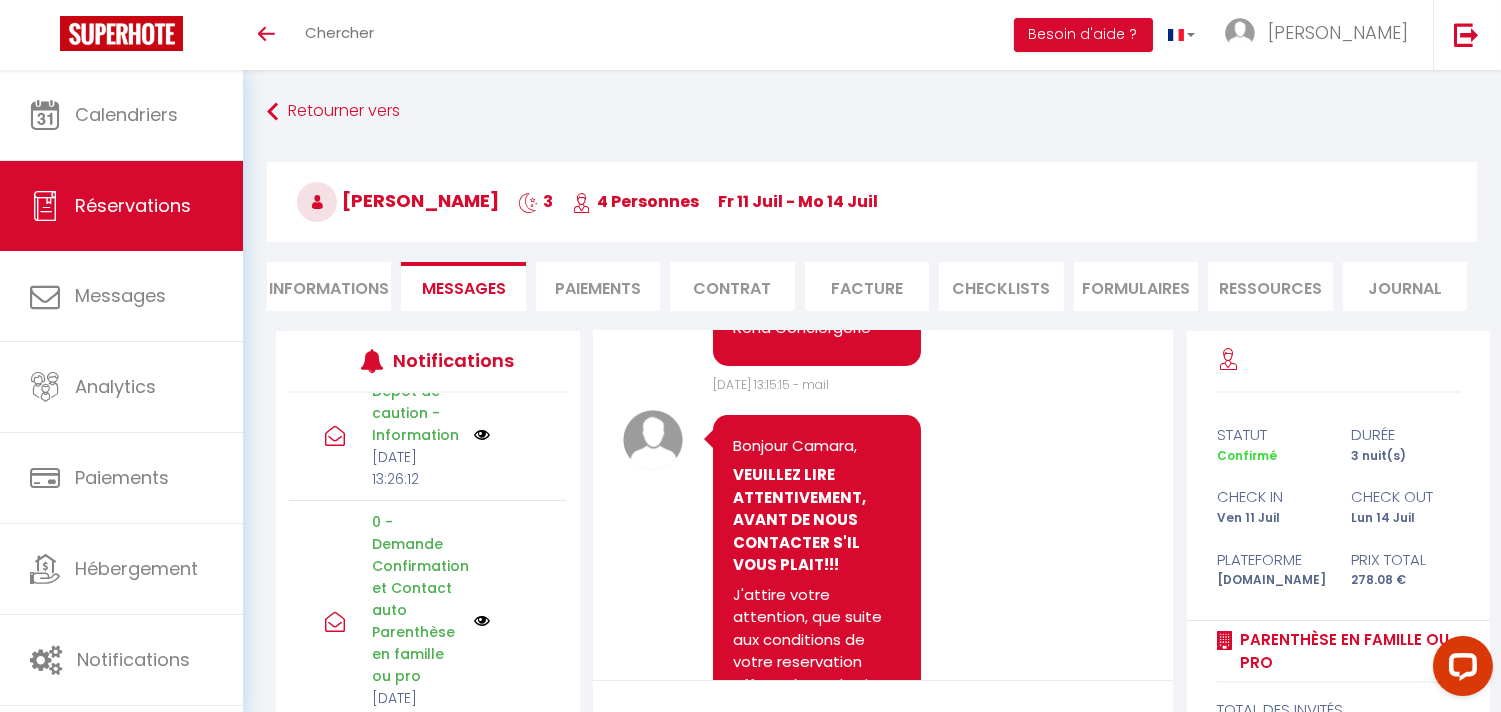 click on "Informations" at bounding box center [329, 286] 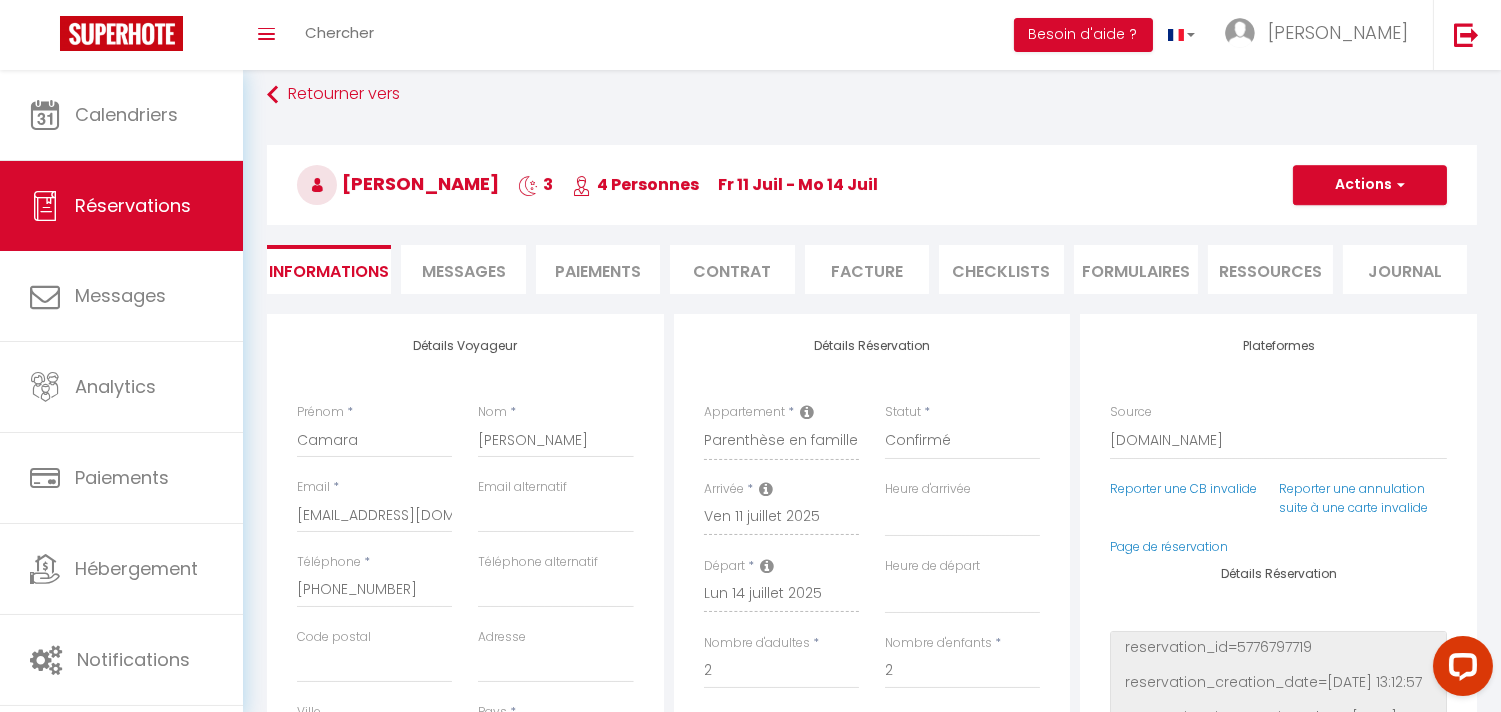 scroll, scrollTop: 0, scrollLeft: 0, axis: both 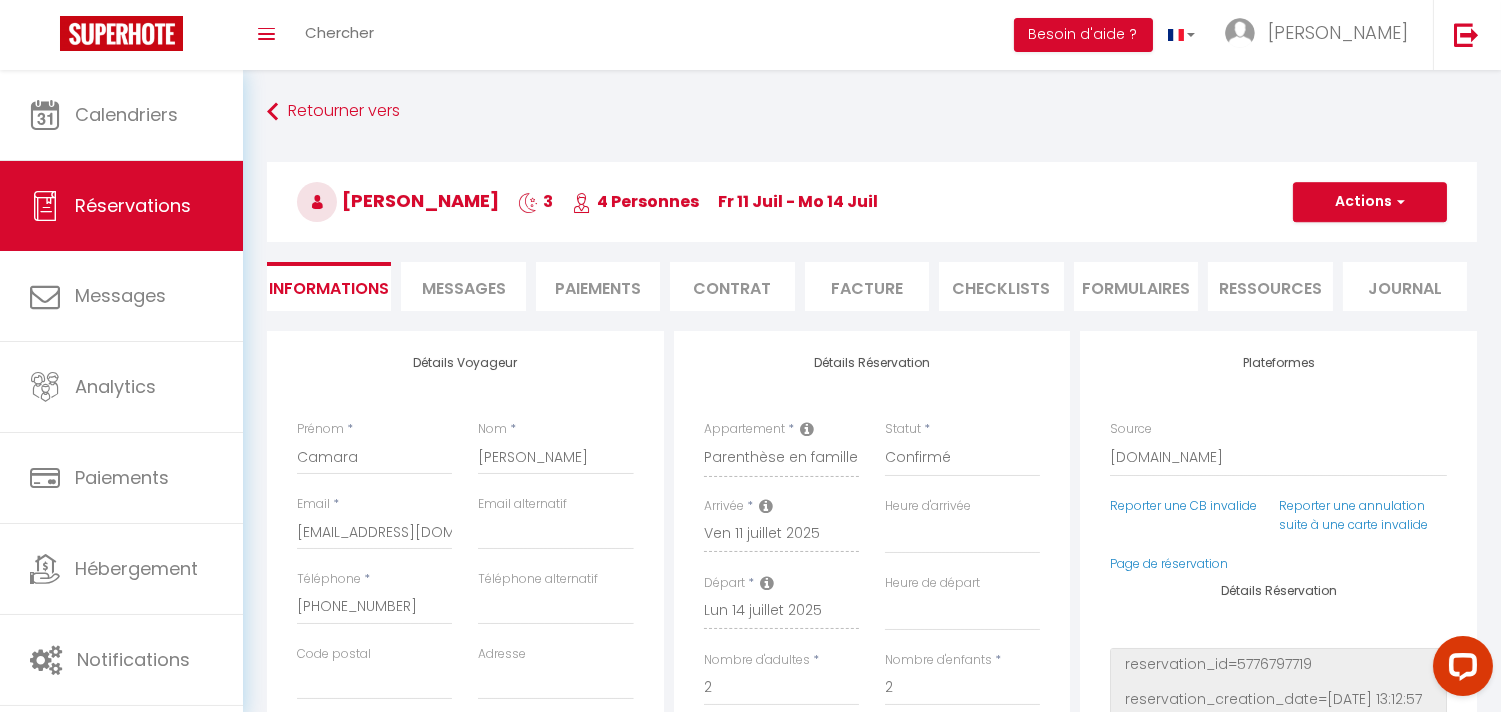 select 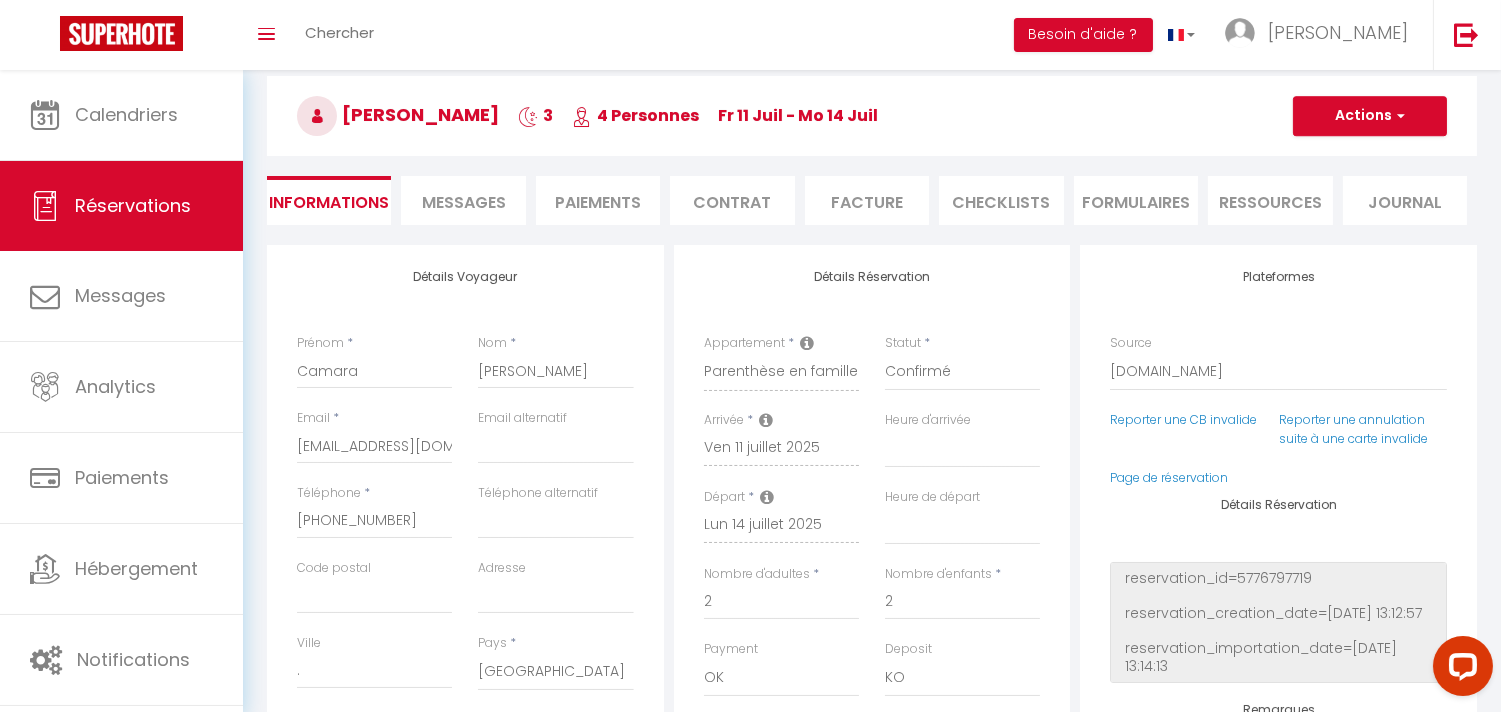 scroll, scrollTop: 0, scrollLeft: 0, axis: both 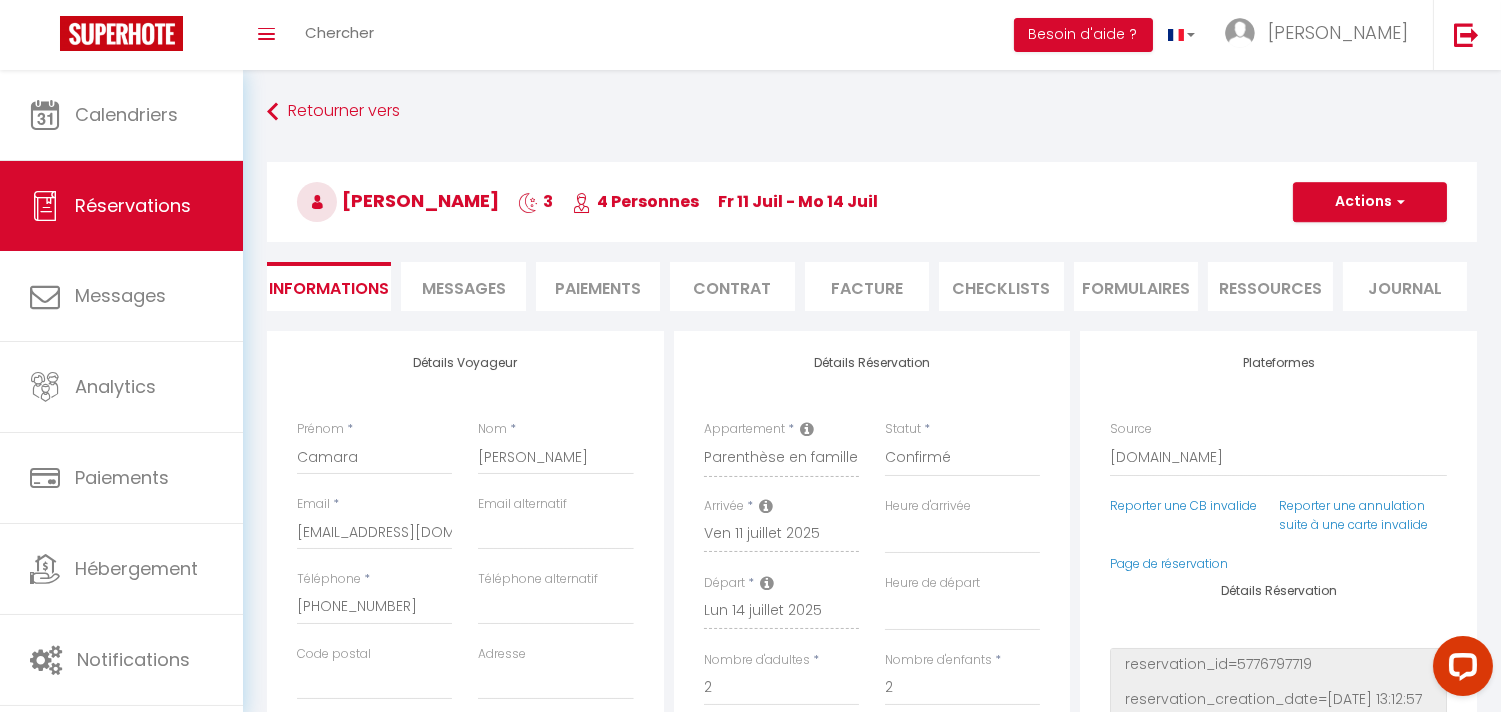 click on "Messages" at bounding box center (464, 288) 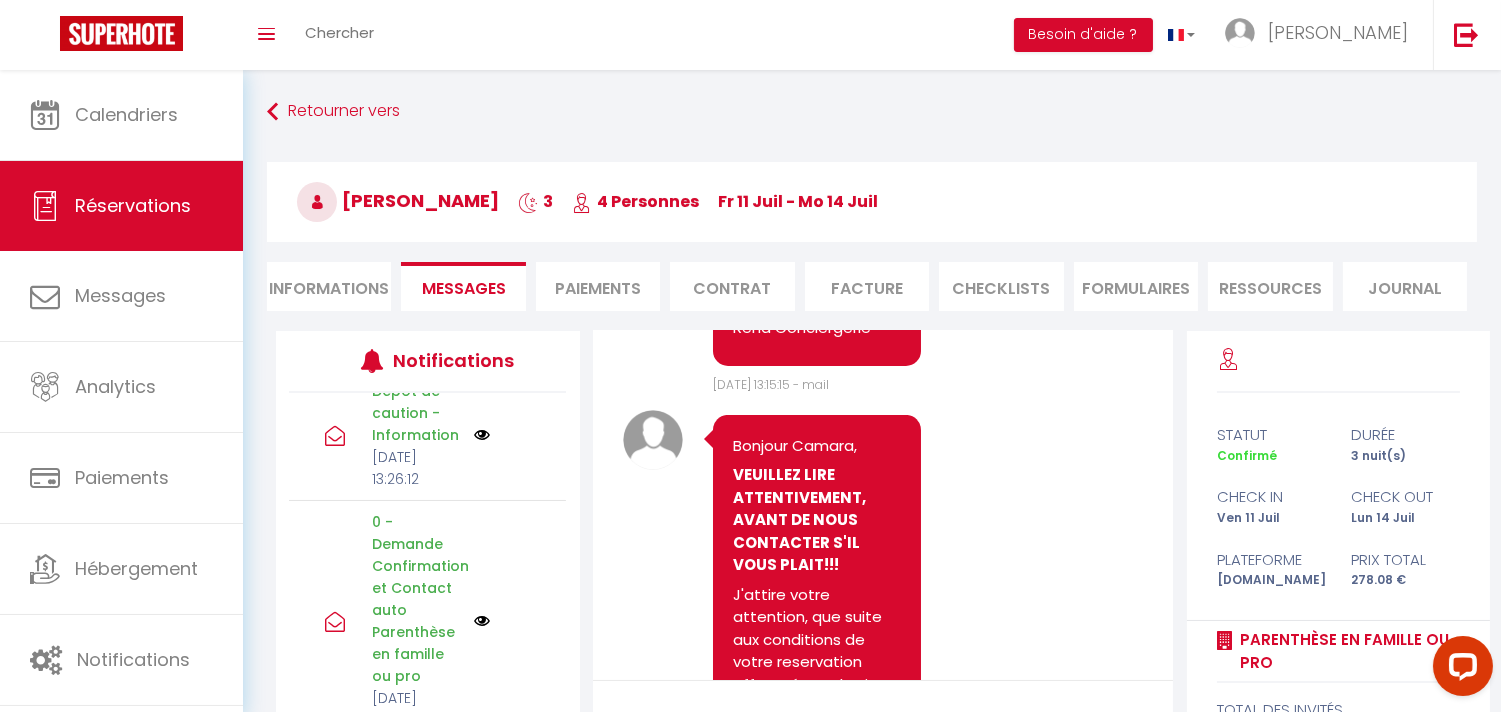 scroll, scrollTop: 211, scrollLeft: 0, axis: vertical 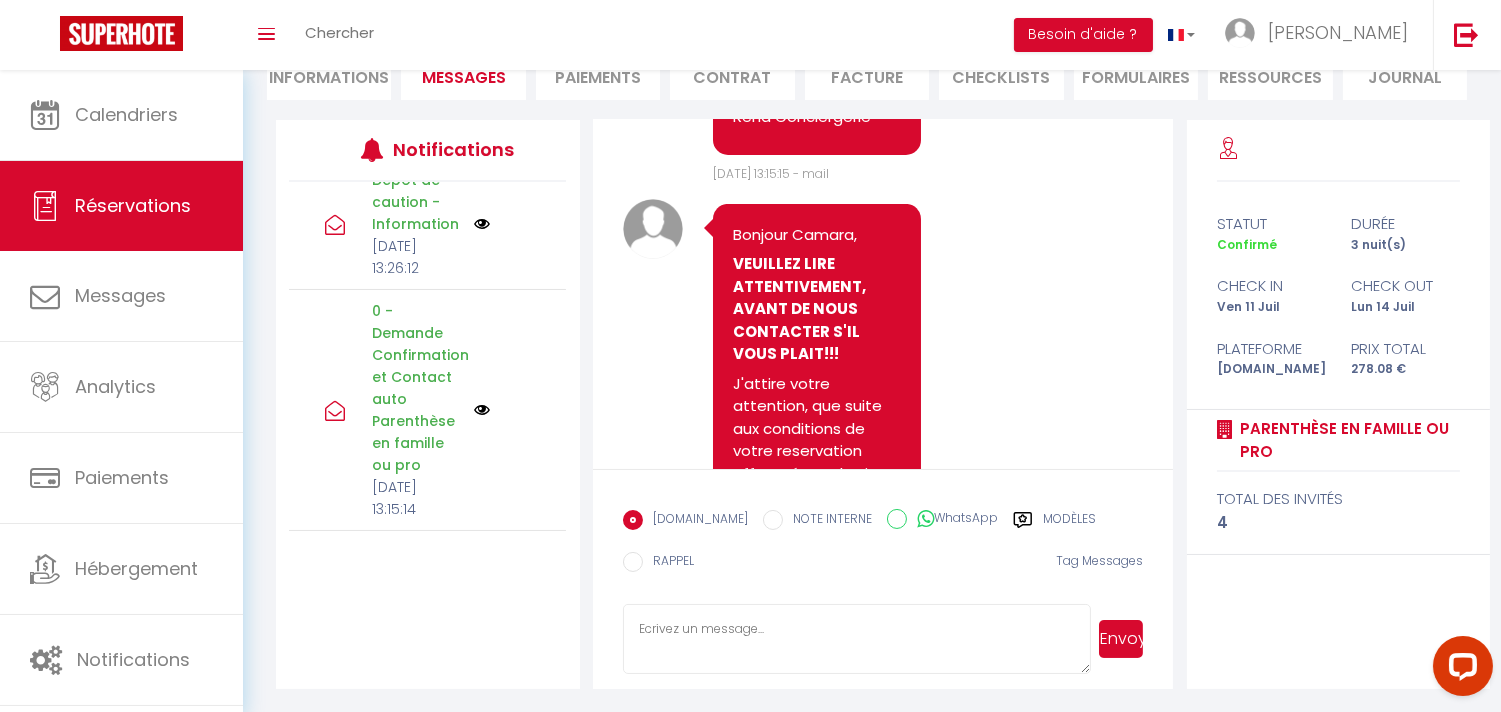 click on "Modèles" at bounding box center (1069, 522) 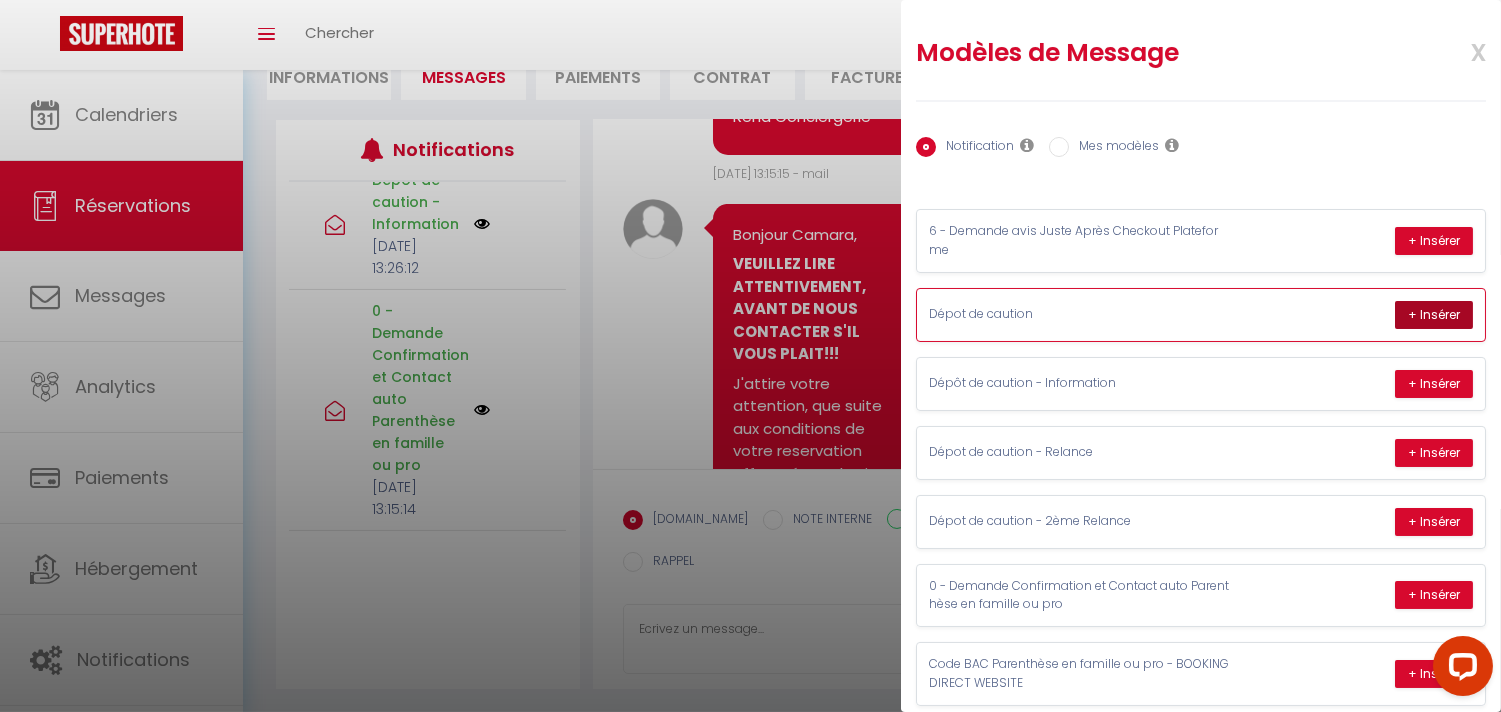 click on "+ Insérer" at bounding box center (1434, 315) 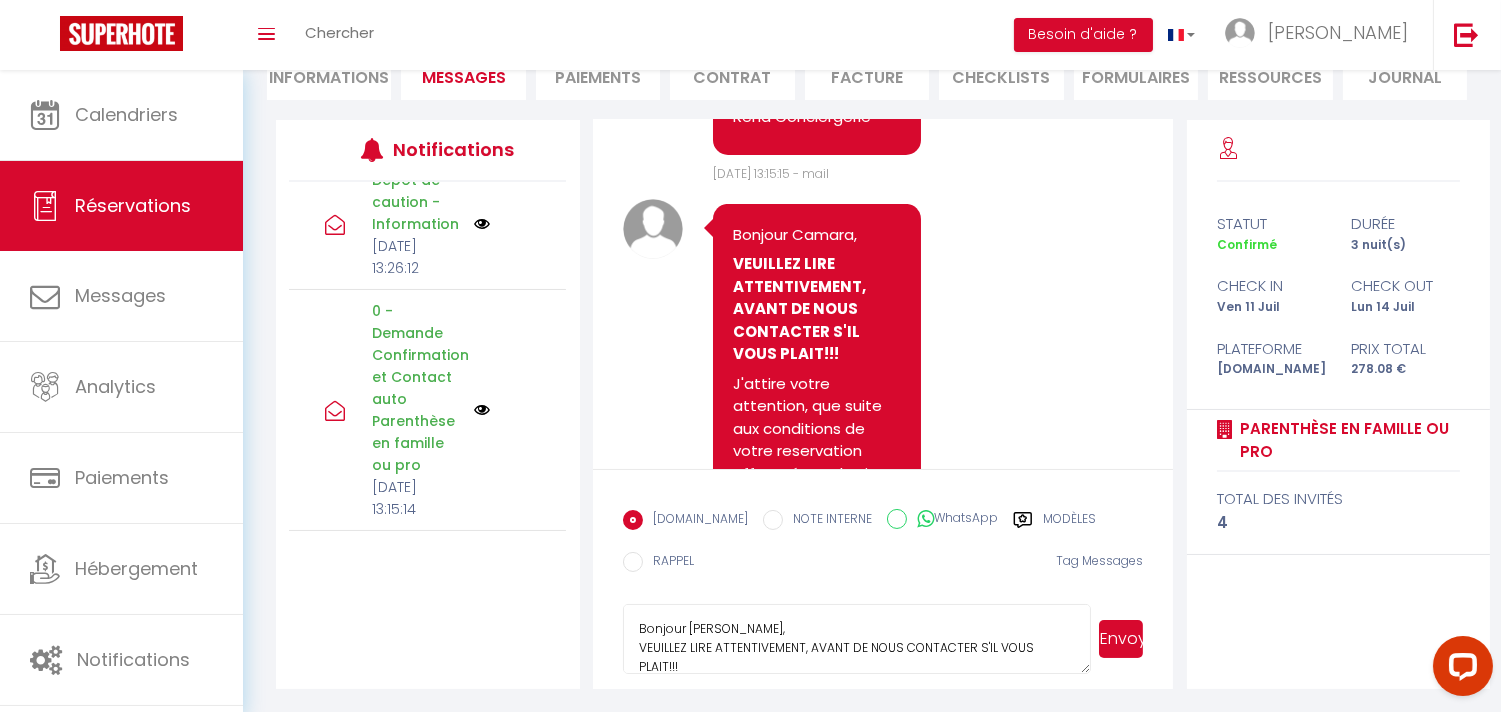 click on "Envoyer" at bounding box center (1121, 639) 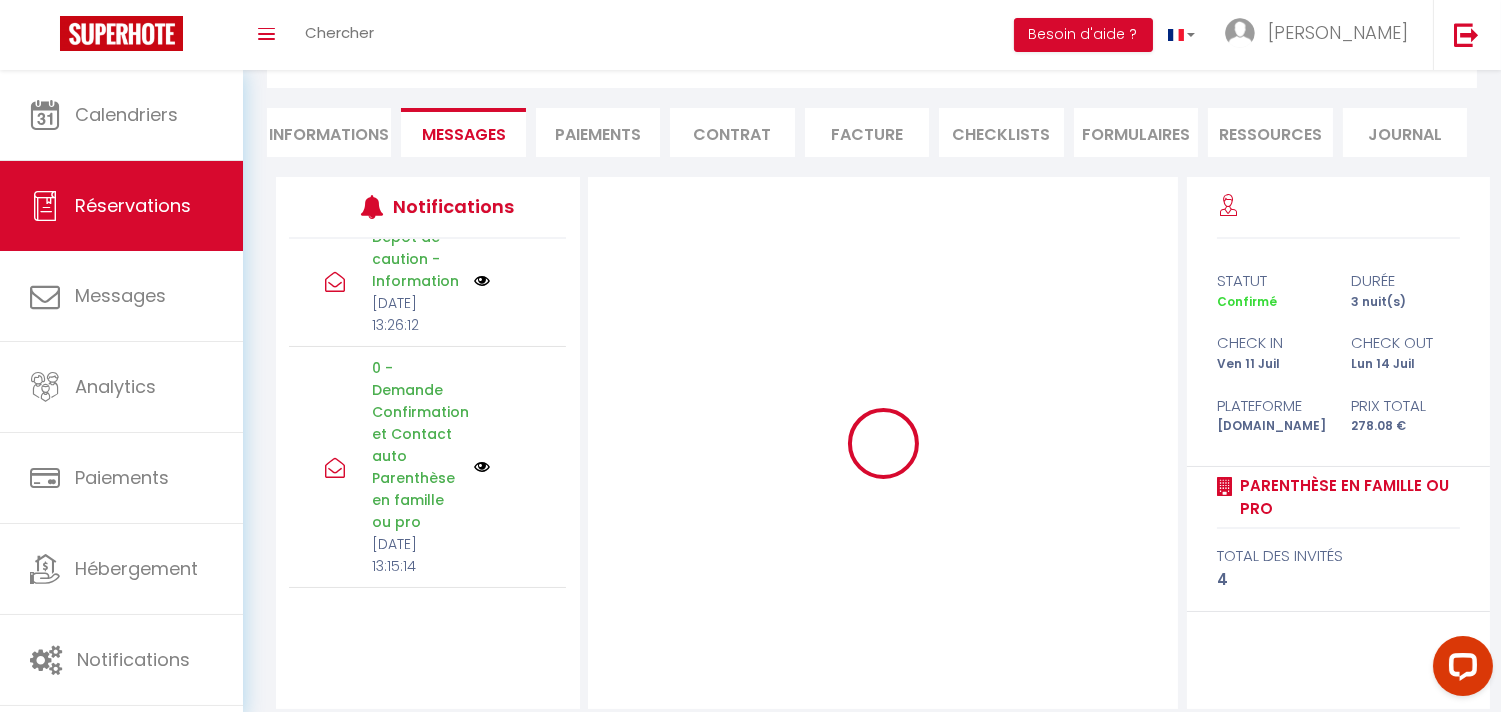 scroll, scrollTop: 174, scrollLeft: 0, axis: vertical 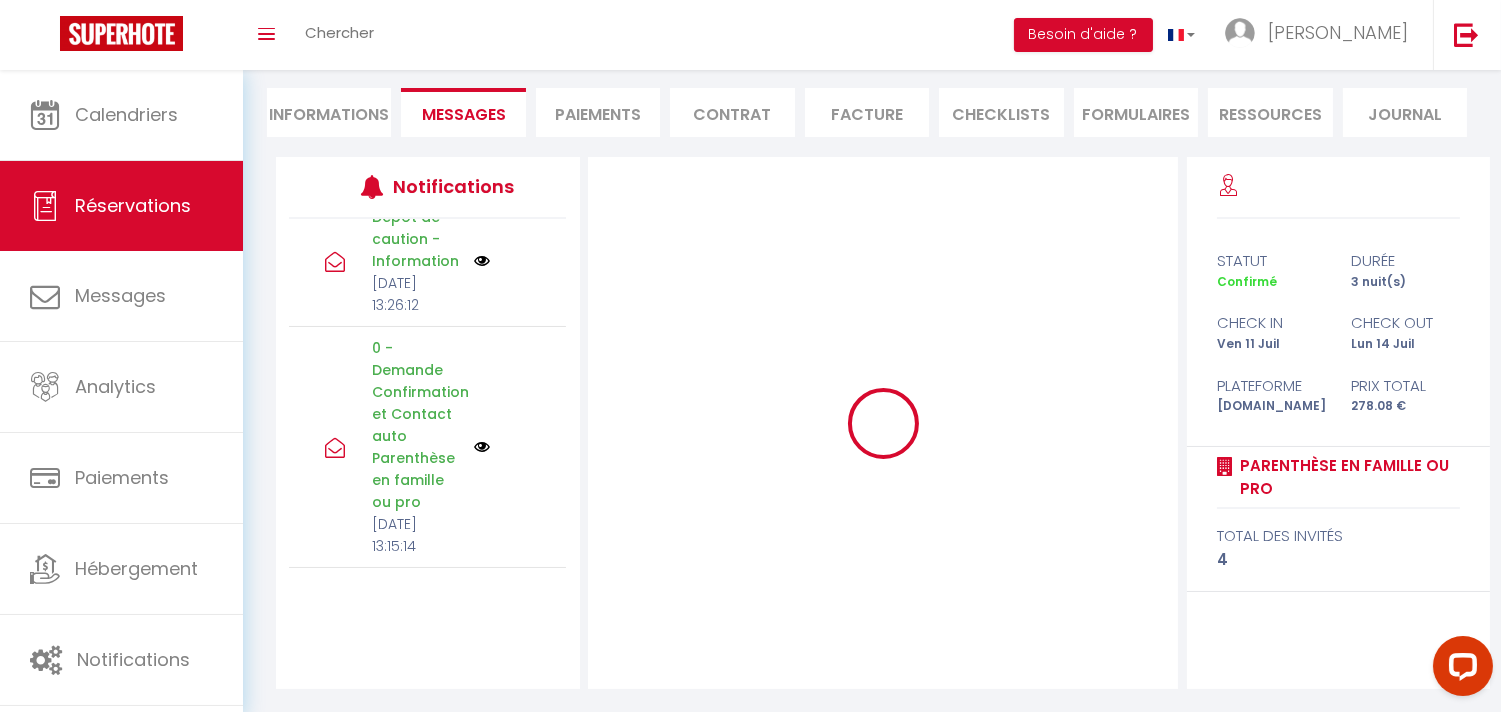 click on "Réservations" at bounding box center (133, 205) 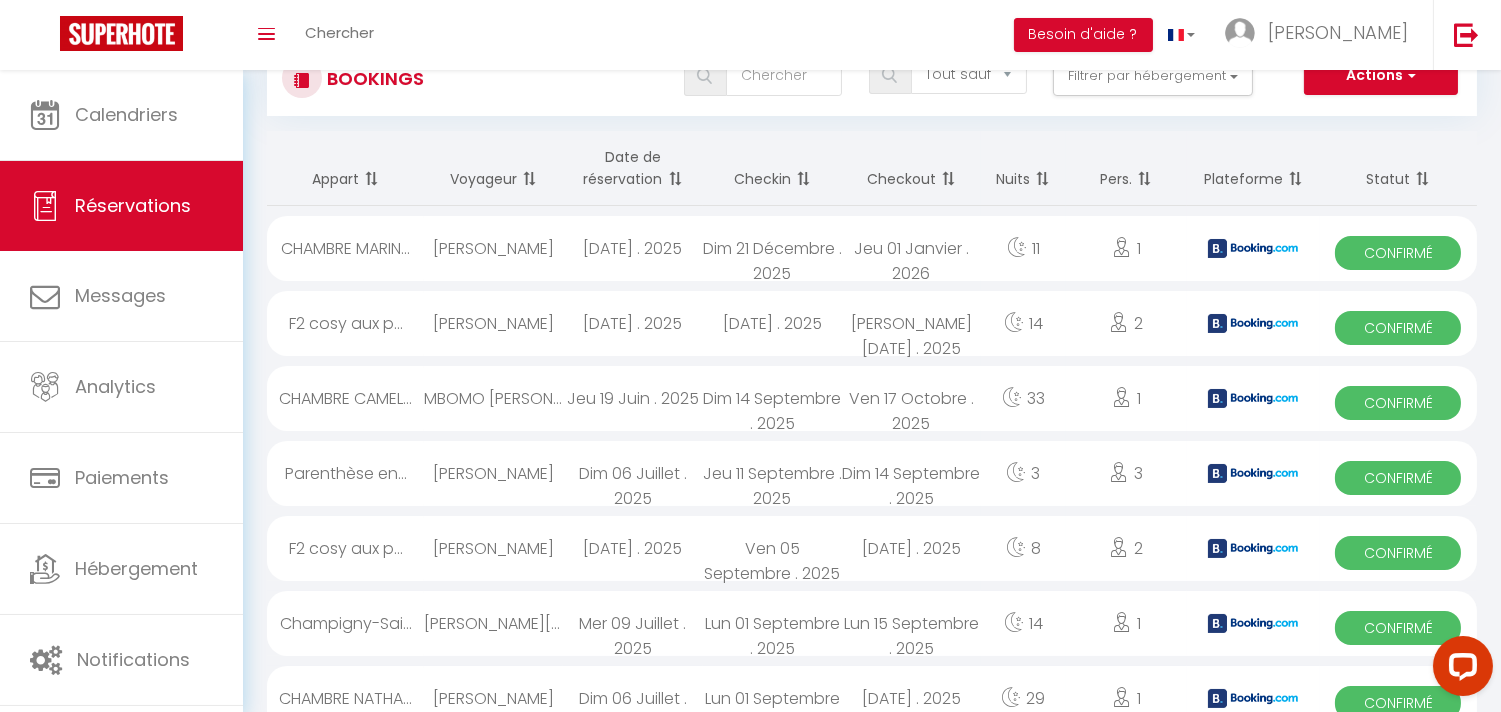 scroll, scrollTop: 0, scrollLeft: 0, axis: both 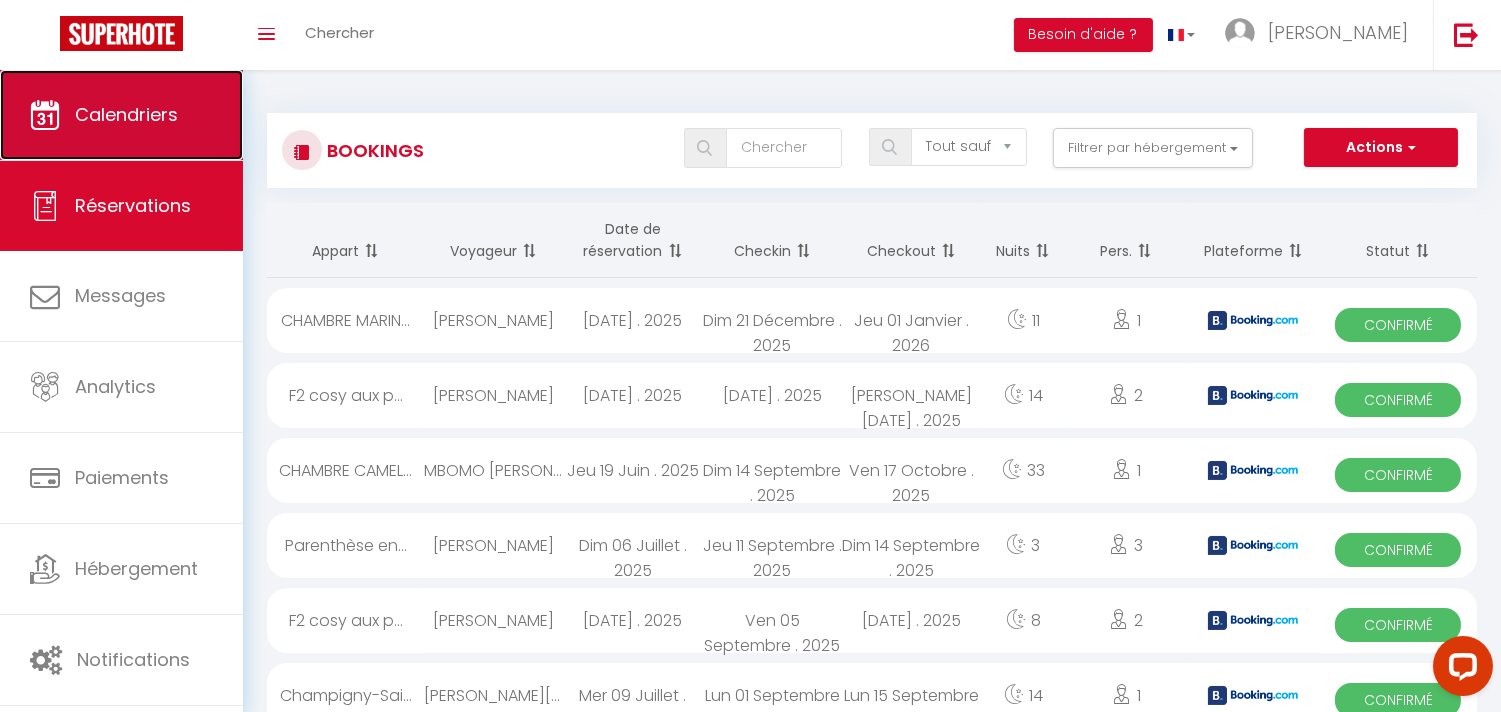 click on "Calendriers" at bounding box center (126, 114) 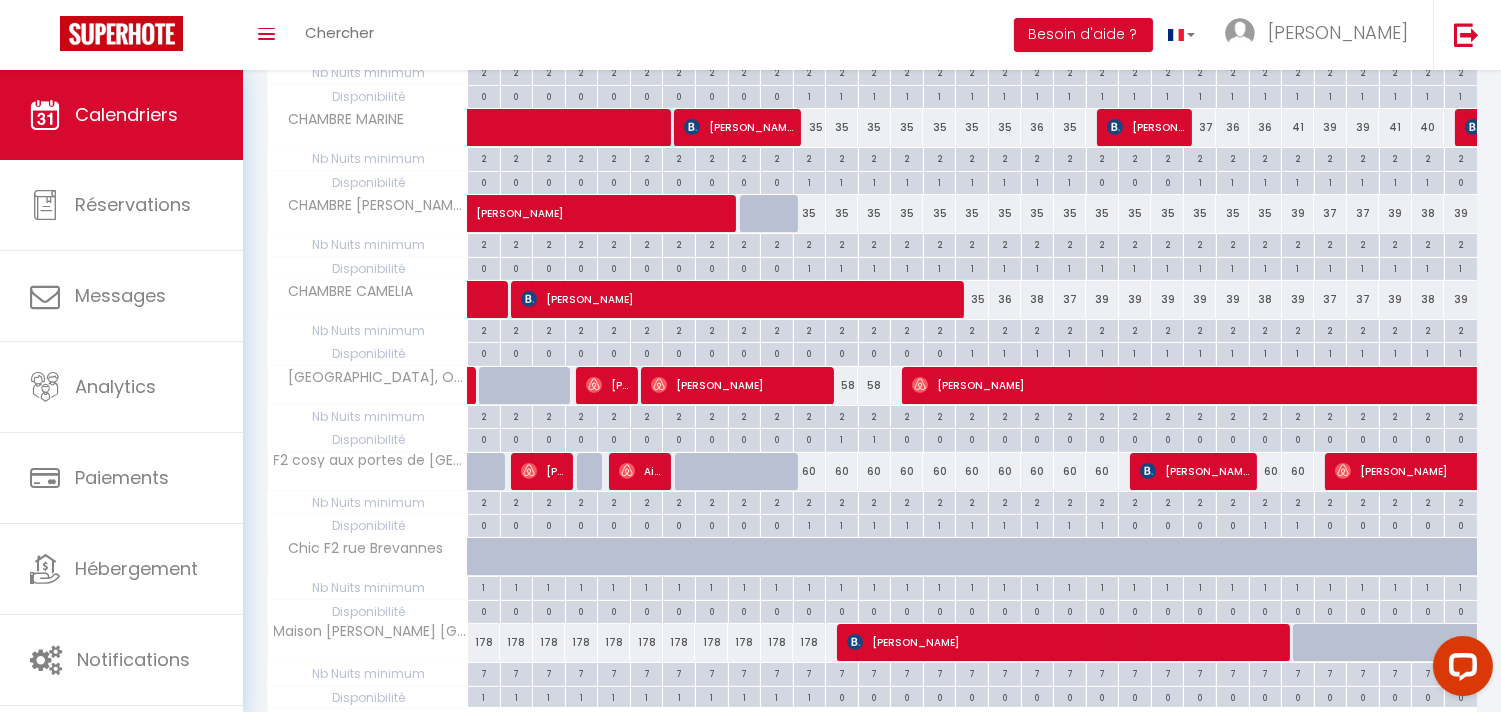 scroll, scrollTop: 697, scrollLeft: 0, axis: vertical 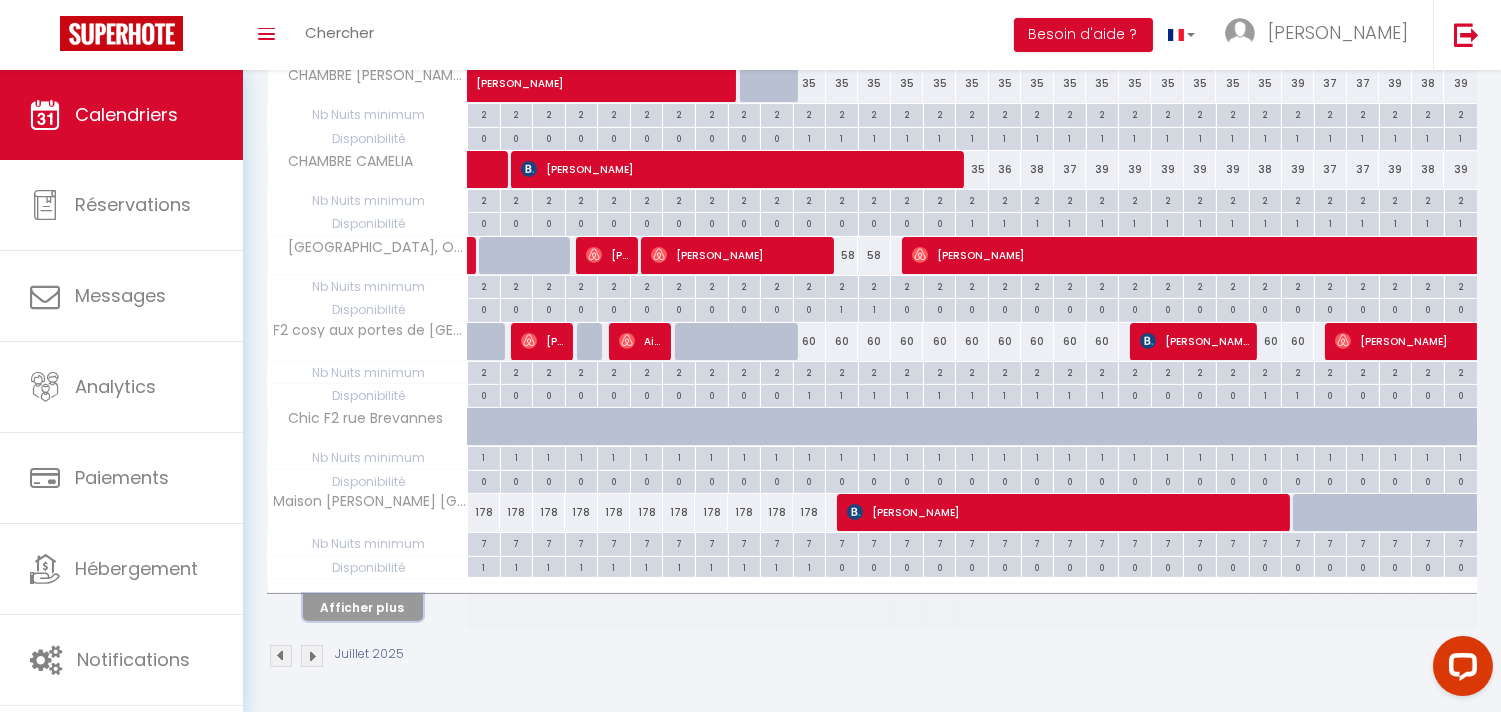 click on "Afficher plus" at bounding box center [363, 607] 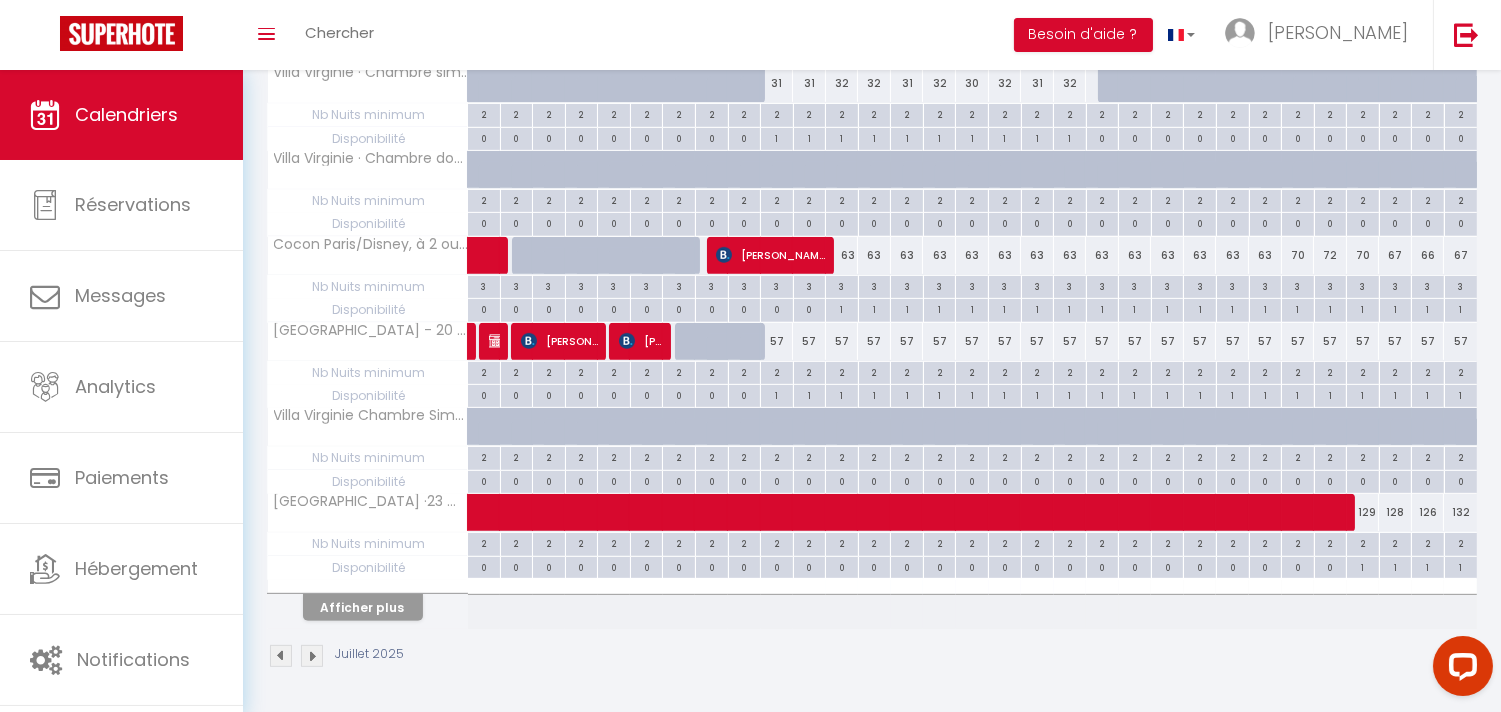 scroll, scrollTop: 1558, scrollLeft: 0, axis: vertical 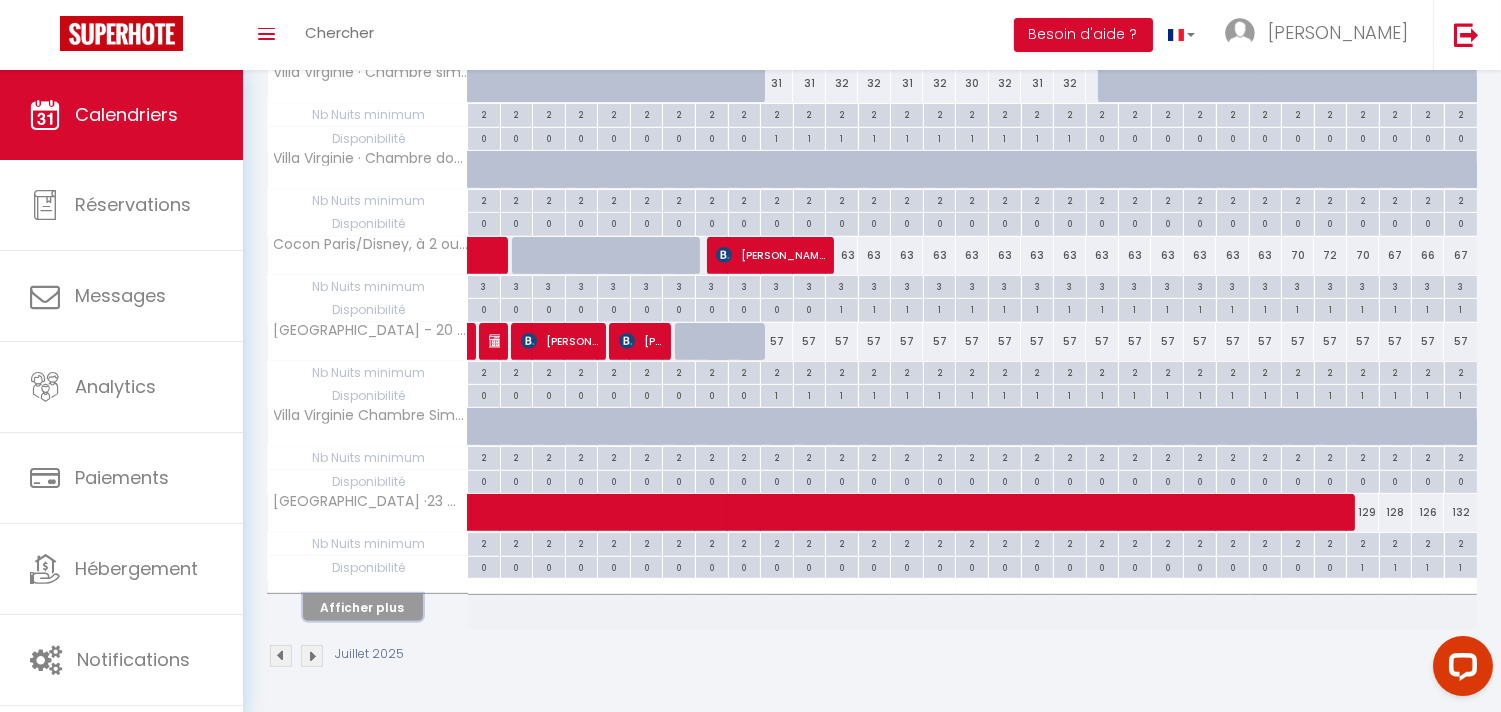 click on "Afficher plus" at bounding box center [363, 607] 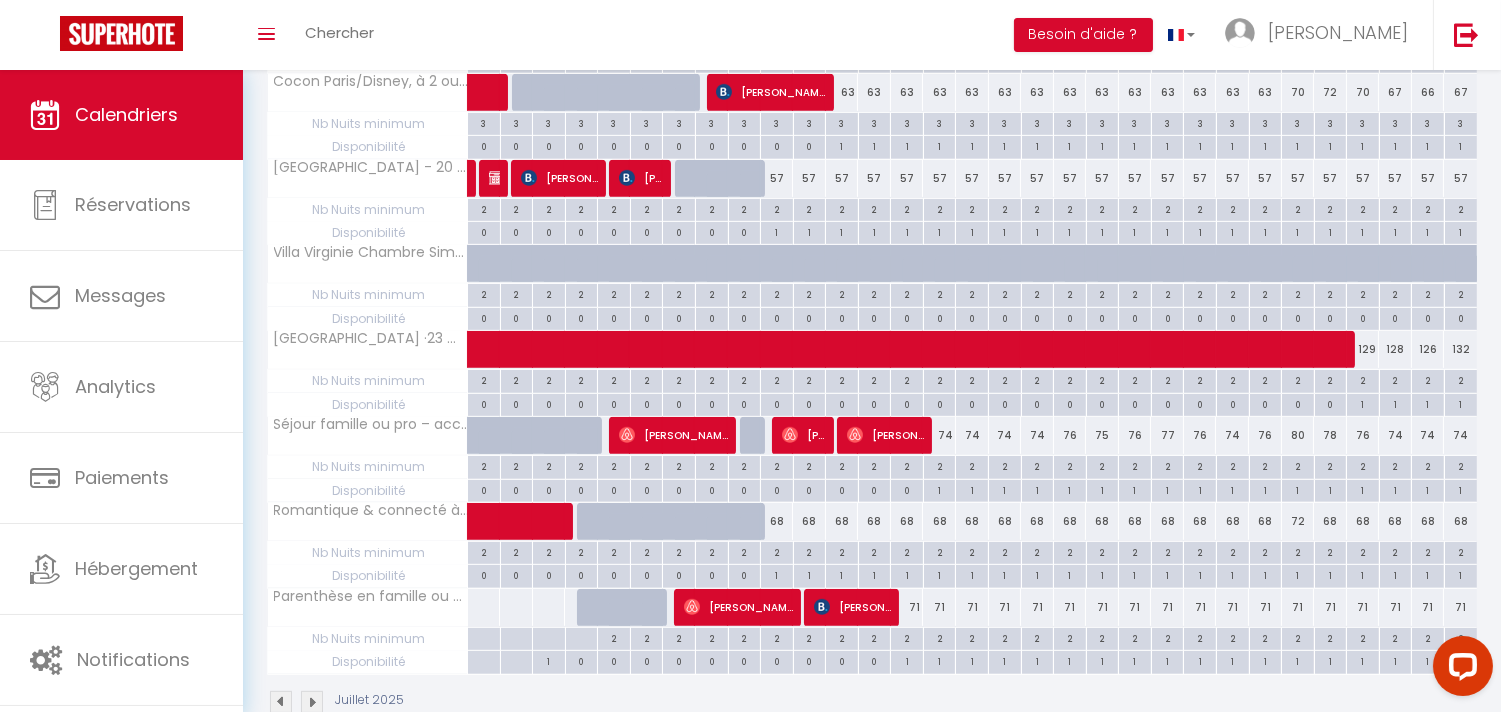 scroll, scrollTop: 1767, scrollLeft: 0, axis: vertical 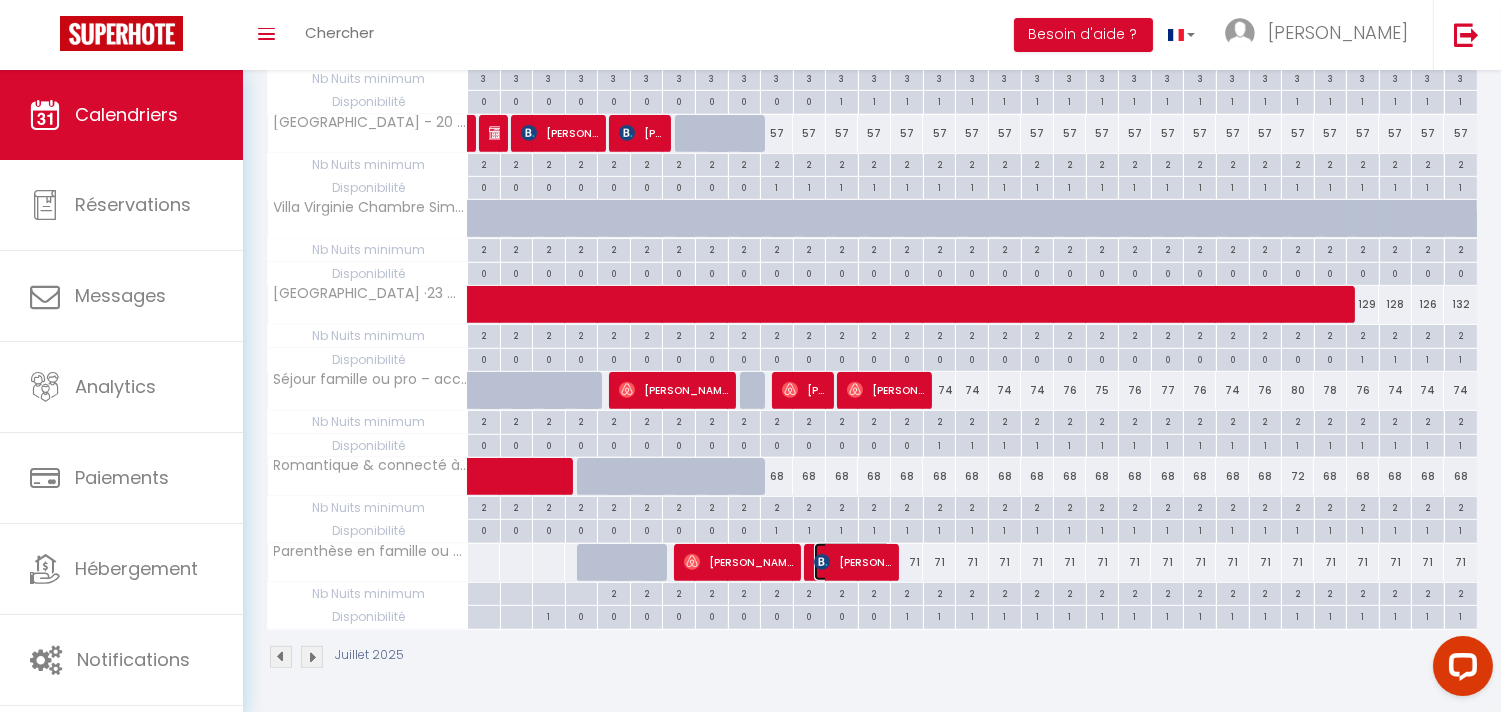 click on "[PERSON_NAME]" at bounding box center [852, 562] 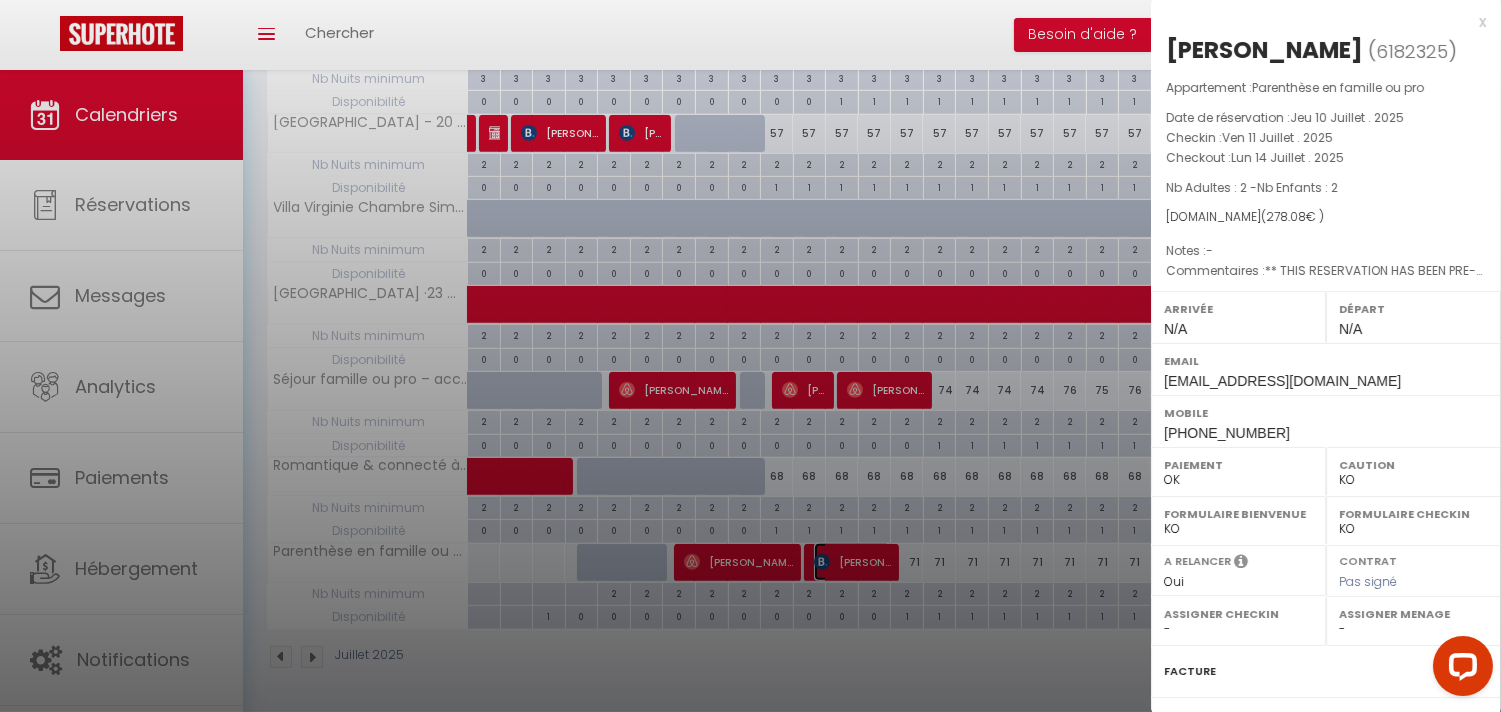 scroll, scrollTop: 221, scrollLeft: 0, axis: vertical 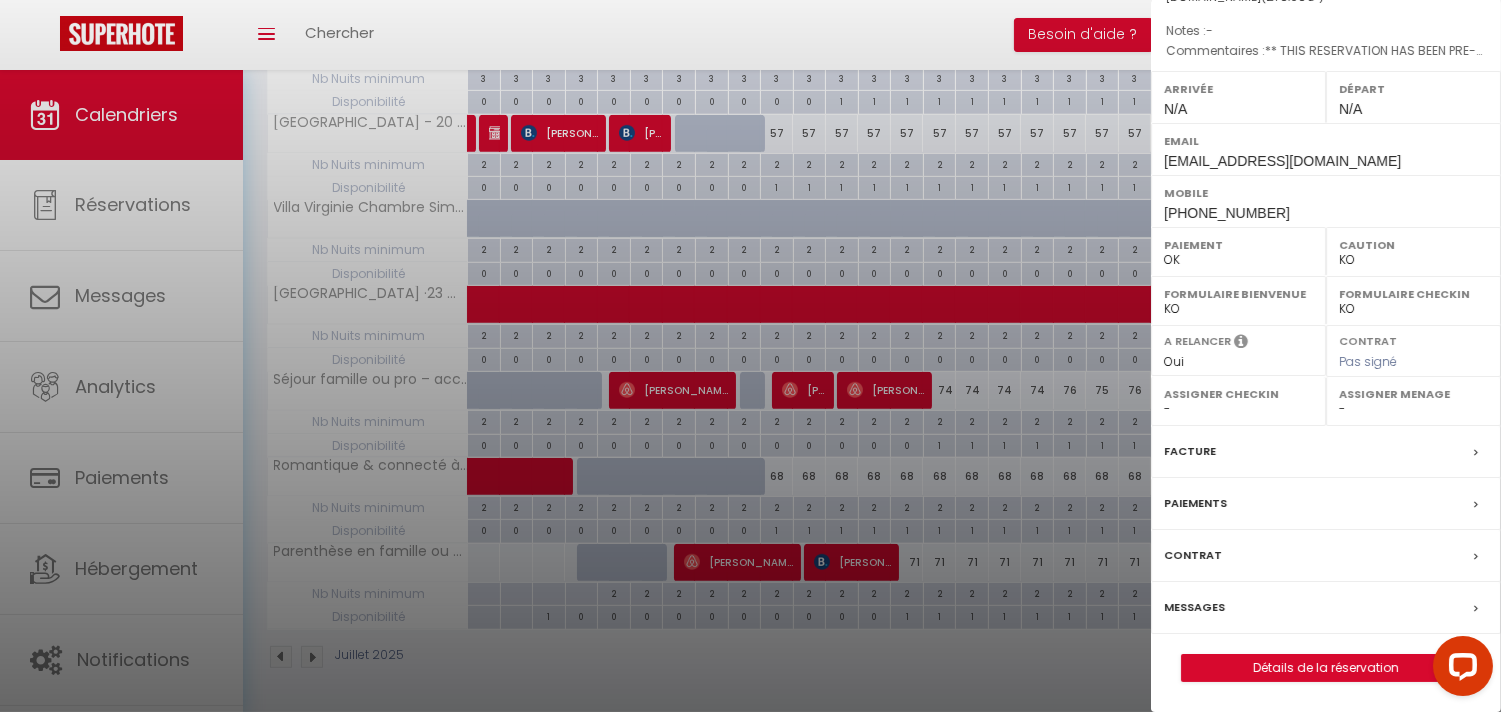 click on "Messages" at bounding box center (1326, 608) 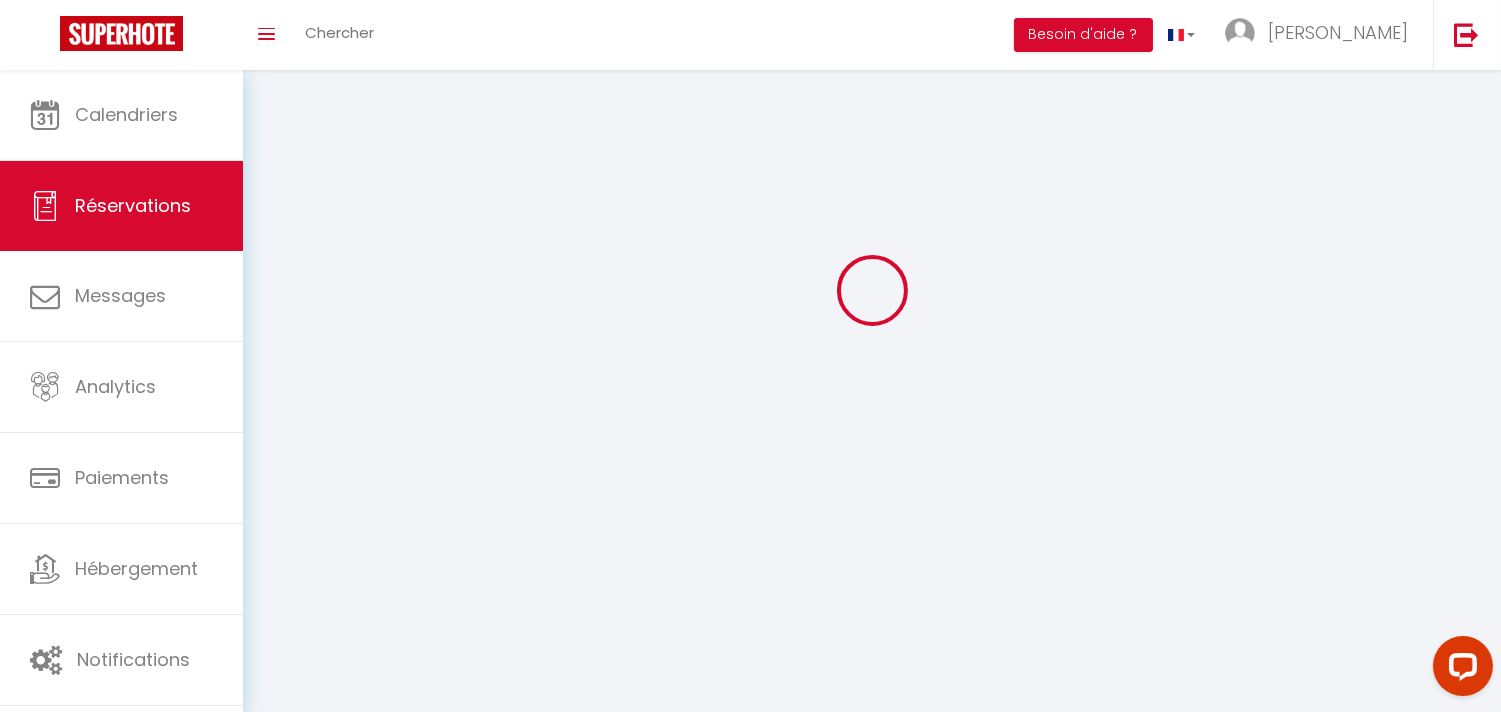 scroll, scrollTop: 0, scrollLeft: 0, axis: both 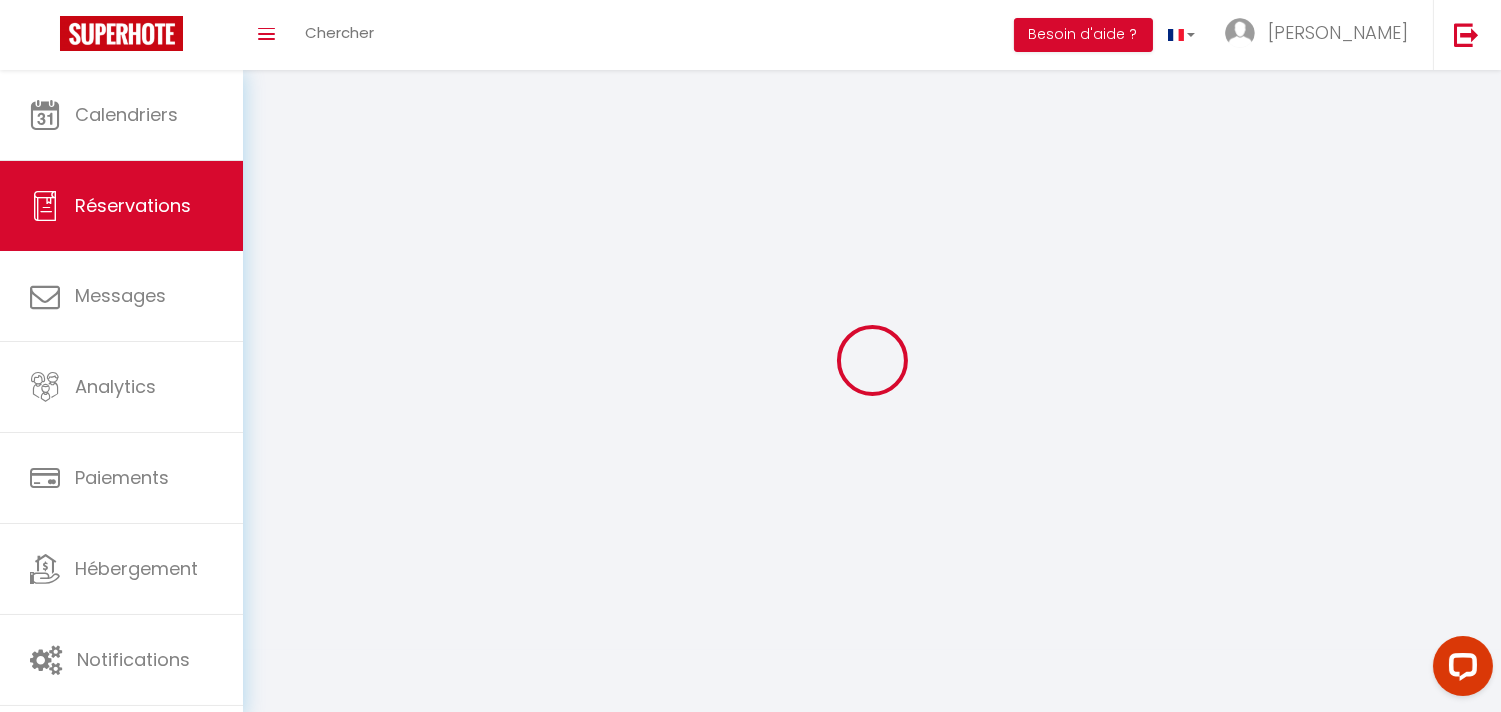 select 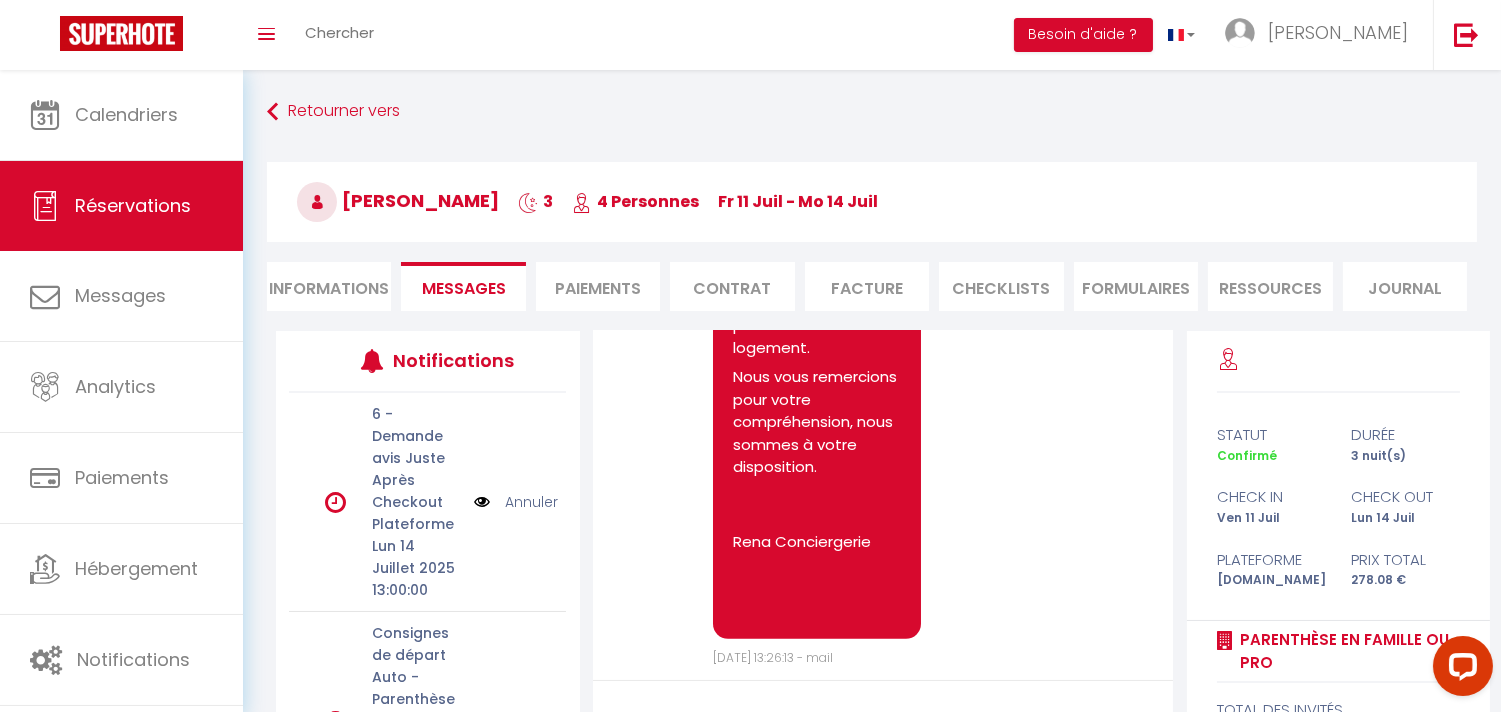 scroll, scrollTop: 2124, scrollLeft: 0, axis: vertical 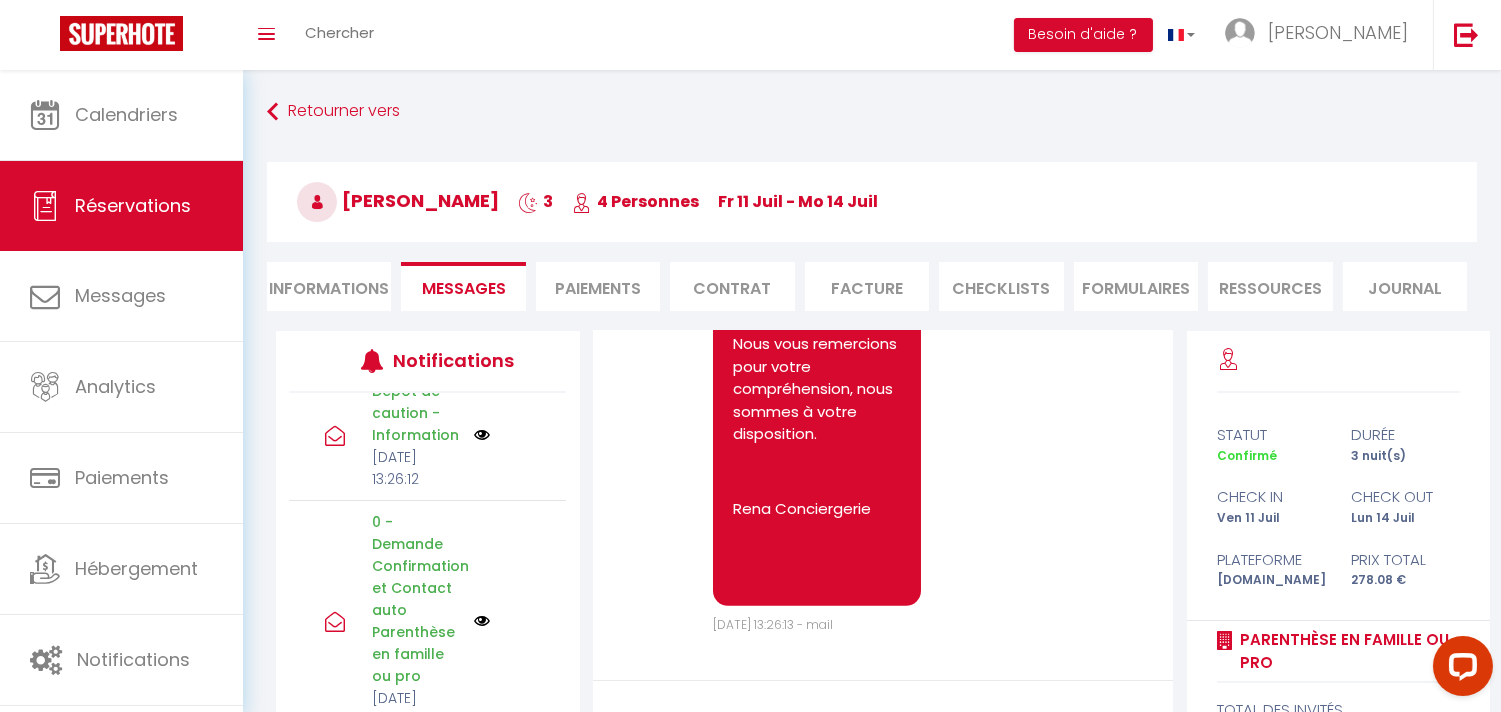 click at bounding box center (482, 435) 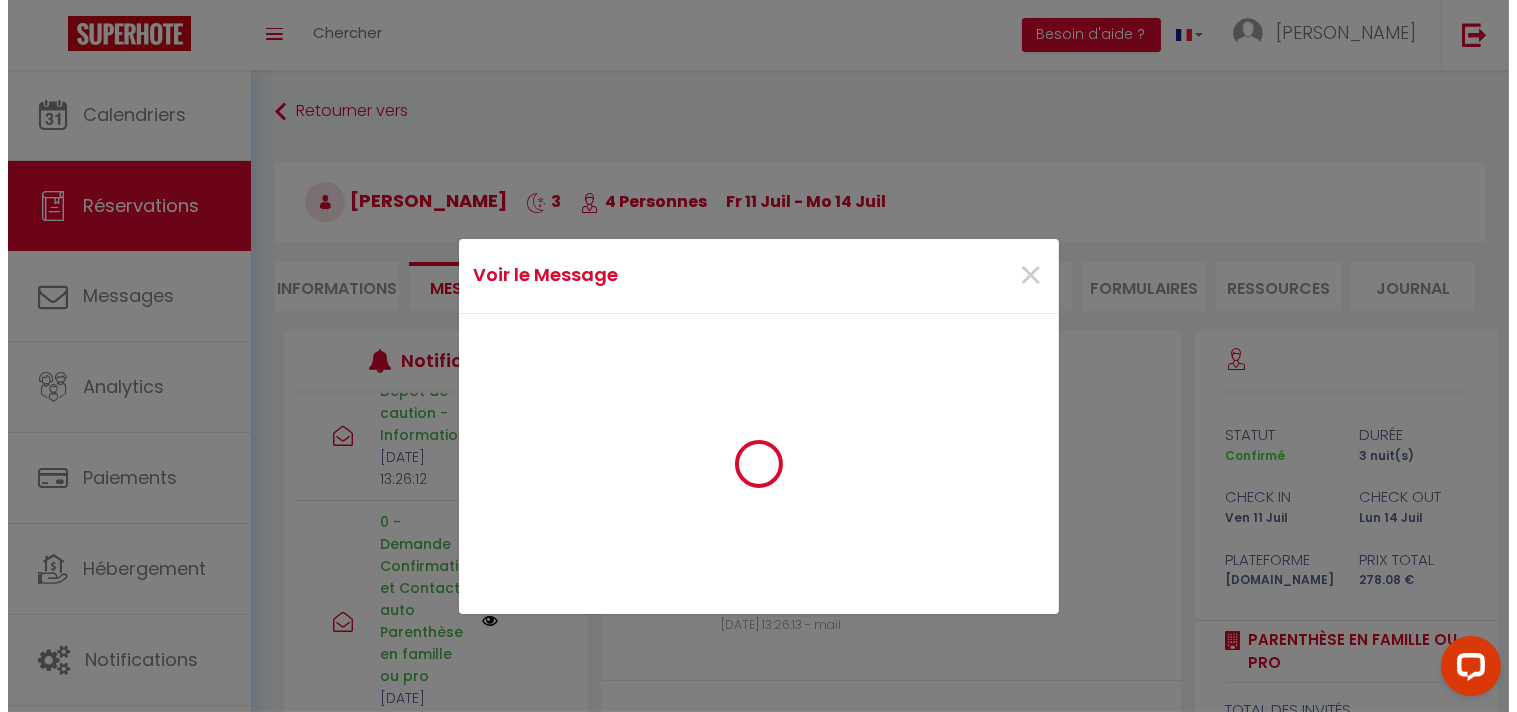 scroll, scrollTop: 2056, scrollLeft: 0, axis: vertical 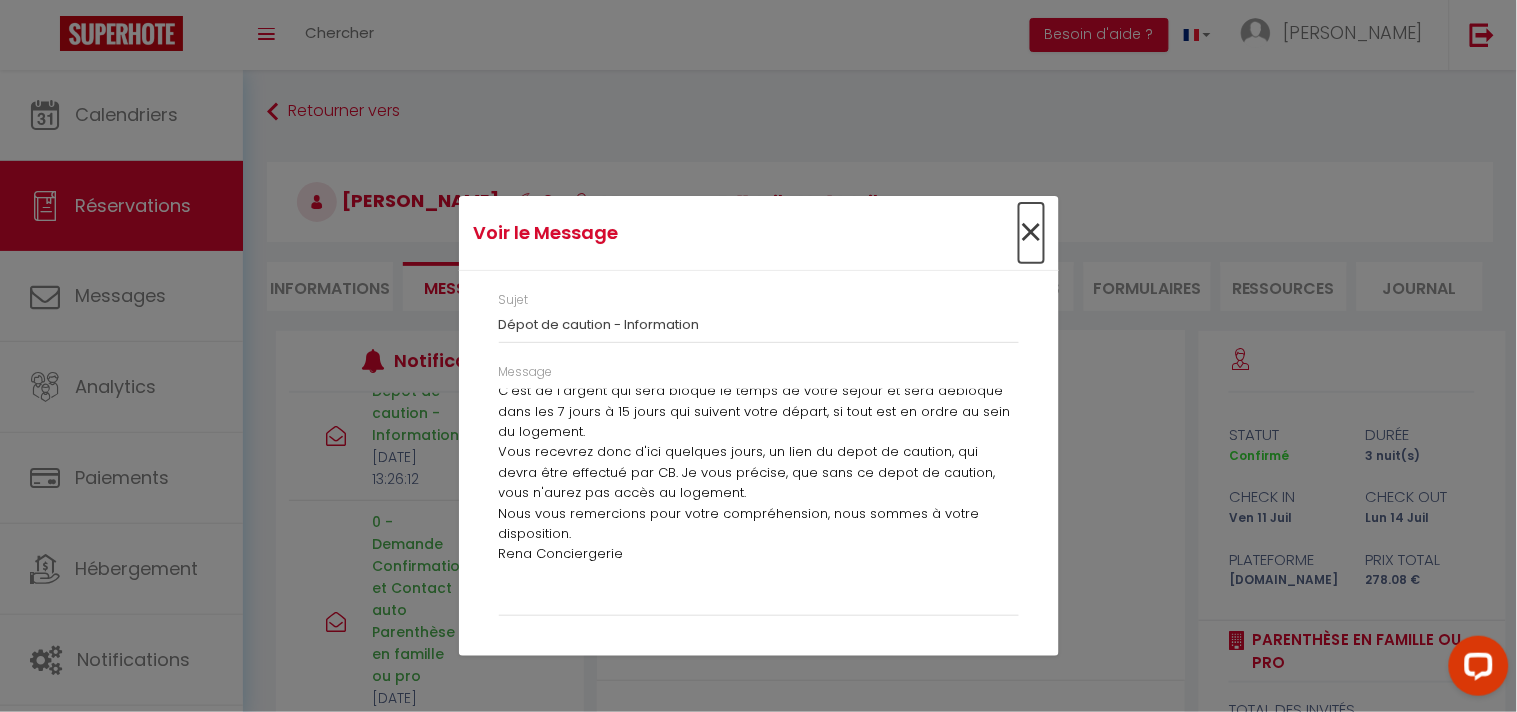 click on "×" at bounding box center (1031, 233) 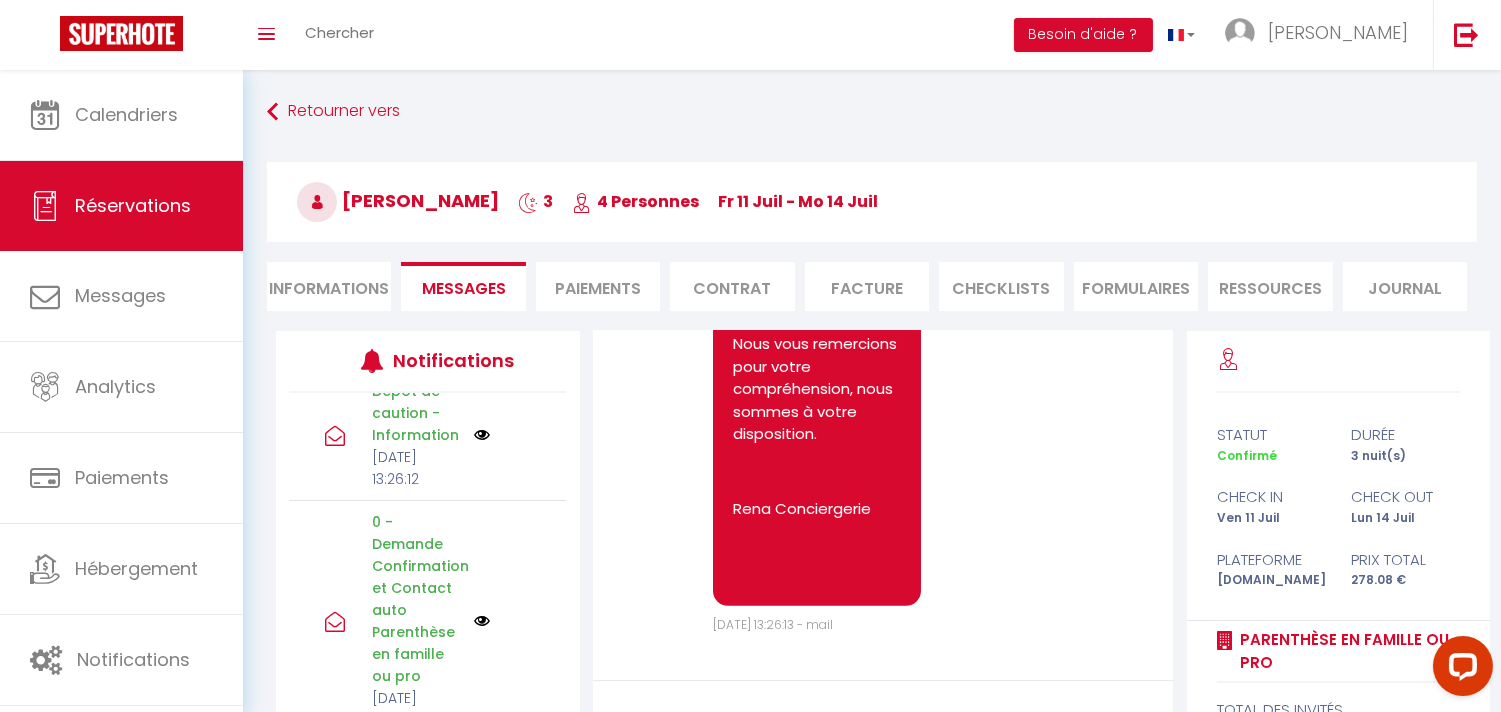 scroll, scrollTop: 2124, scrollLeft: 0, axis: vertical 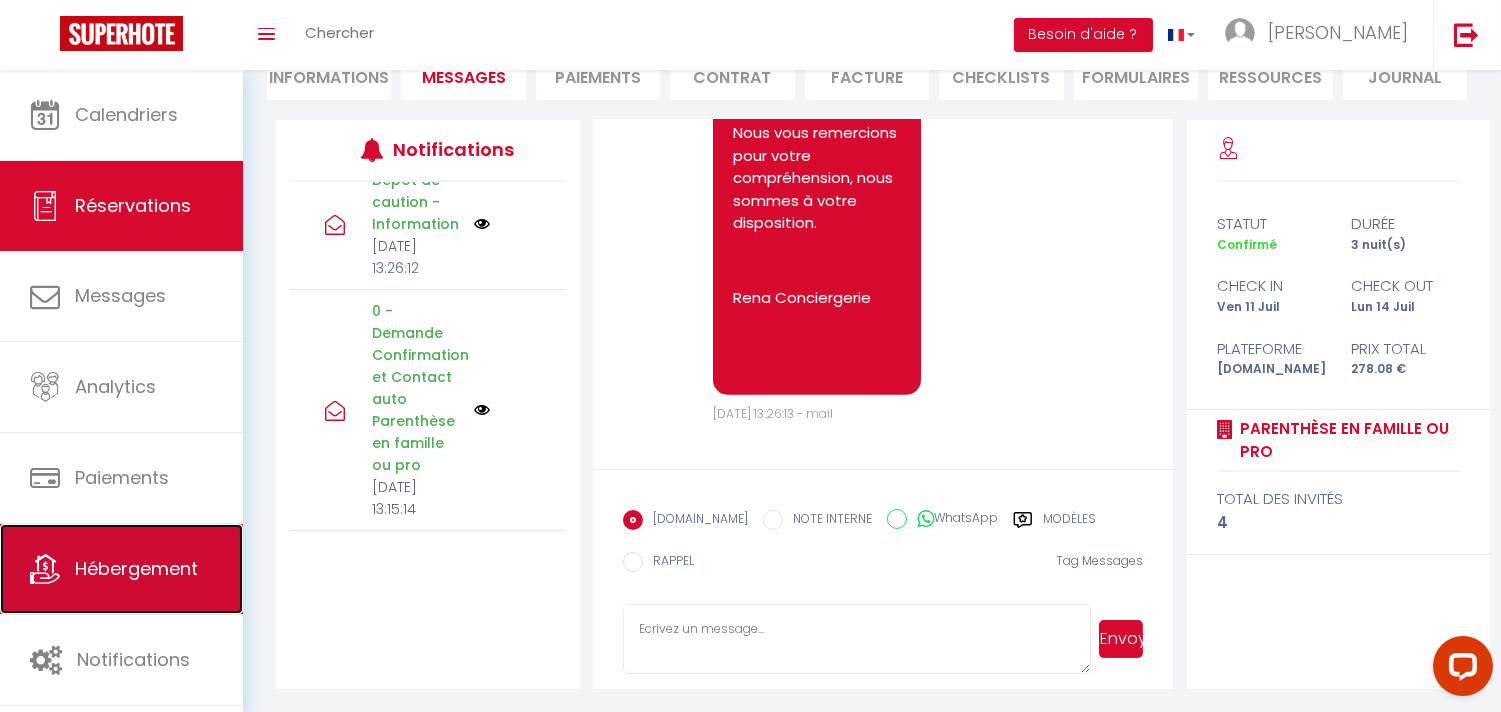 click on "Hébergement" at bounding box center [136, 568] 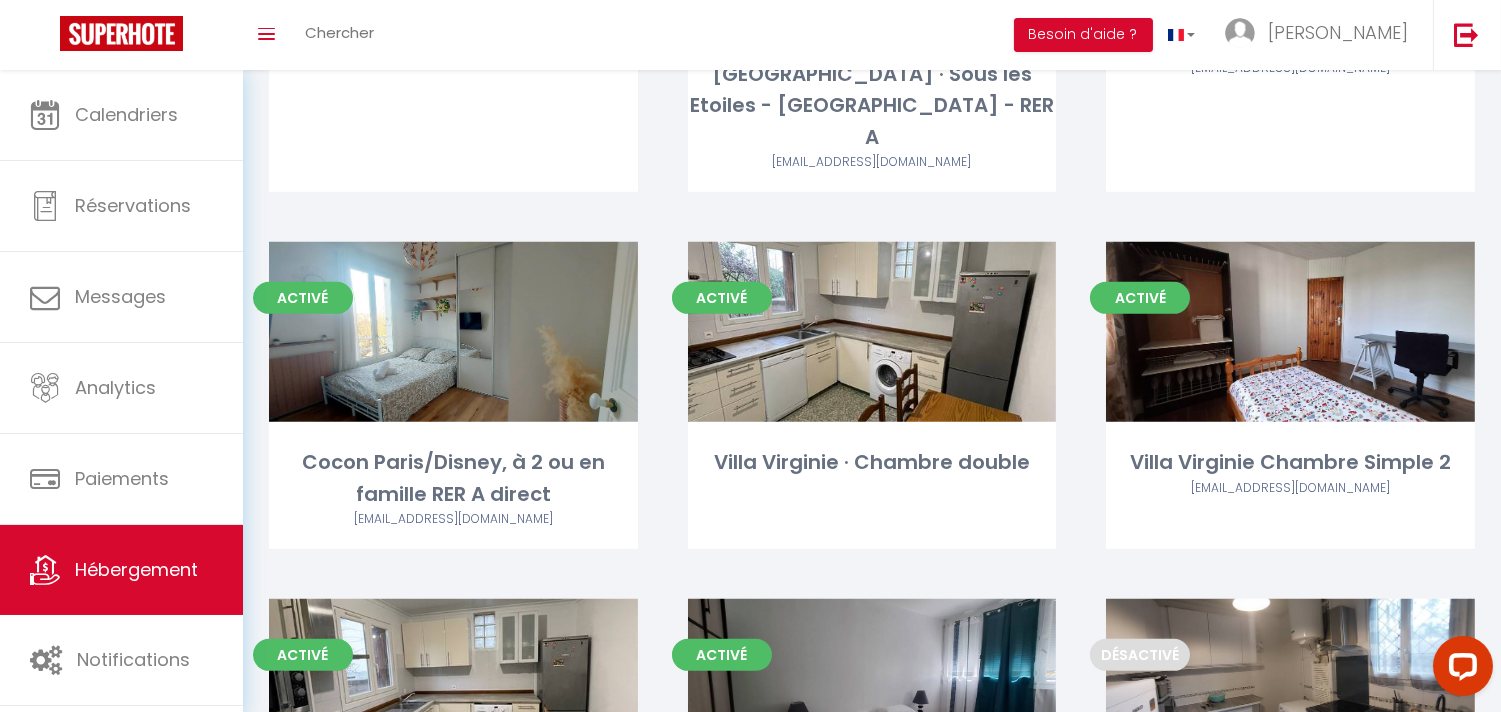 scroll, scrollTop: 1888, scrollLeft: 0, axis: vertical 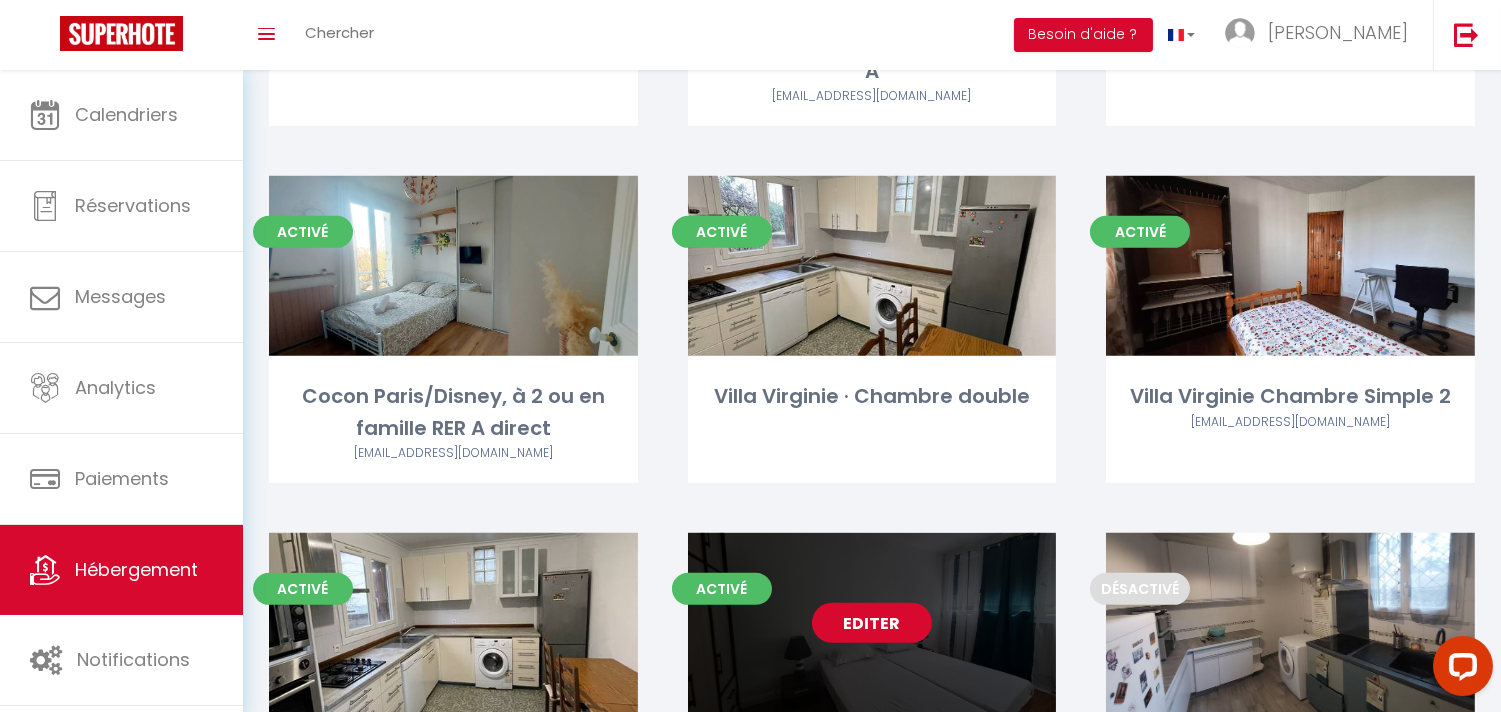 click on "Editer" at bounding box center (872, 623) 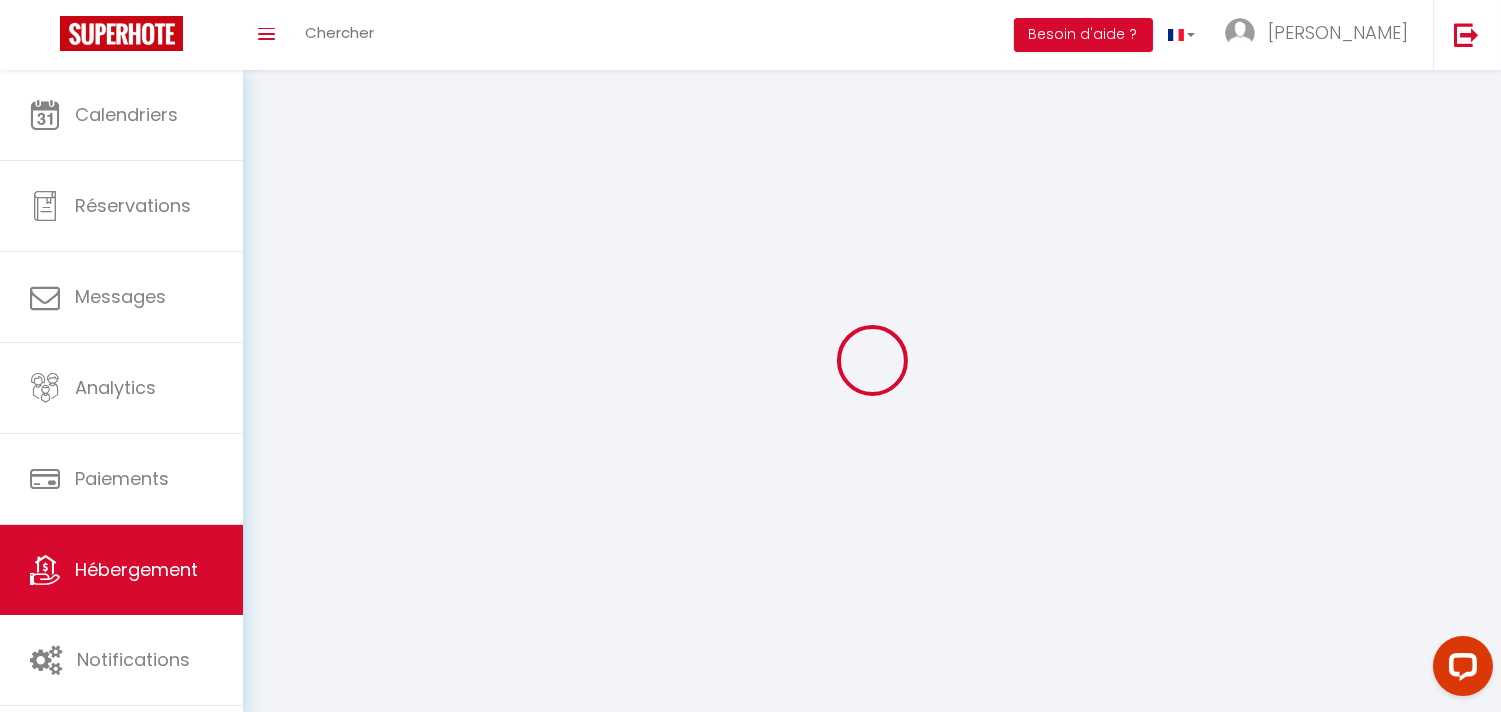 select 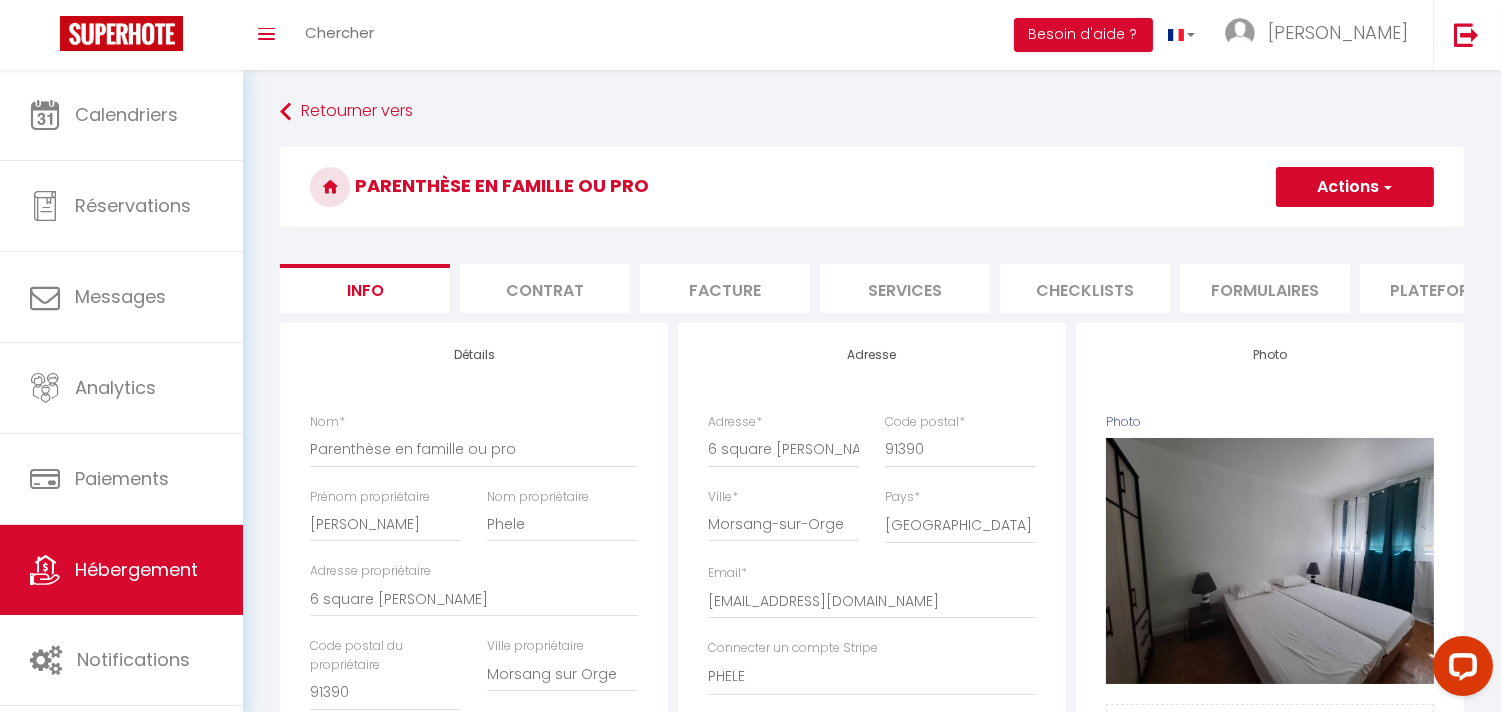 checkbox on "false" 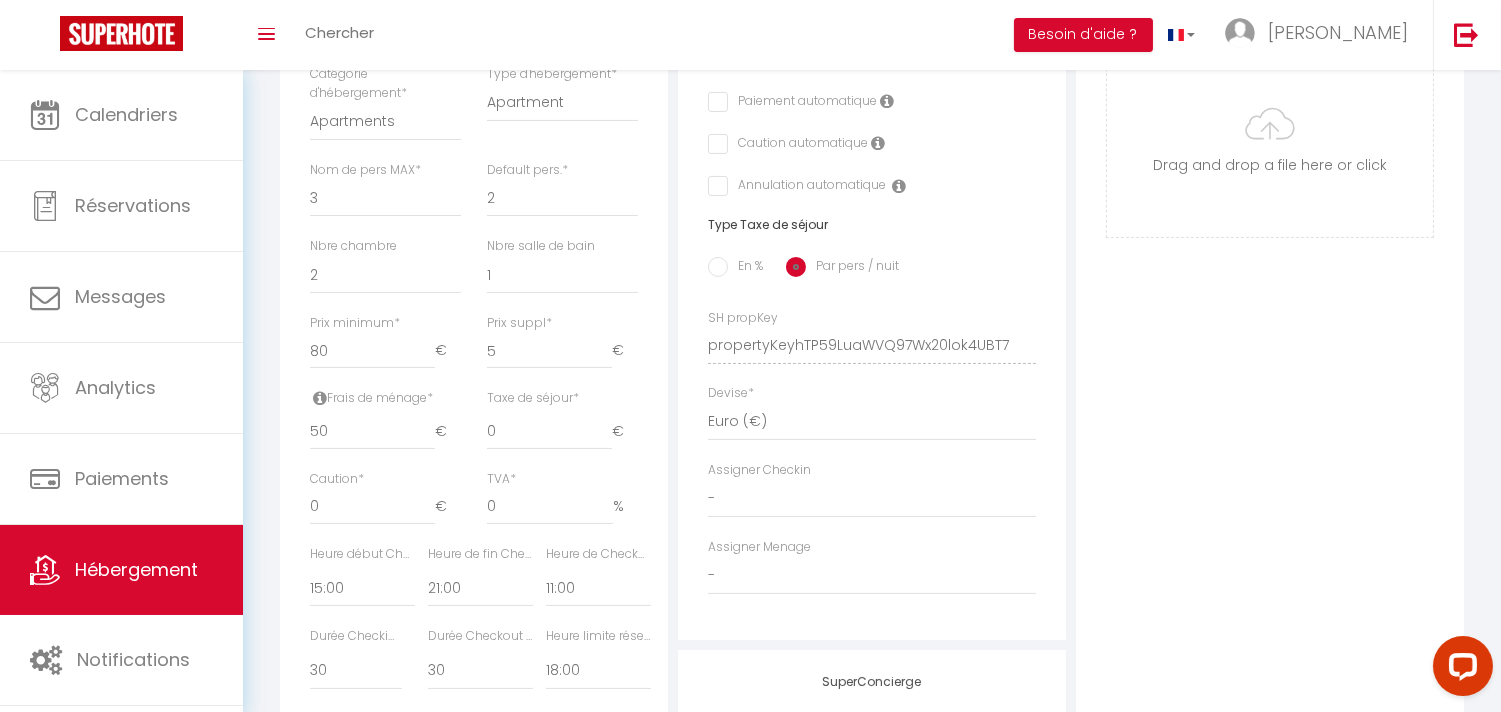 scroll, scrollTop: 777, scrollLeft: 0, axis: vertical 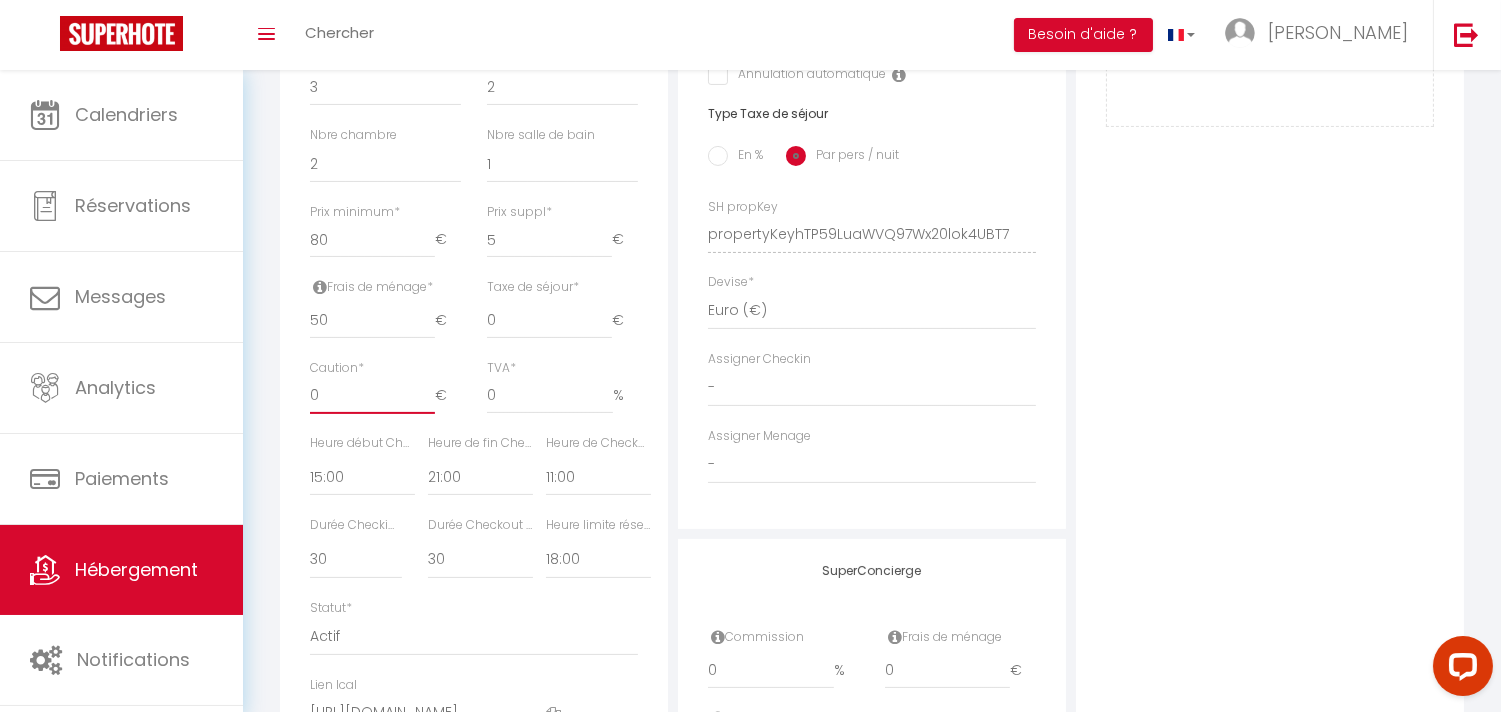 click on "0" at bounding box center [372, 396] 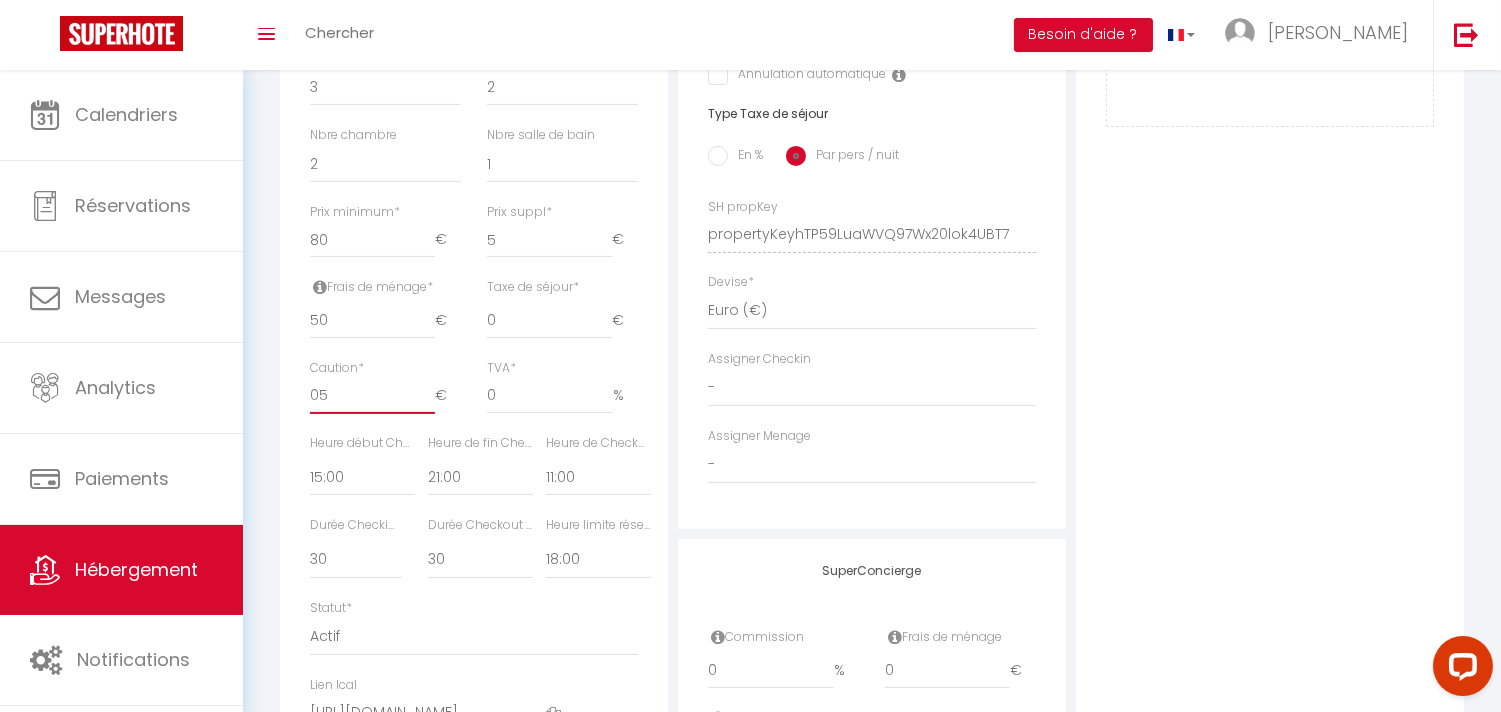 checkbox on "false" 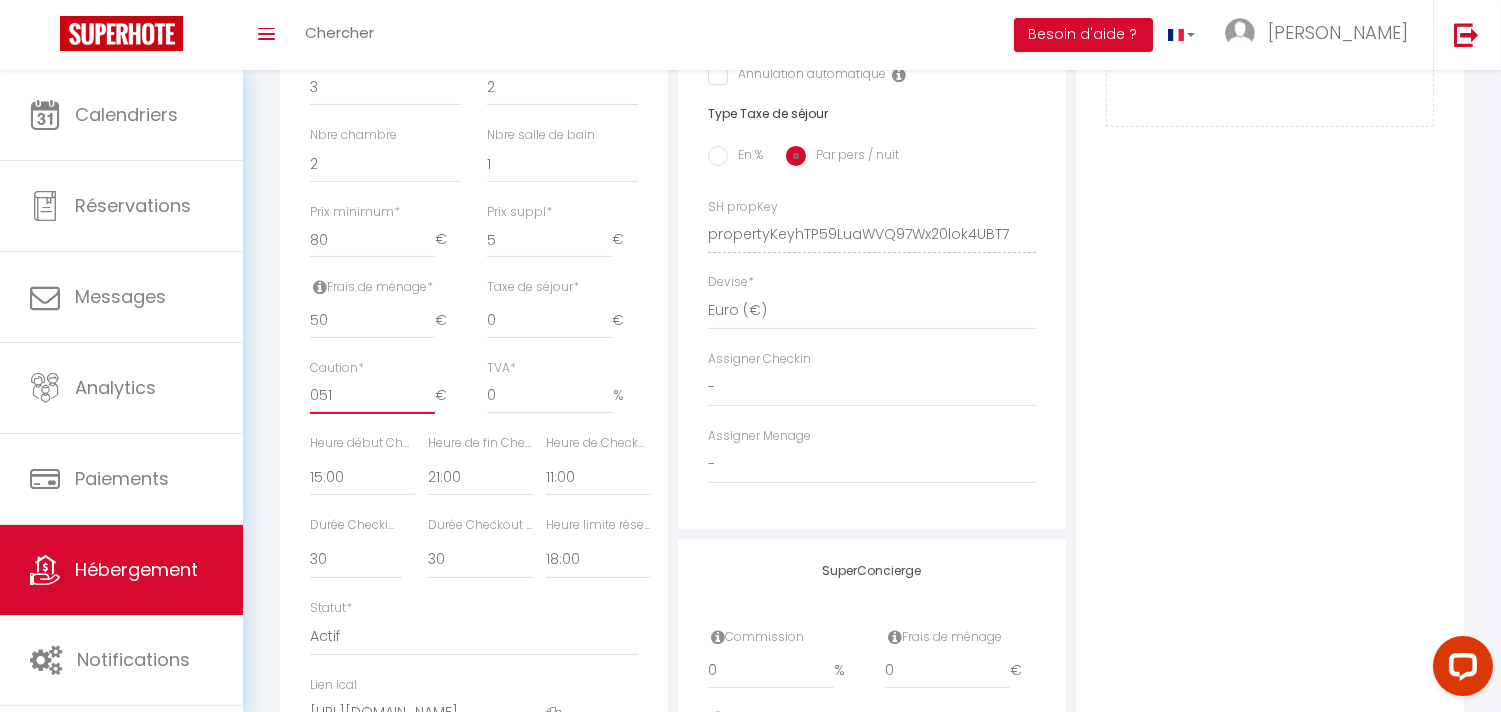 checkbox on "false" 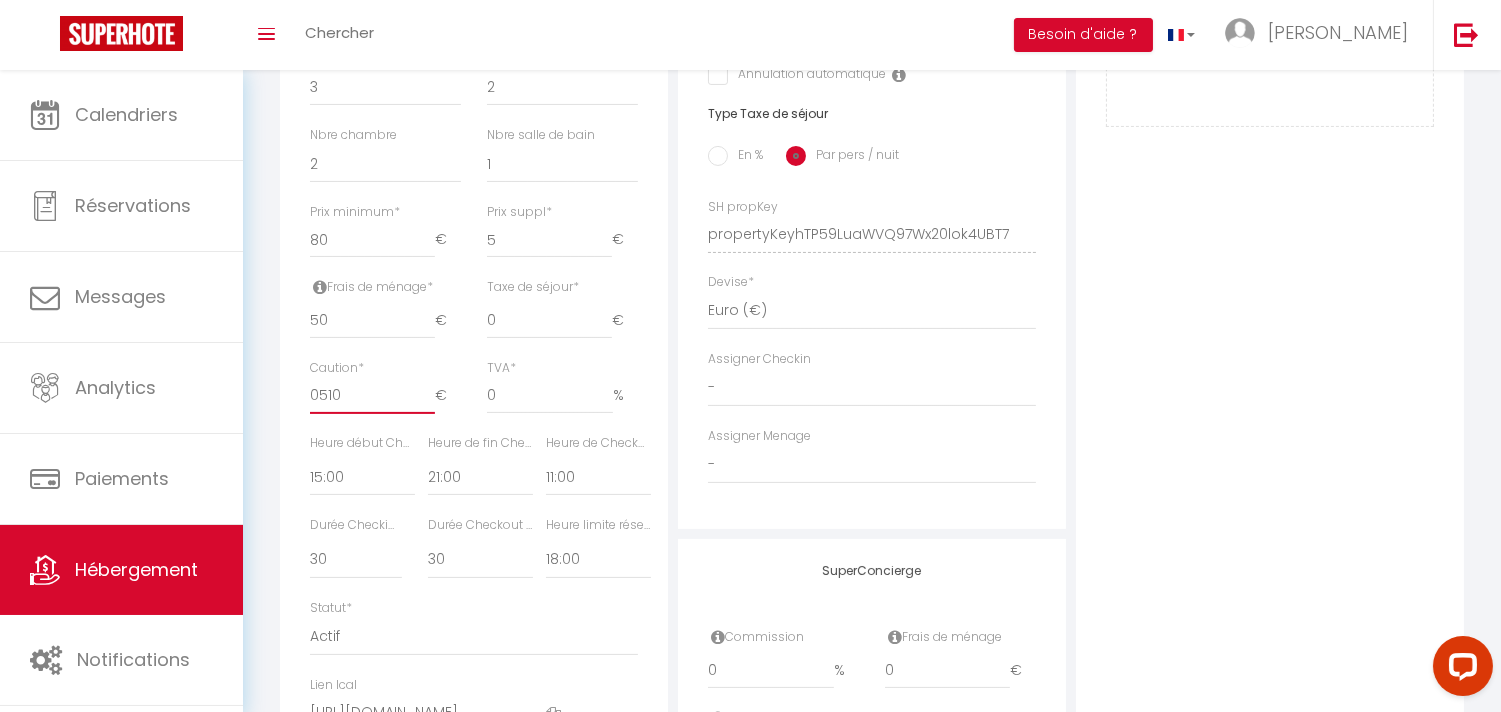 checkbox on "false" 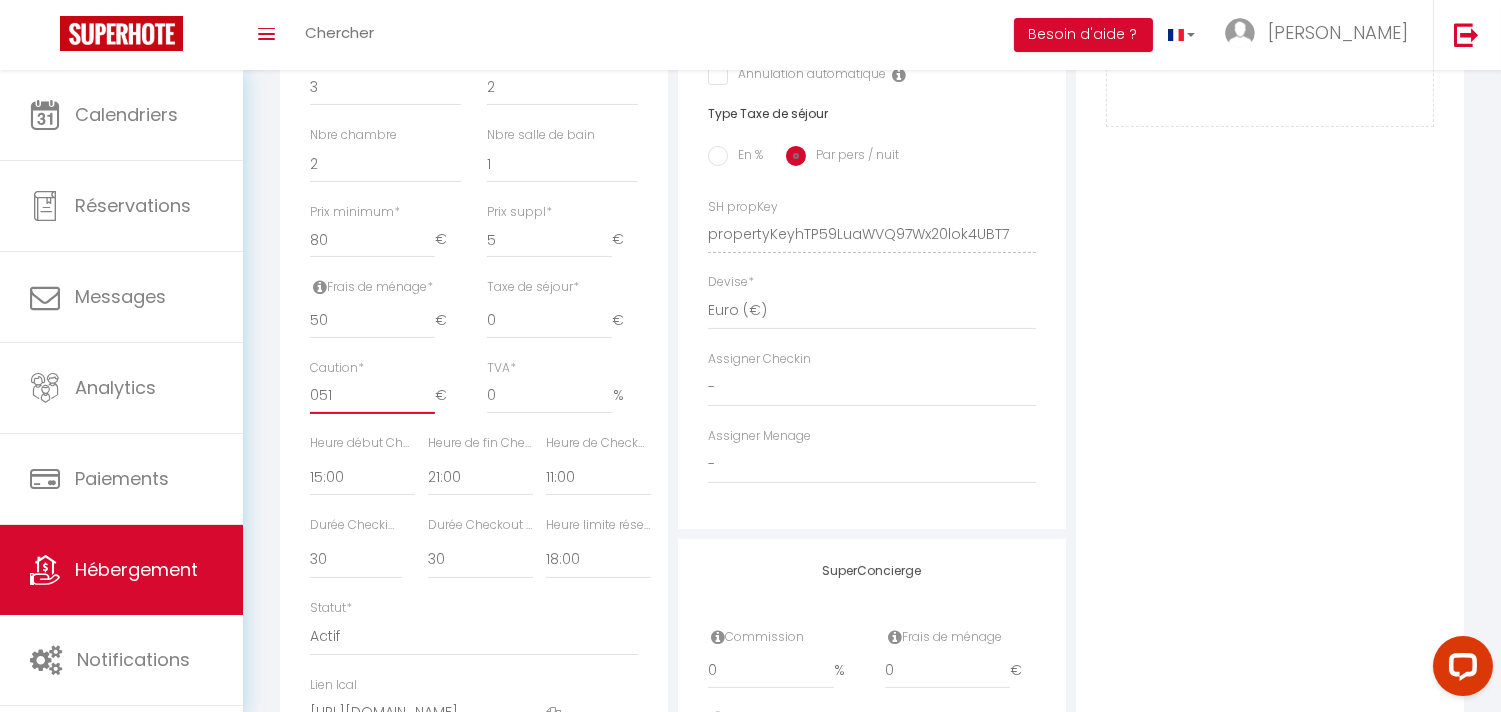 checkbox on "false" 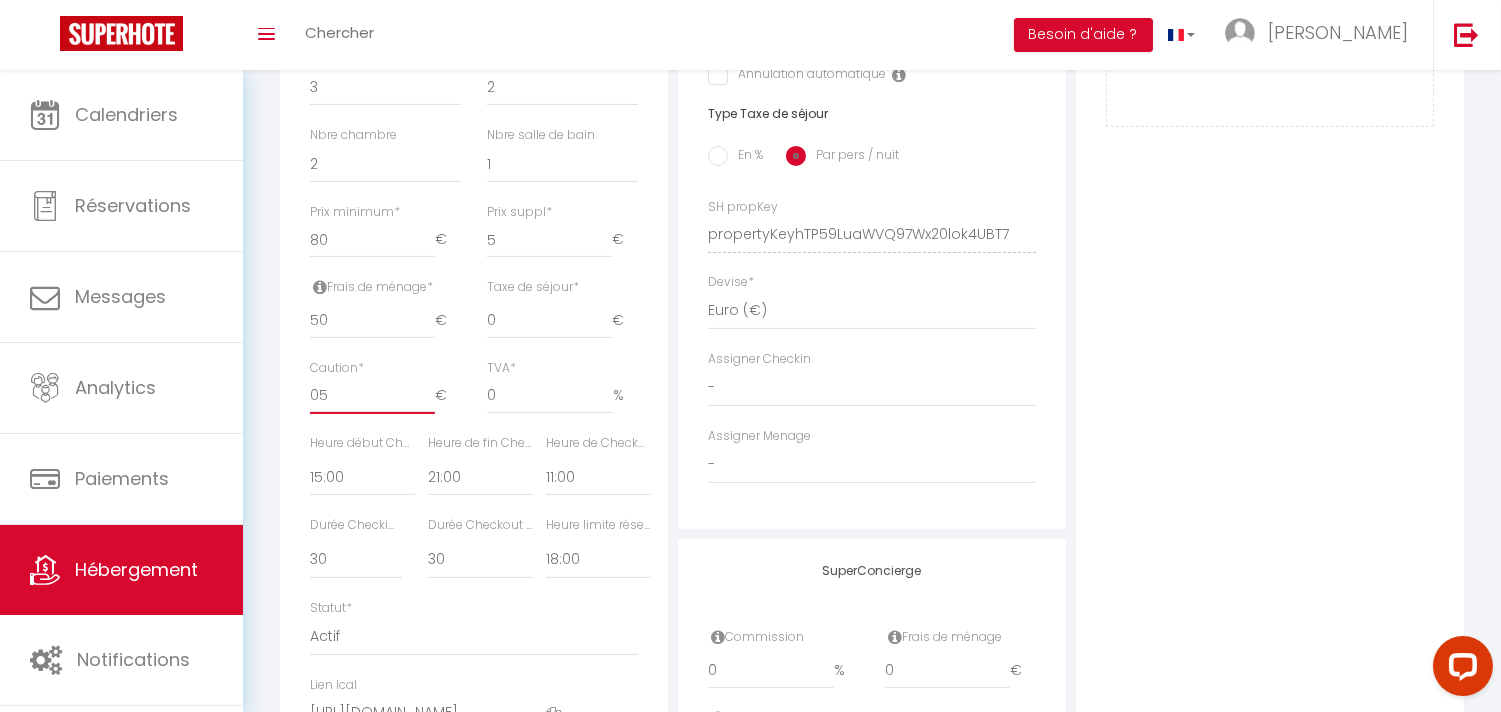 checkbox on "false" 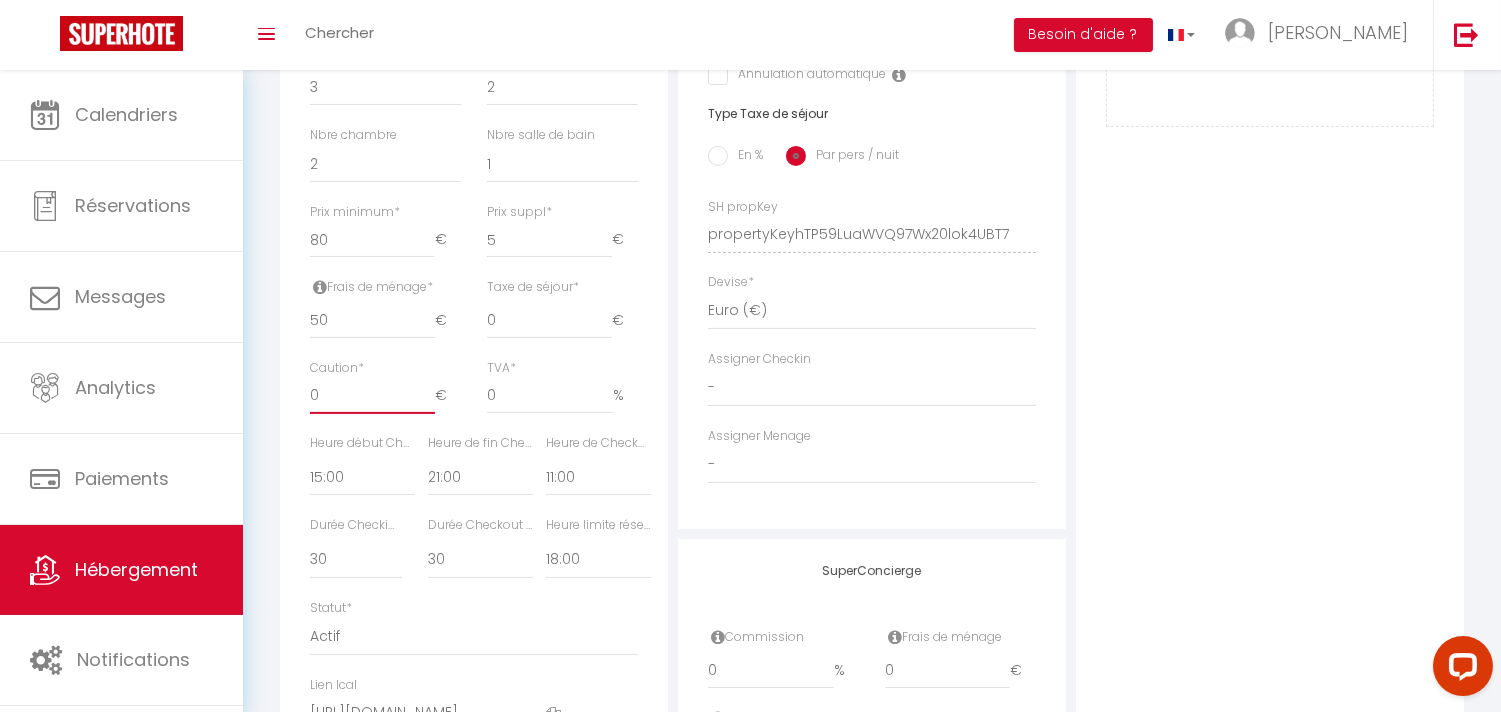 checkbox on "false" 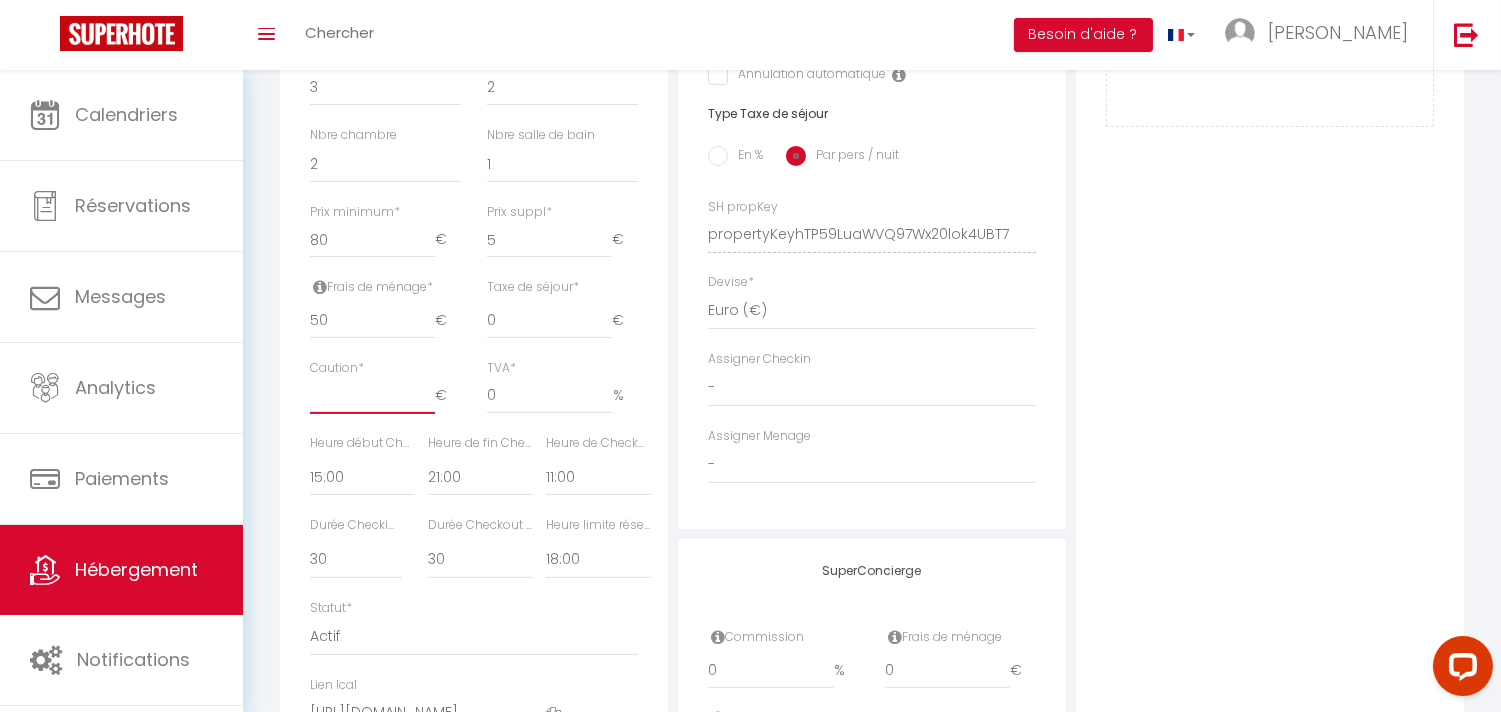 checkbox on "false" 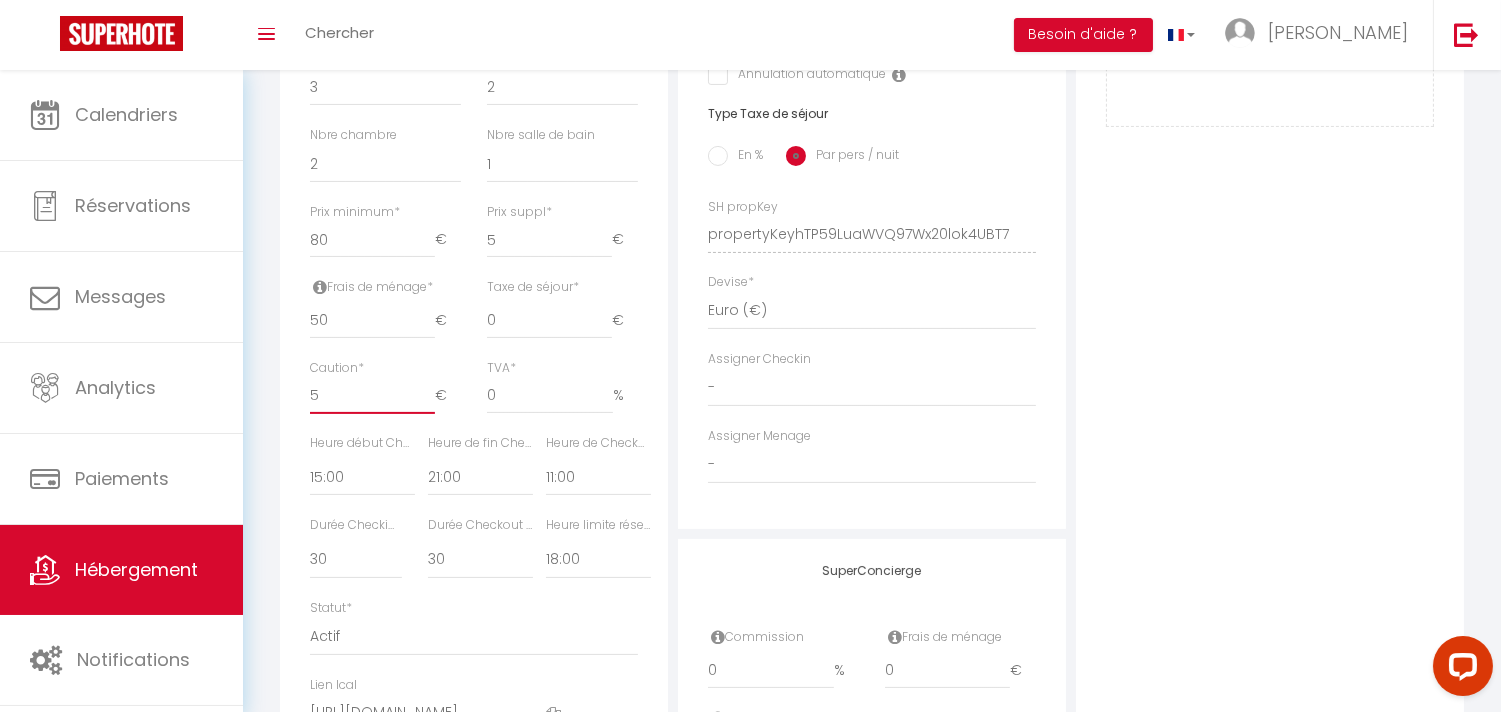checkbox on "false" 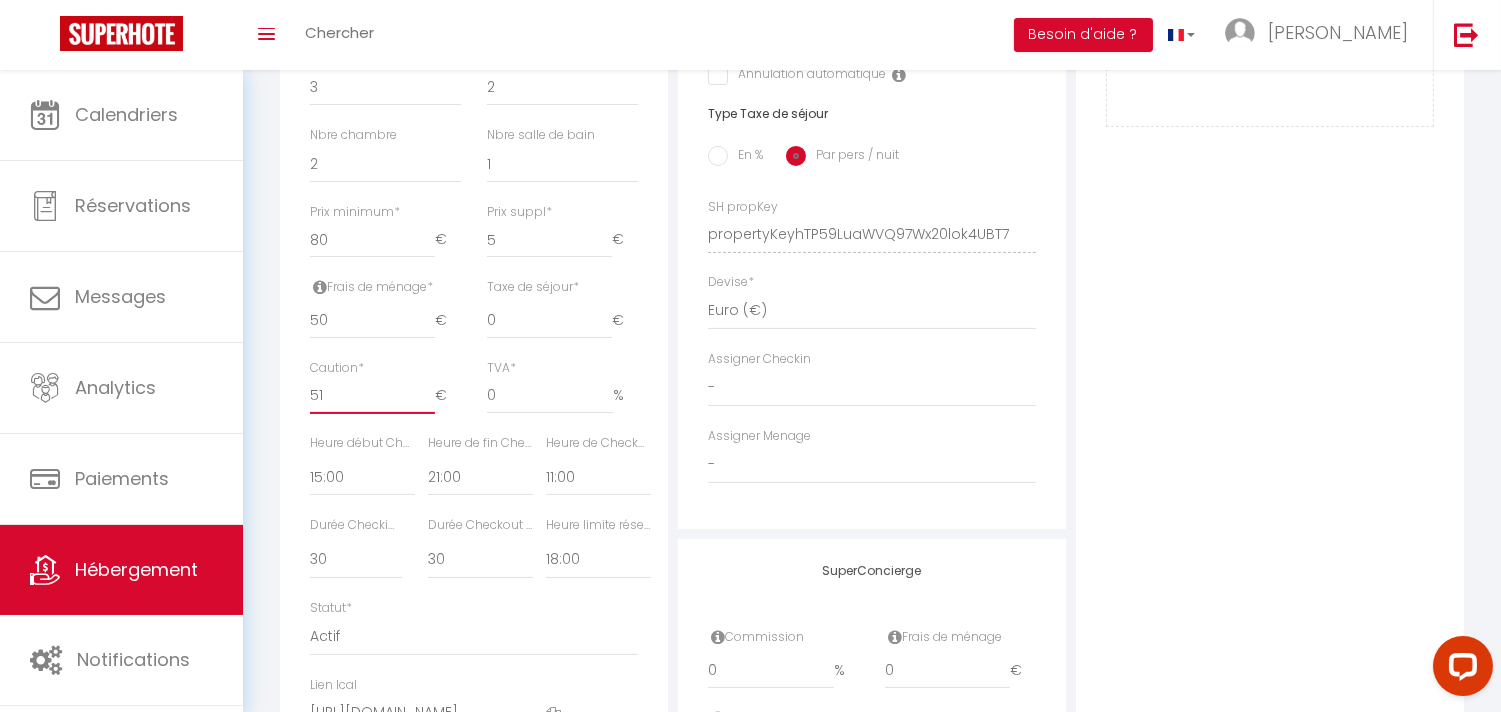 checkbox on "false" 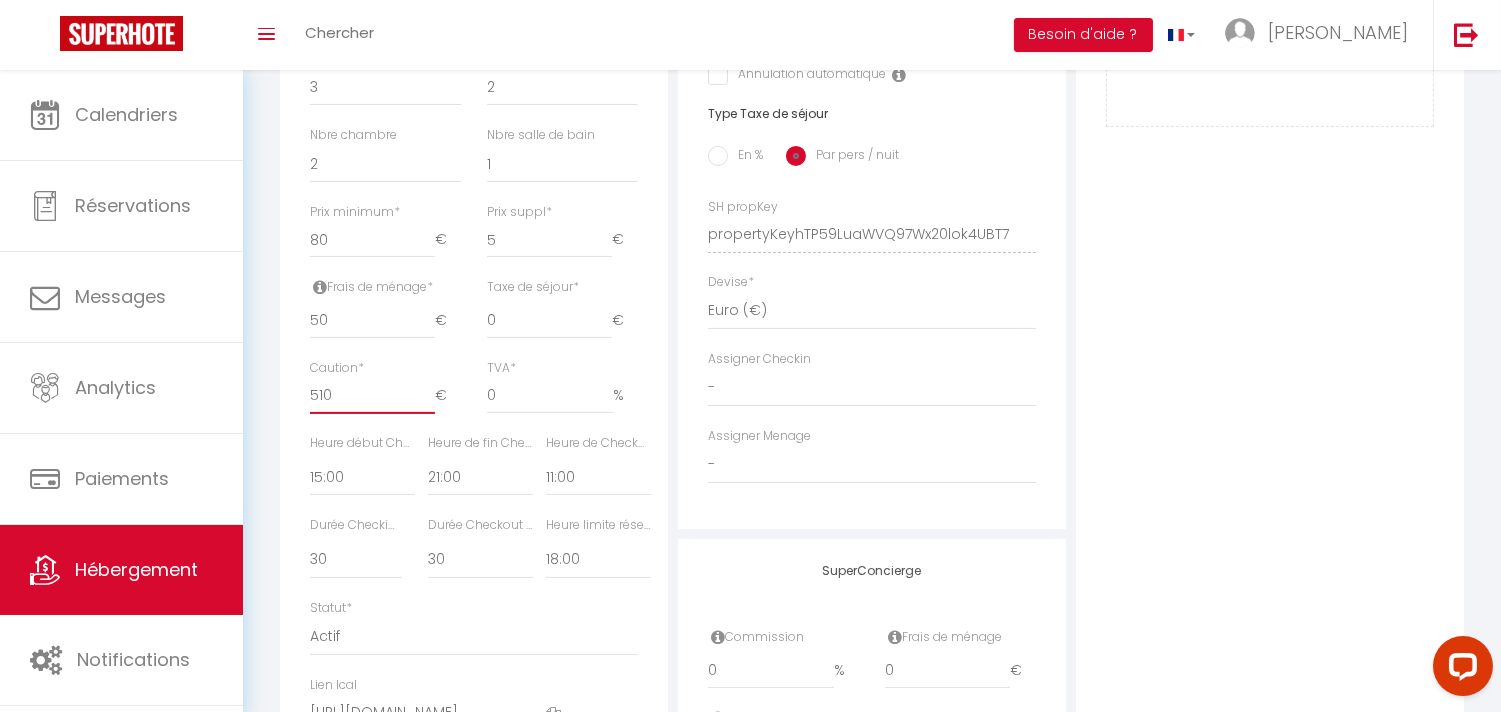 checkbox on "false" 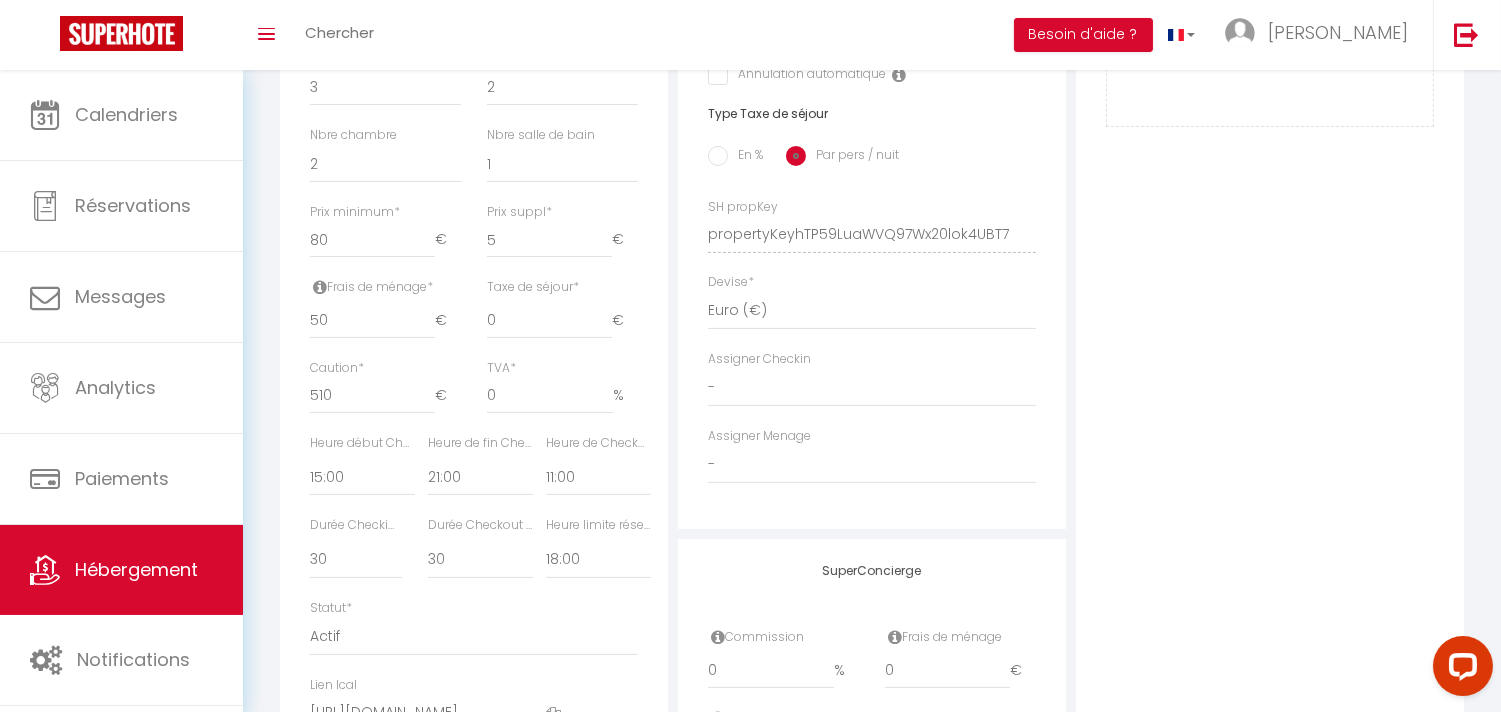 click on "Photo
Photo
Supprimer
Drag and drop a file here or click Ooops, something wrong appended. Remove   Drag and drop or click to replace" at bounding box center (1270, 220) 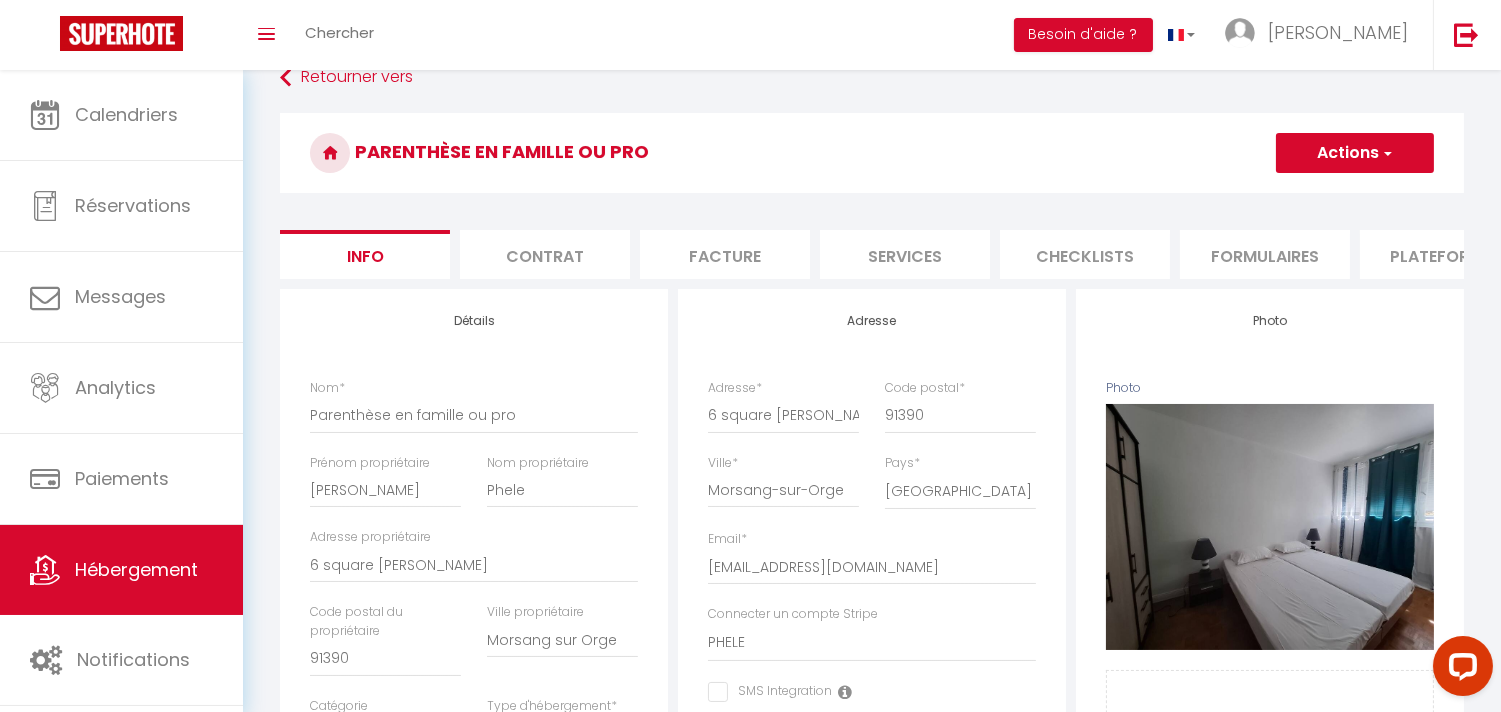 scroll, scrollTop: 0, scrollLeft: 0, axis: both 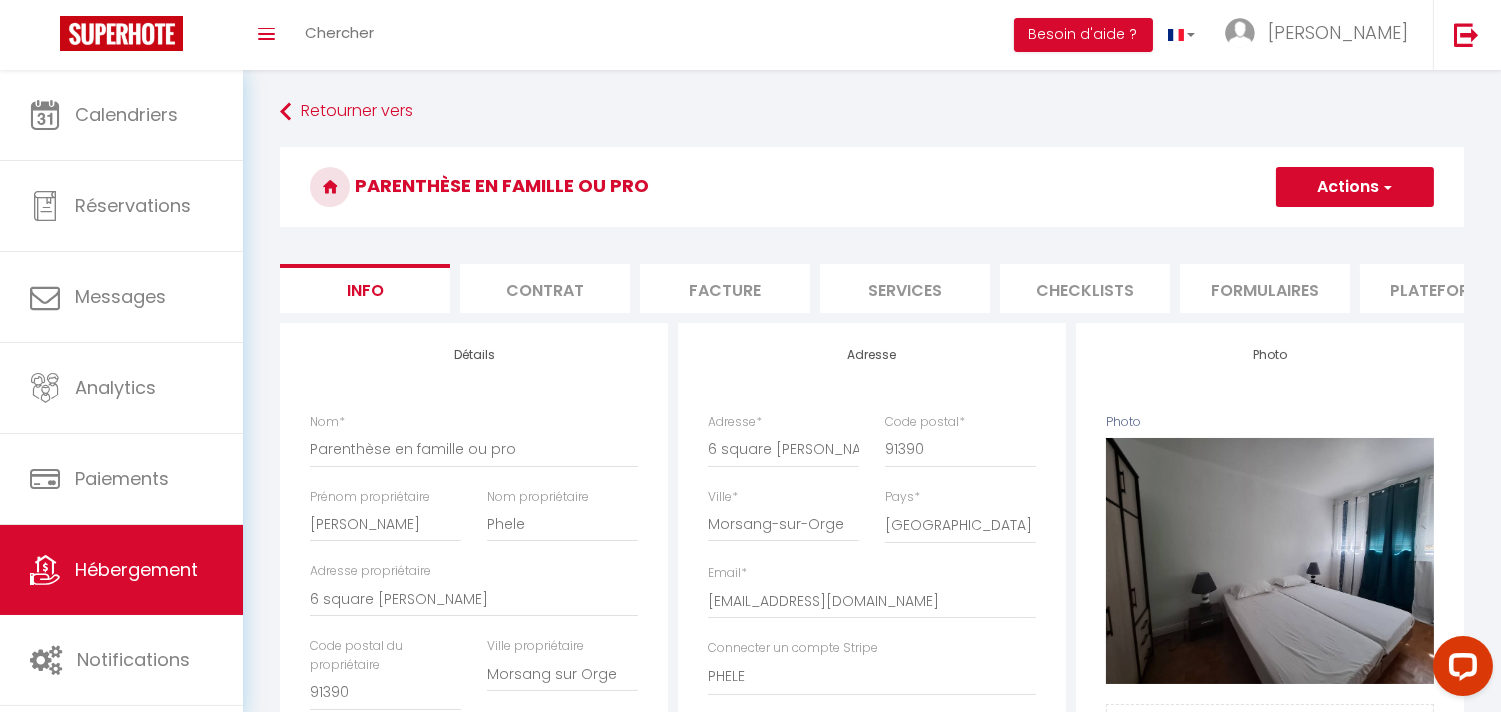 click at bounding box center [1386, 187] 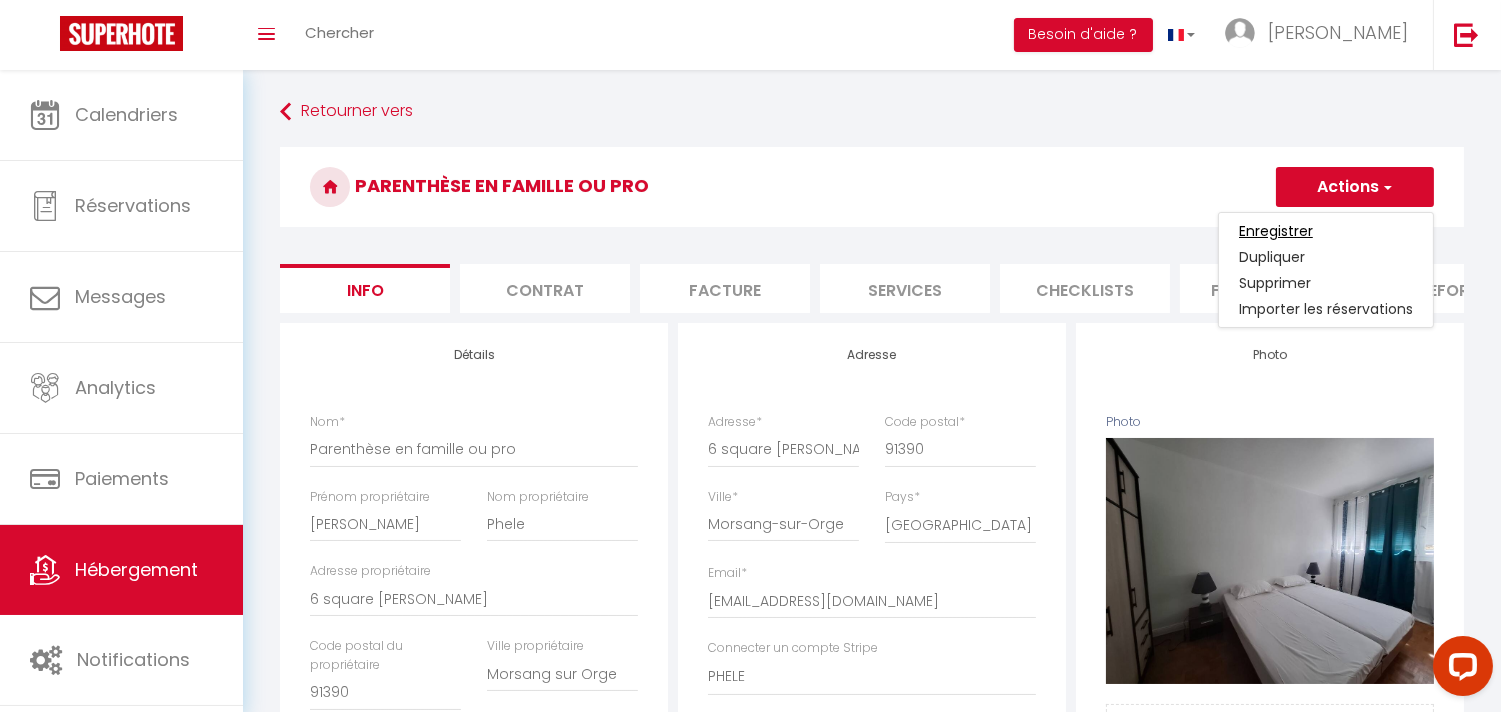 click on "Enregistrer" at bounding box center [1276, 231] 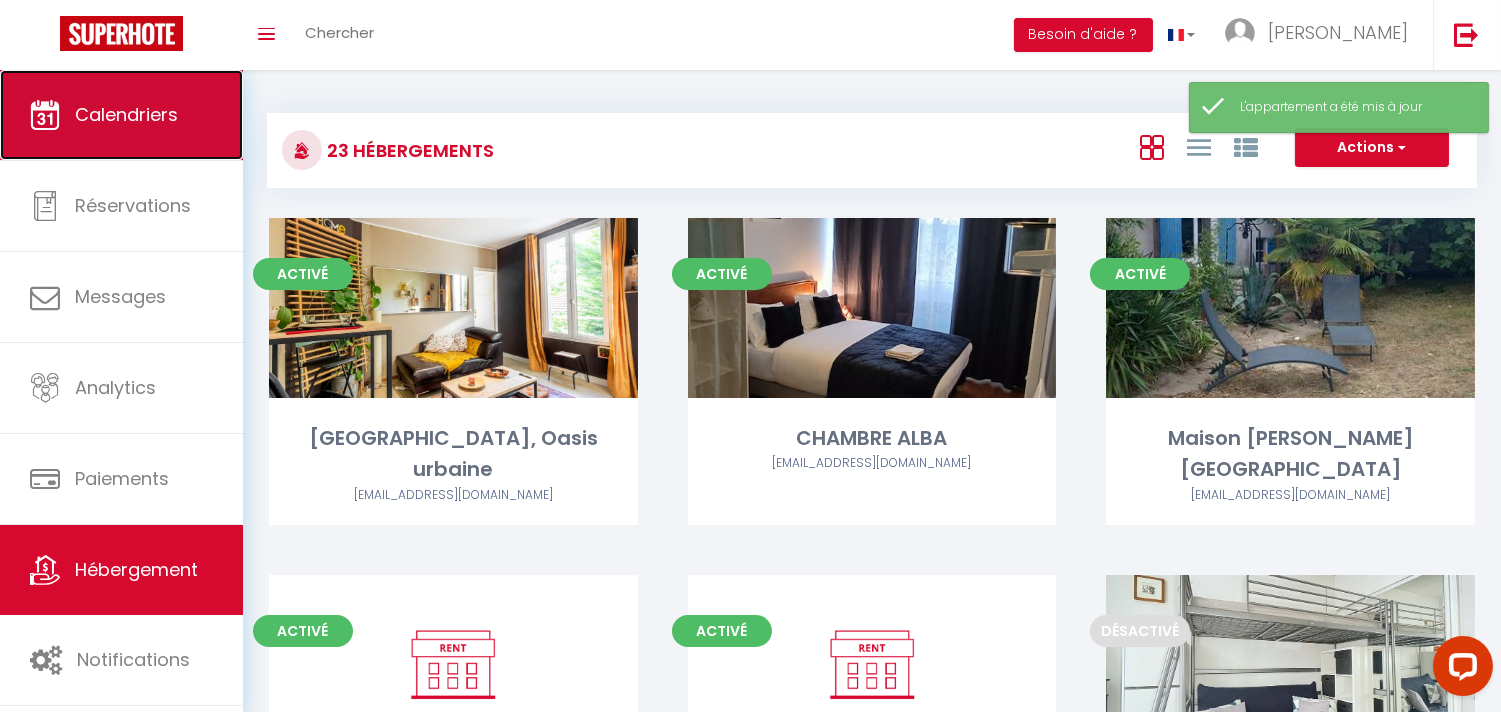 click on "Calendriers" at bounding box center [121, 115] 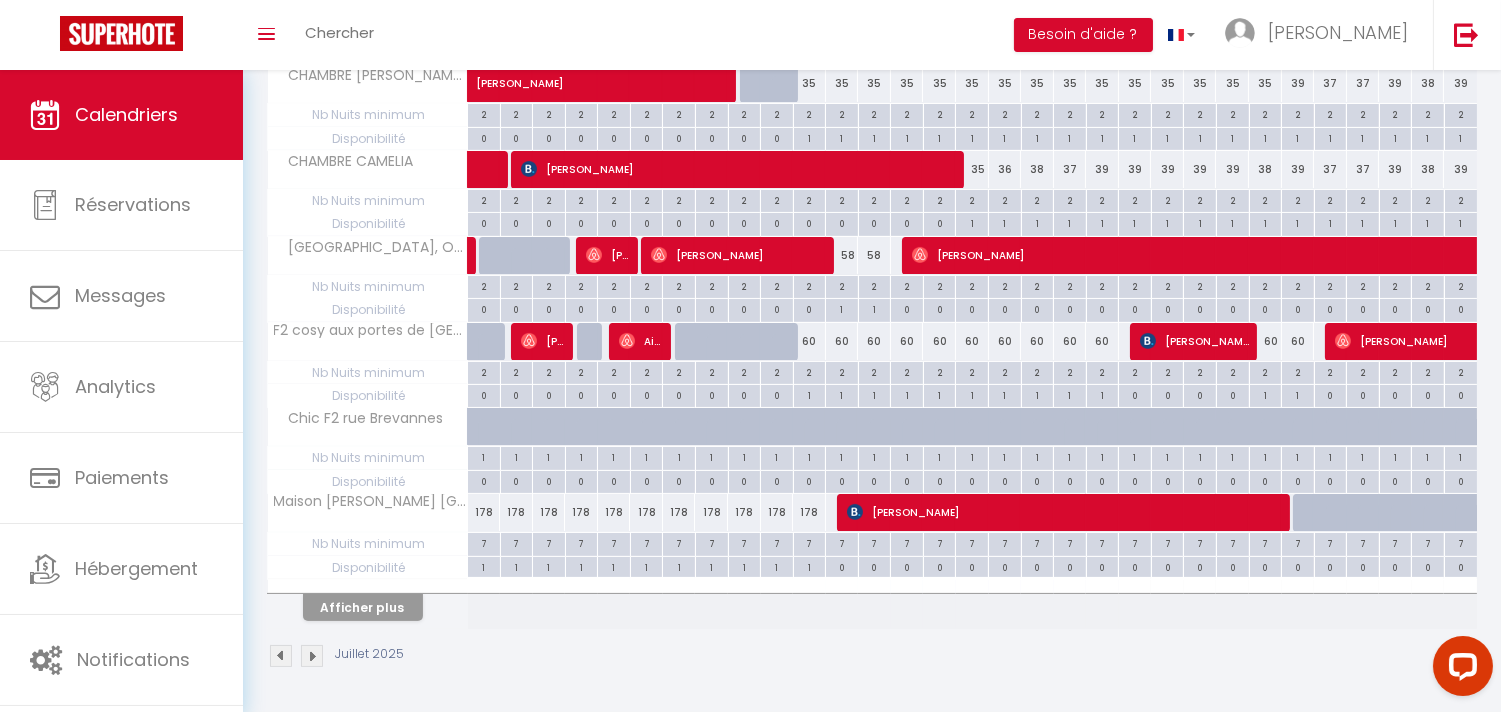 scroll, scrollTop: 697, scrollLeft: 0, axis: vertical 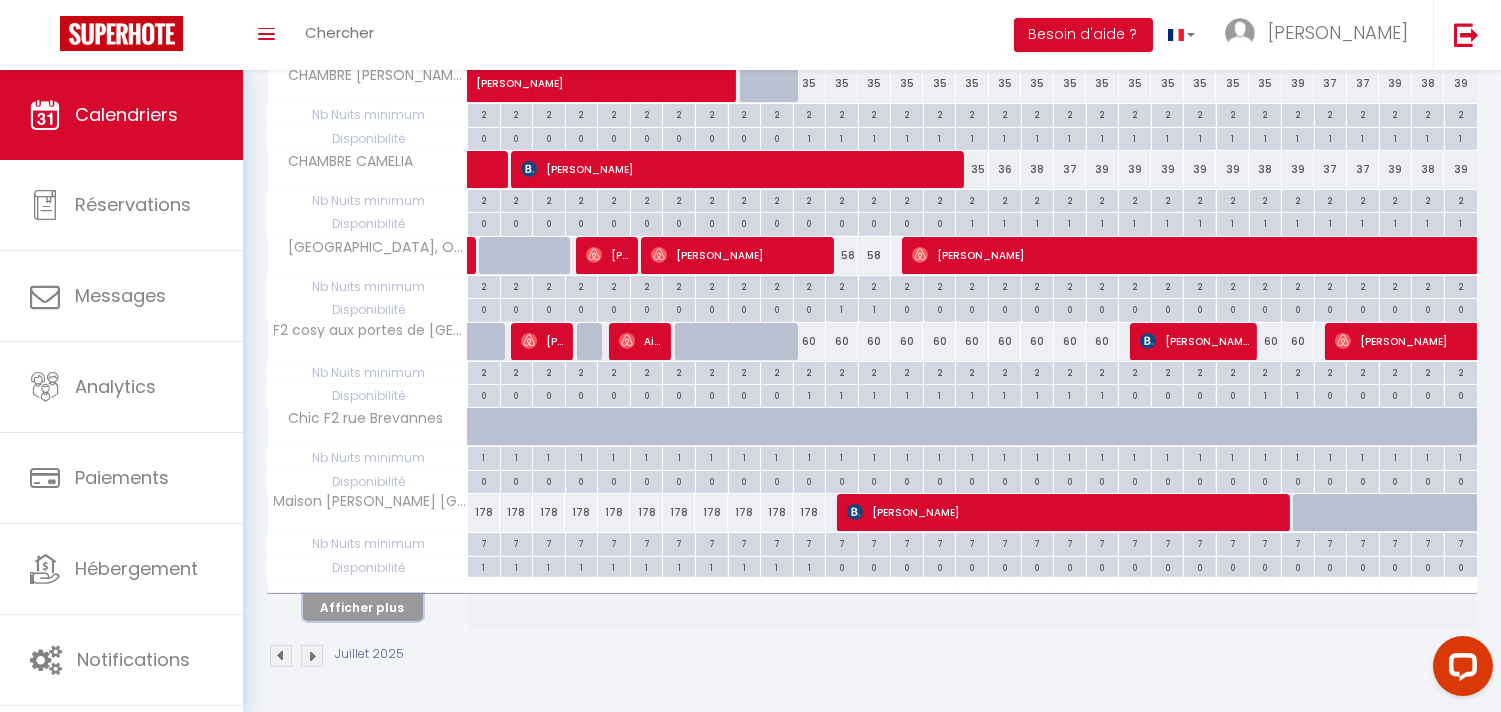 click on "Afficher plus" at bounding box center (363, 607) 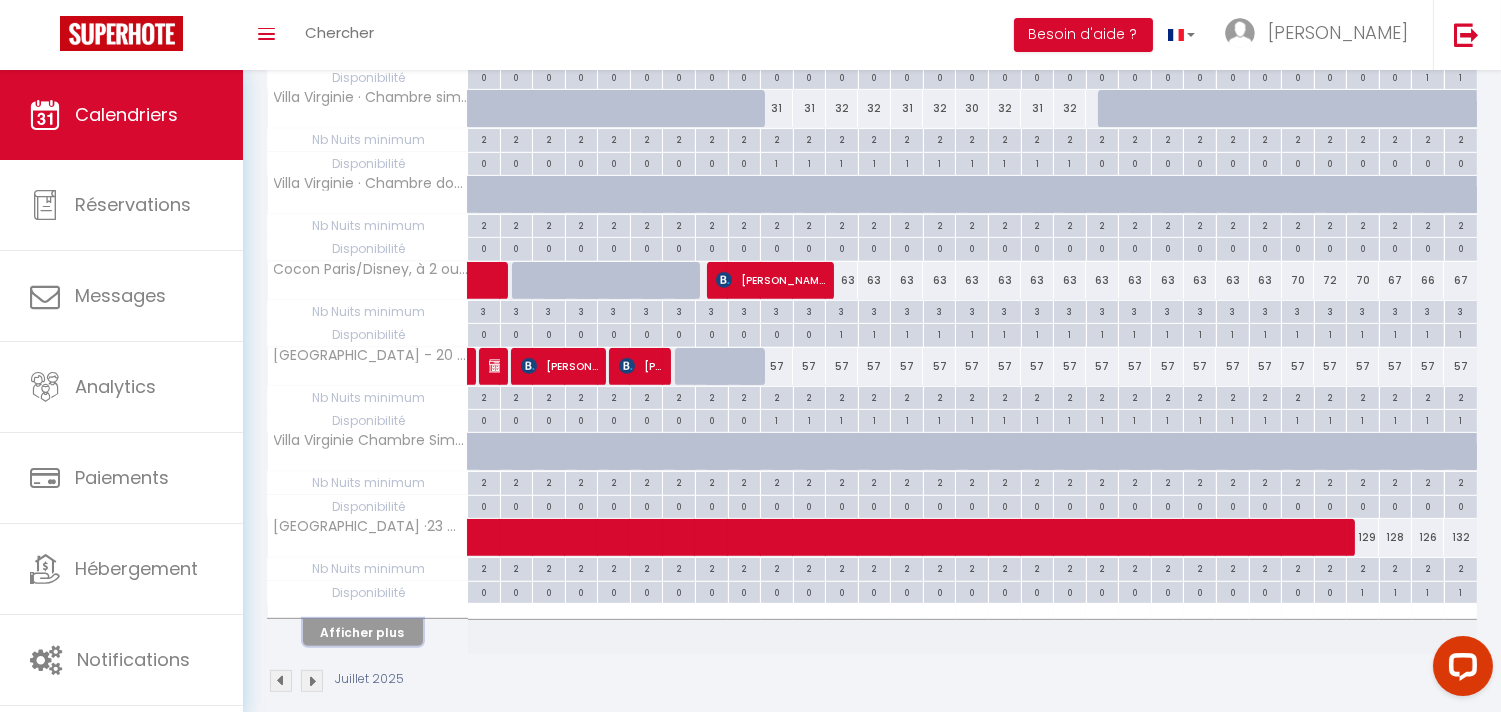 scroll, scrollTop: 1558, scrollLeft: 0, axis: vertical 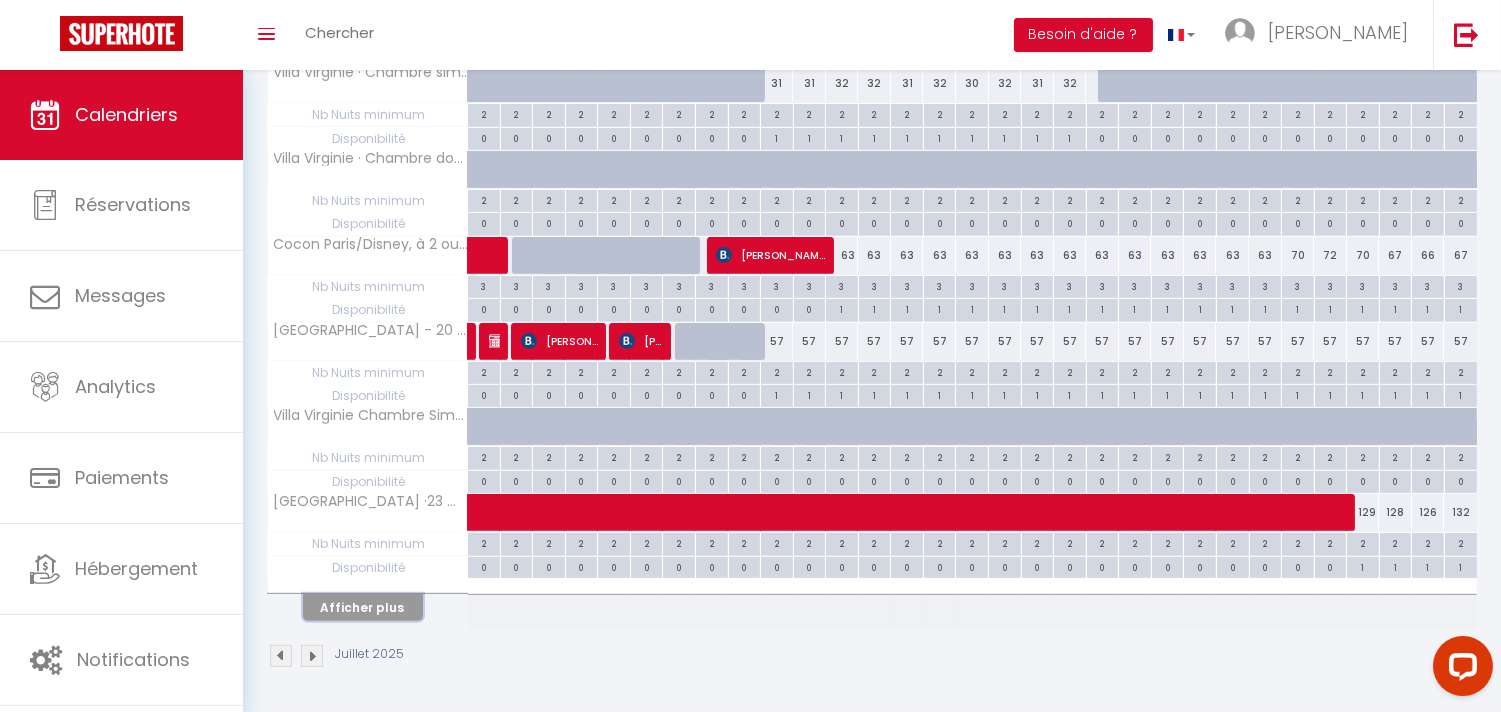 click on "Afficher plus" at bounding box center [363, 607] 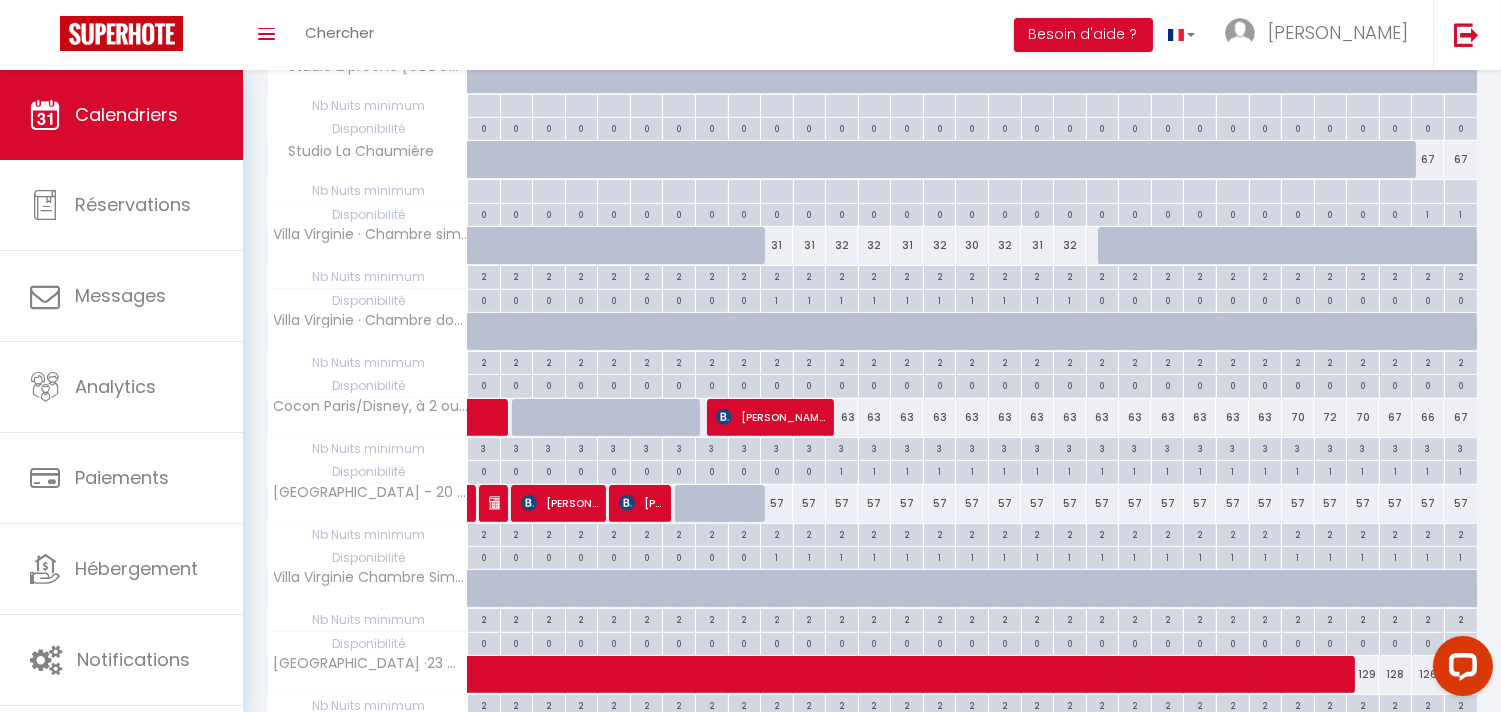 scroll, scrollTop: 1767, scrollLeft: 0, axis: vertical 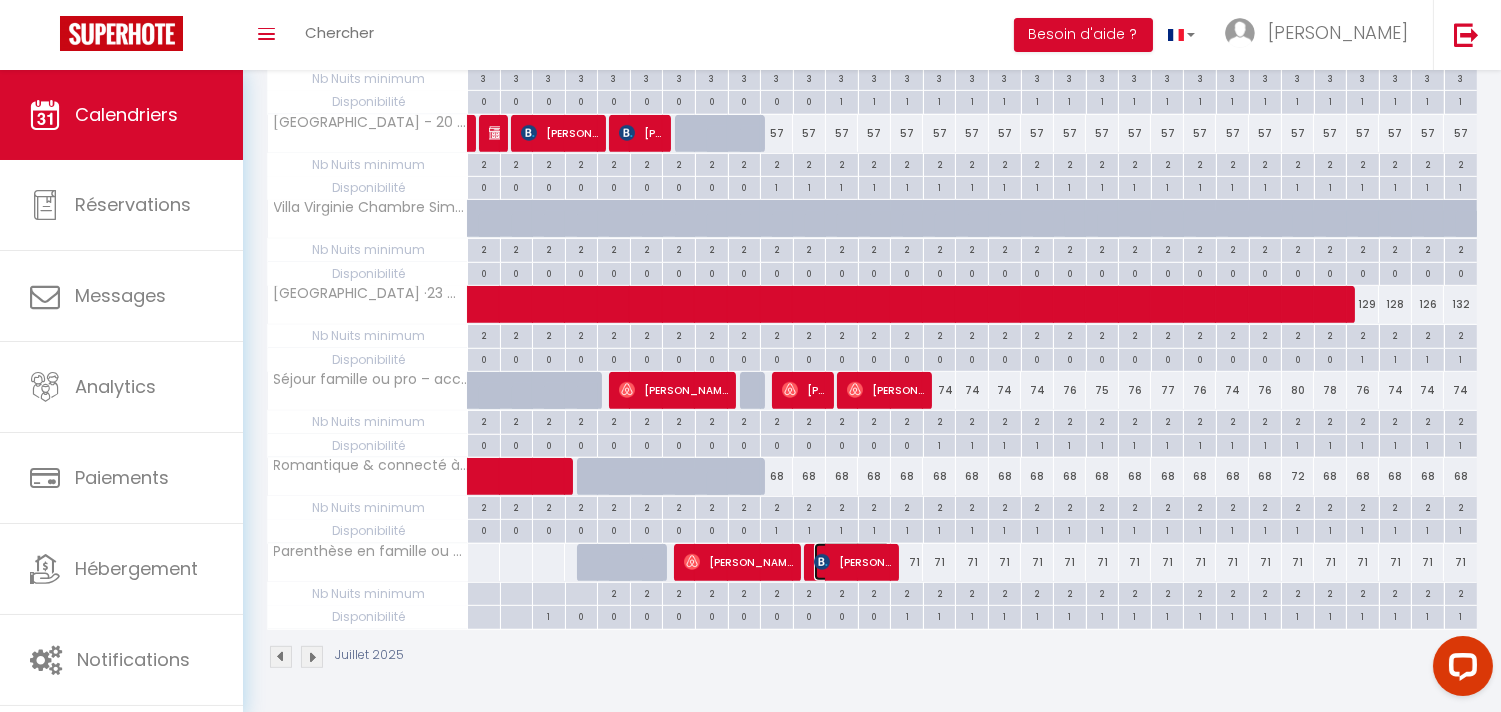 click on "[PERSON_NAME]" at bounding box center (852, 562) 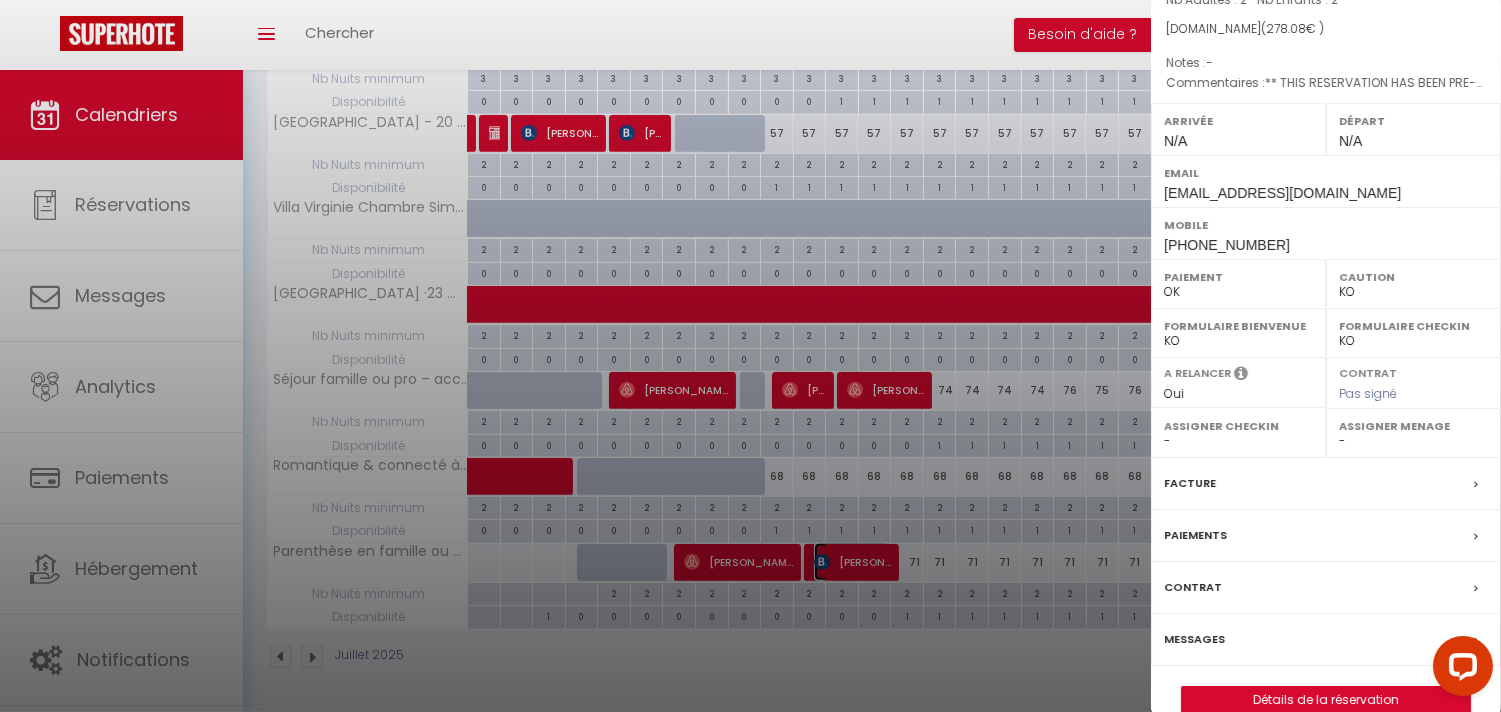 scroll, scrollTop: 221, scrollLeft: 0, axis: vertical 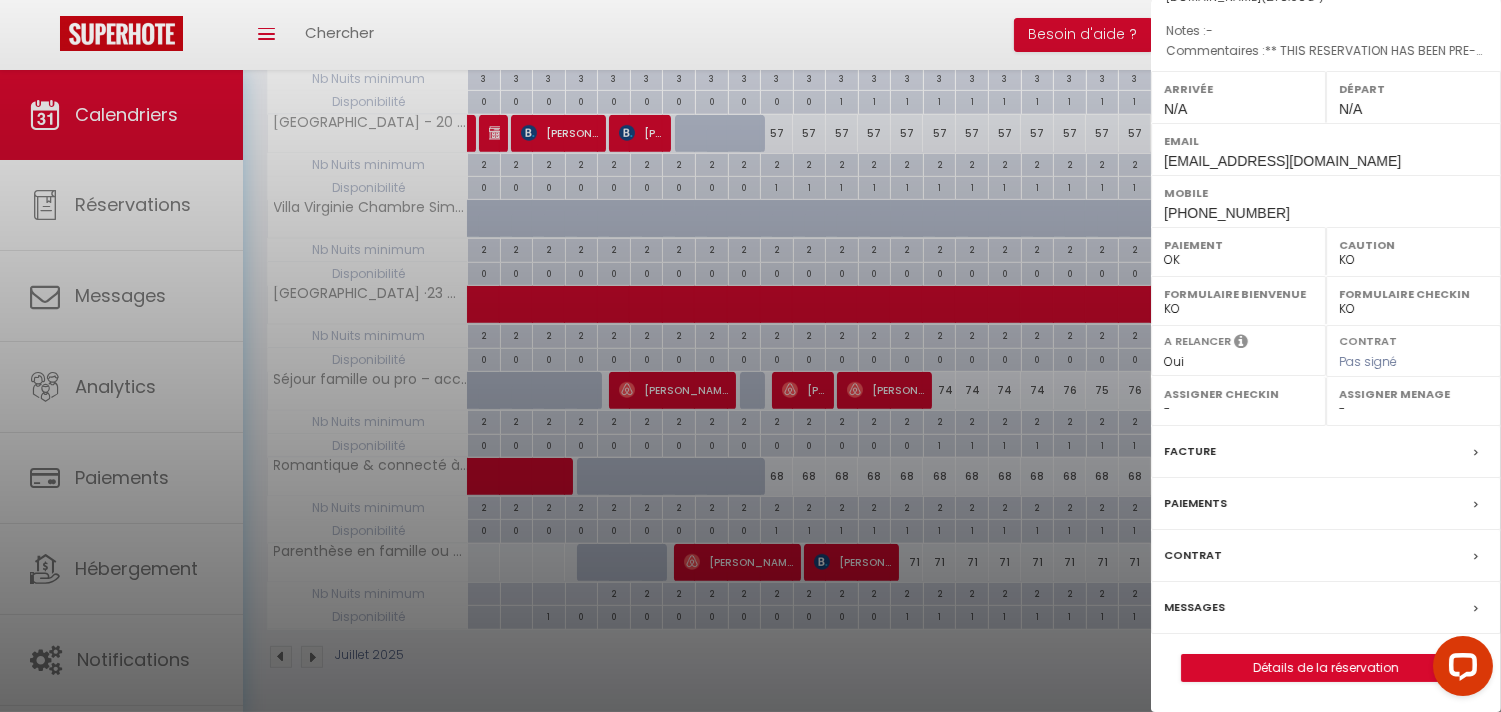 click on "Messages" at bounding box center (1326, 608) 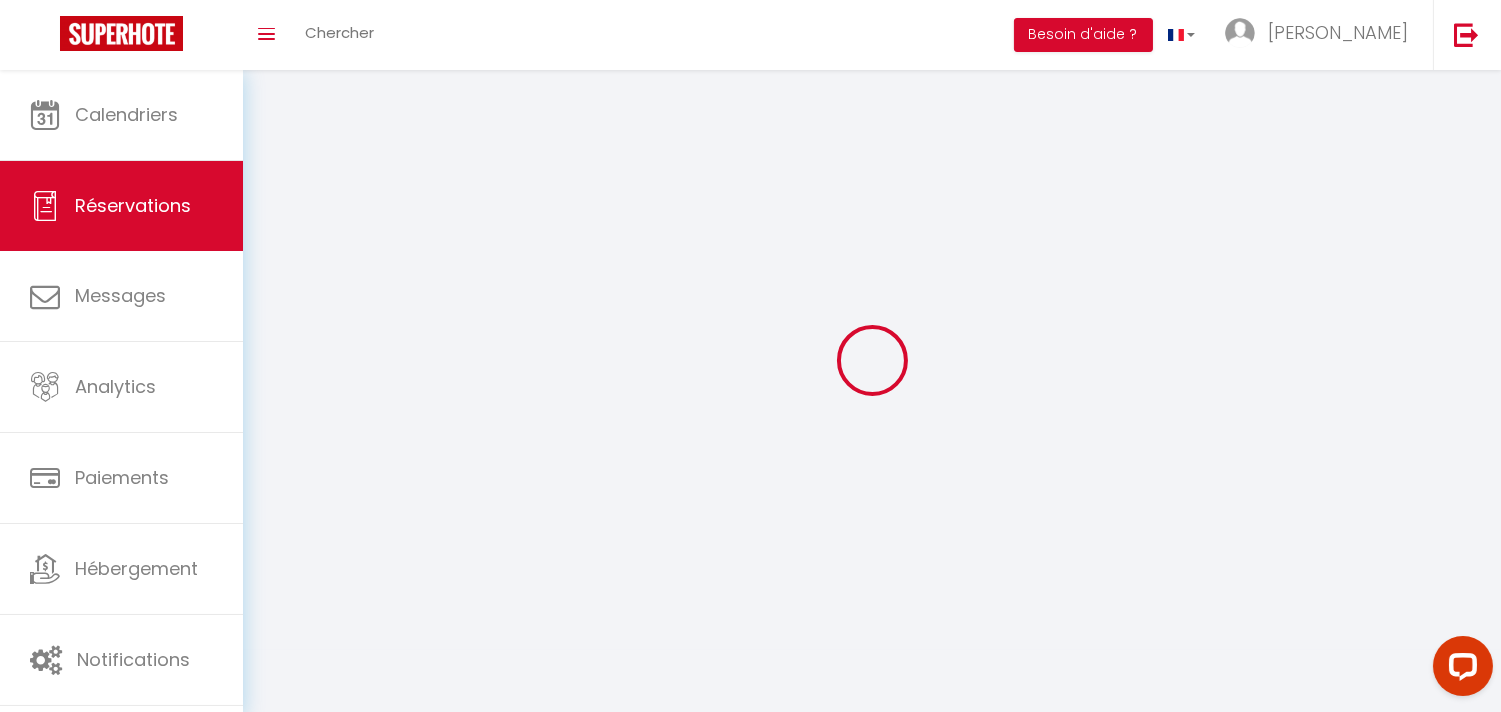select 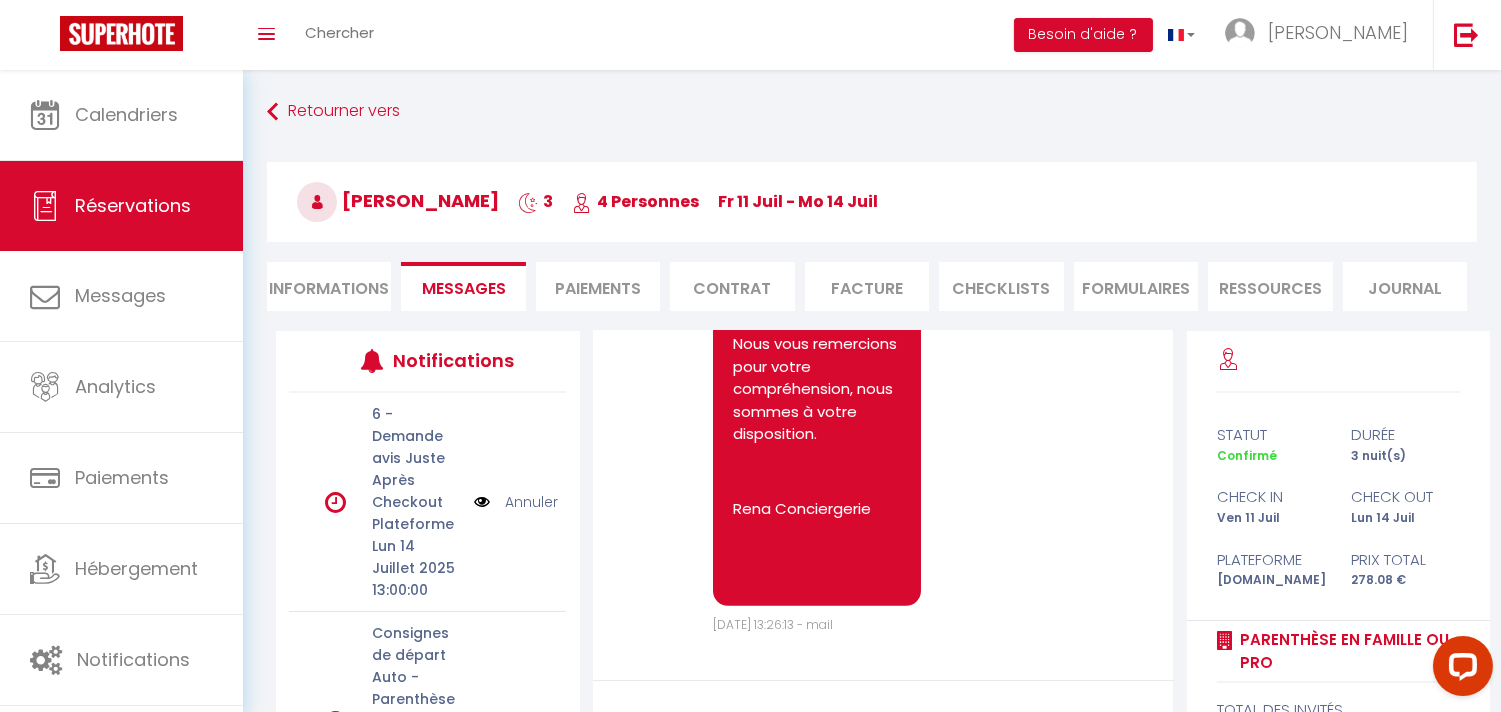 scroll, scrollTop: 2124, scrollLeft: 0, axis: vertical 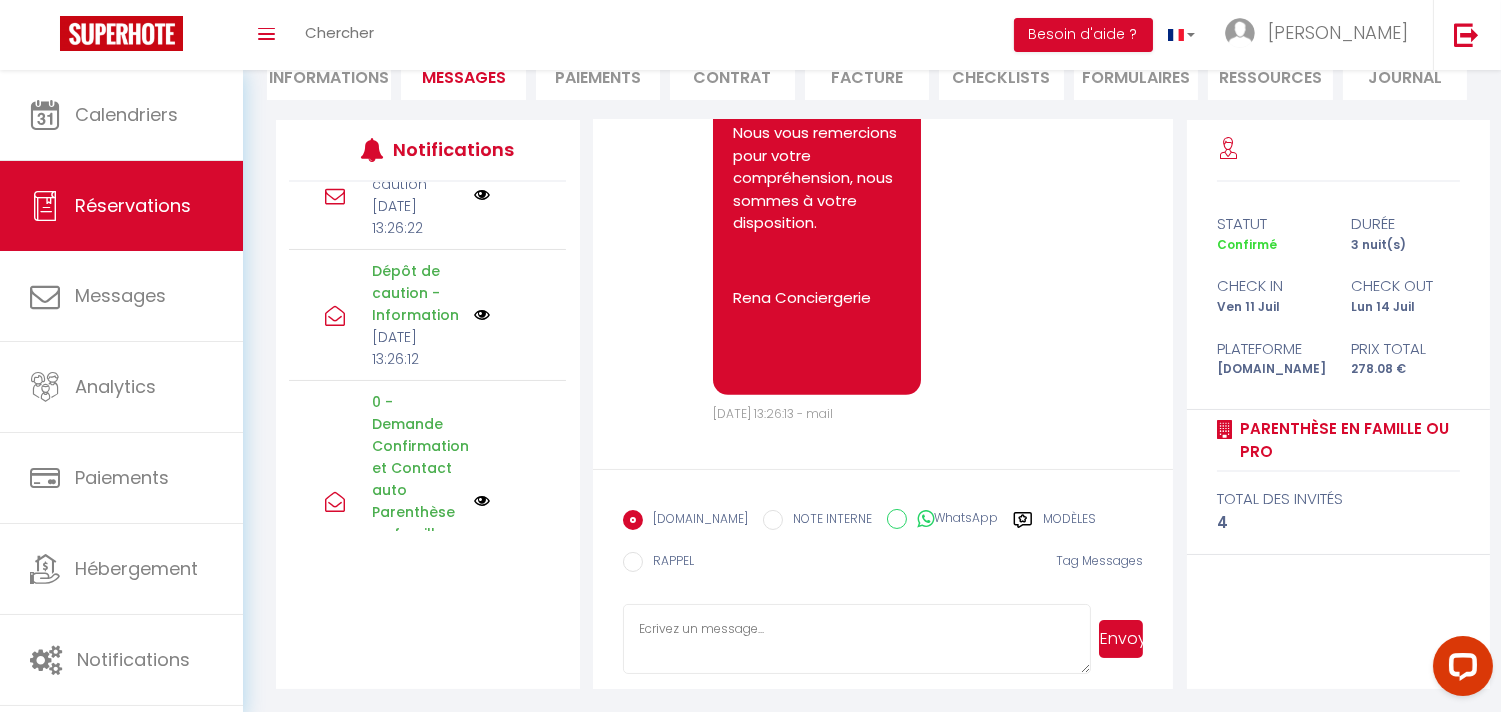 click at bounding box center [508, 315] 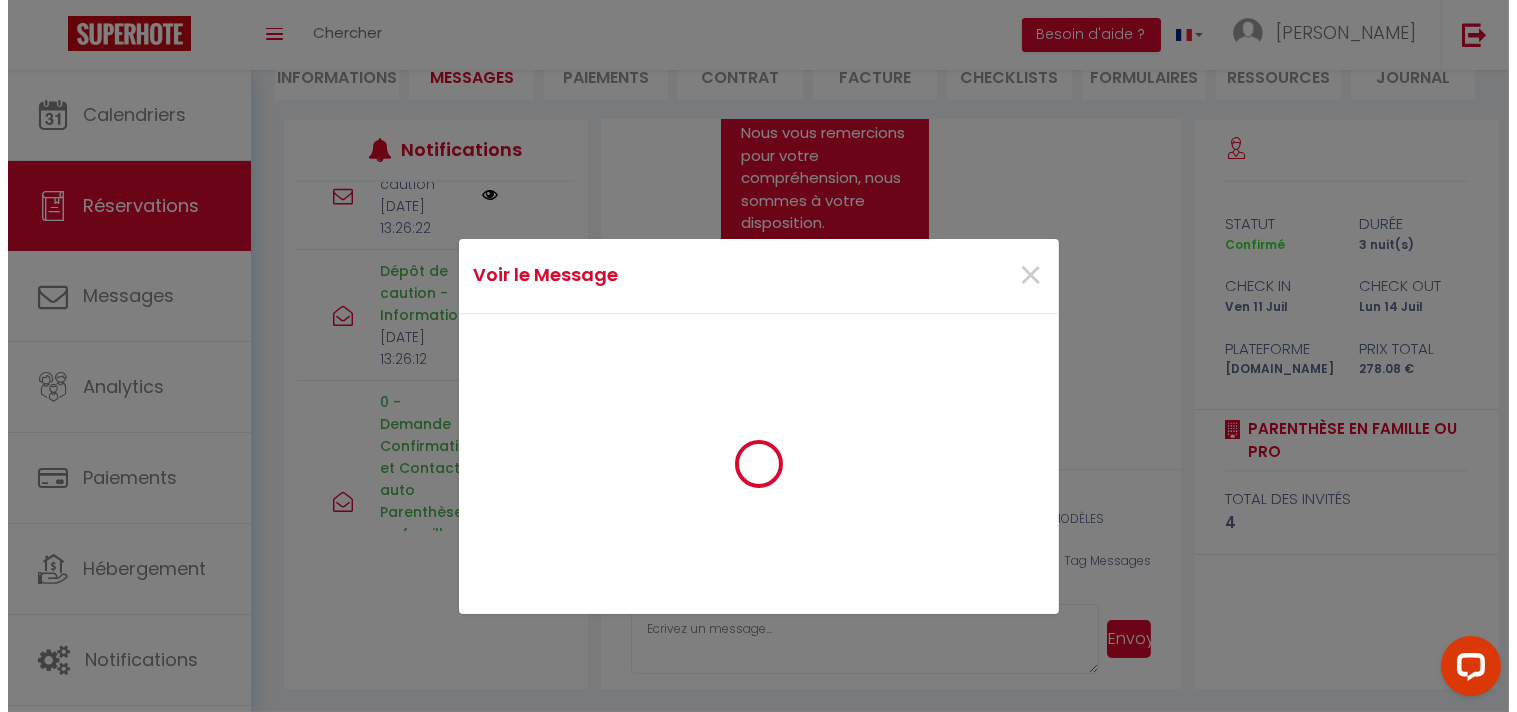 scroll, scrollTop: 2056, scrollLeft: 0, axis: vertical 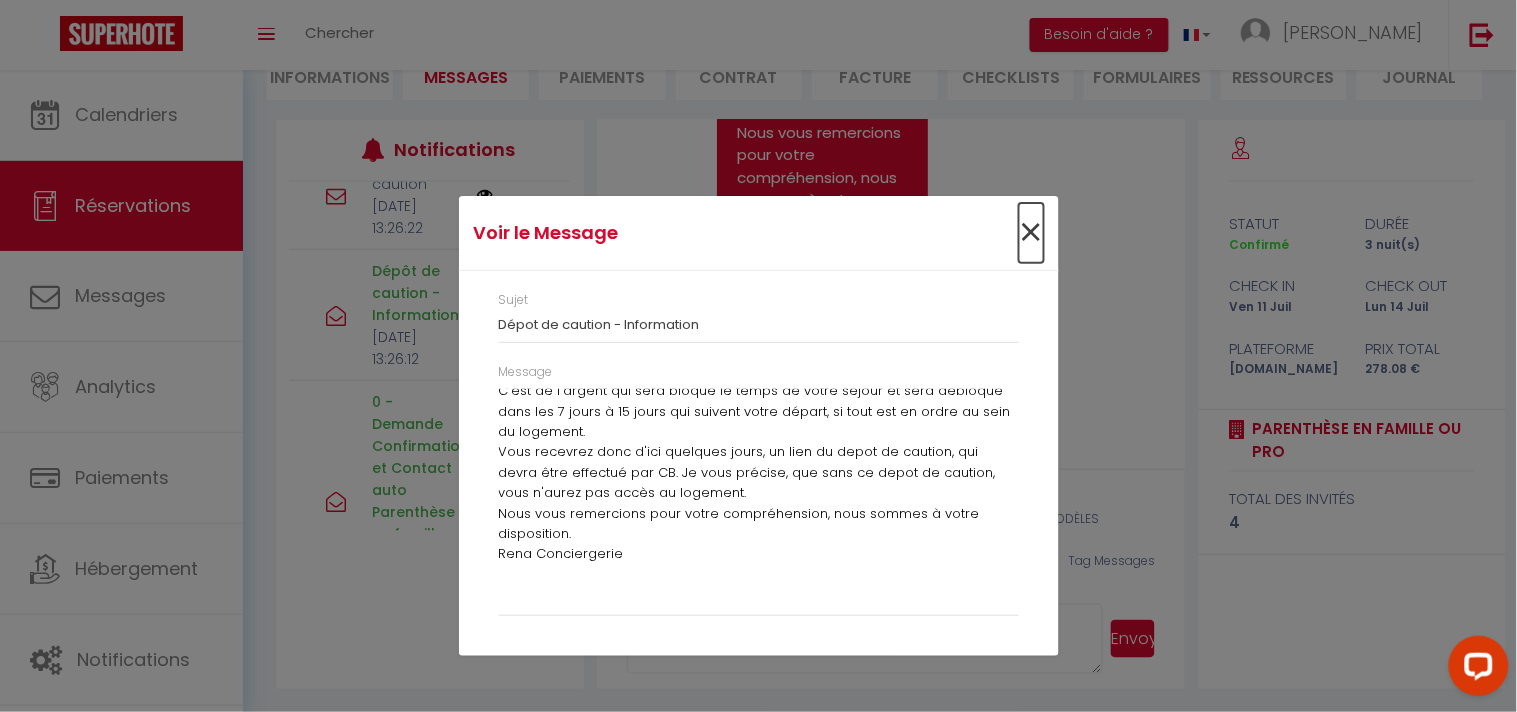 click on "×" at bounding box center [1031, 233] 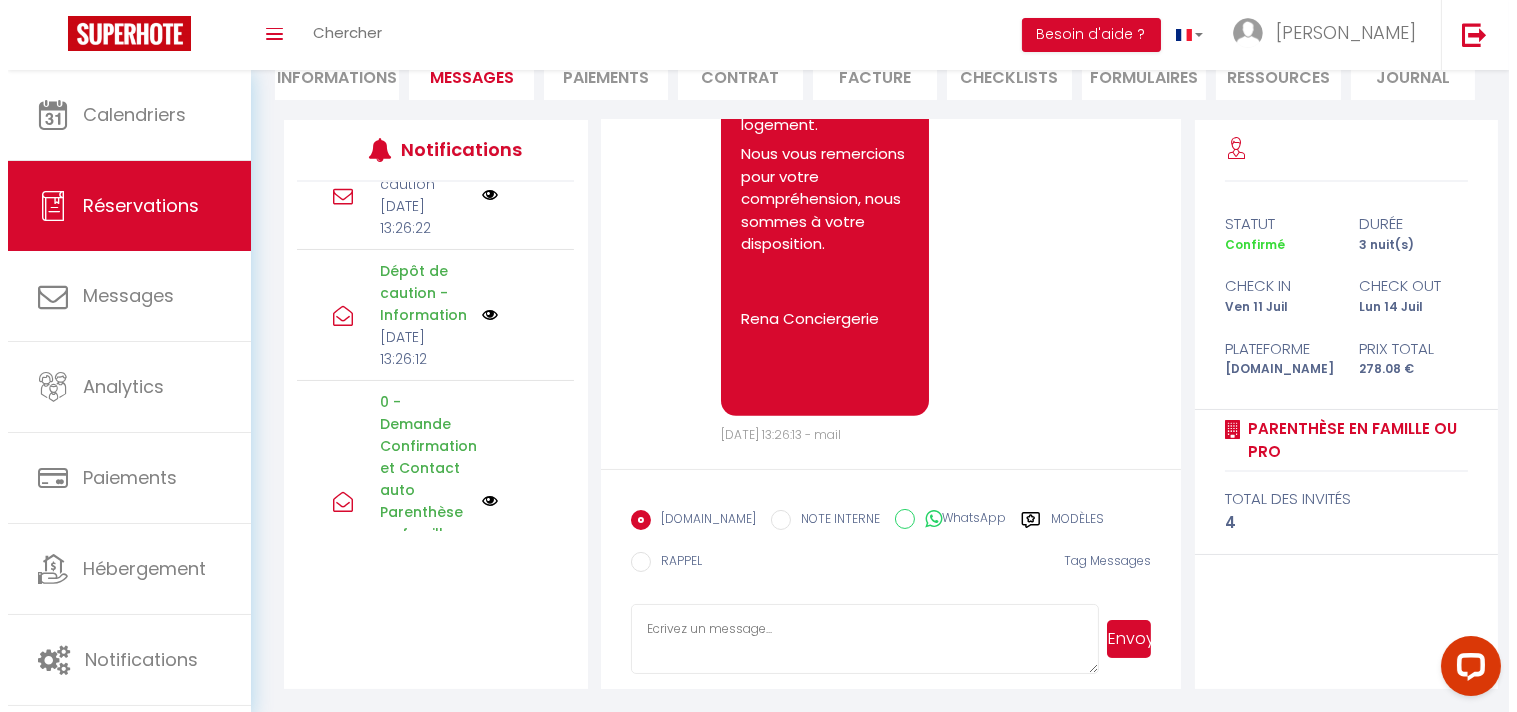 scroll, scrollTop: 1902, scrollLeft: 0, axis: vertical 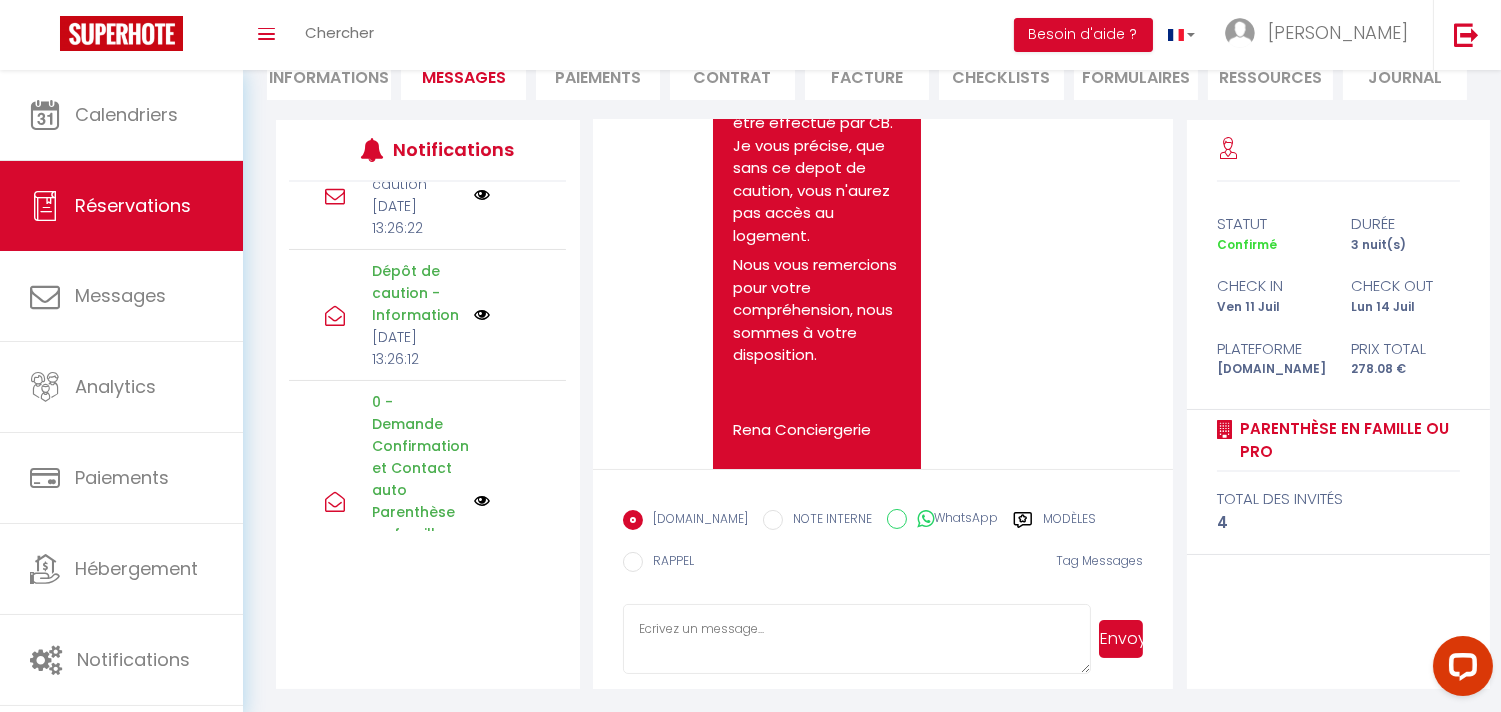 click at bounding box center [482, 195] 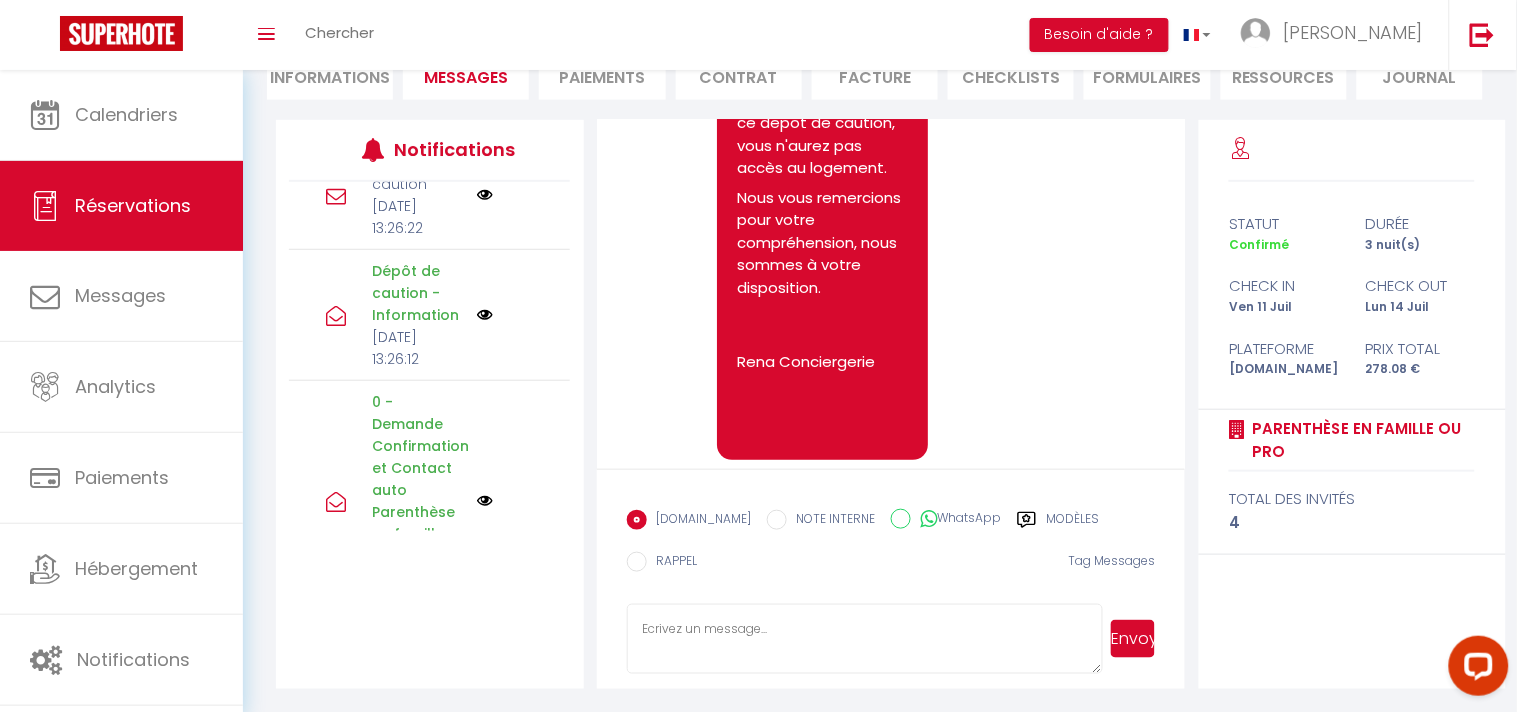 scroll, scrollTop: 1856, scrollLeft: 0, axis: vertical 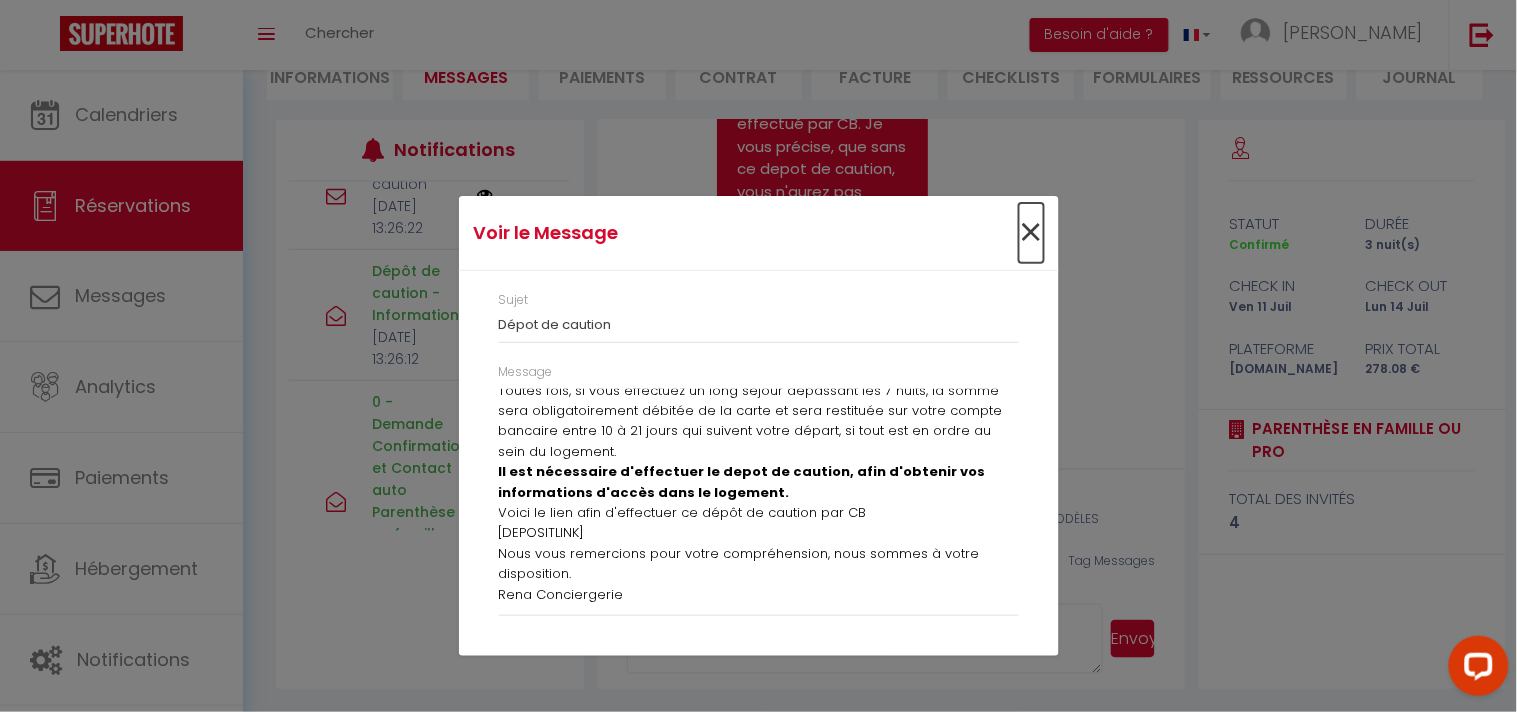 click on "×" at bounding box center (1031, 233) 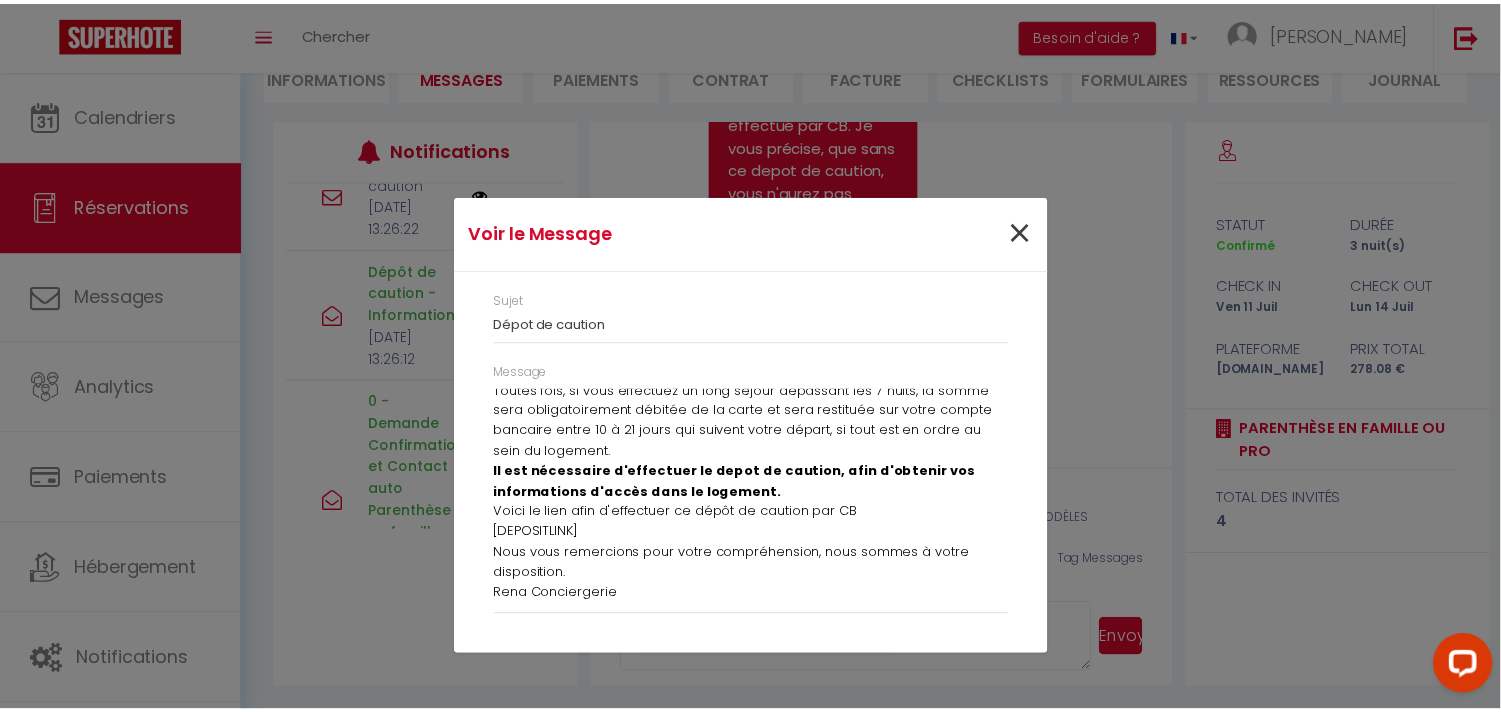 scroll, scrollTop: 1902, scrollLeft: 0, axis: vertical 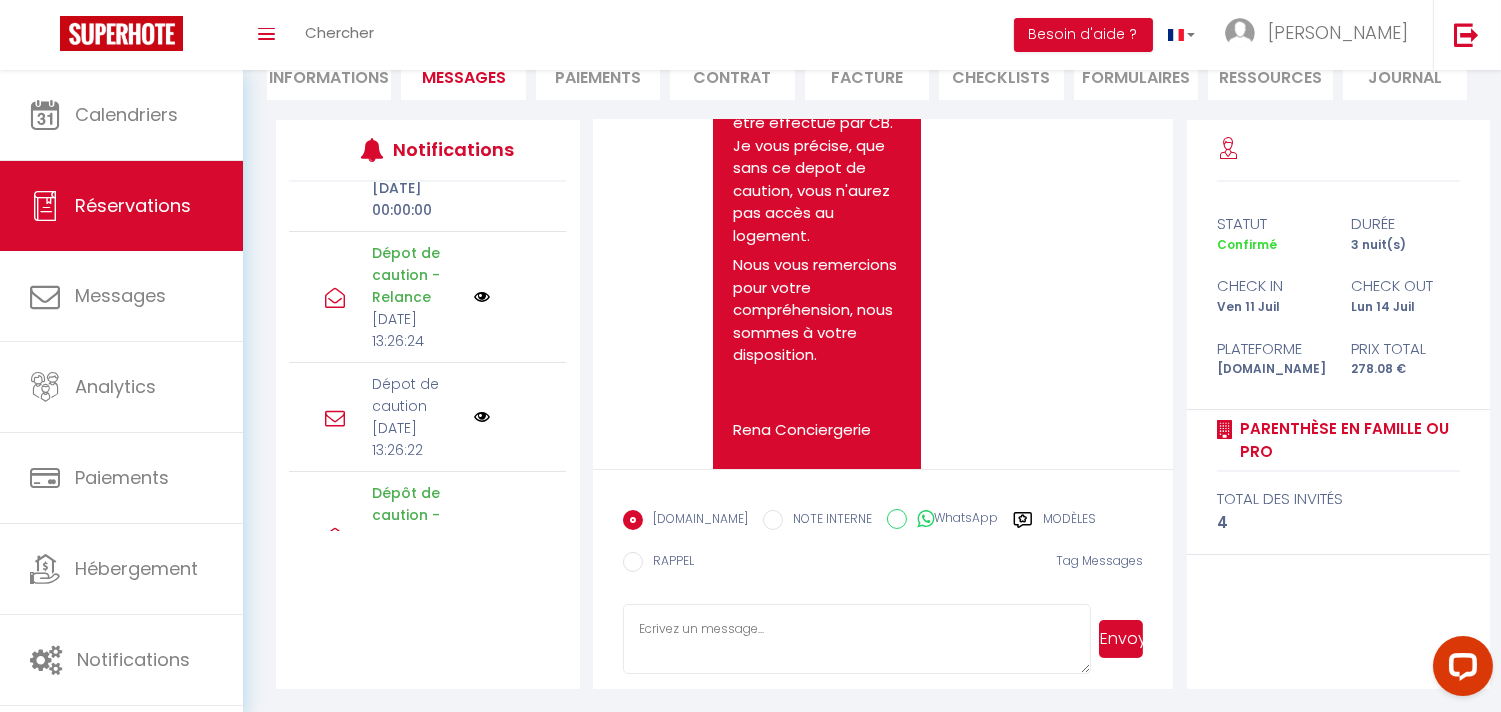 click at bounding box center (482, 297) 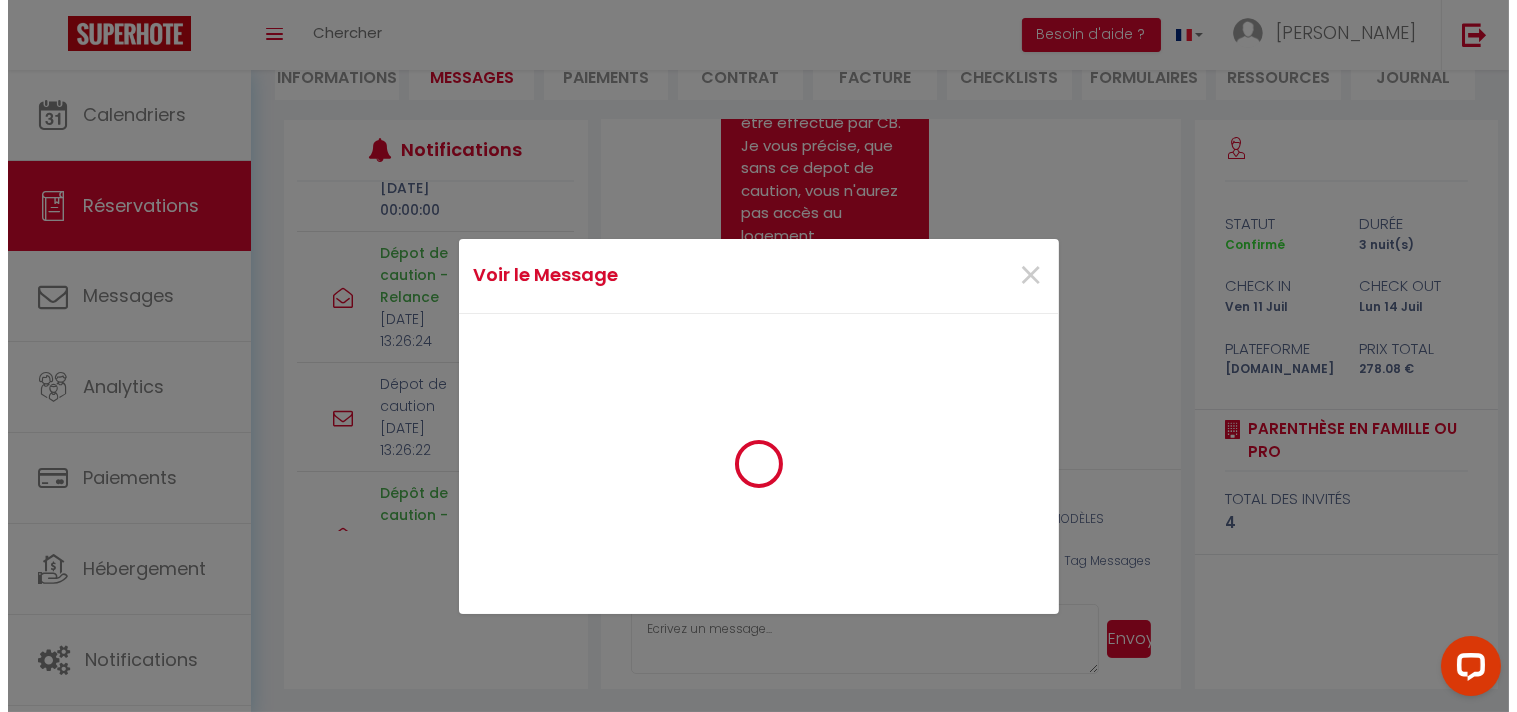 scroll, scrollTop: 1856, scrollLeft: 0, axis: vertical 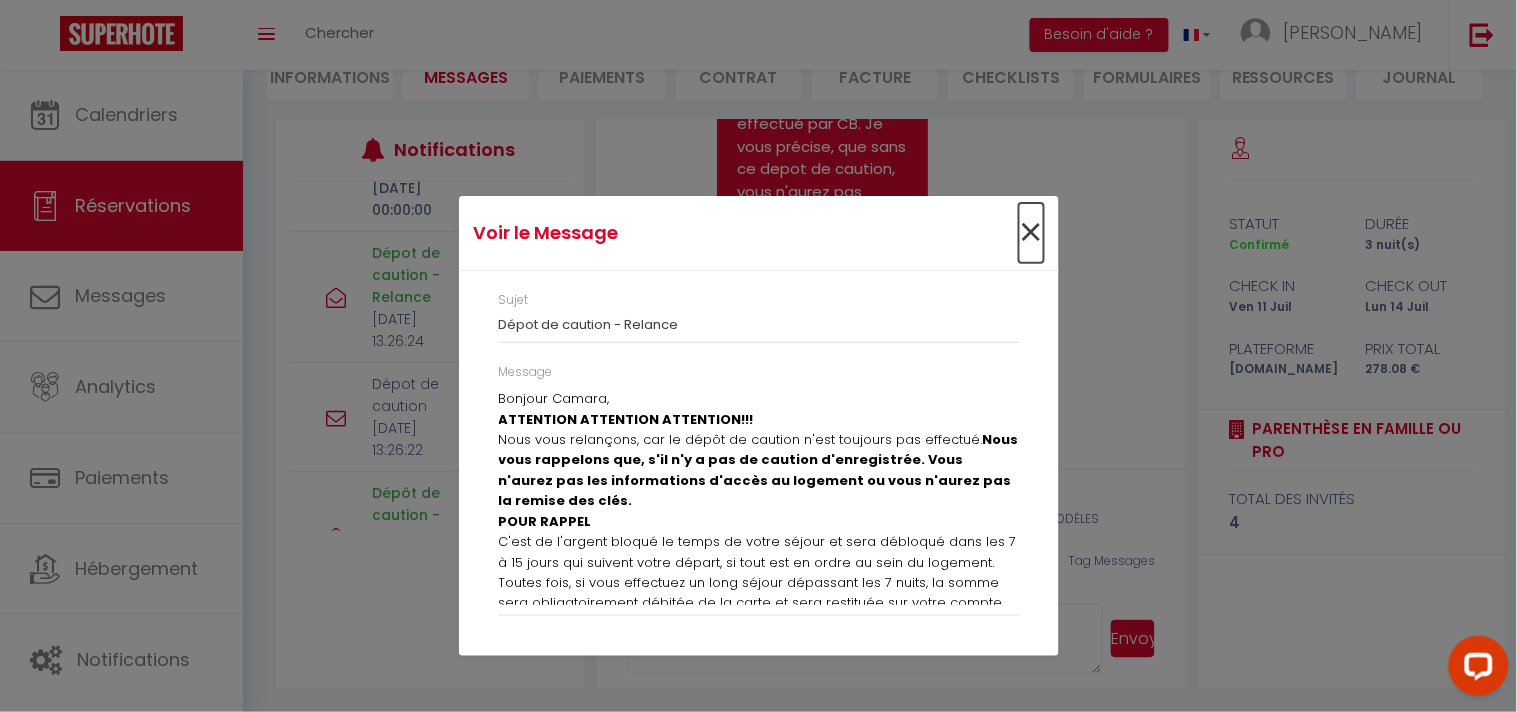 click on "×" at bounding box center [1031, 233] 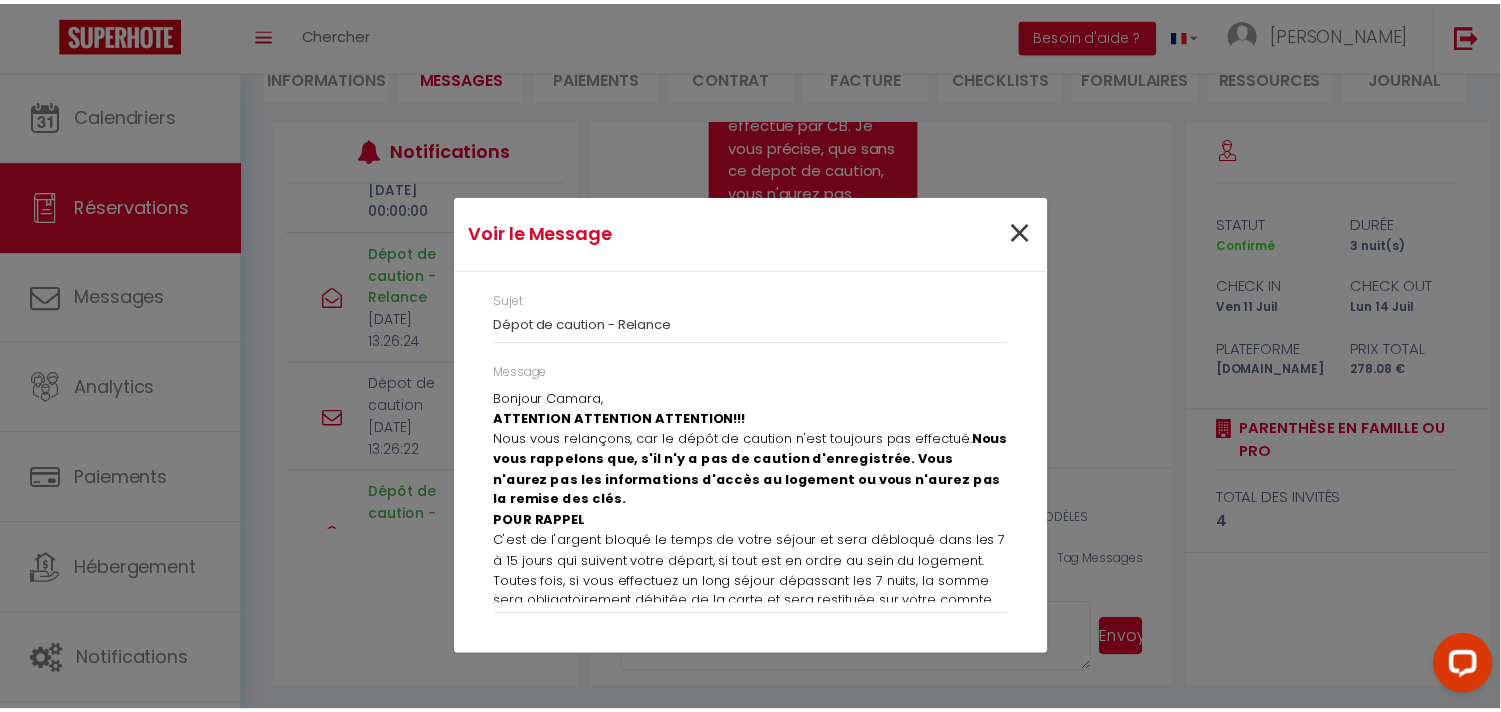 scroll, scrollTop: 1902, scrollLeft: 0, axis: vertical 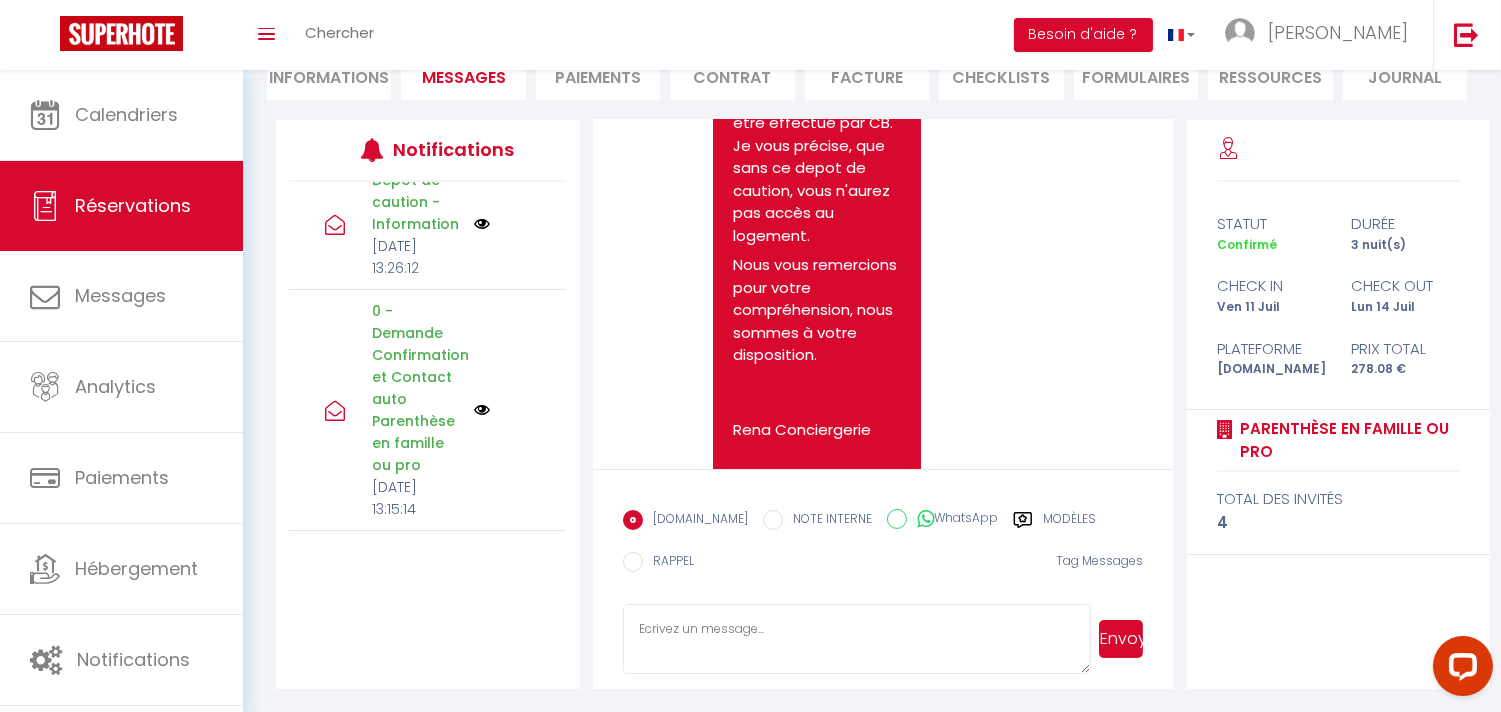 click at bounding box center (482, 224) 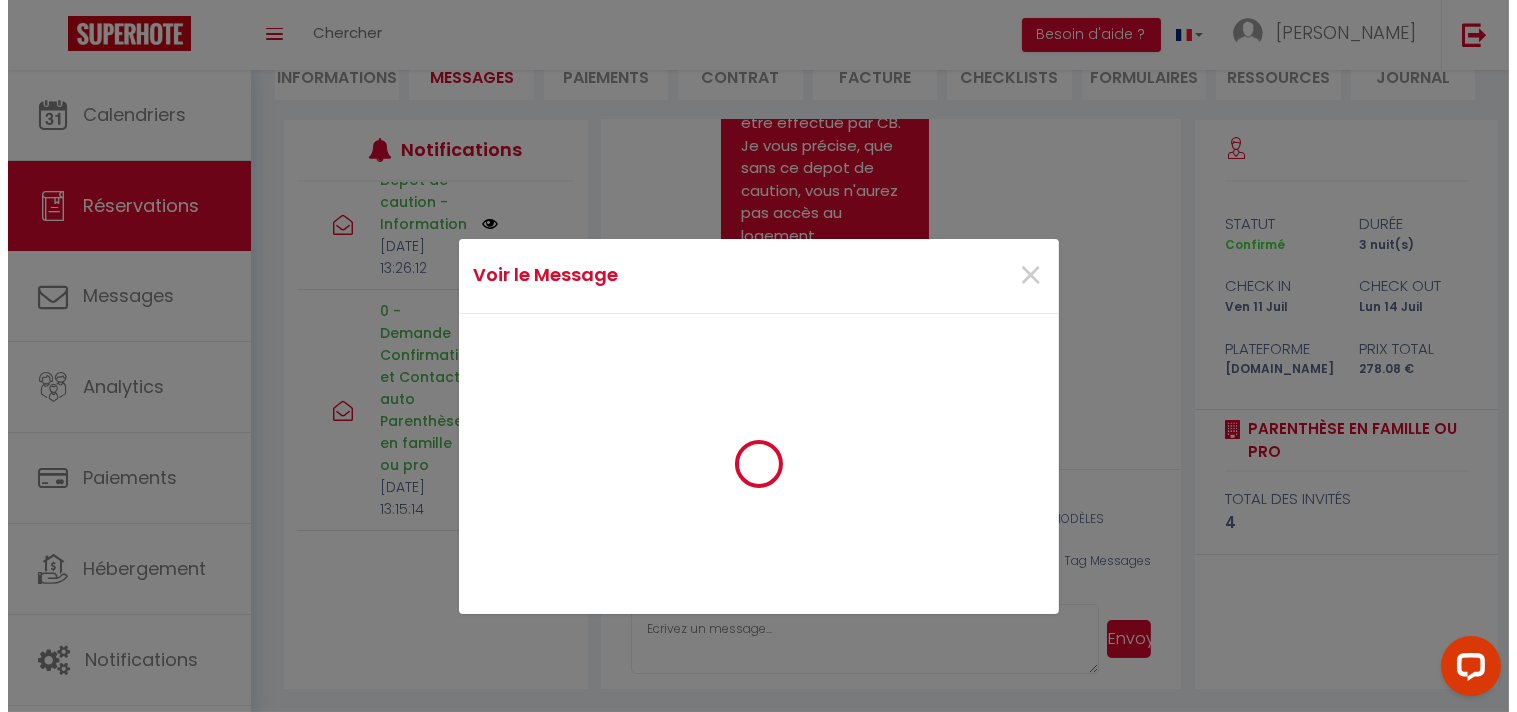 scroll, scrollTop: 1856, scrollLeft: 0, axis: vertical 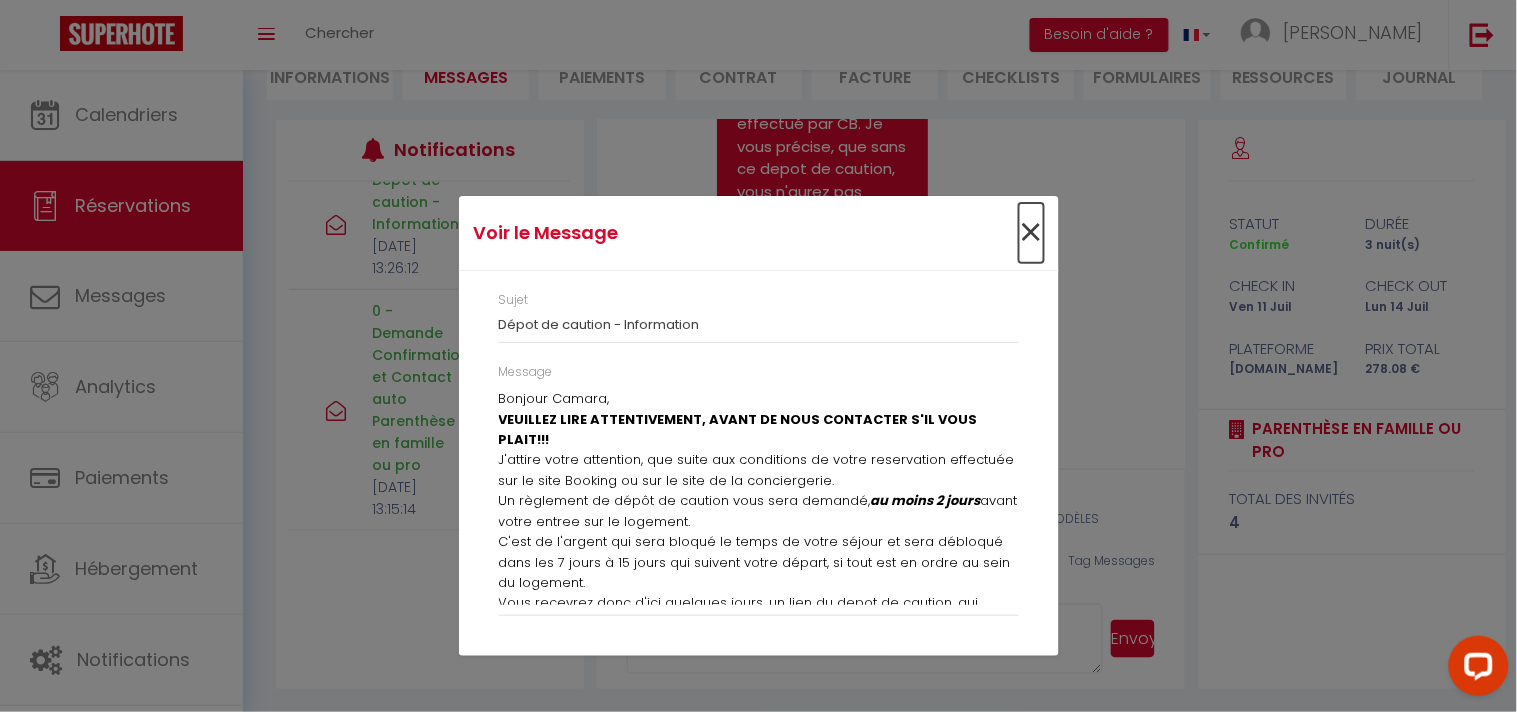 click on "×" at bounding box center (1031, 233) 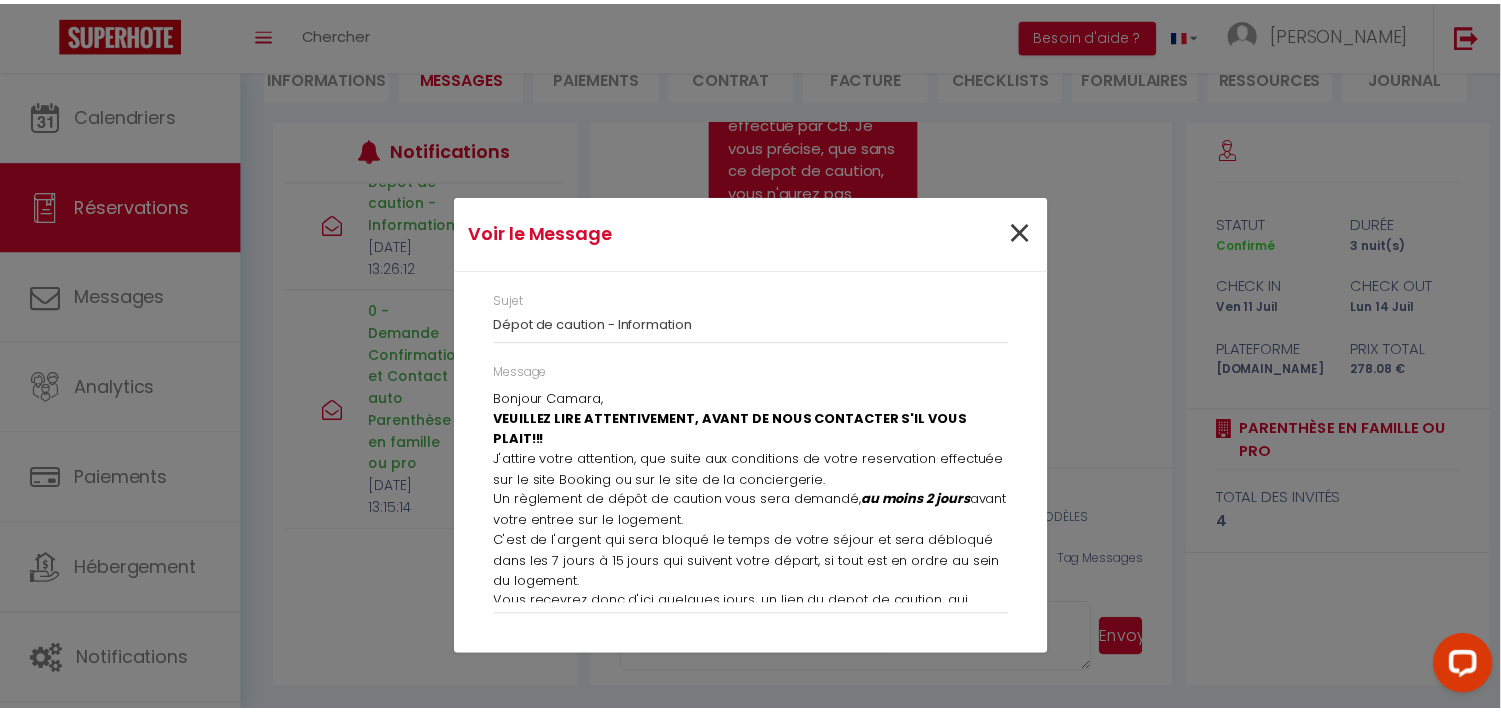 scroll, scrollTop: 1902, scrollLeft: 0, axis: vertical 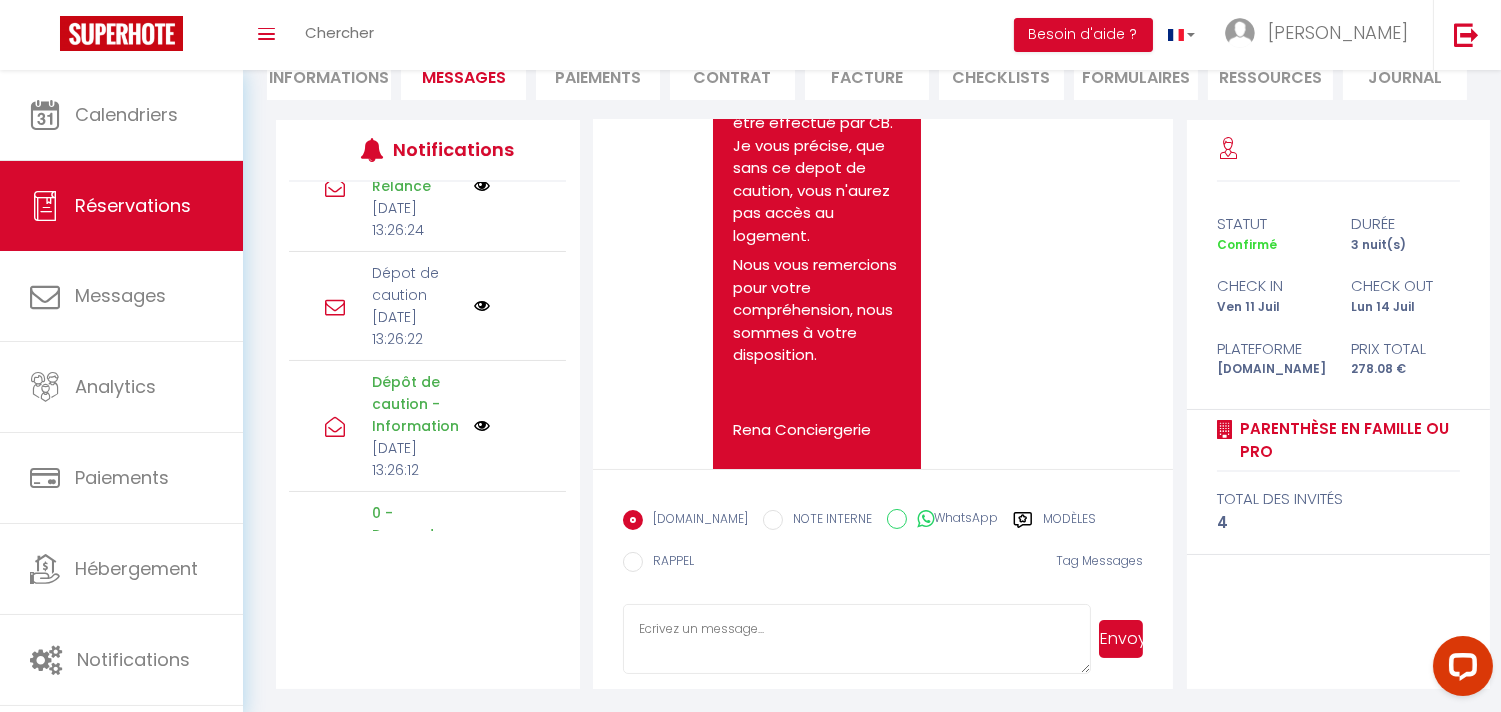 click on "Dépot de caution   Jeu 10 Juillet 2025 13:26:22" at bounding box center (416, 306) 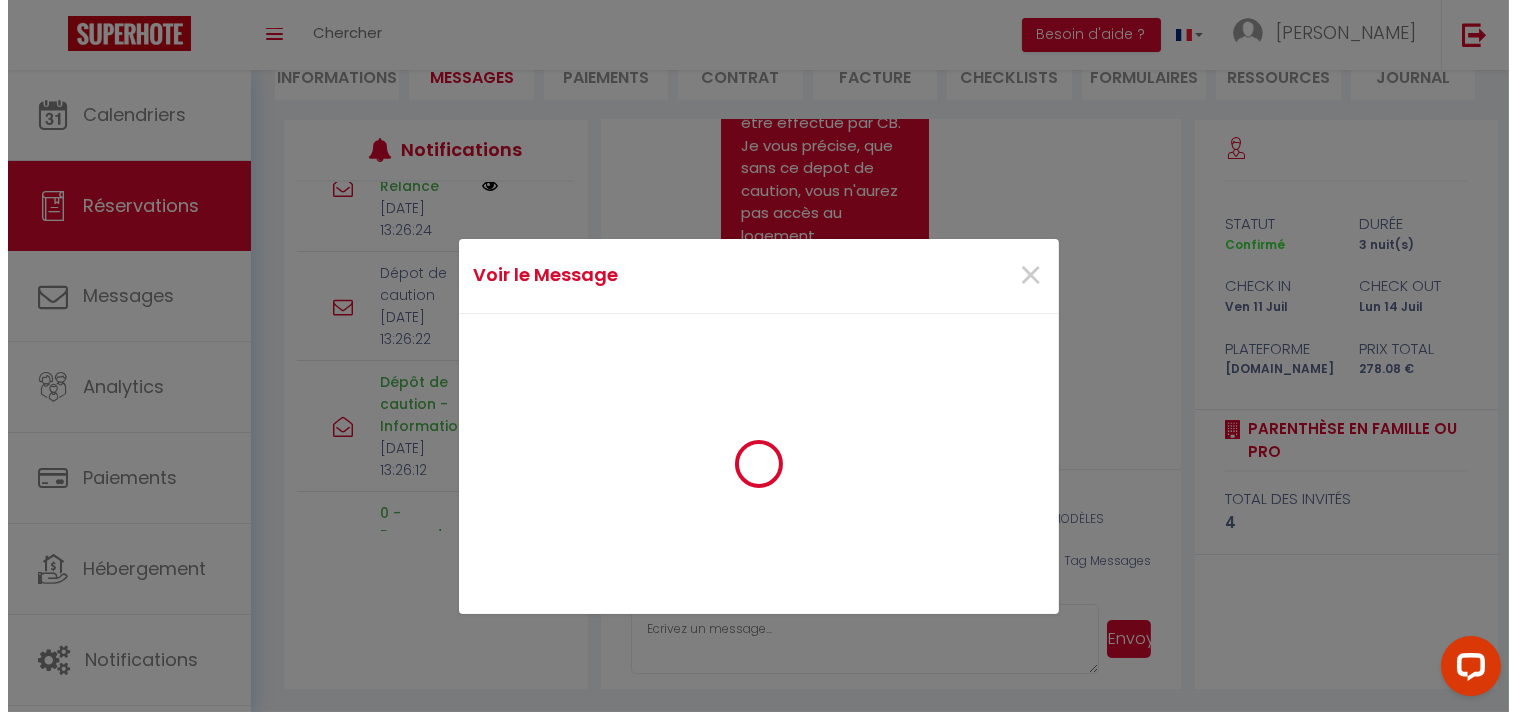 scroll, scrollTop: 1856, scrollLeft: 0, axis: vertical 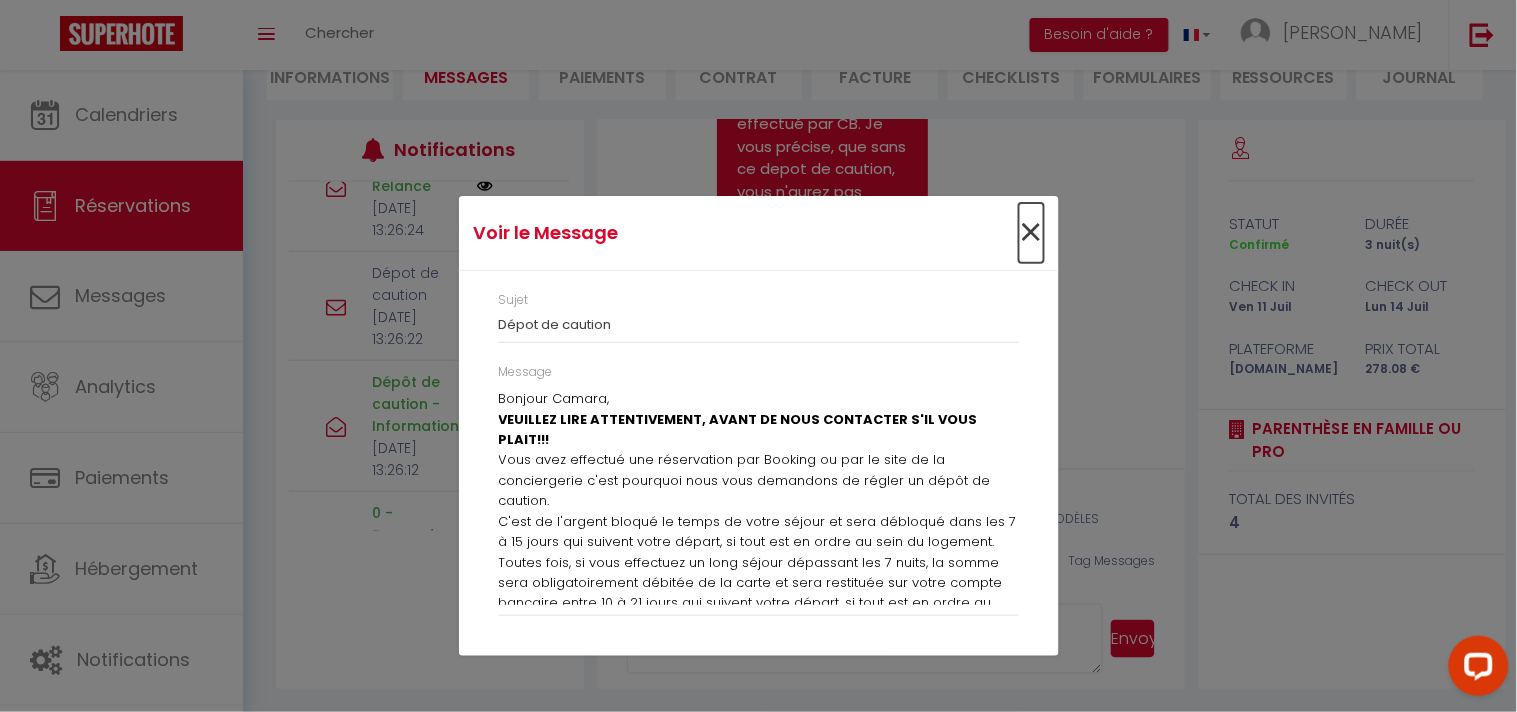 click on "×" at bounding box center [1031, 233] 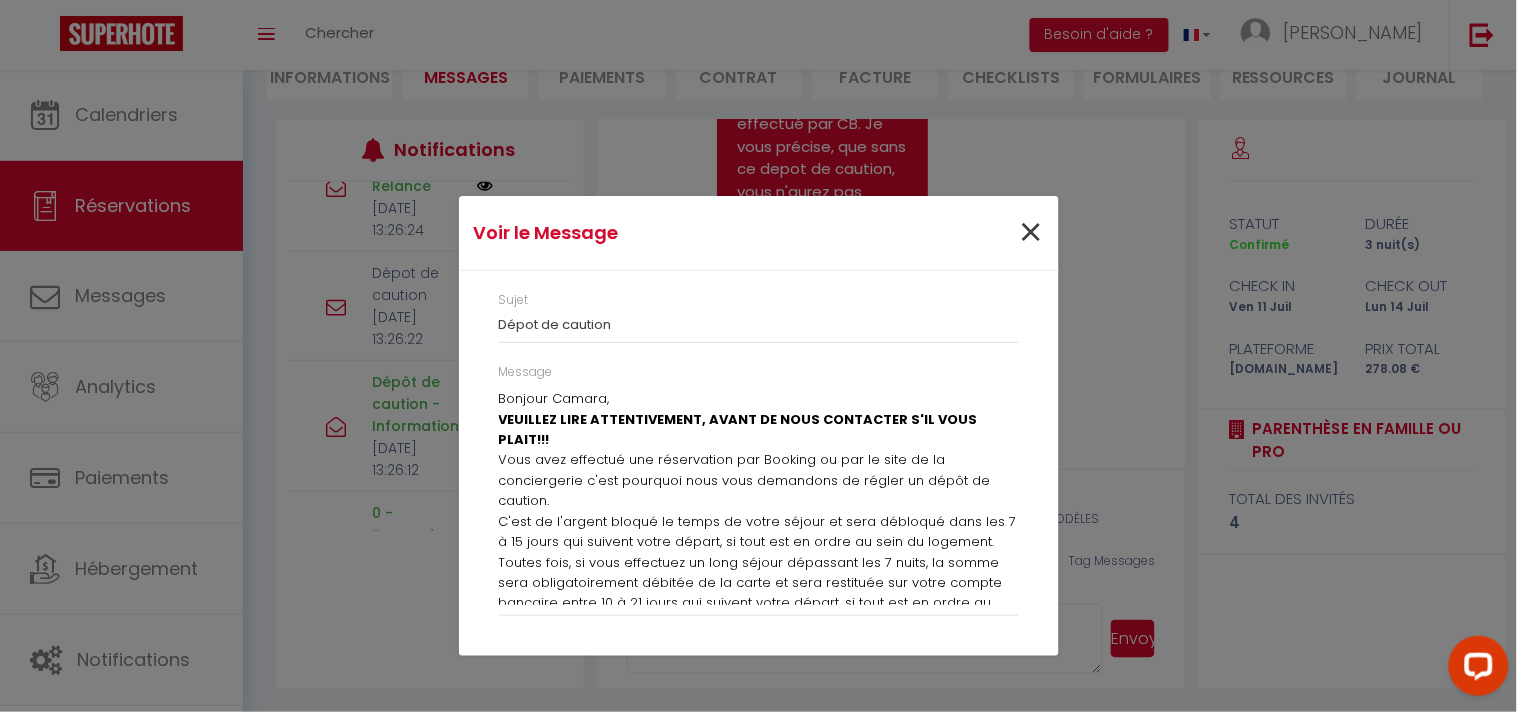 scroll, scrollTop: 1902, scrollLeft: 0, axis: vertical 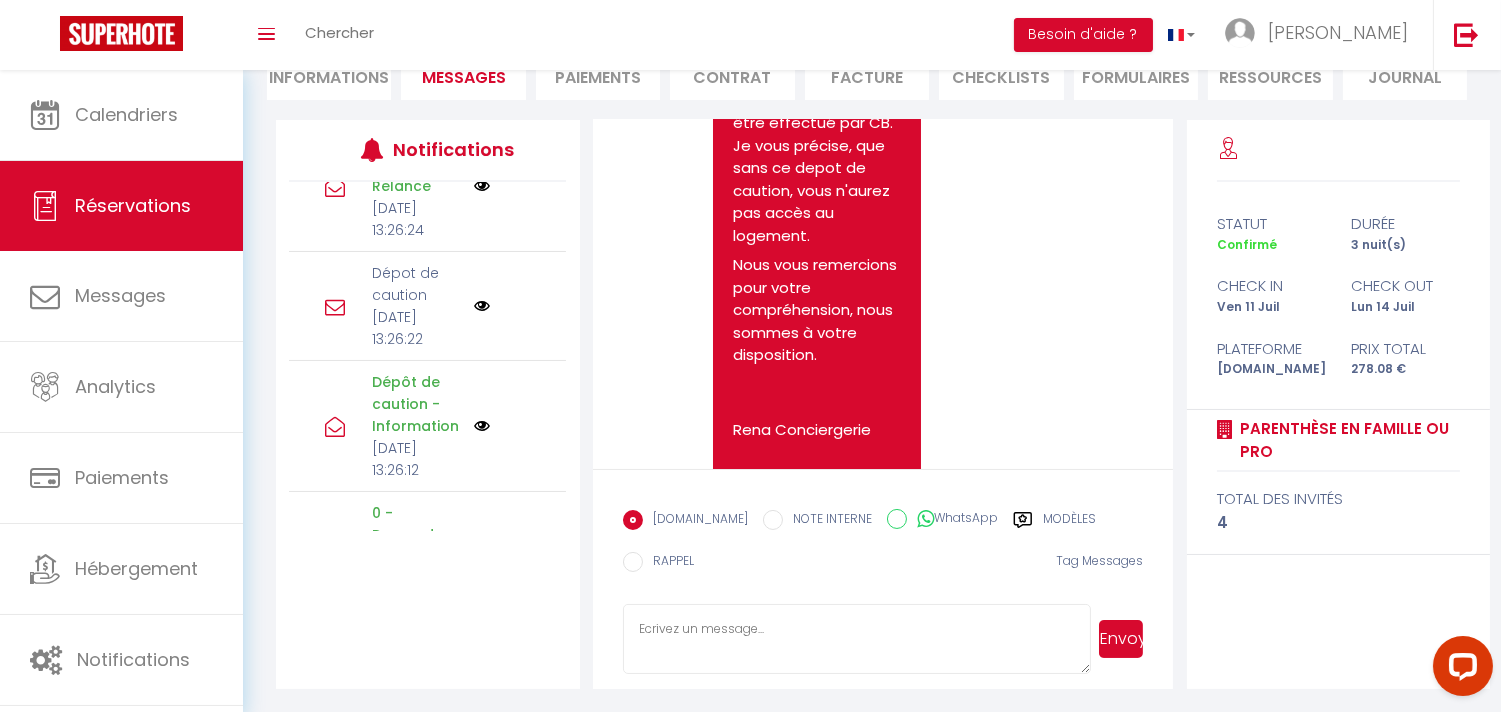 click at bounding box center [482, 186] 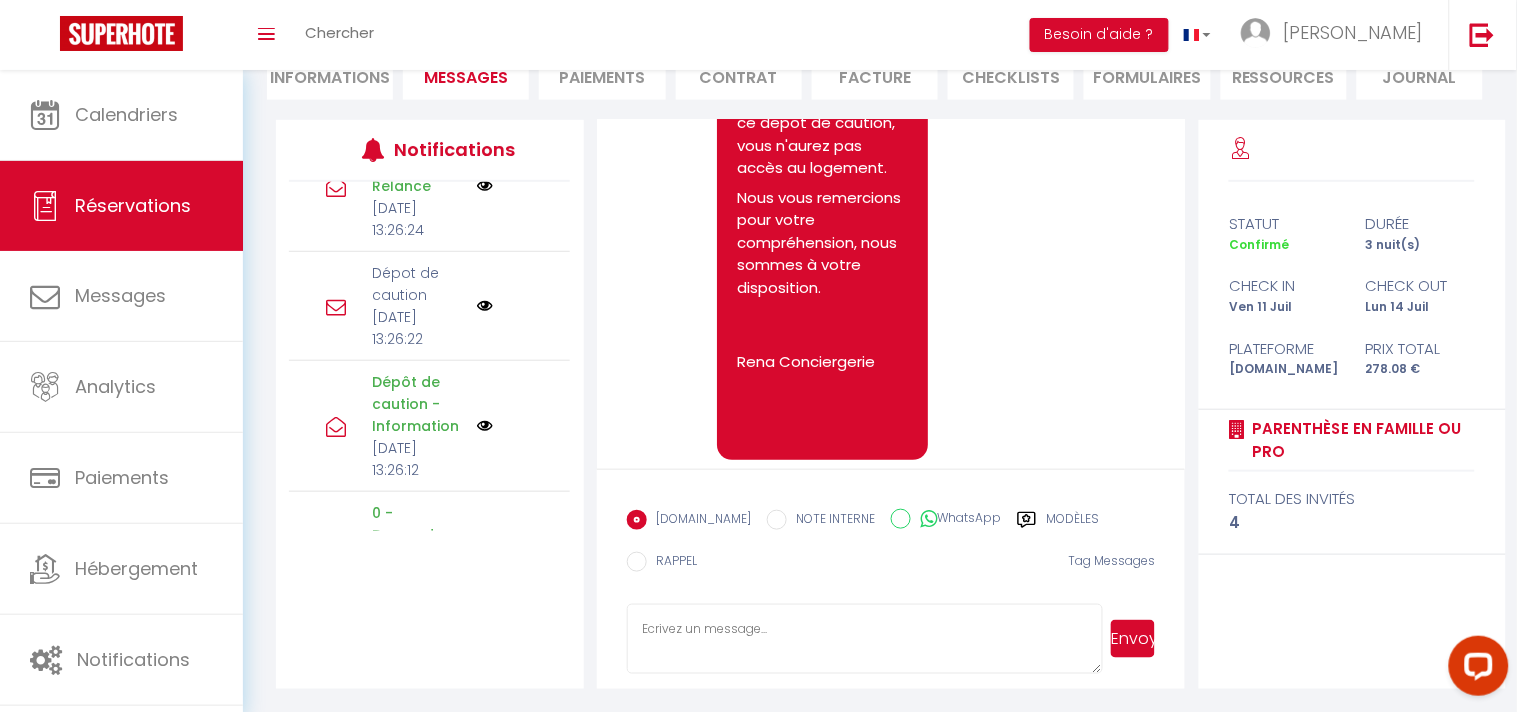 scroll, scrollTop: 1856, scrollLeft: 0, axis: vertical 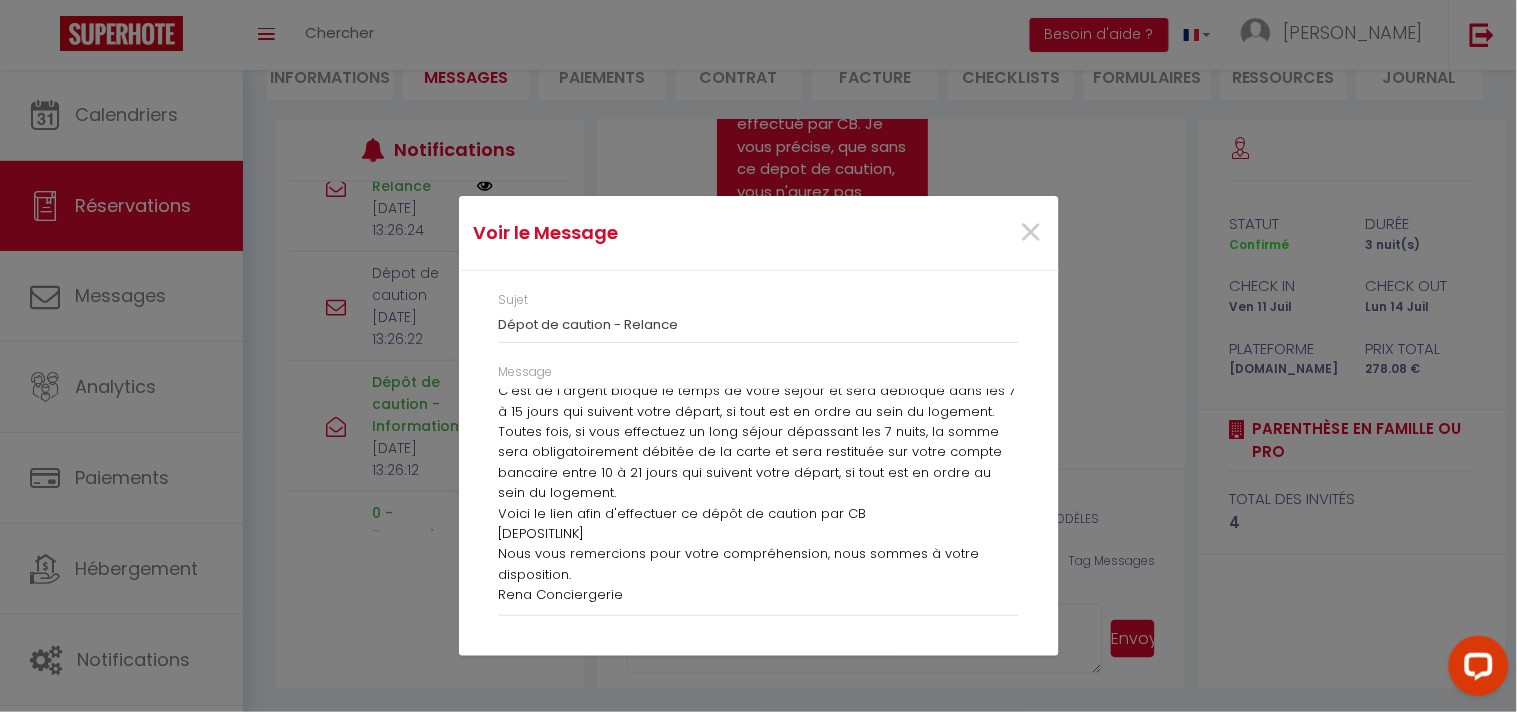 click on "[DEPOSITLINK]" at bounding box center [759, 534] 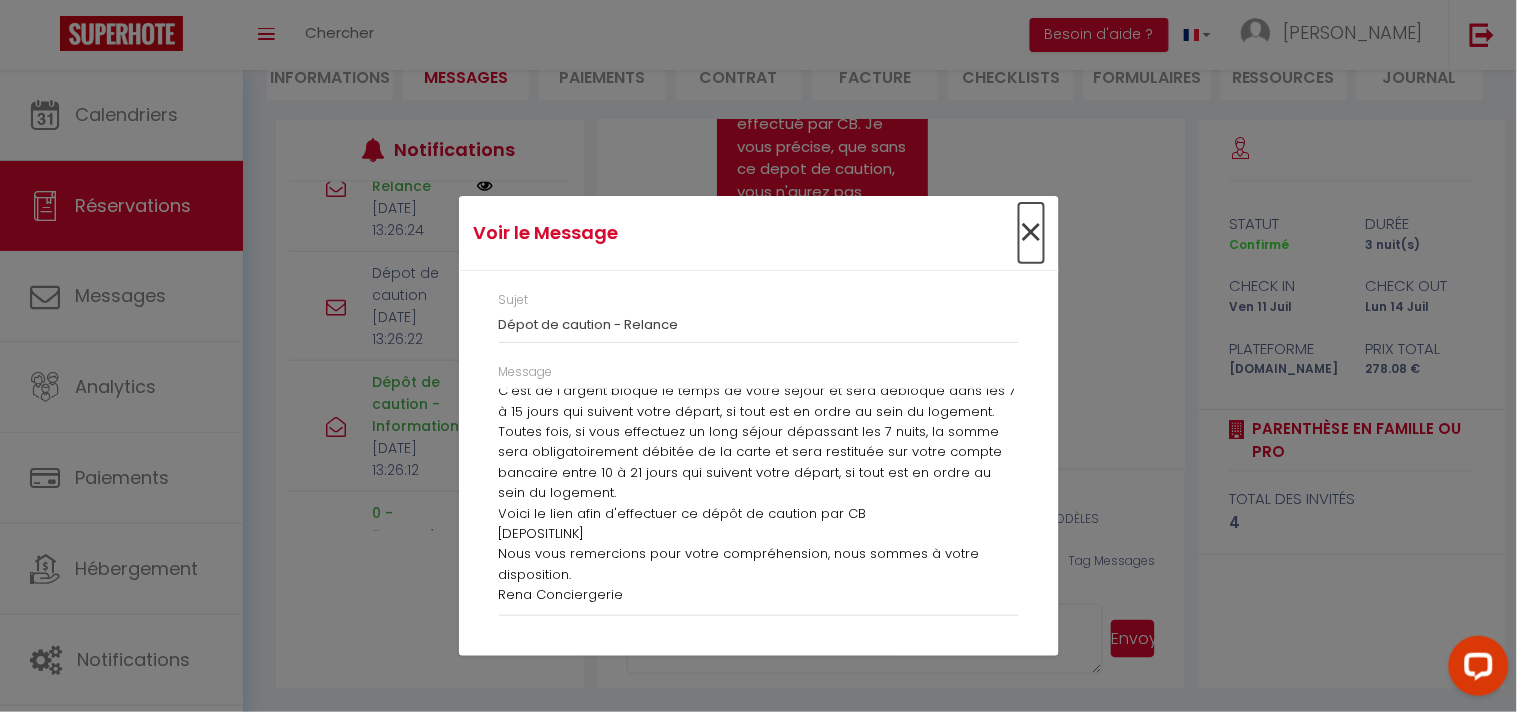 click on "×" at bounding box center (1031, 233) 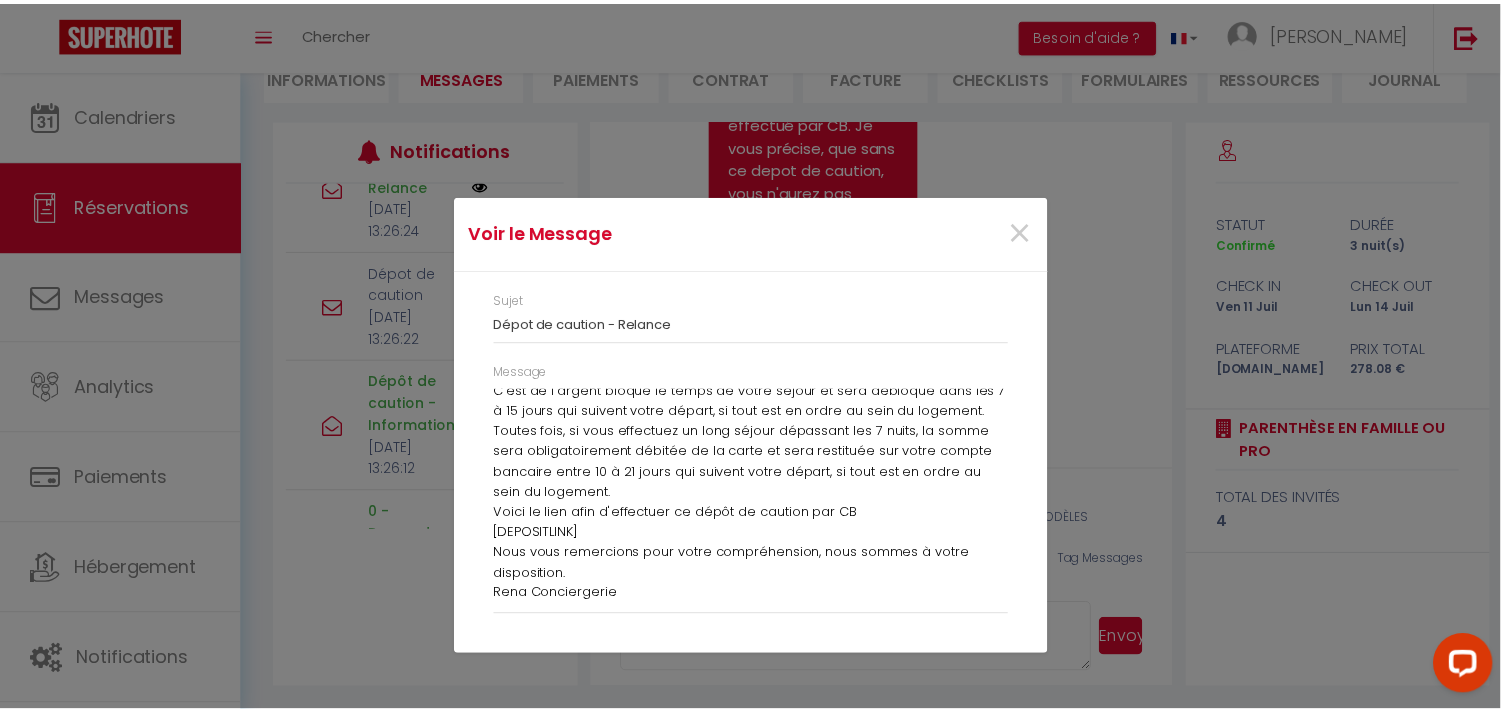 scroll, scrollTop: 1902, scrollLeft: 0, axis: vertical 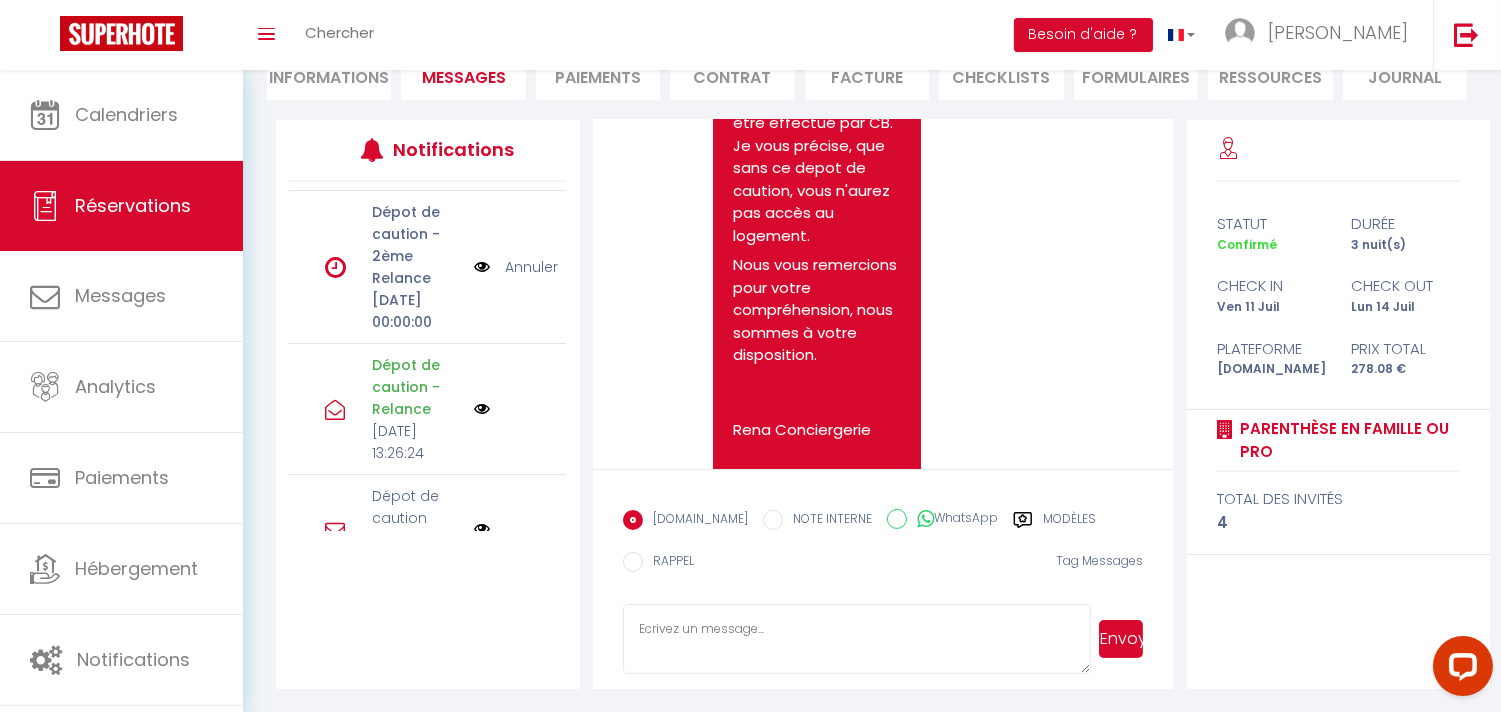 click at bounding box center (482, 267) 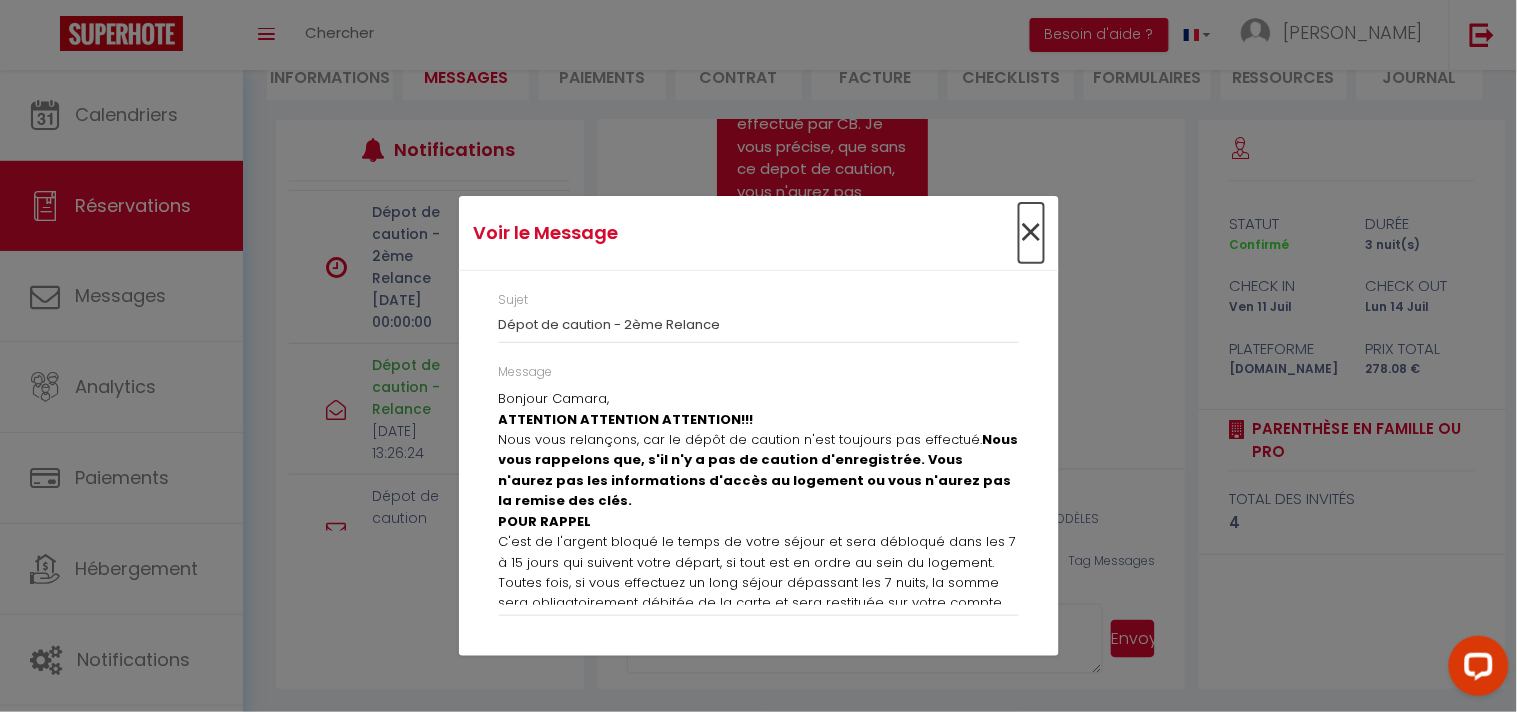 click on "×" at bounding box center [1031, 233] 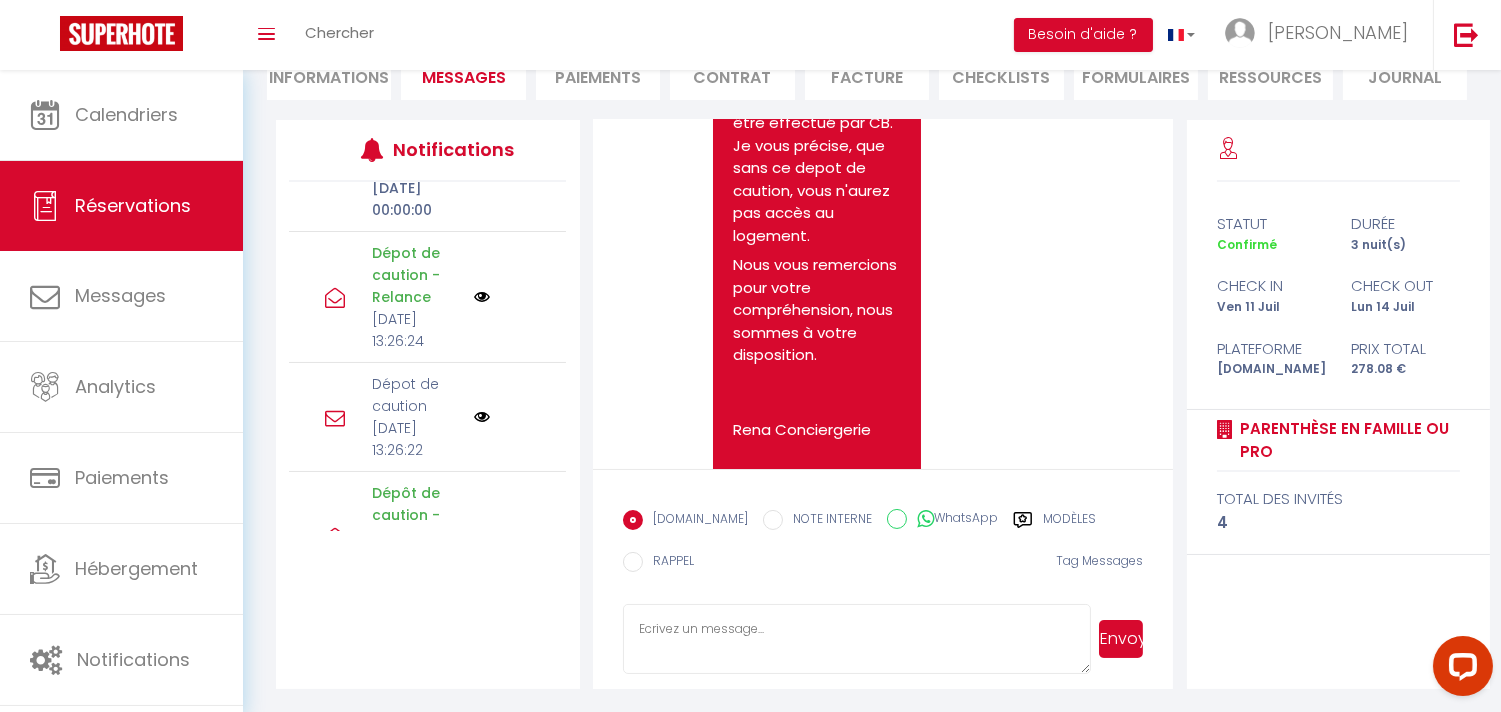 click at bounding box center [482, 297] 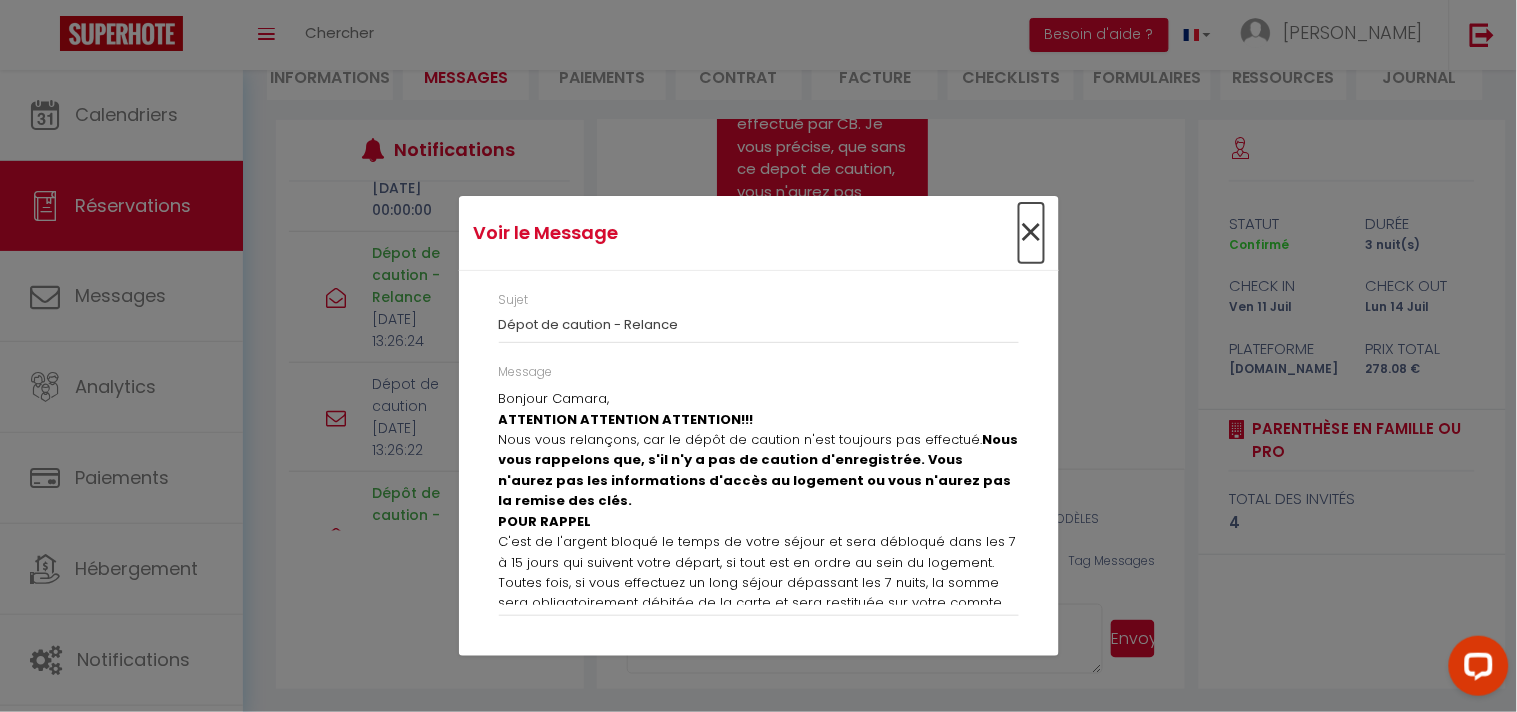click on "×" at bounding box center (1031, 233) 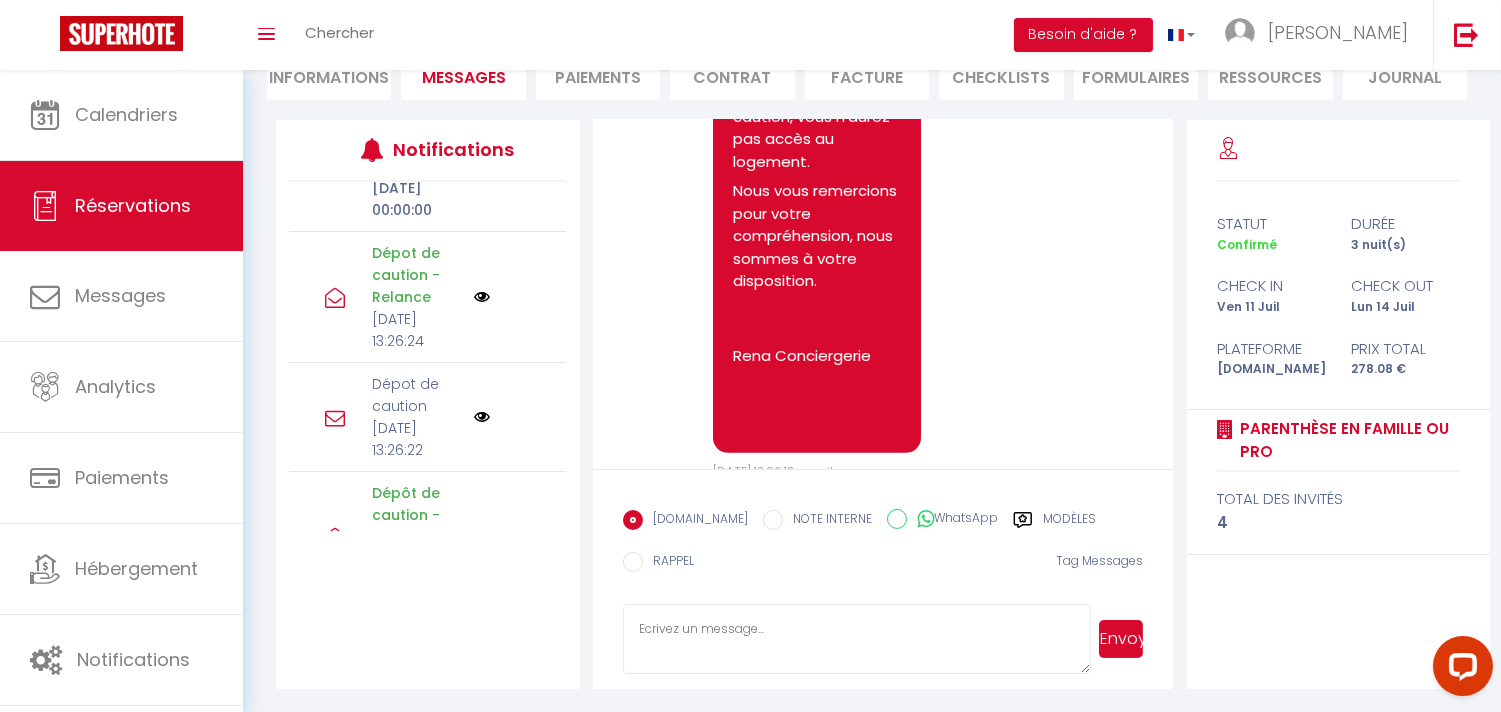 scroll, scrollTop: 2124, scrollLeft: 0, axis: vertical 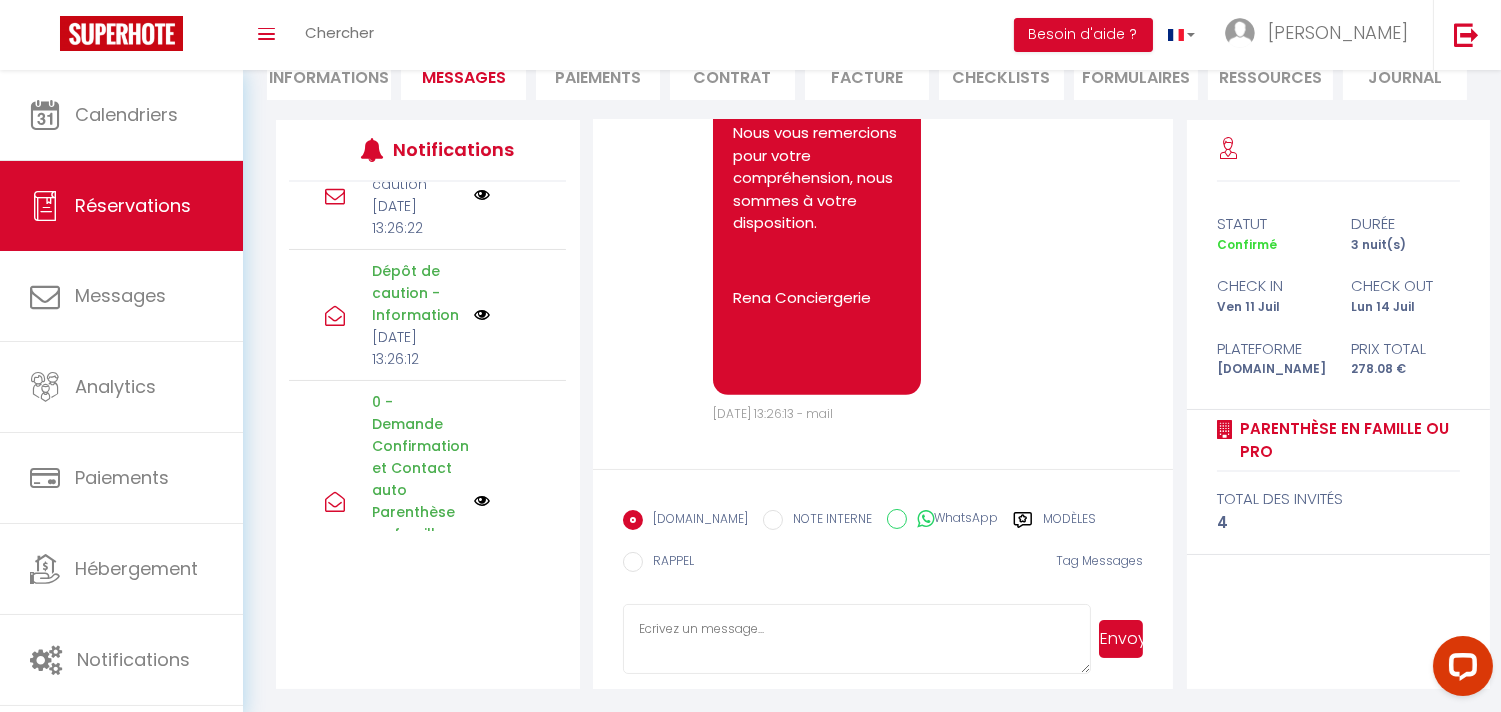 click at bounding box center (482, 315) 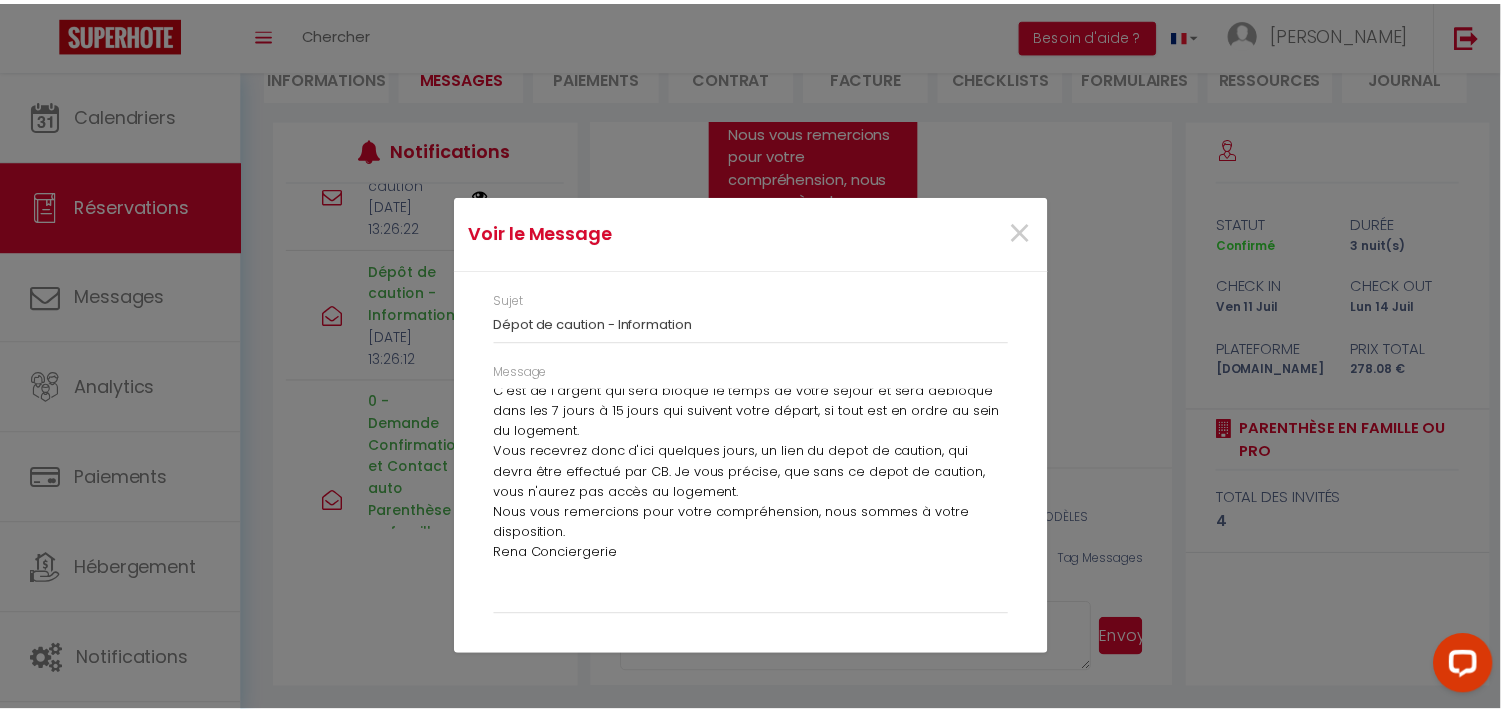 scroll, scrollTop: 40, scrollLeft: 0, axis: vertical 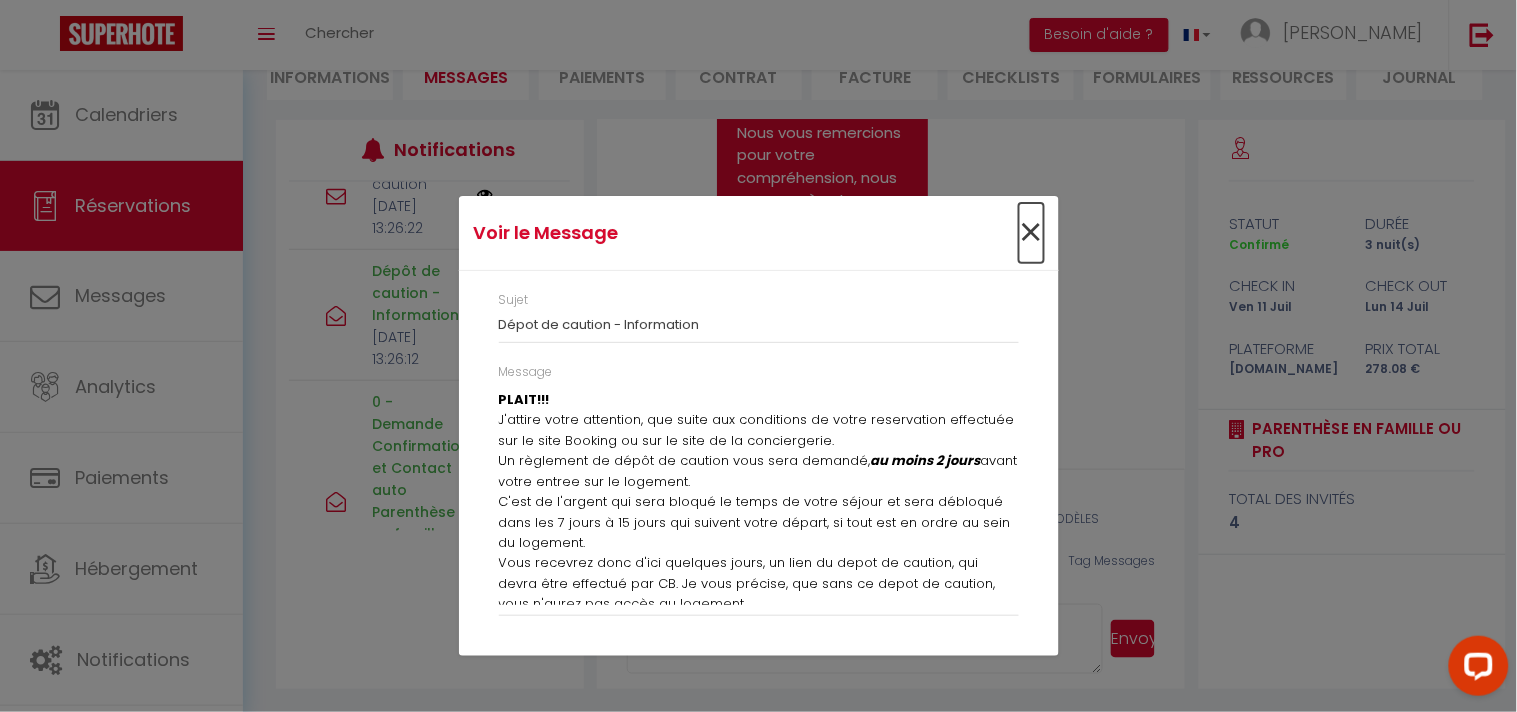 click on "×" at bounding box center [1031, 233] 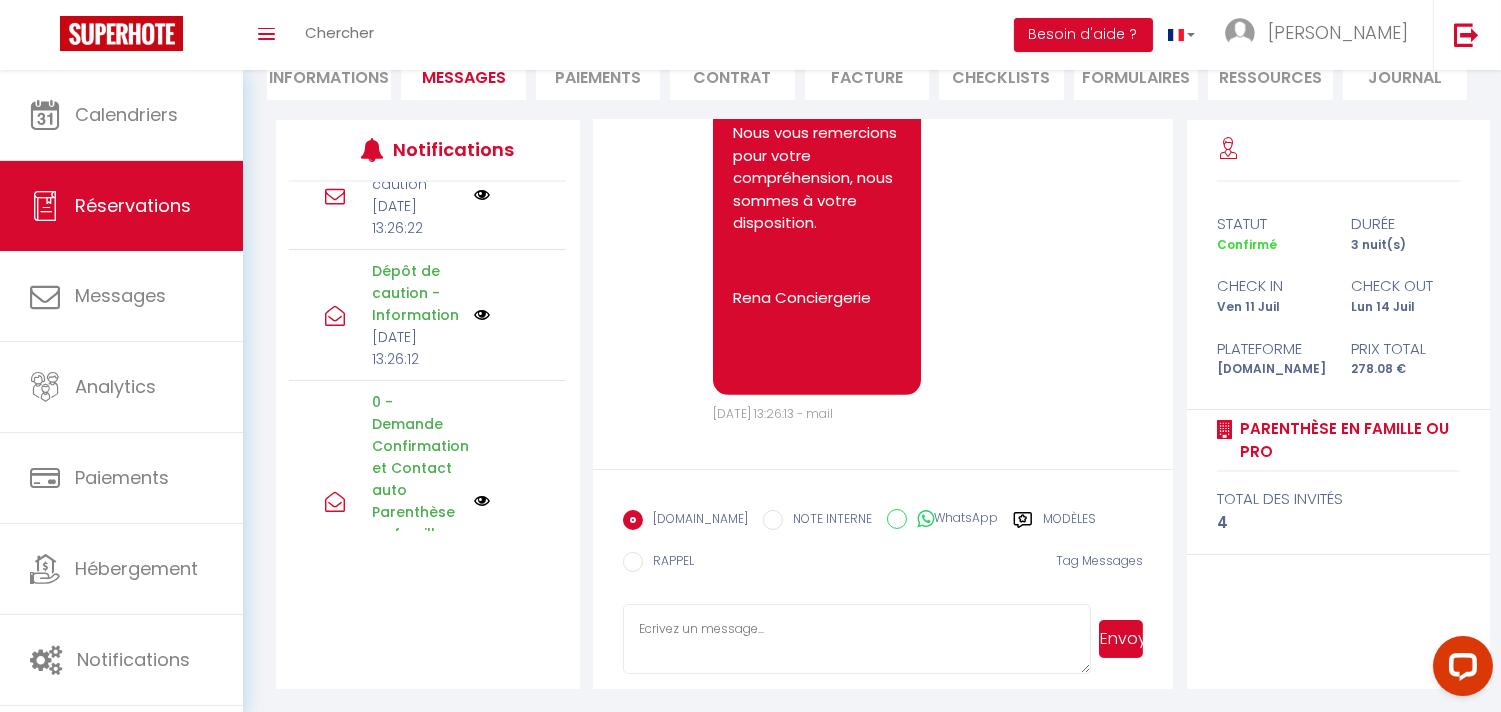 scroll, scrollTop: 2124, scrollLeft: 0, axis: vertical 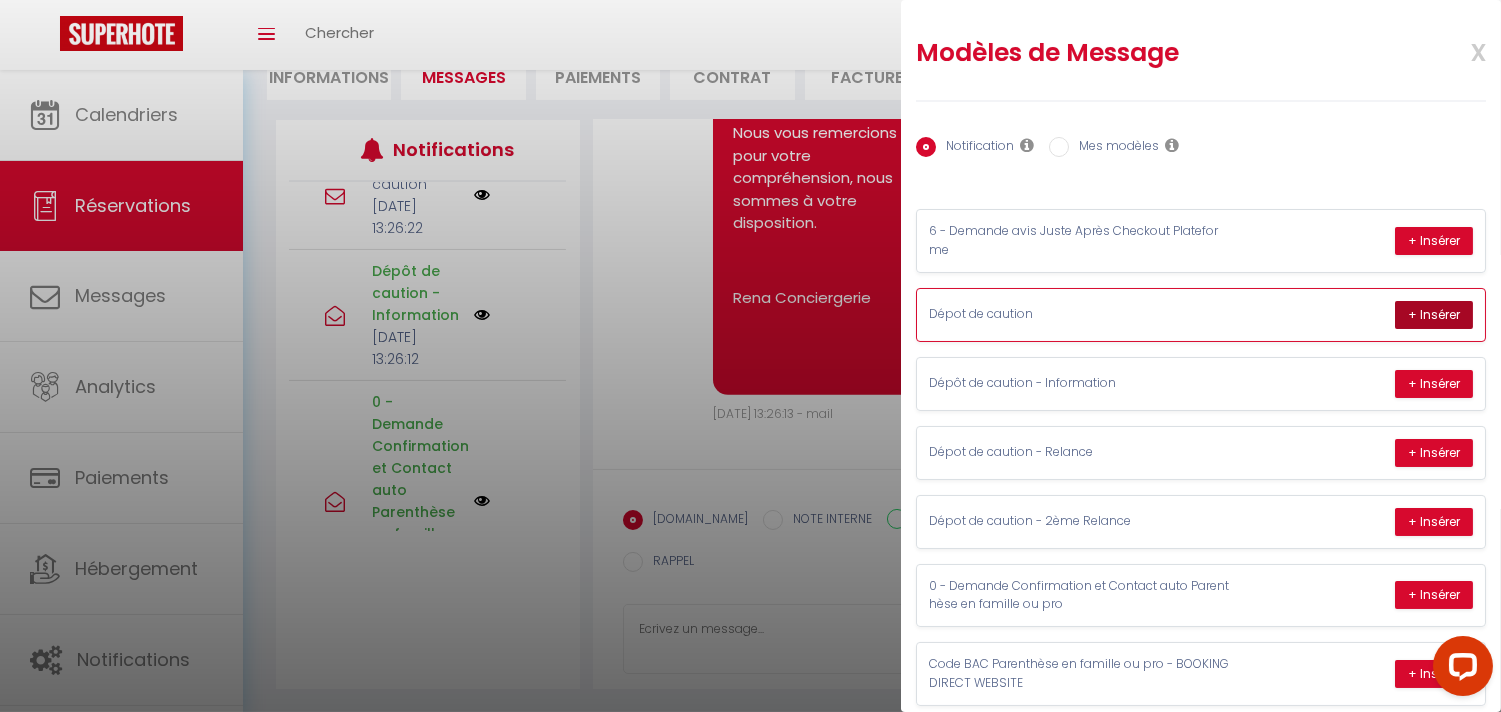 click on "+ Insérer" at bounding box center (1434, 315) 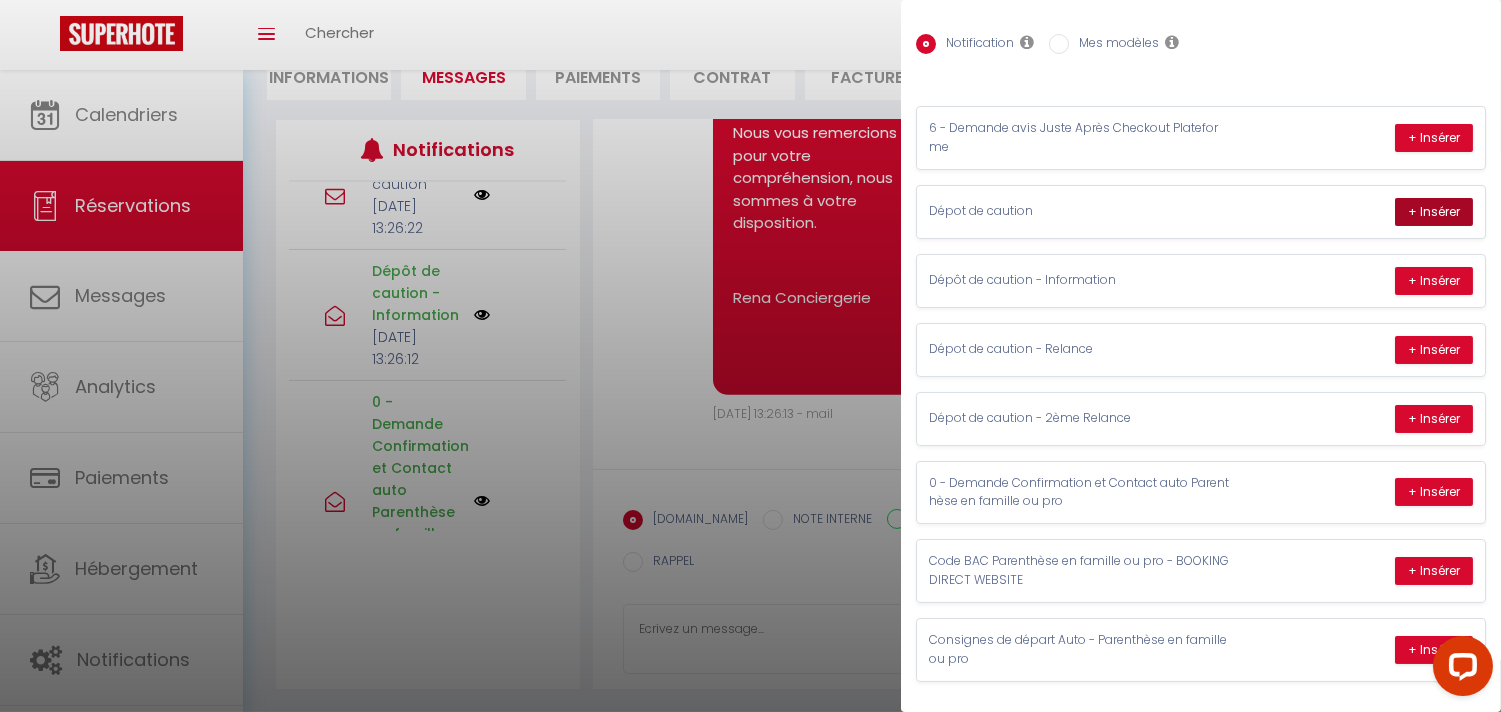 scroll, scrollTop: 0, scrollLeft: 0, axis: both 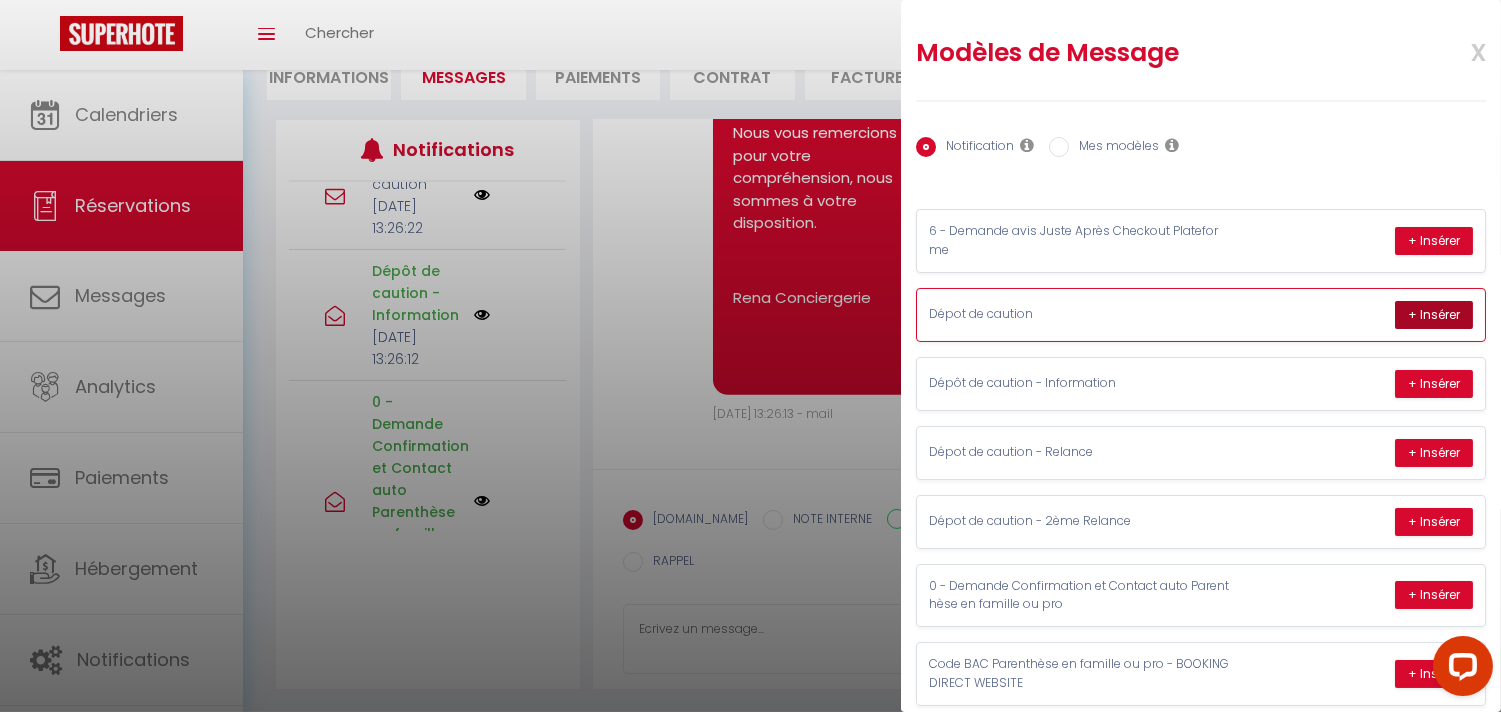 click on "+ Insérer" at bounding box center [1434, 315] 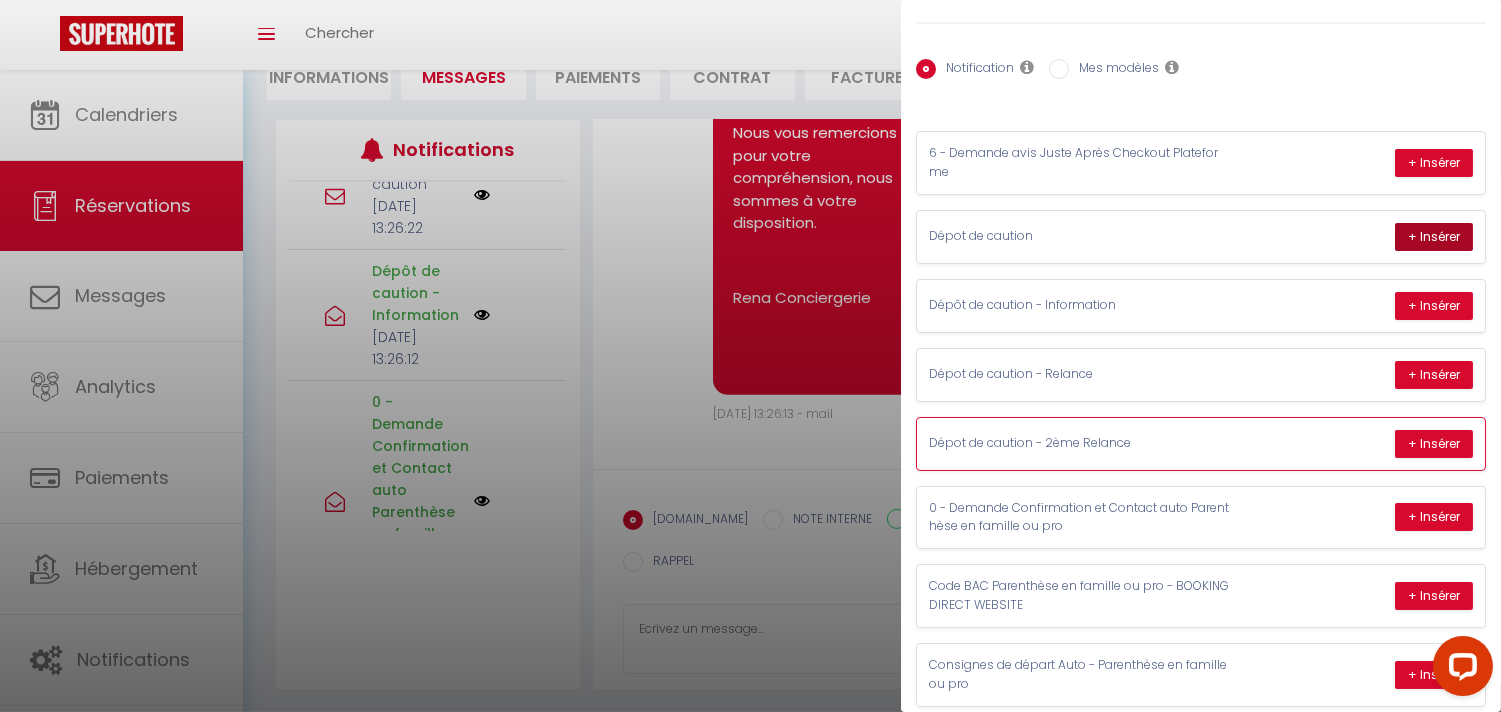 scroll, scrollTop: 121, scrollLeft: 0, axis: vertical 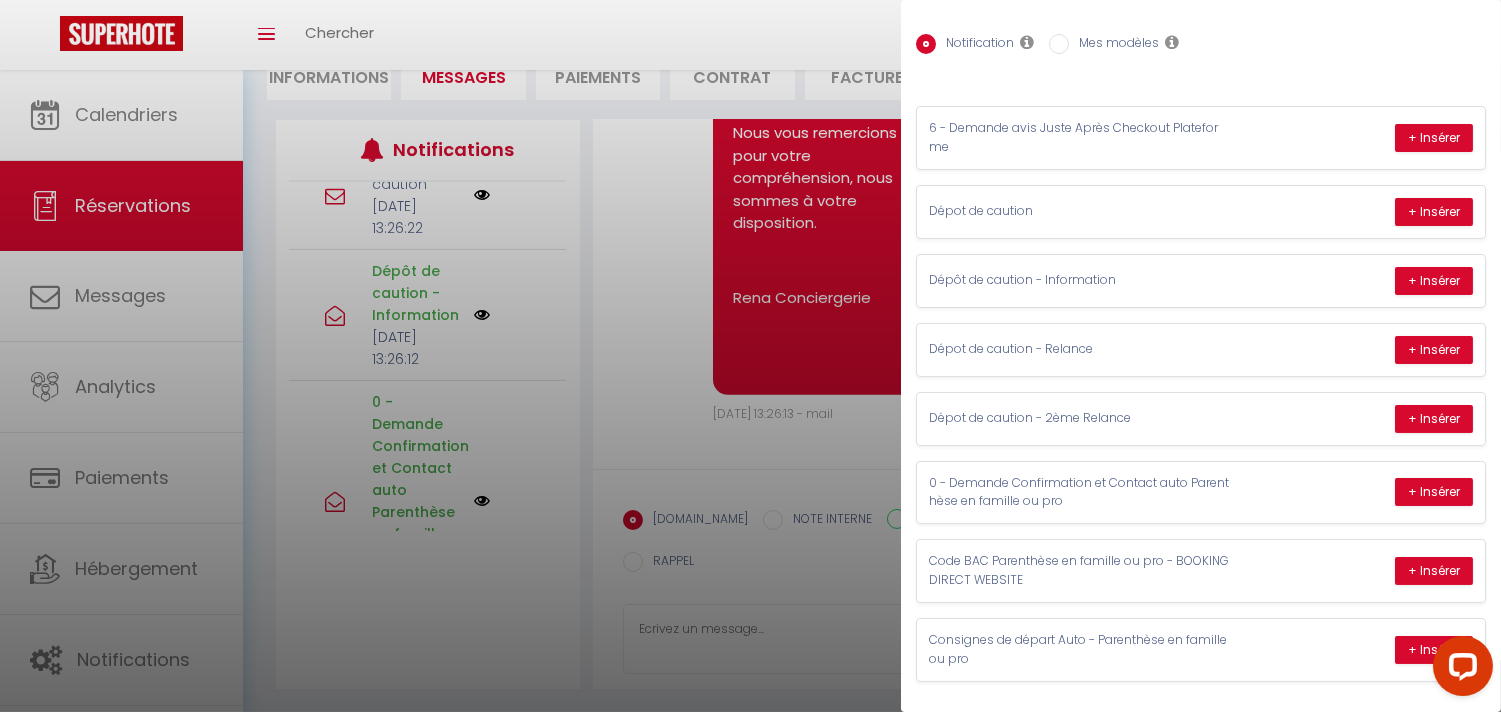 click at bounding box center [750, 356] 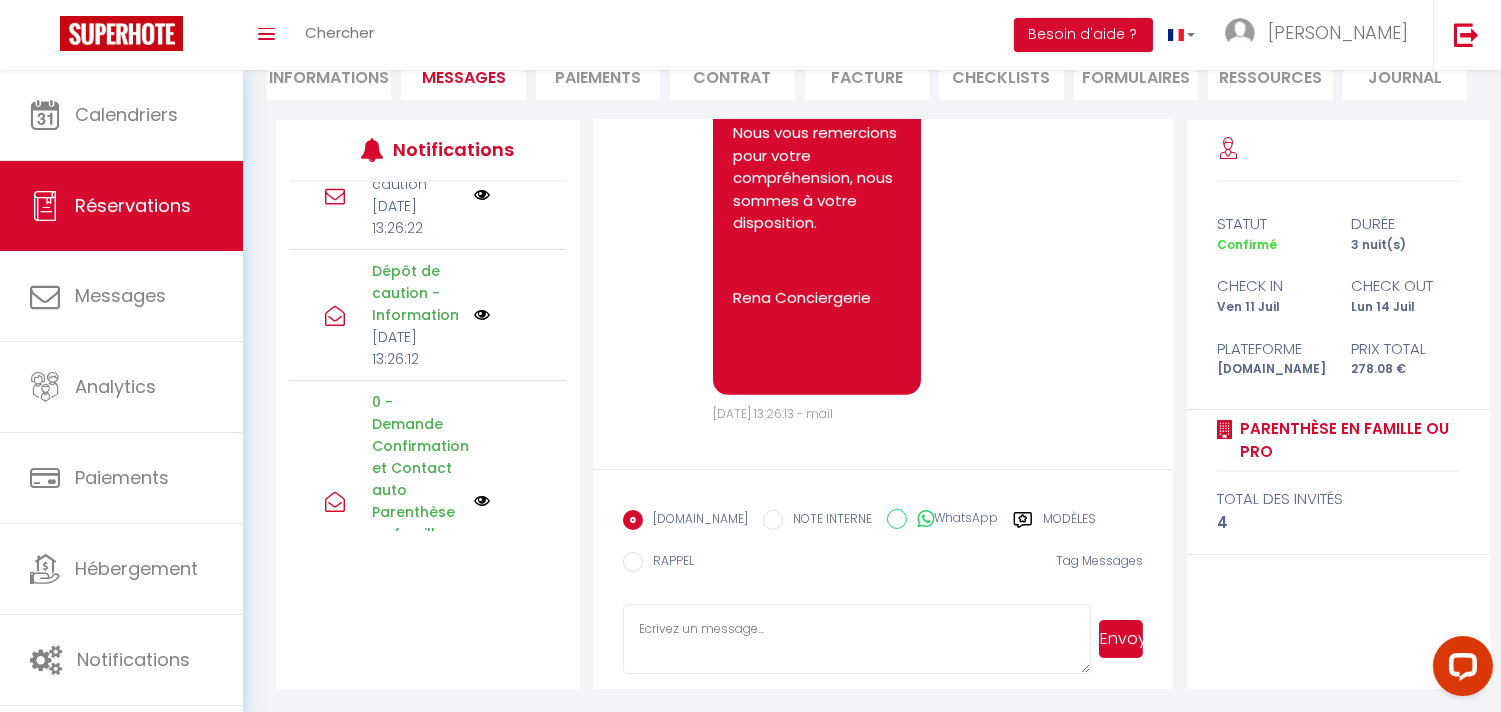 click on "Note Sms       Bonjour Camara,  VEUILLEZ LIRE ATTENTIVEMENT, AVANT DE NOUS CONTACTER S'IL VOUS PLAIT!!! J'attire votre attention, que suite aux conditions de votre reservation effectuée sur le site Booking ou sur le site de la conciergerie. Un règlement de dépôt de caution vous sera demandé,  au moins 2 jours  avant votre entree sur le logement. C'est de l'argent qui sera bloqué le temps de votre séjour et sera débloqué dans les 7 jours à 15 jours qui suivent votre départ, si tout est en ordre au sein du logement. Vous recevrez donc d'ici quelques jours, un lien du depot de caution, qui devra être effectué par CB. Je vous précise, que sans ce depot de caution, vous n'aurez pas accès au logement. Nous vous remercions pour votre compréhension, nous sommes à votre disposition.
Rena Conciergerie    Jeu 10 Juillet 2025 13:26:13 - mail" at bounding box center [883, -199] 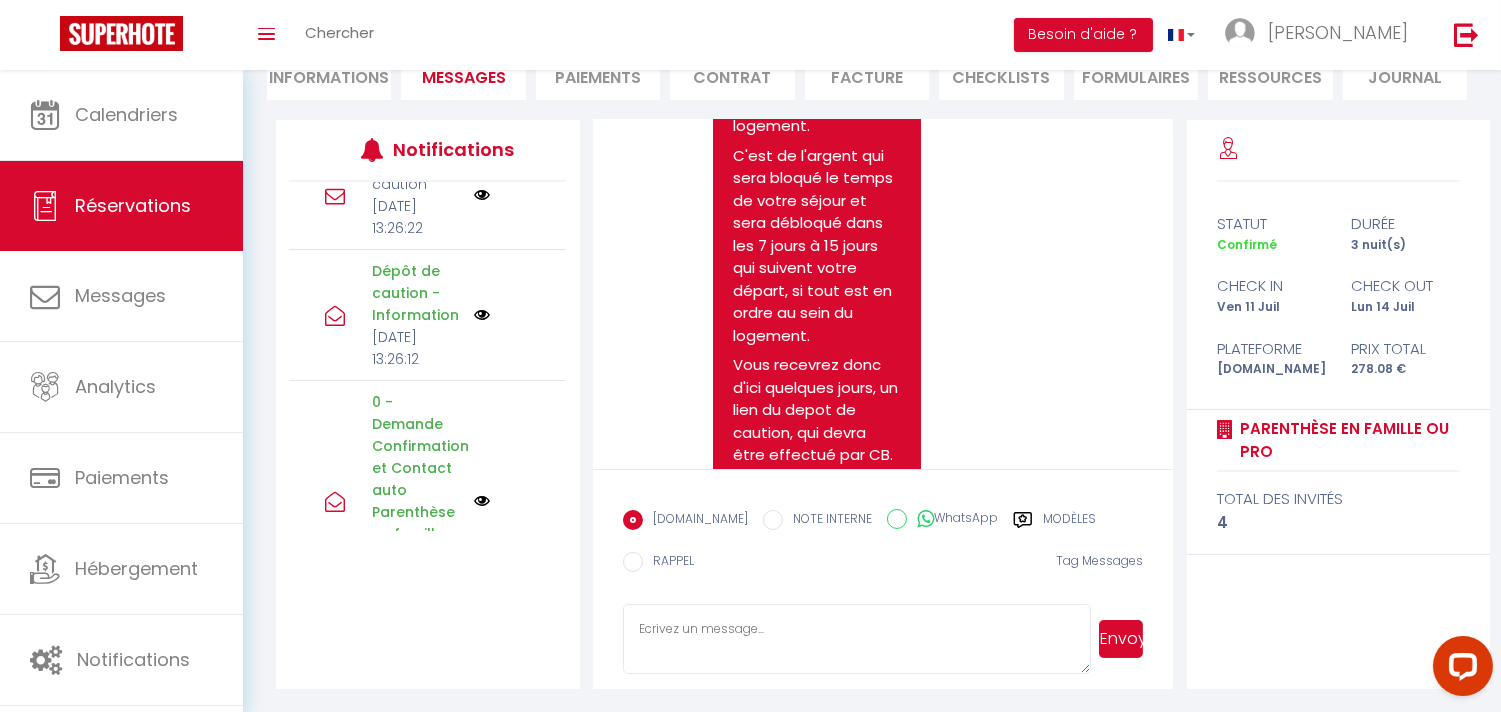 scroll, scrollTop: 1568, scrollLeft: 0, axis: vertical 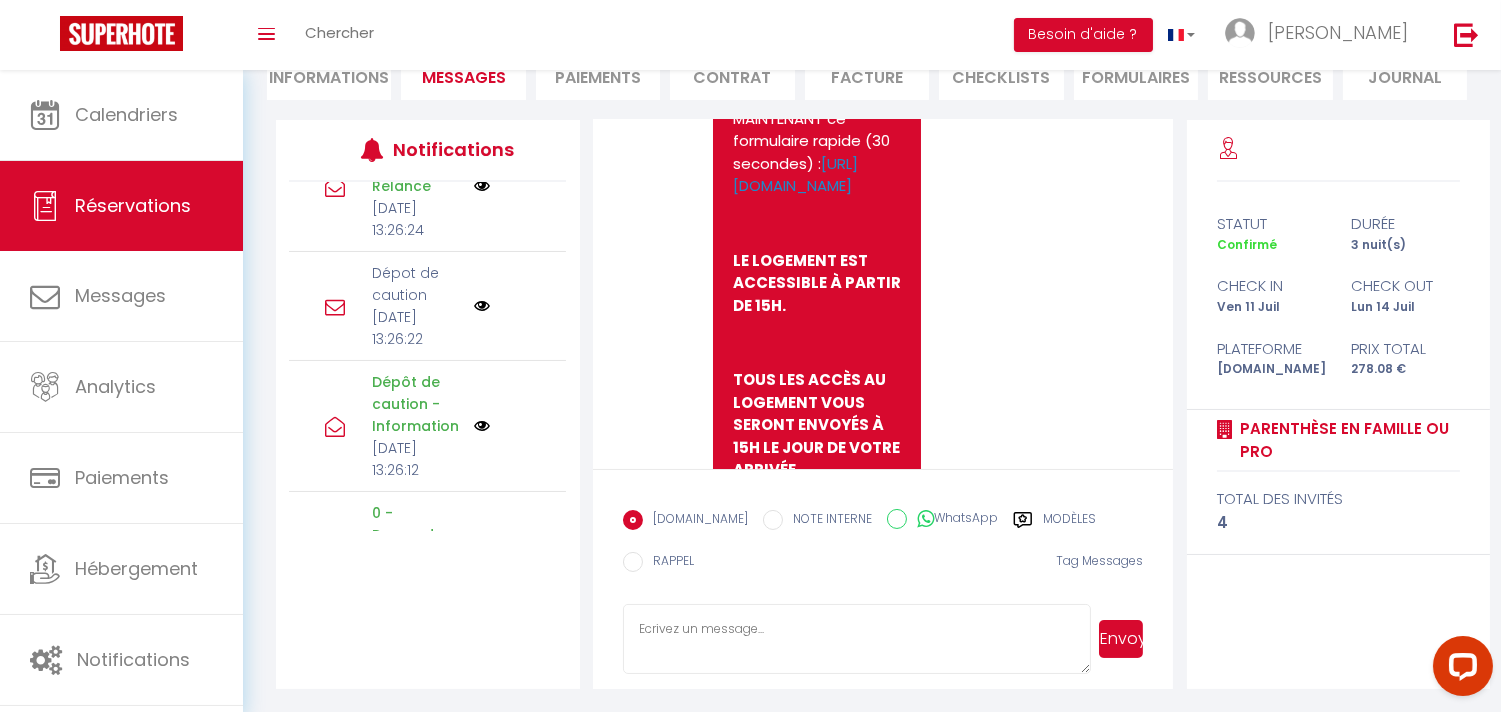 click at bounding box center [482, 306] 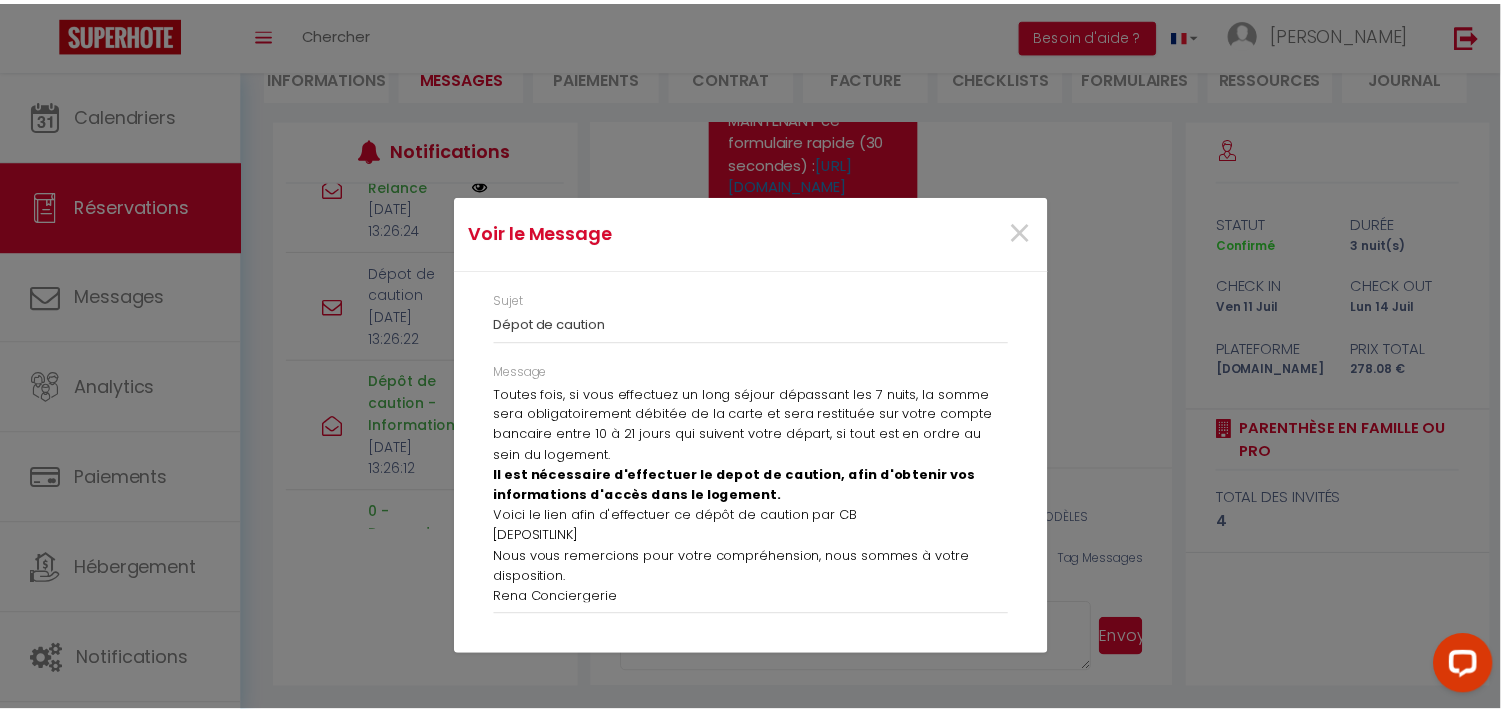 scroll, scrollTop: 172, scrollLeft: 0, axis: vertical 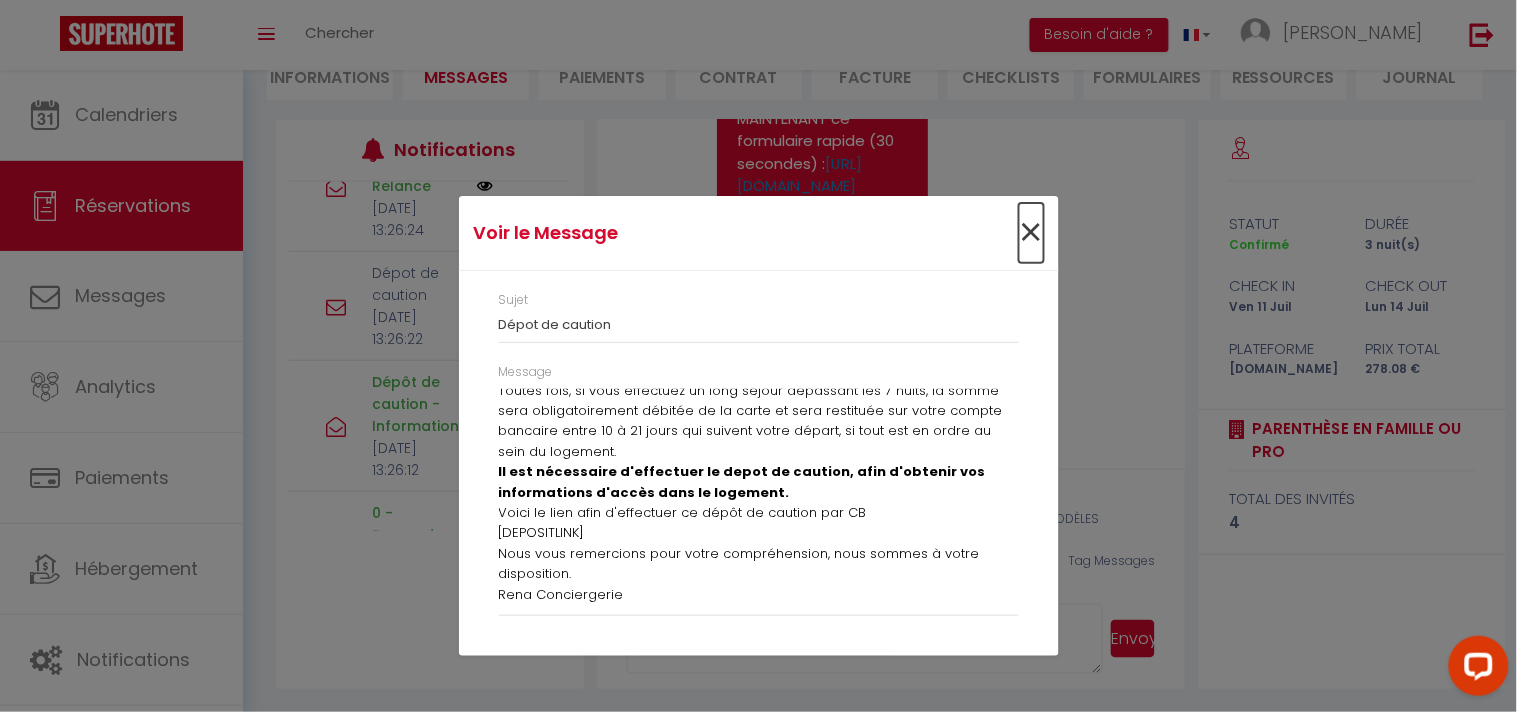 click on "×" at bounding box center [1031, 233] 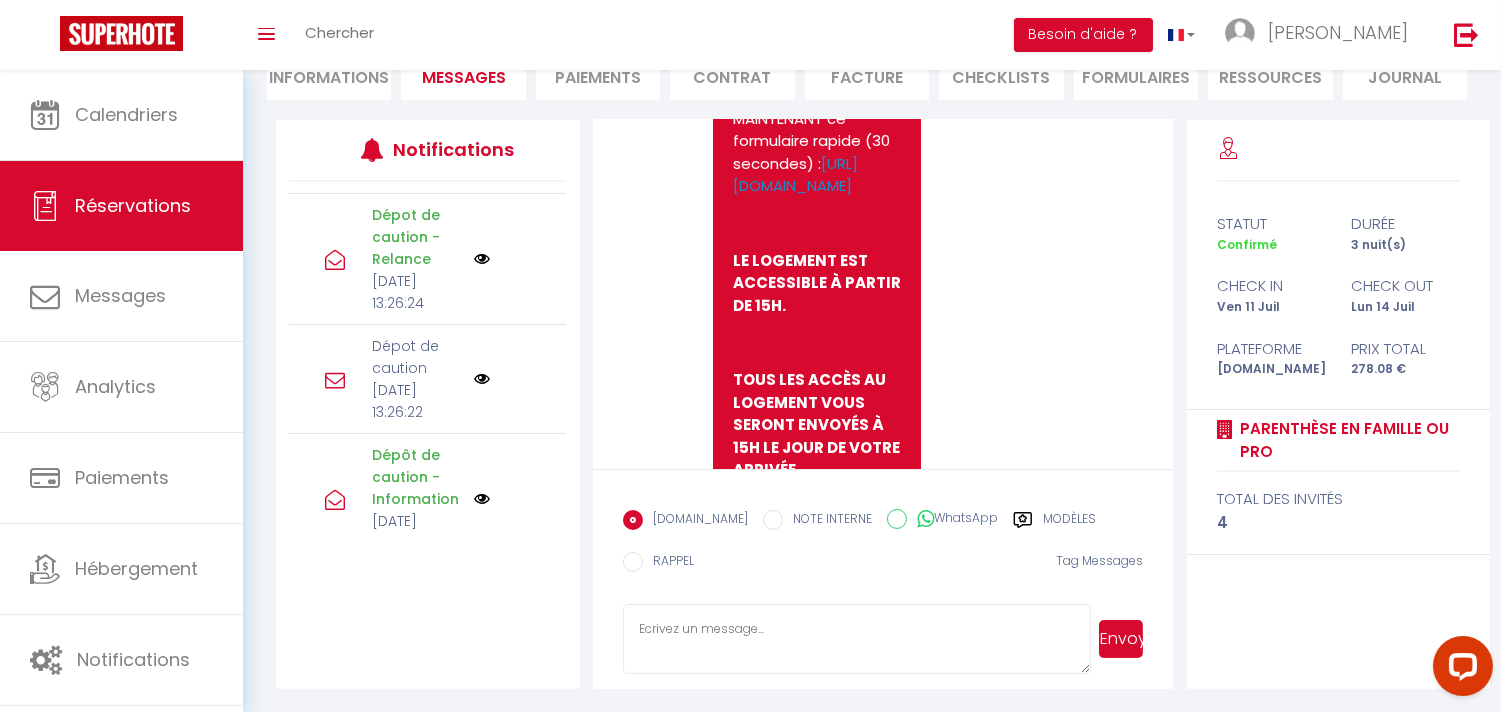 scroll, scrollTop: 760, scrollLeft: 0, axis: vertical 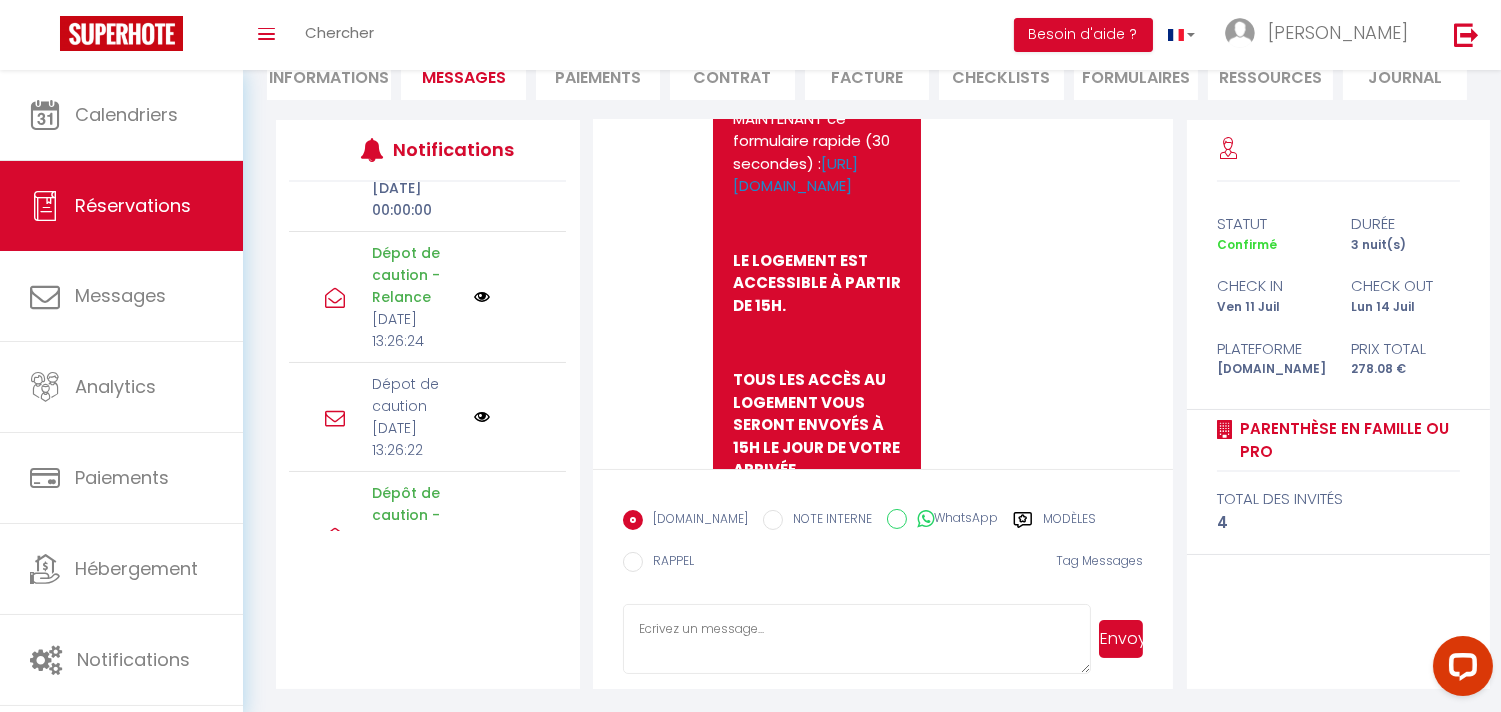 click on "Modèles" at bounding box center [1069, 522] 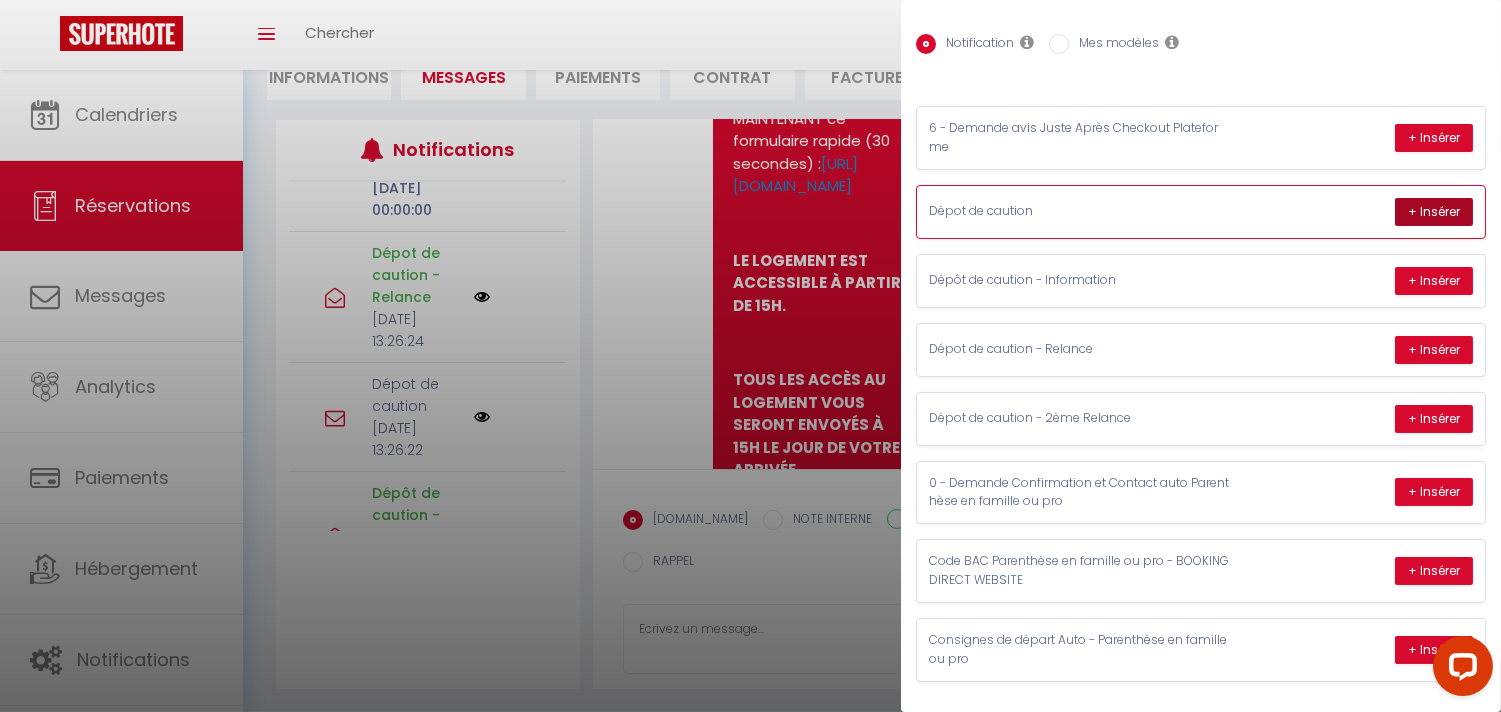 click on "+ Insérer" at bounding box center (1434, 212) 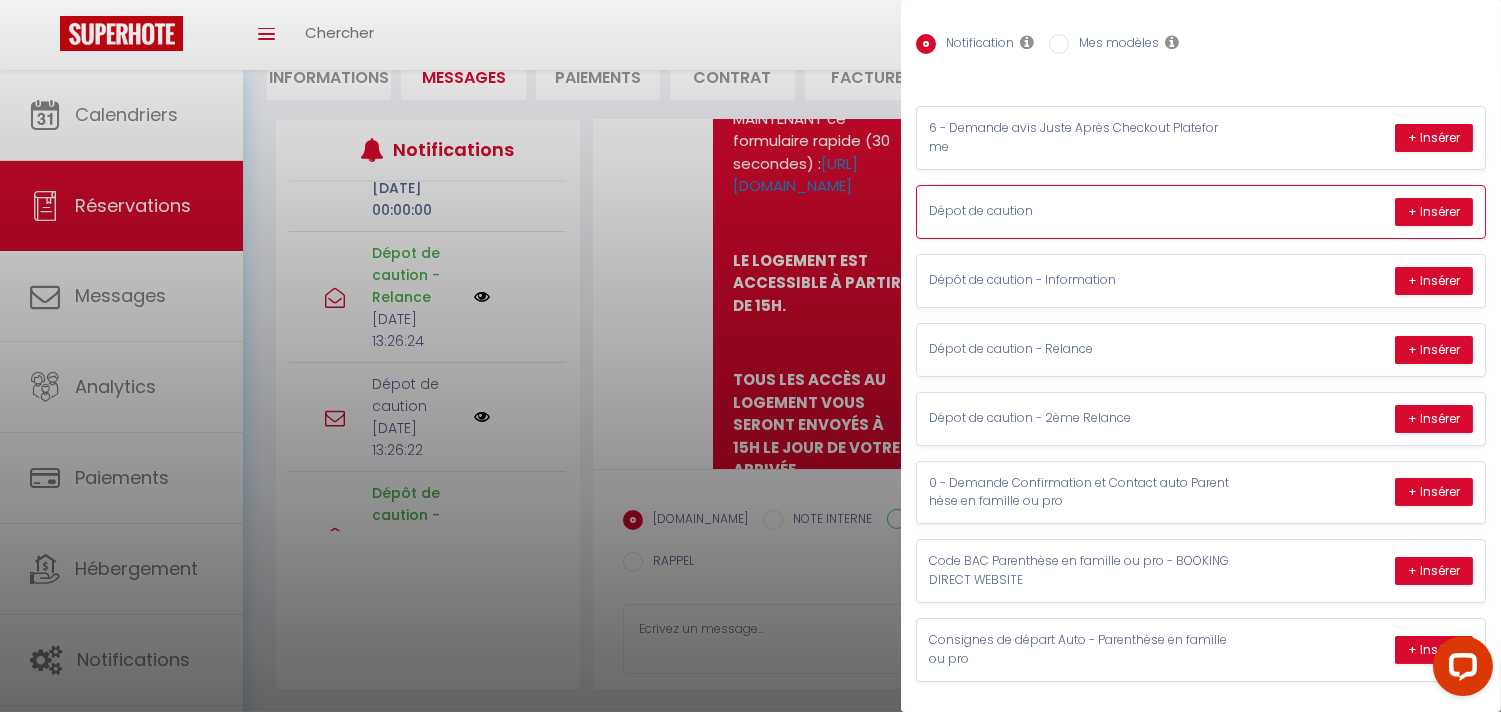 click on "Dépot de caution   + Insérer" at bounding box center [1201, 212] 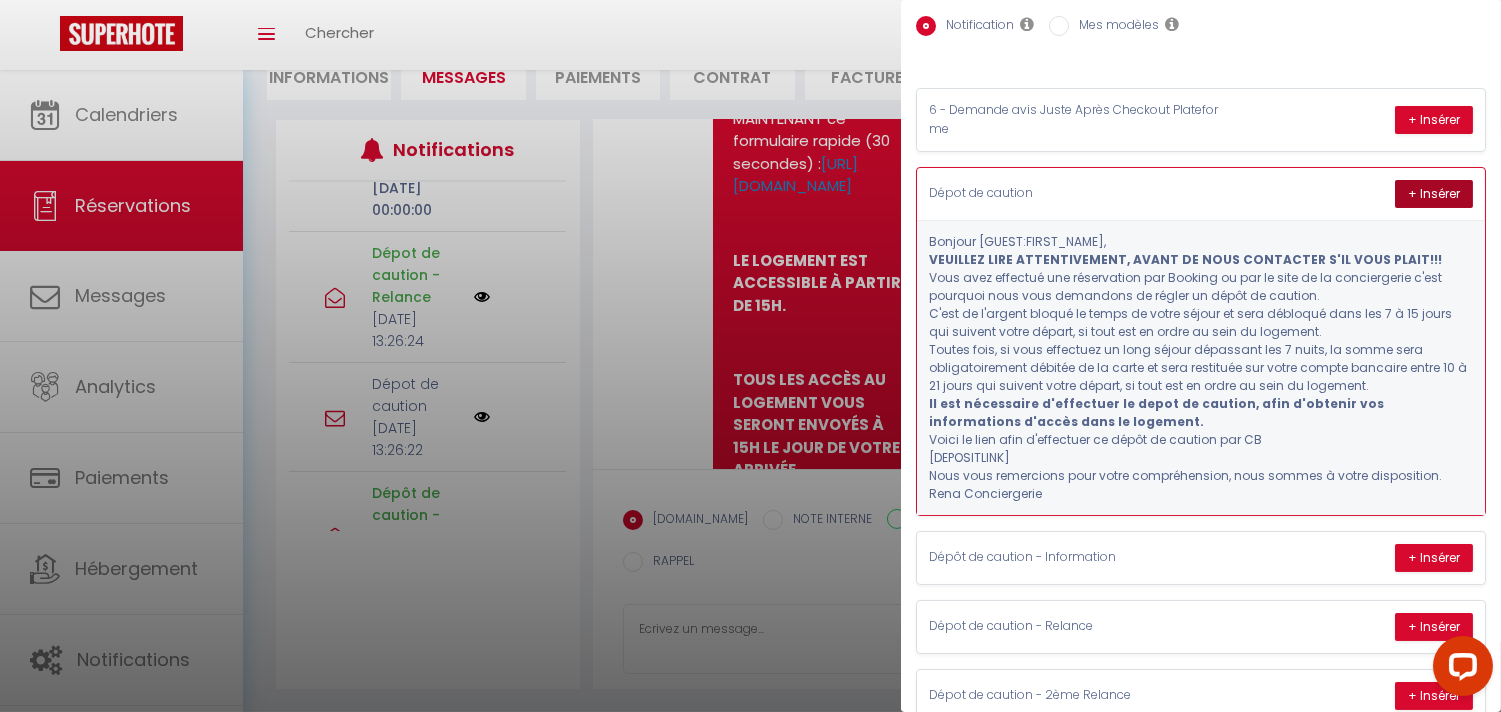 click on "+ Insérer" at bounding box center [1434, 194] 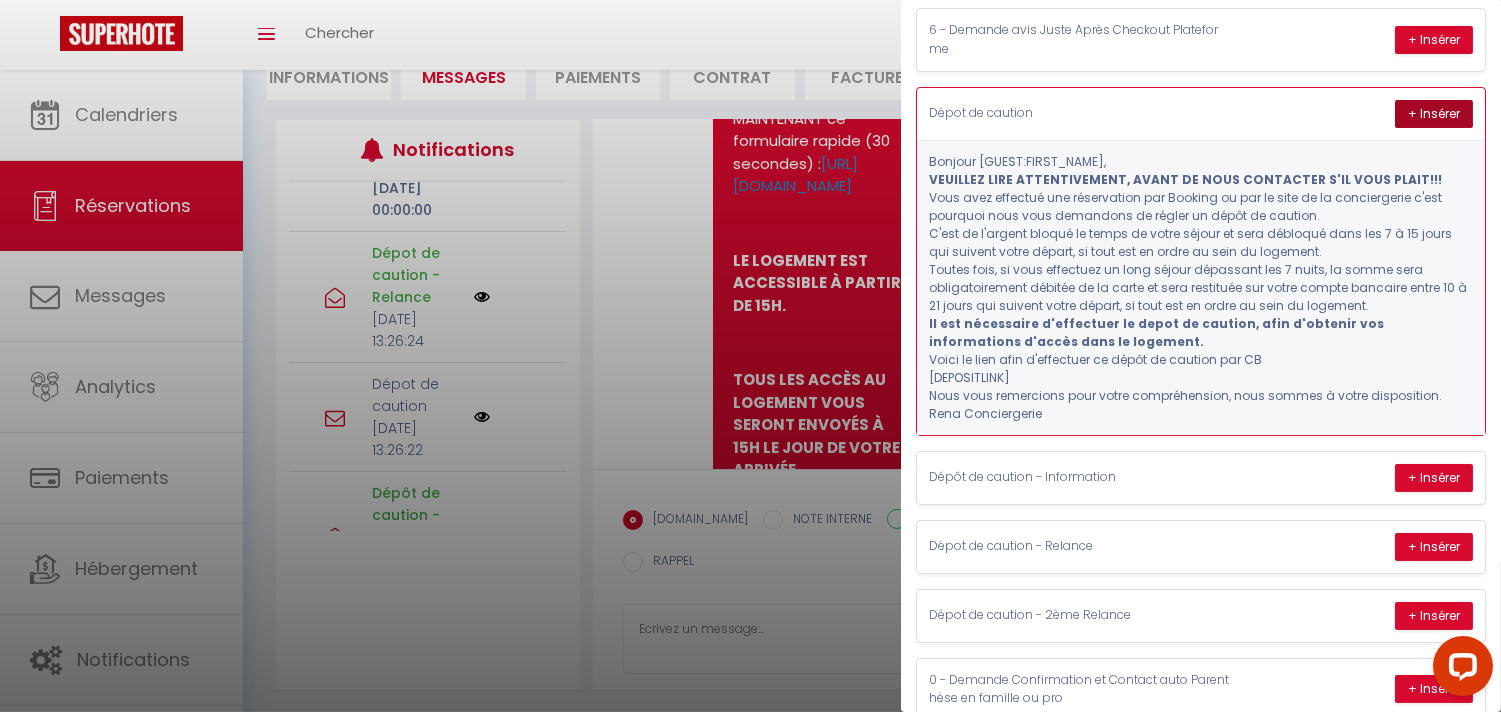 scroll, scrollTop: 0, scrollLeft: 0, axis: both 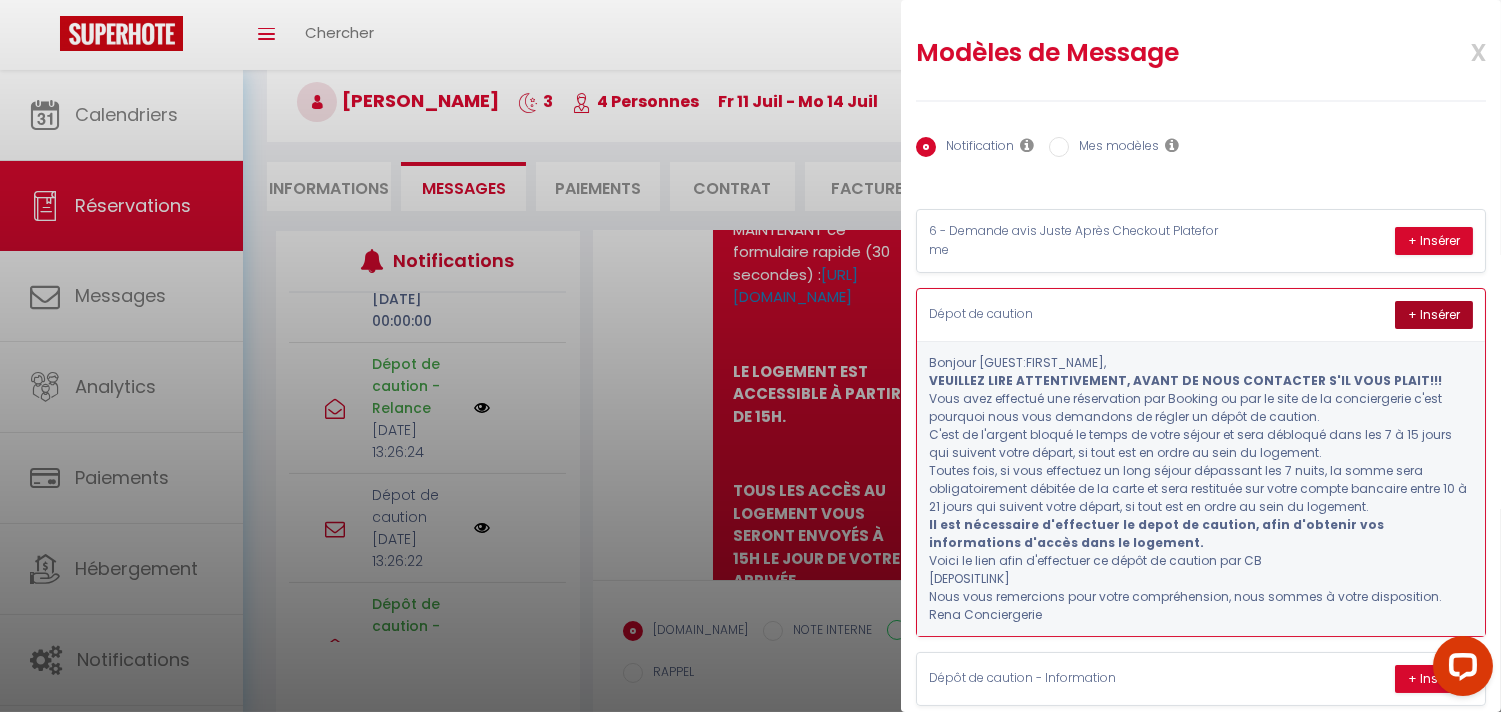 click on "+ Insérer" at bounding box center [1434, 315] 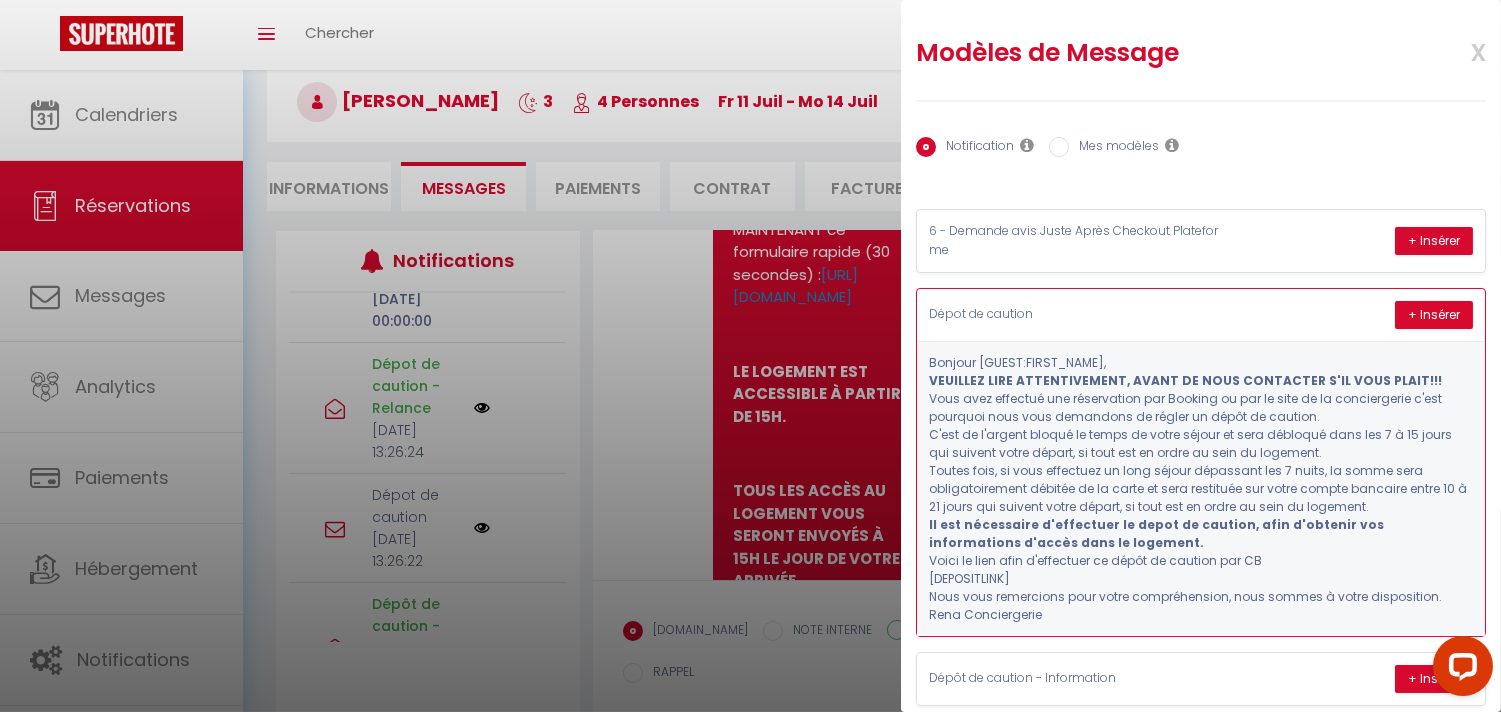 click on "Dépot de caution   + Insérer" at bounding box center [1201, 315] 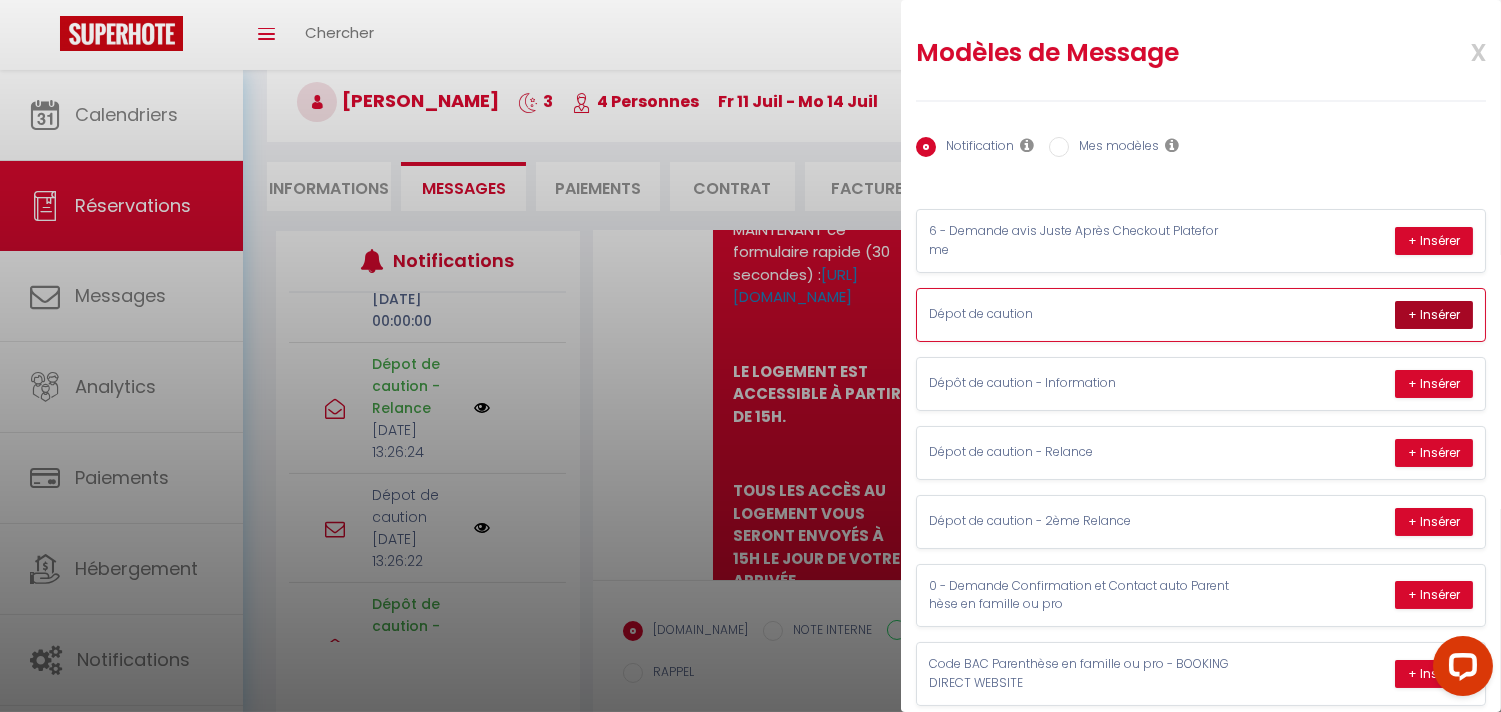 click on "+ Insérer" at bounding box center [1434, 315] 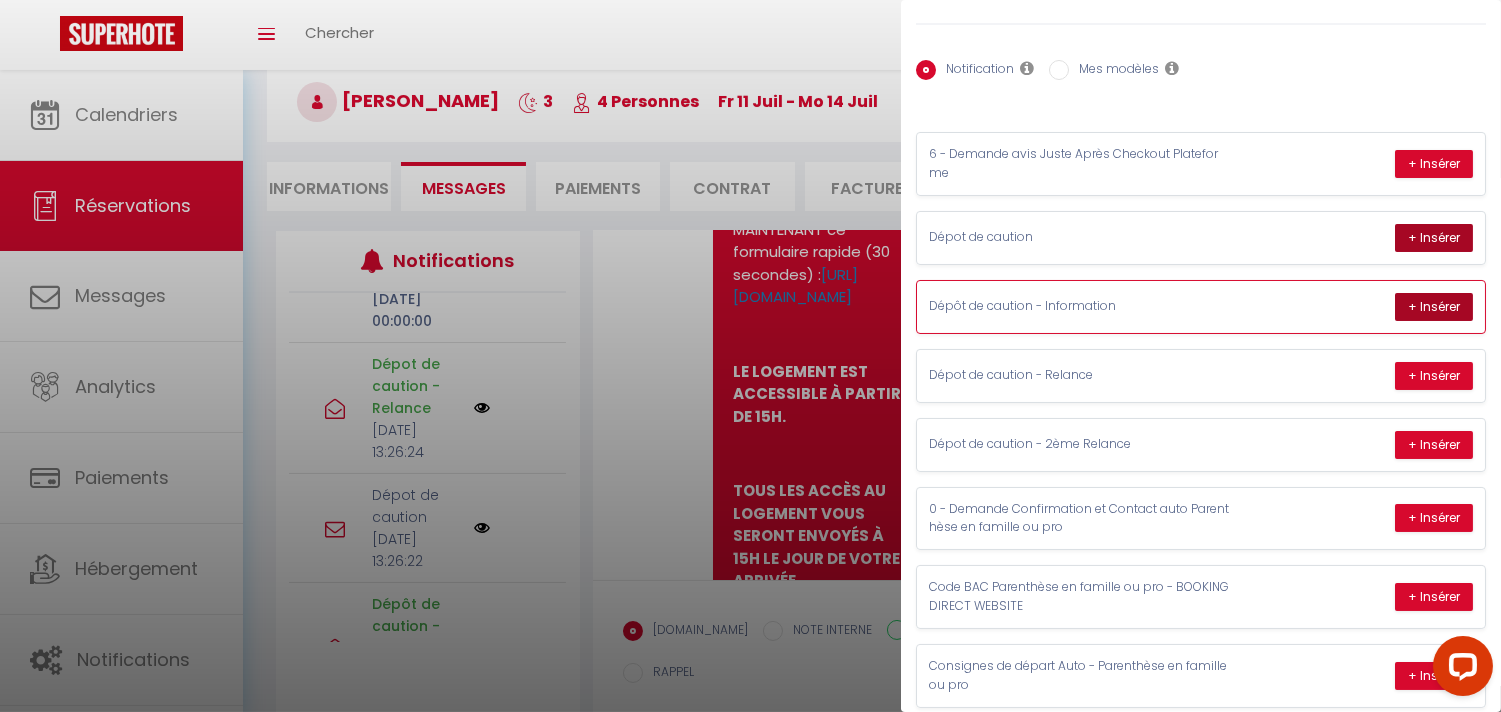 scroll, scrollTop: 121, scrollLeft: 0, axis: vertical 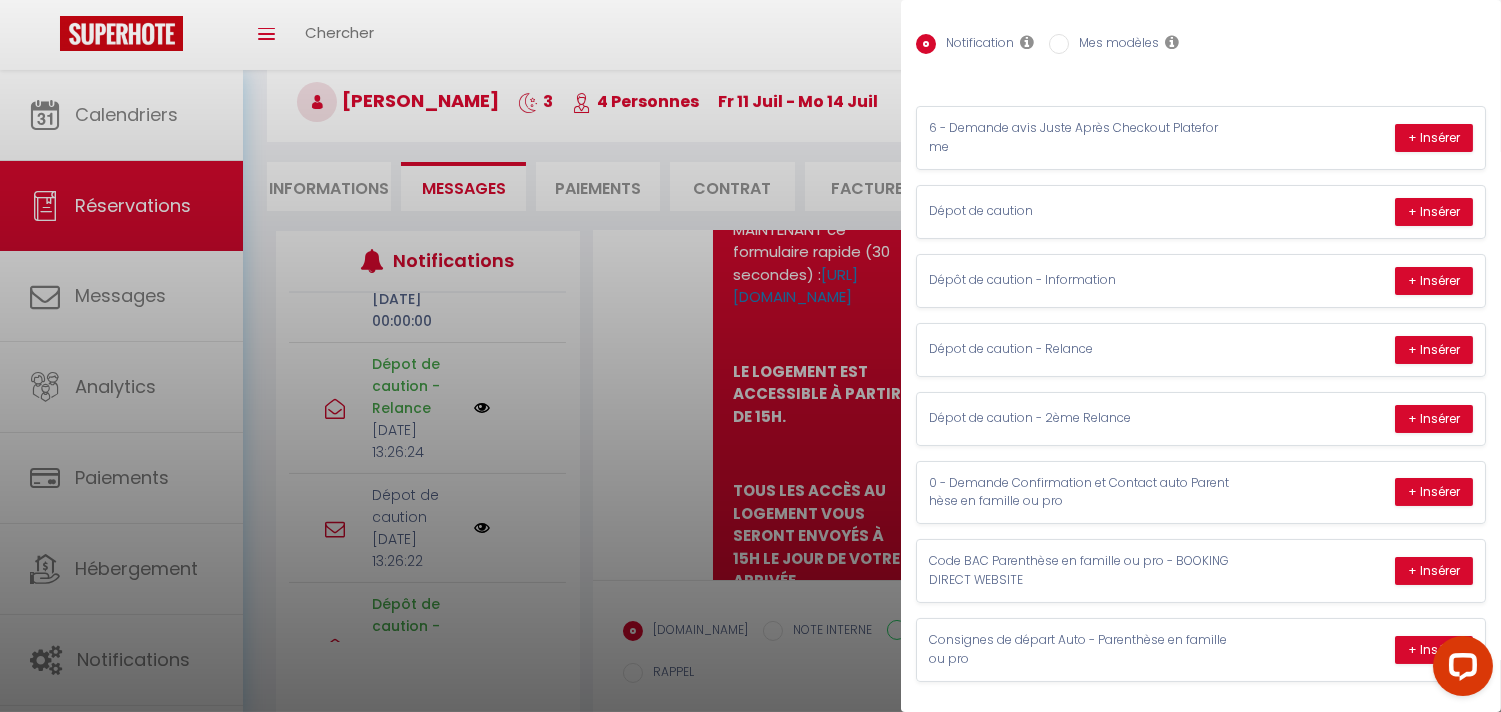 click at bounding box center [750, 356] 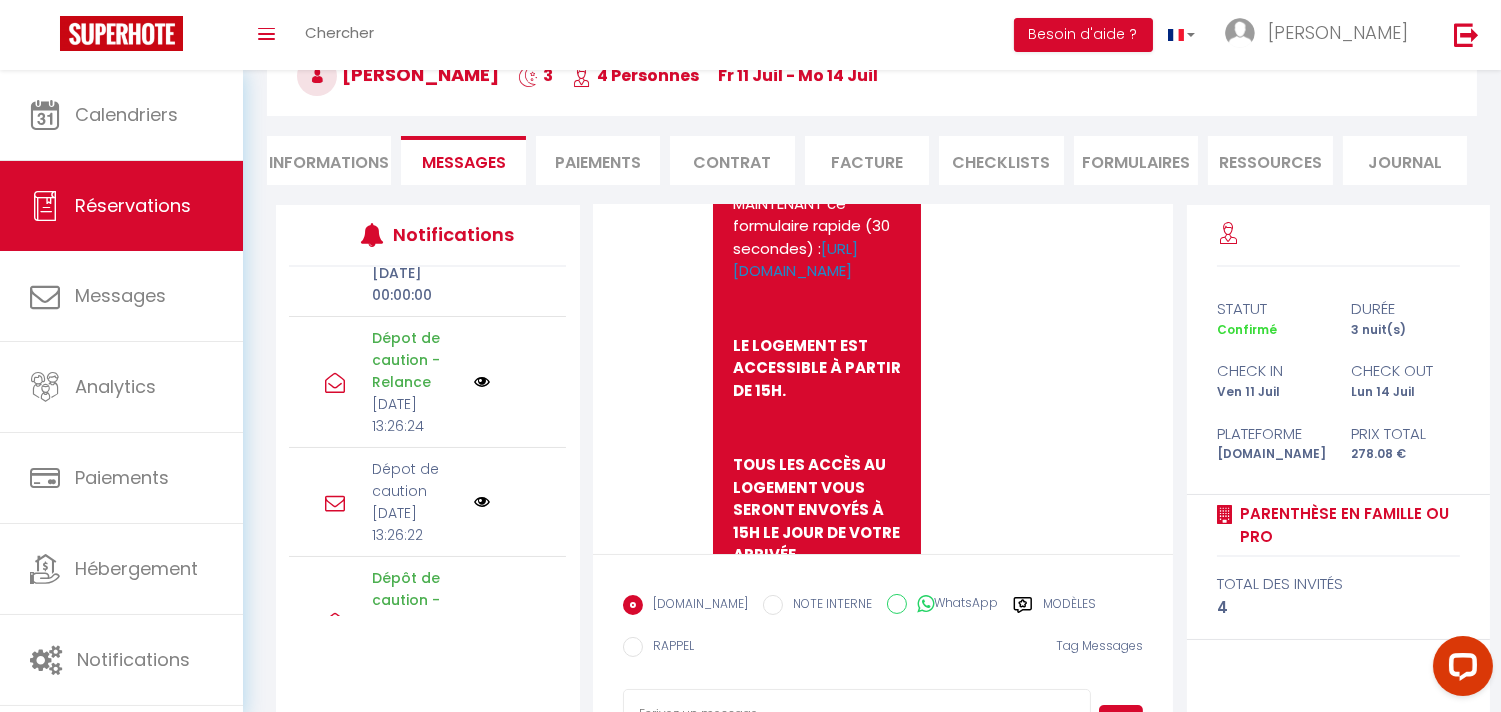 scroll, scrollTop: 211, scrollLeft: 0, axis: vertical 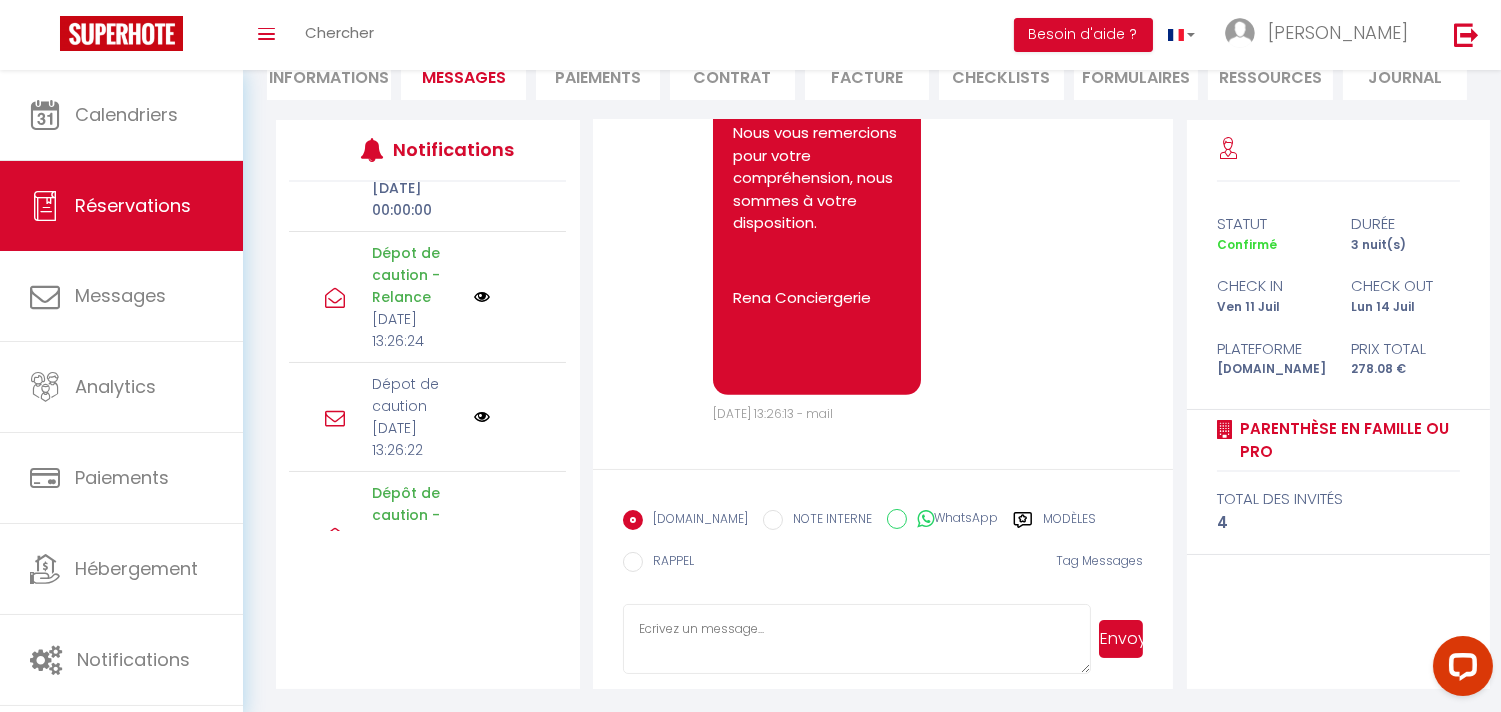 click on "Modèles" at bounding box center [1069, 522] 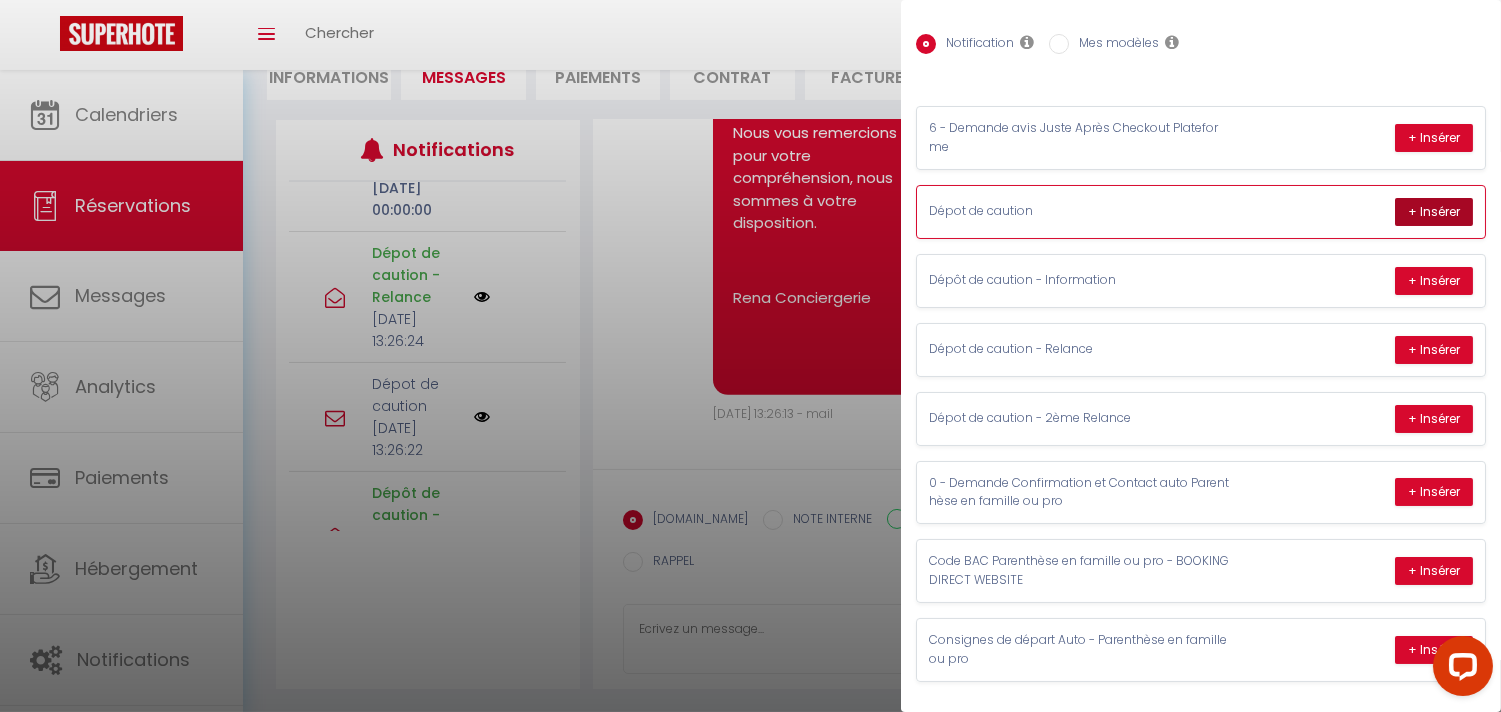 click on "+ Insérer" at bounding box center (1434, 212) 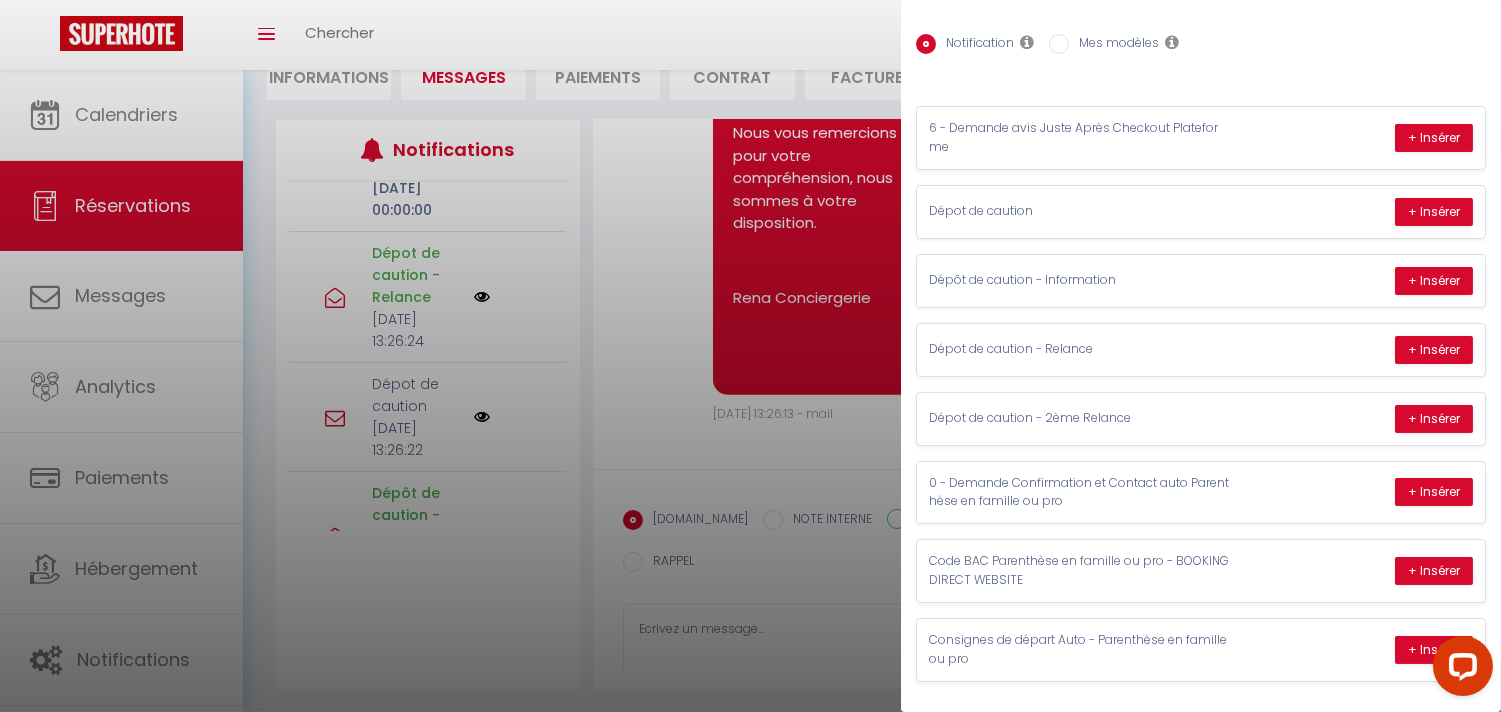 click at bounding box center [750, 356] 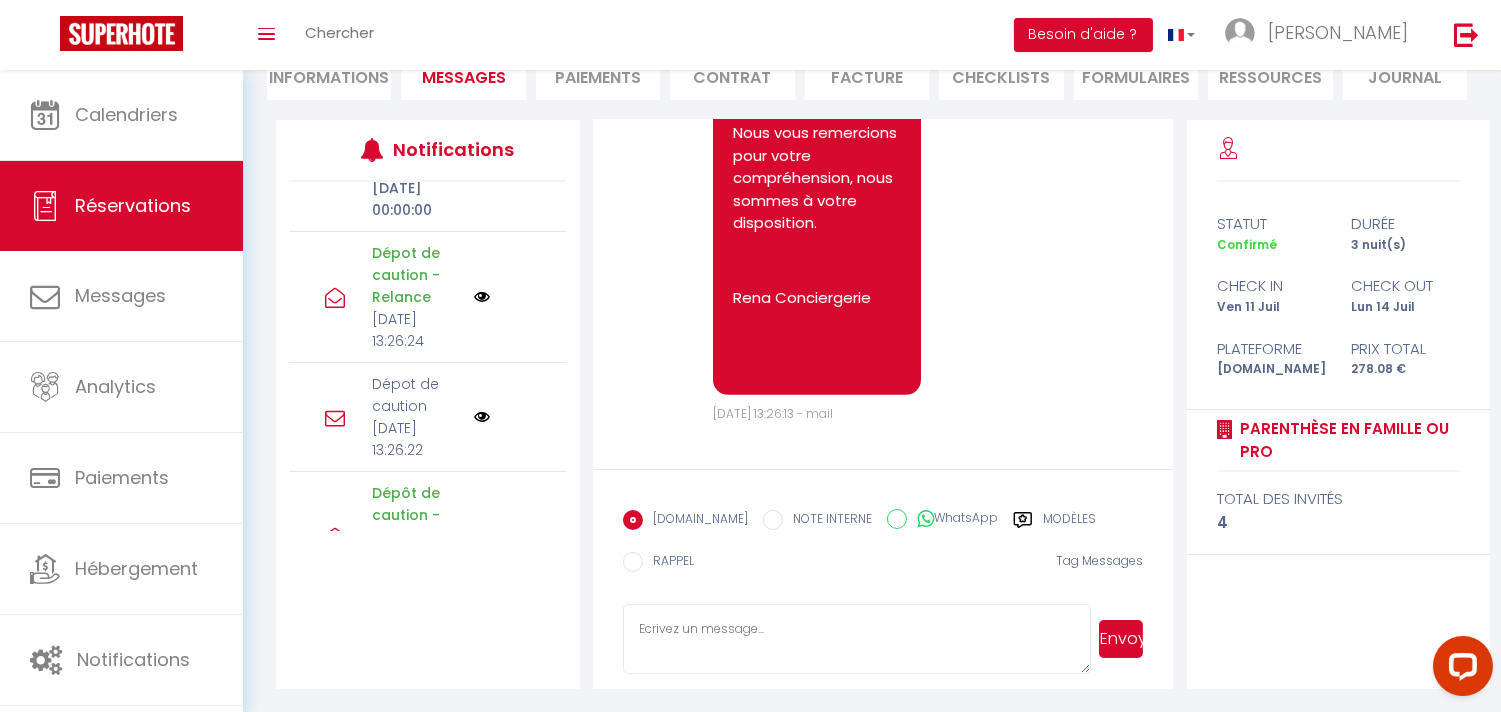 click on "Envoyer" at bounding box center [1121, 639] 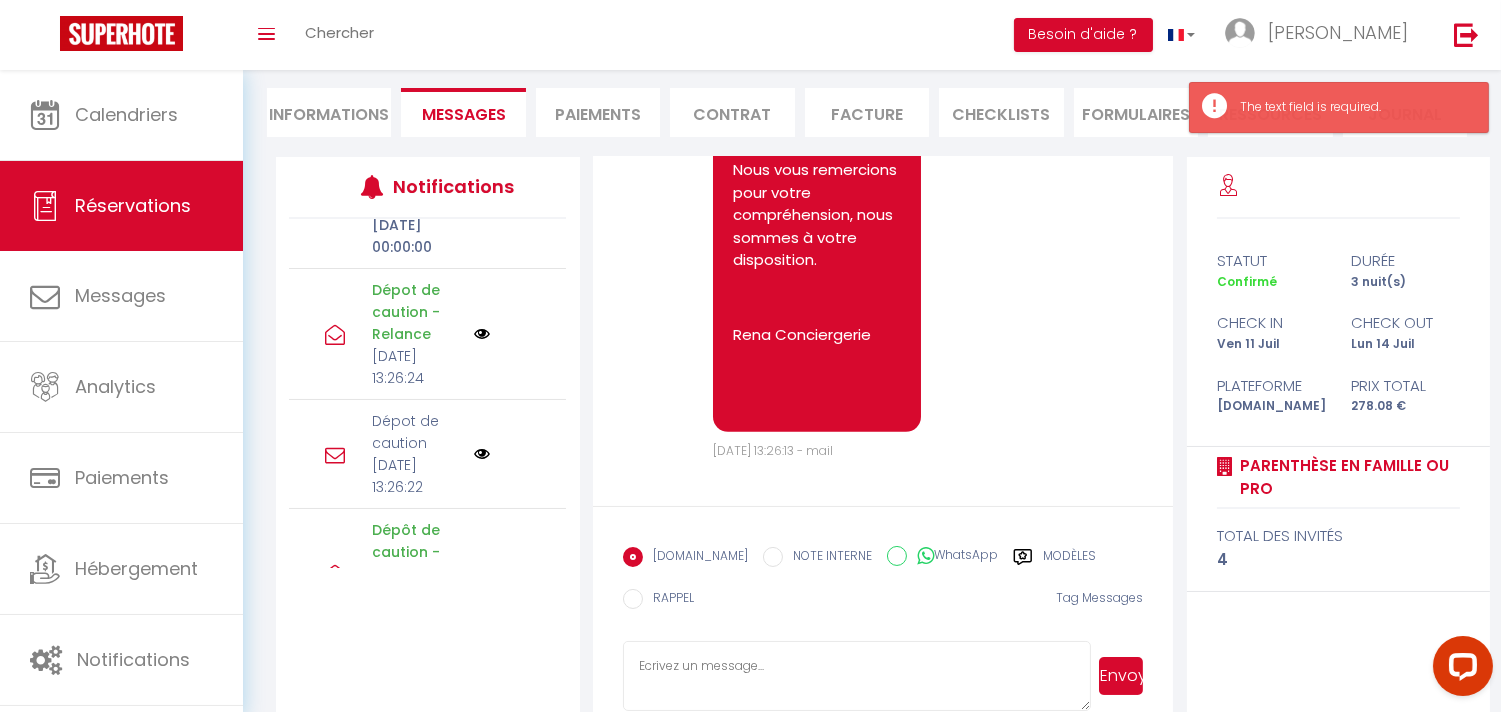click on "Modèles" at bounding box center (1054, 563) 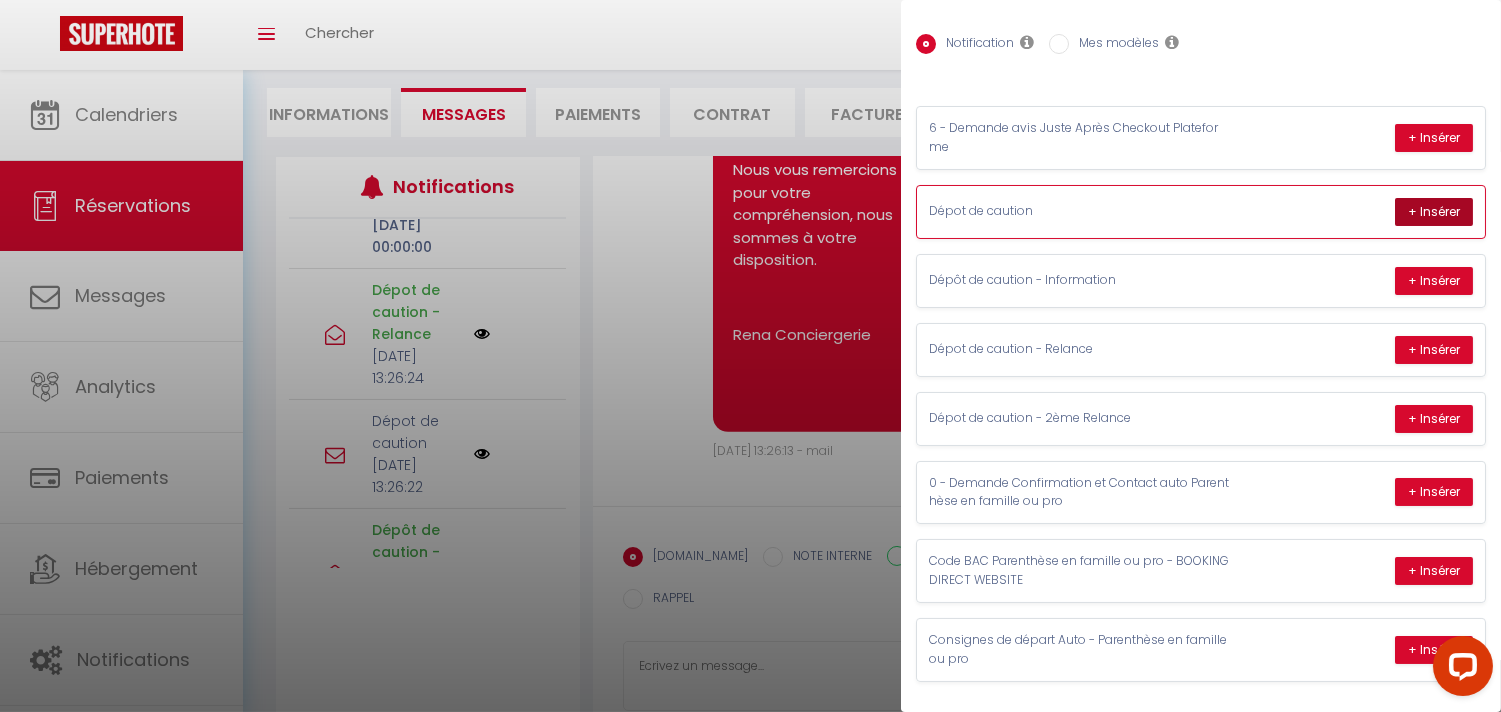 click on "+ Insérer" at bounding box center [1434, 212] 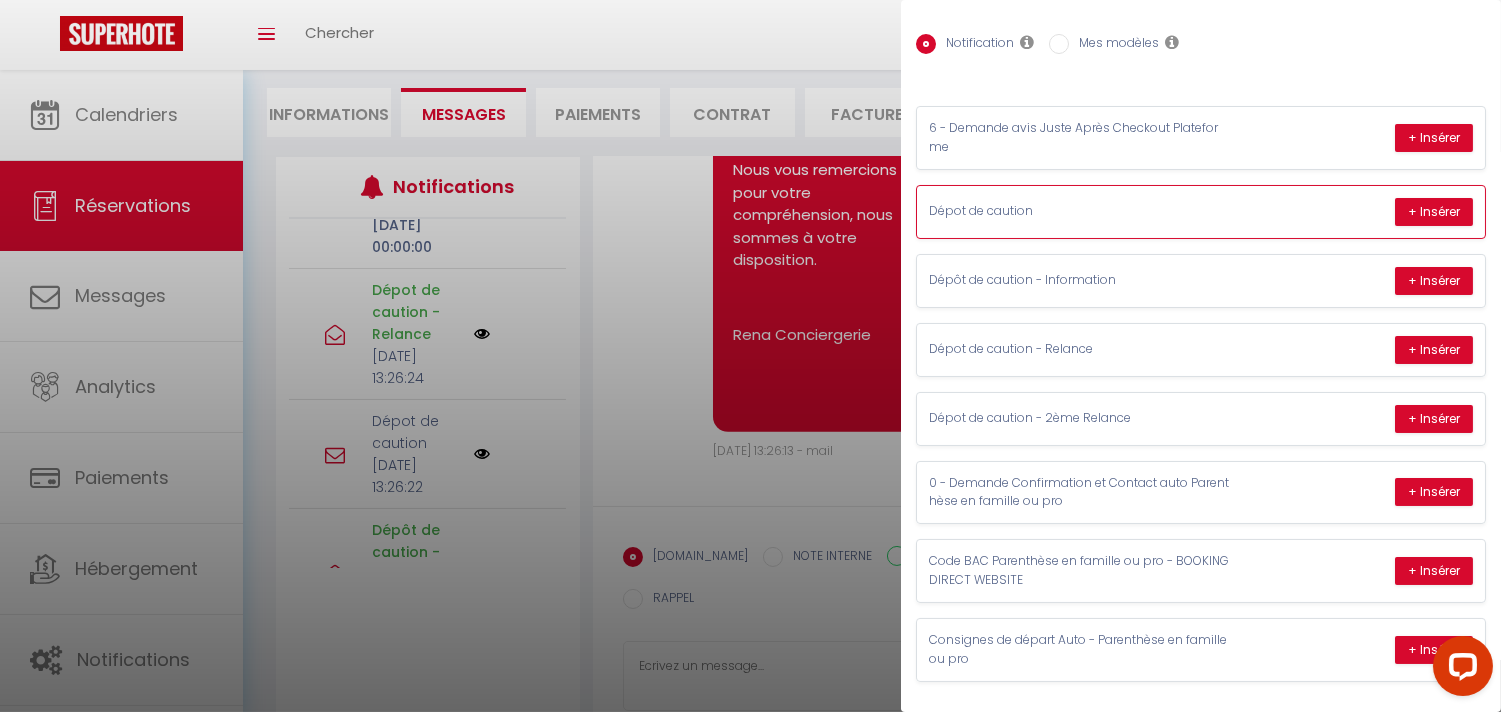 click on "Dépot de caution" at bounding box center (1079, 211) 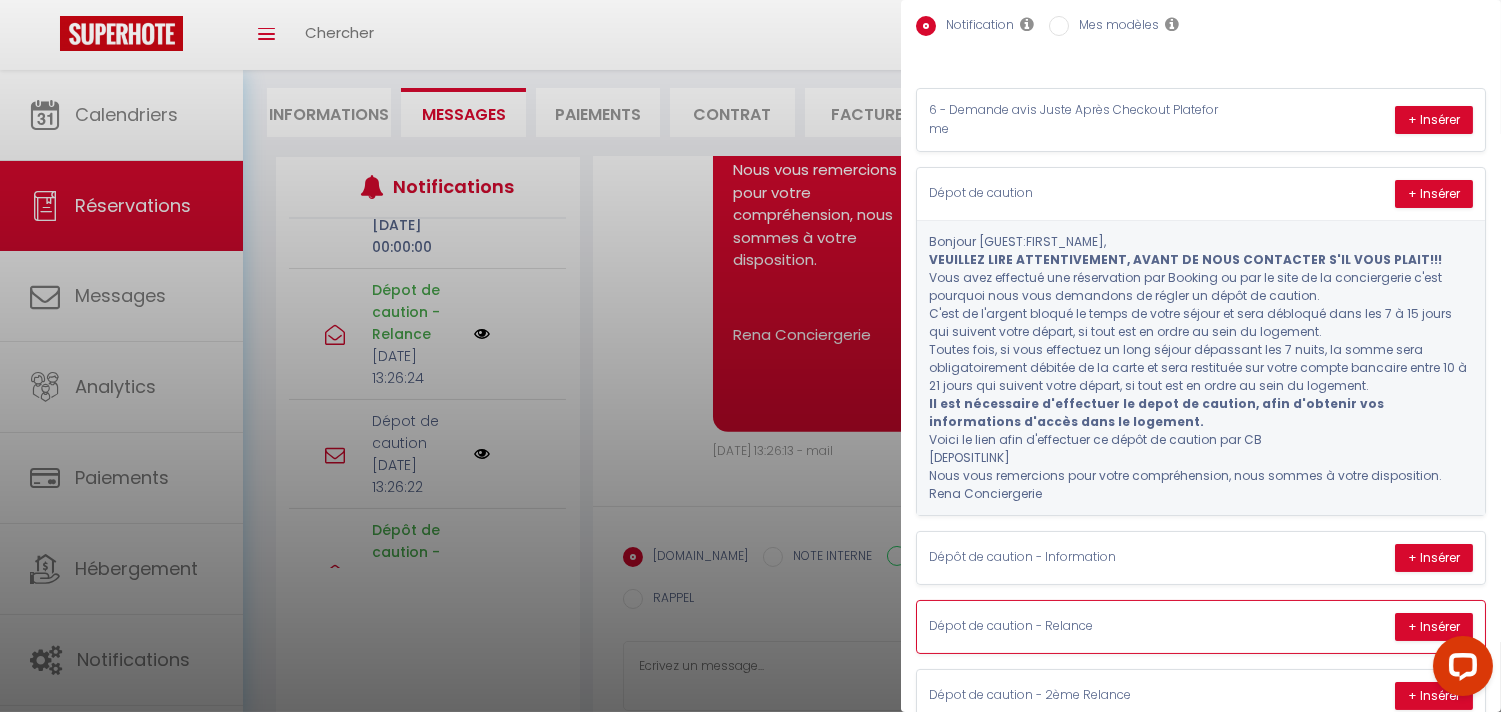 drag, startPoint x: 928, startPoint y: 192, endPoint x: 1150, endPoint y: 338, distance: 265.7066 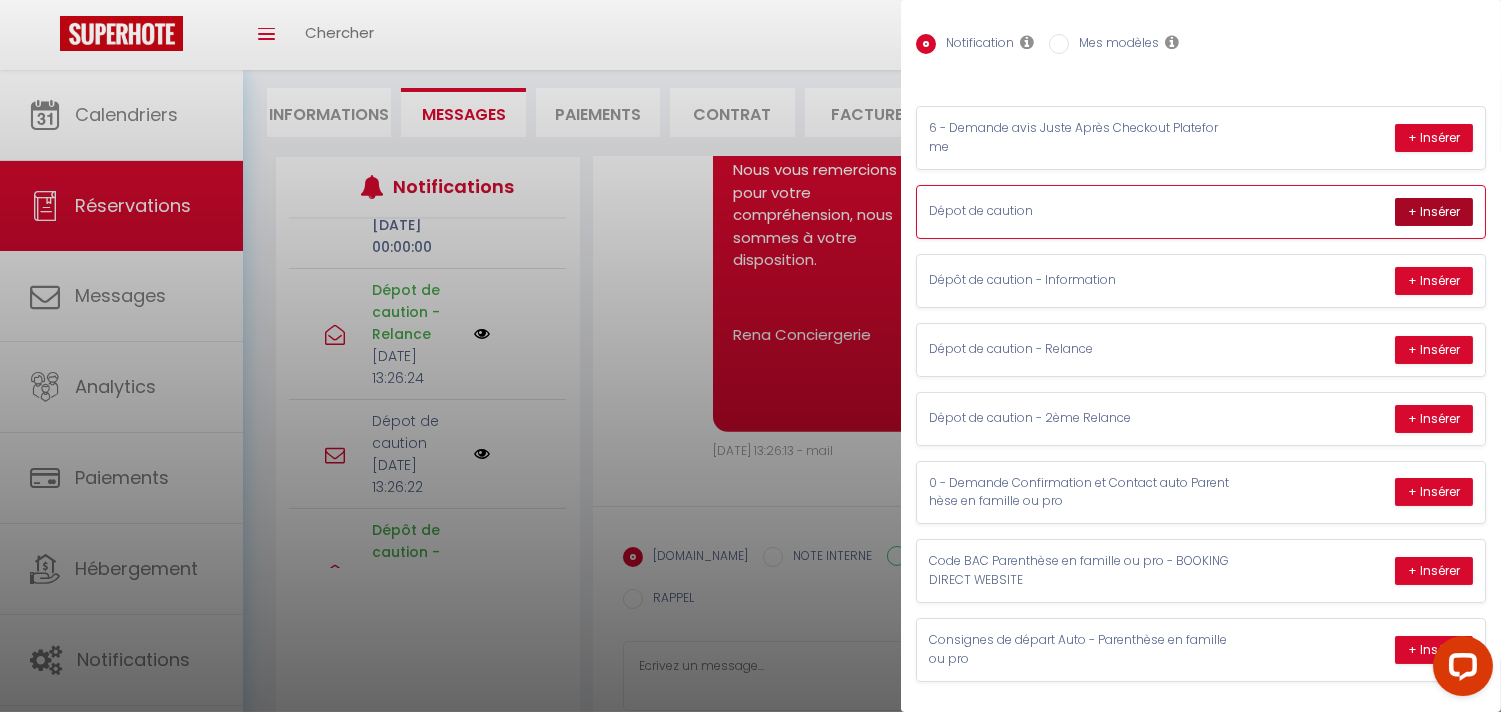 click on "+ Insérer" at bounding box center [1434, 212] 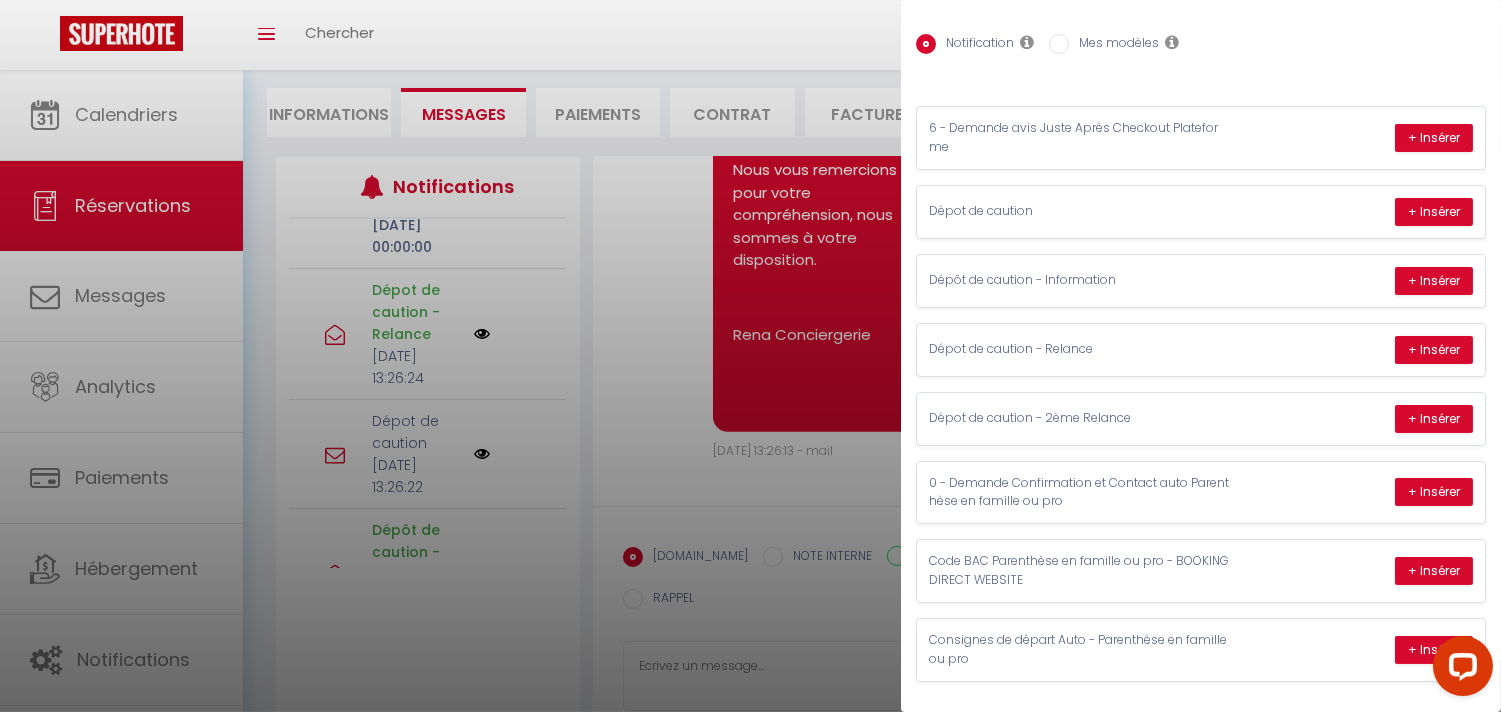 click at bounding box center [750, 356] 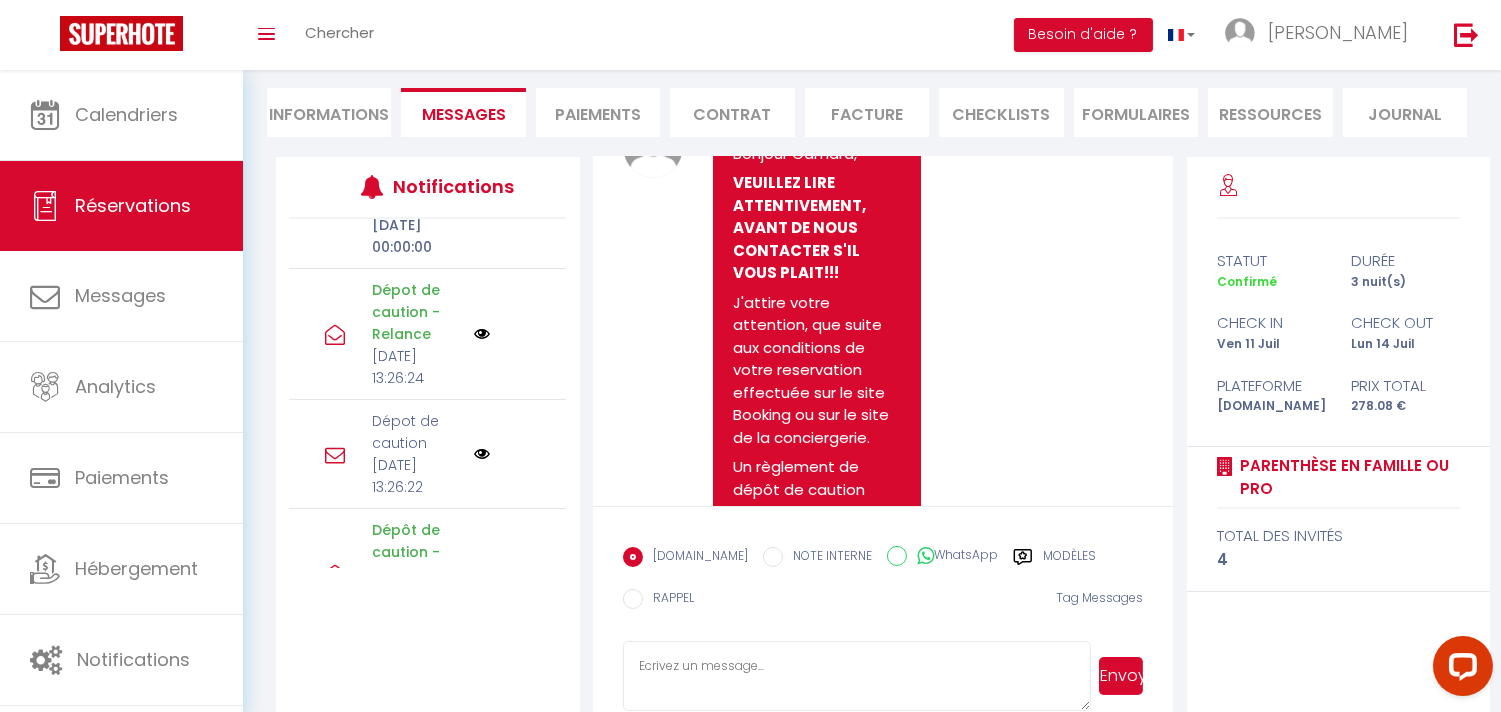 scroll, scrollTop: 1124, scrollLeft: 0, axis: vertical 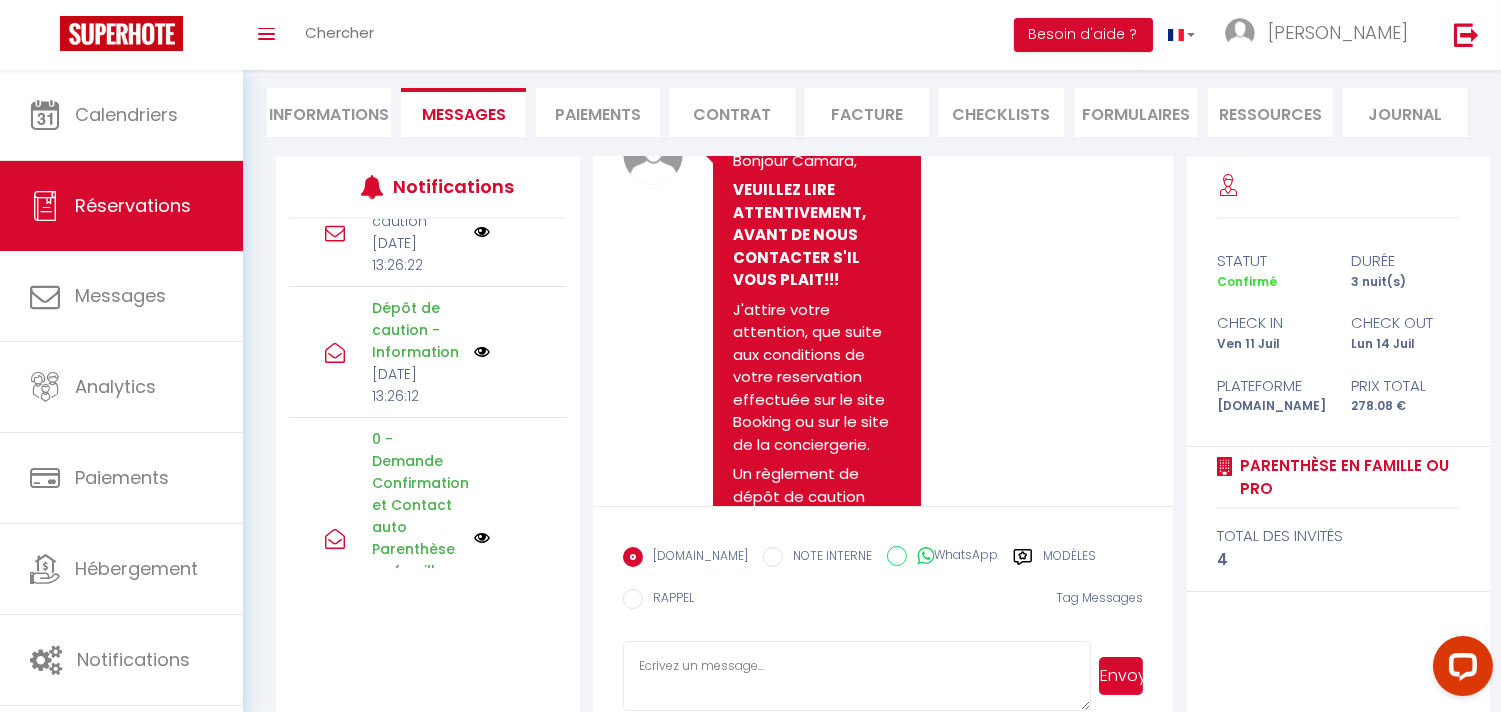click at bounding box center [482, 232] 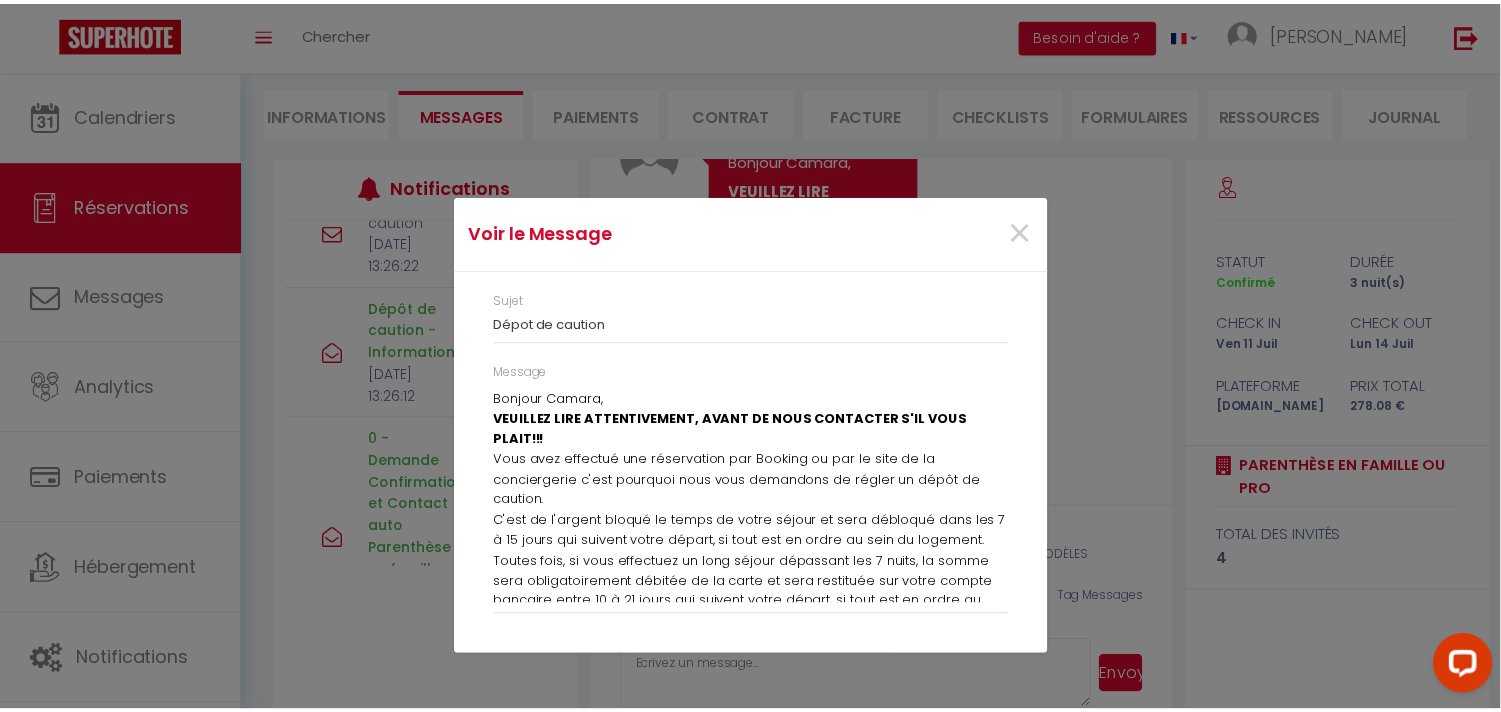 scroll, scrollTop: 172, scrollLeft: 0, axis: vertical 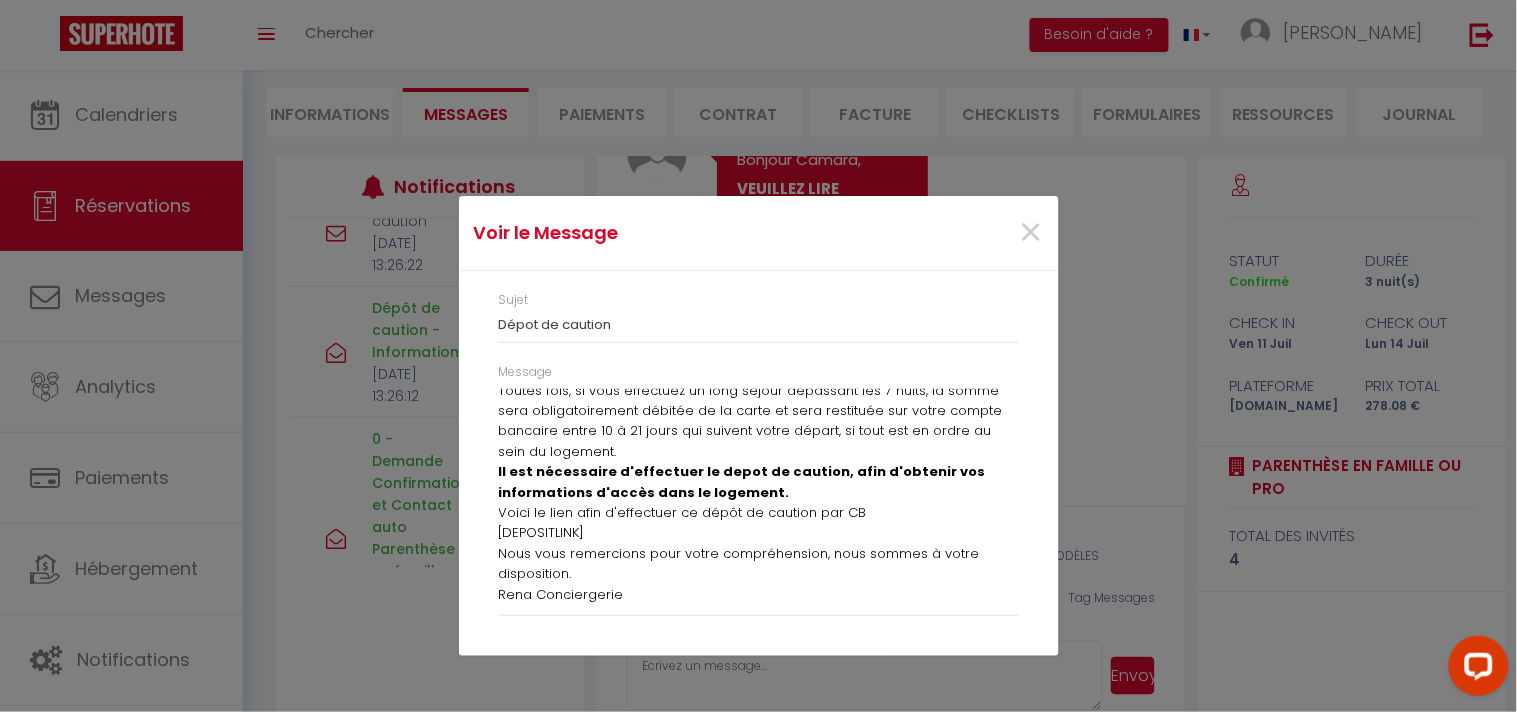 click on "×" at bounding box center [957, 233] 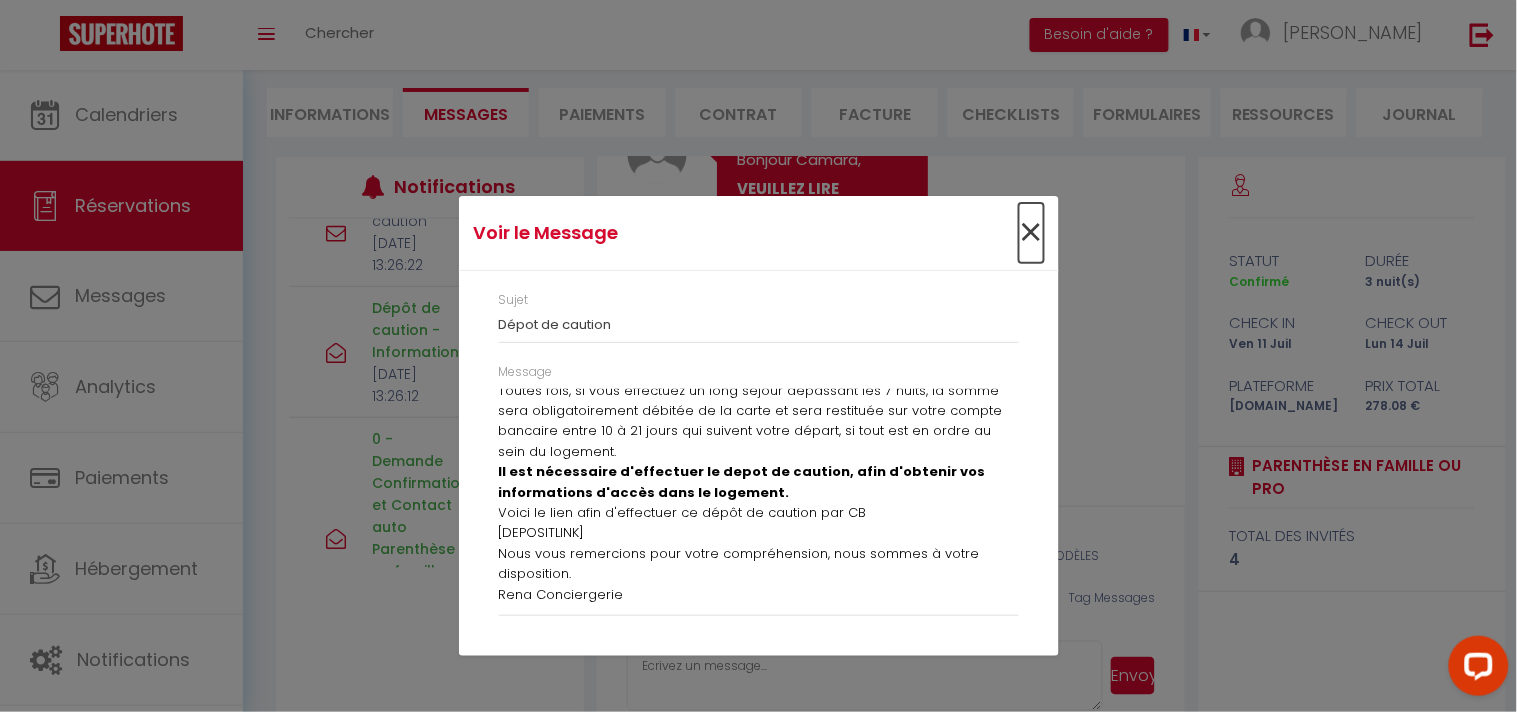 click on "×" at bounding box center (1031, 233) 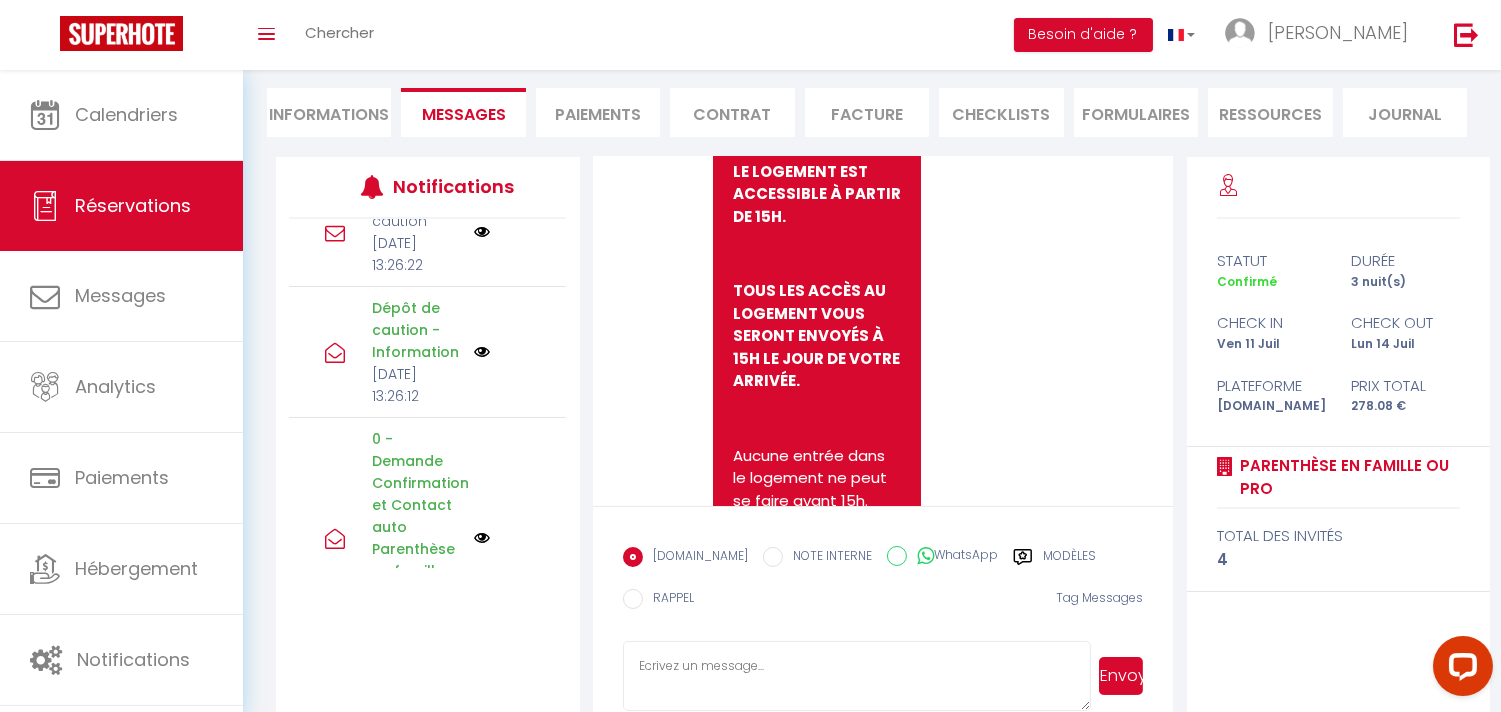 scroll, scrollTop: 346, scrollLeft: 0, axis: vertical 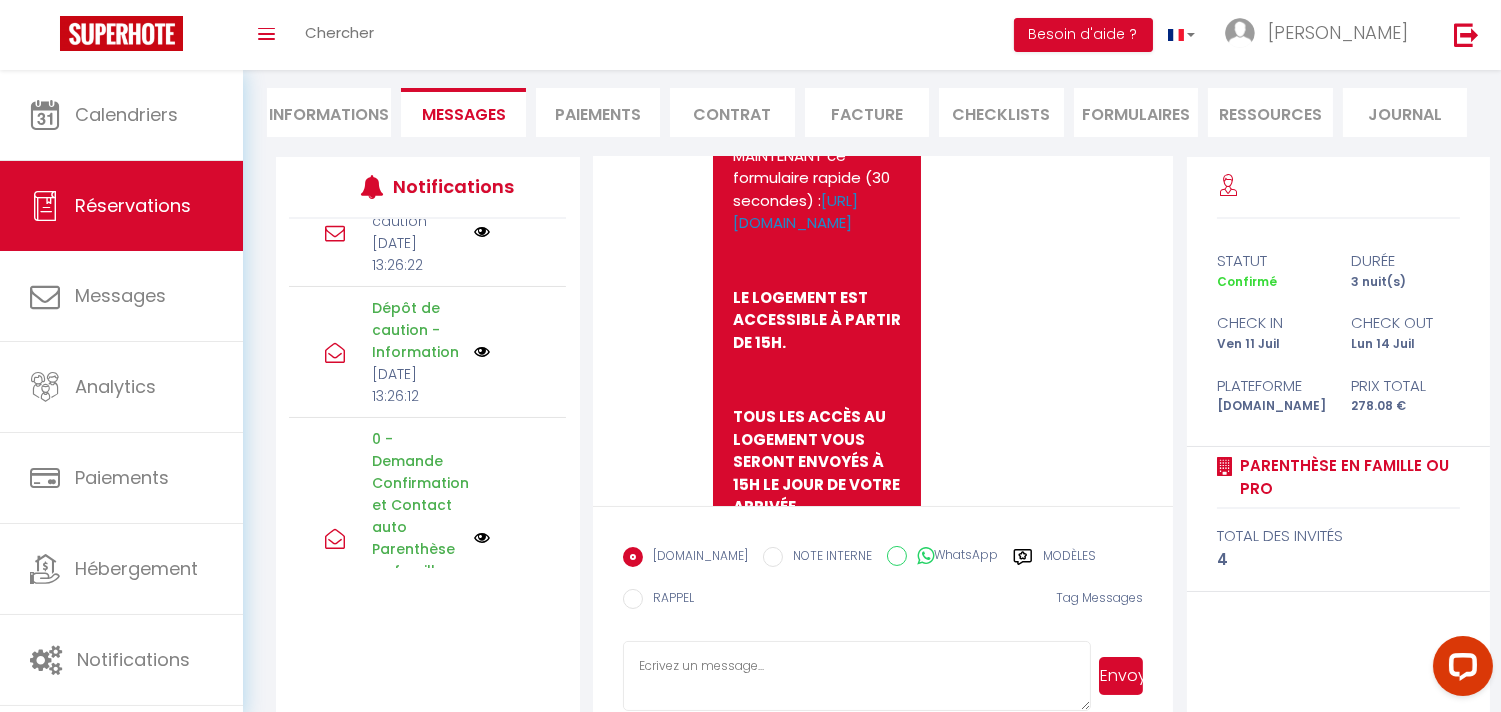 click at bounding box center [482, 352] 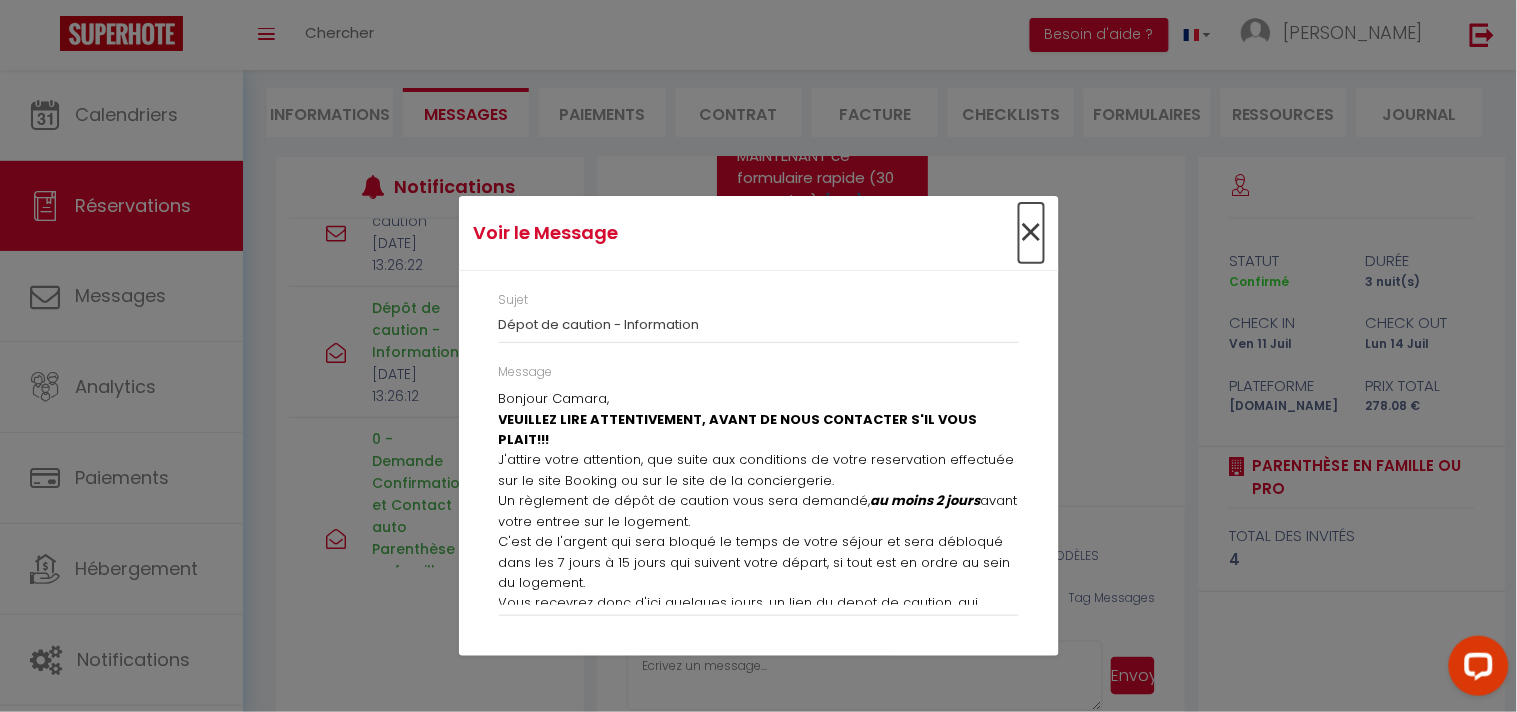 click on "×" at bounding box center [1031, 233] 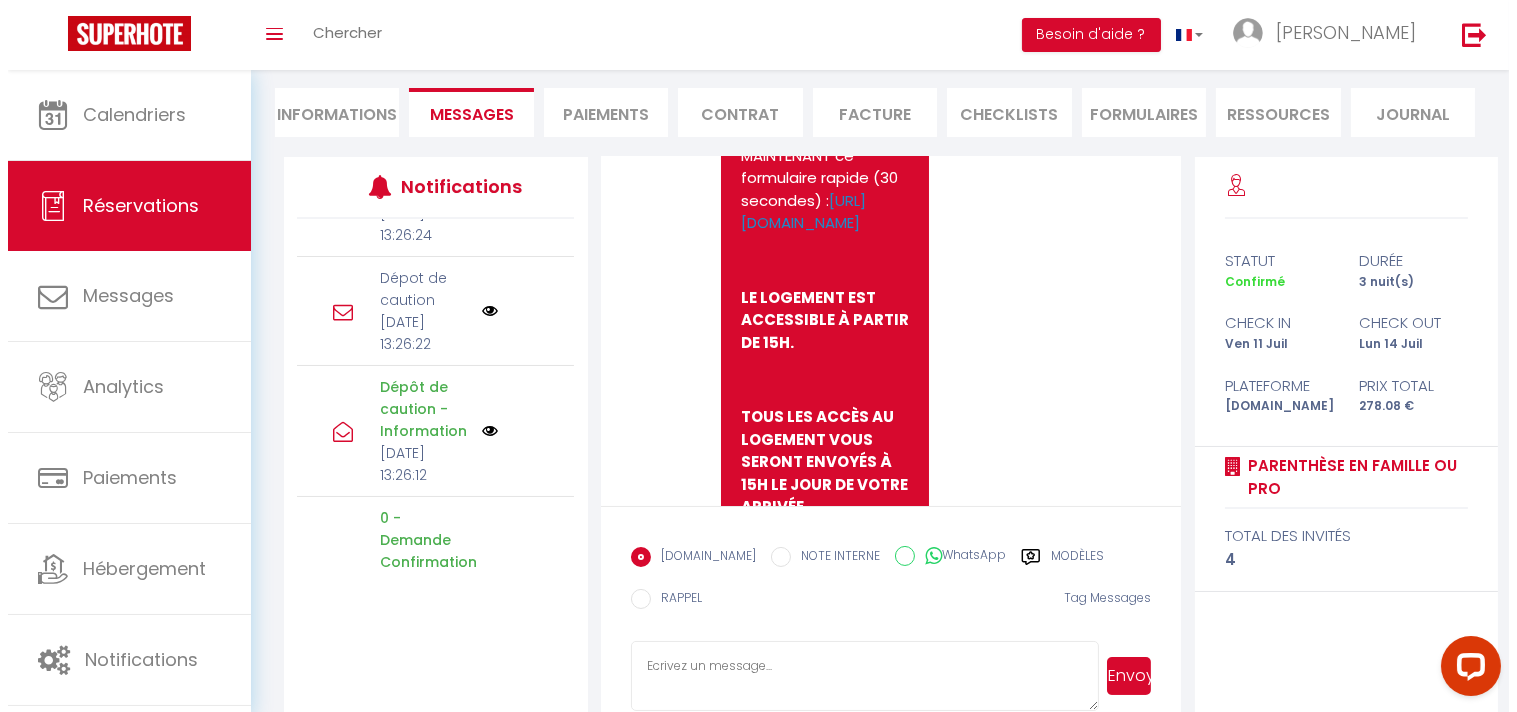 scroll, scrollTop: 871, scrollLeft: 0, axis: vertical 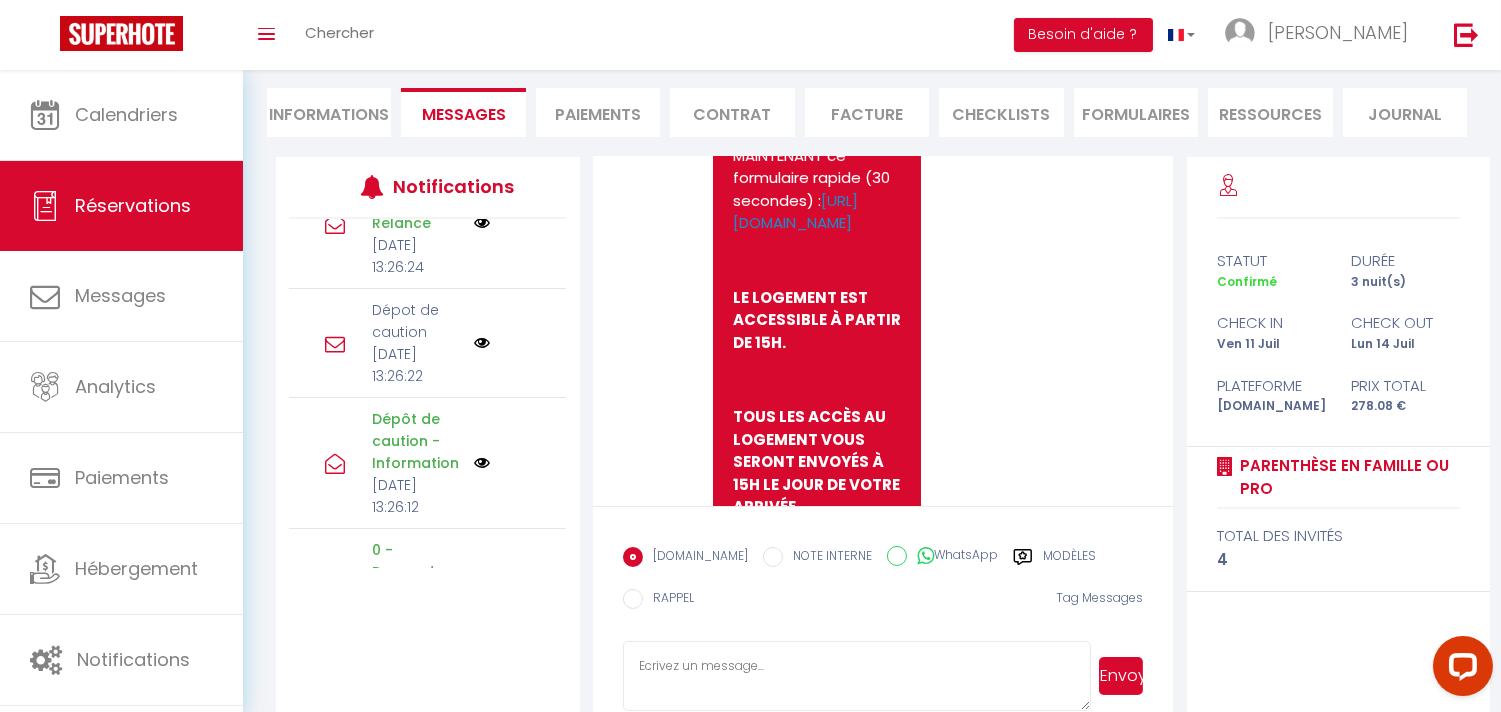 click on "Dépot de caution   Jeu 10 Juillet 2025 13:26:22" at bounding box center [416, 343] 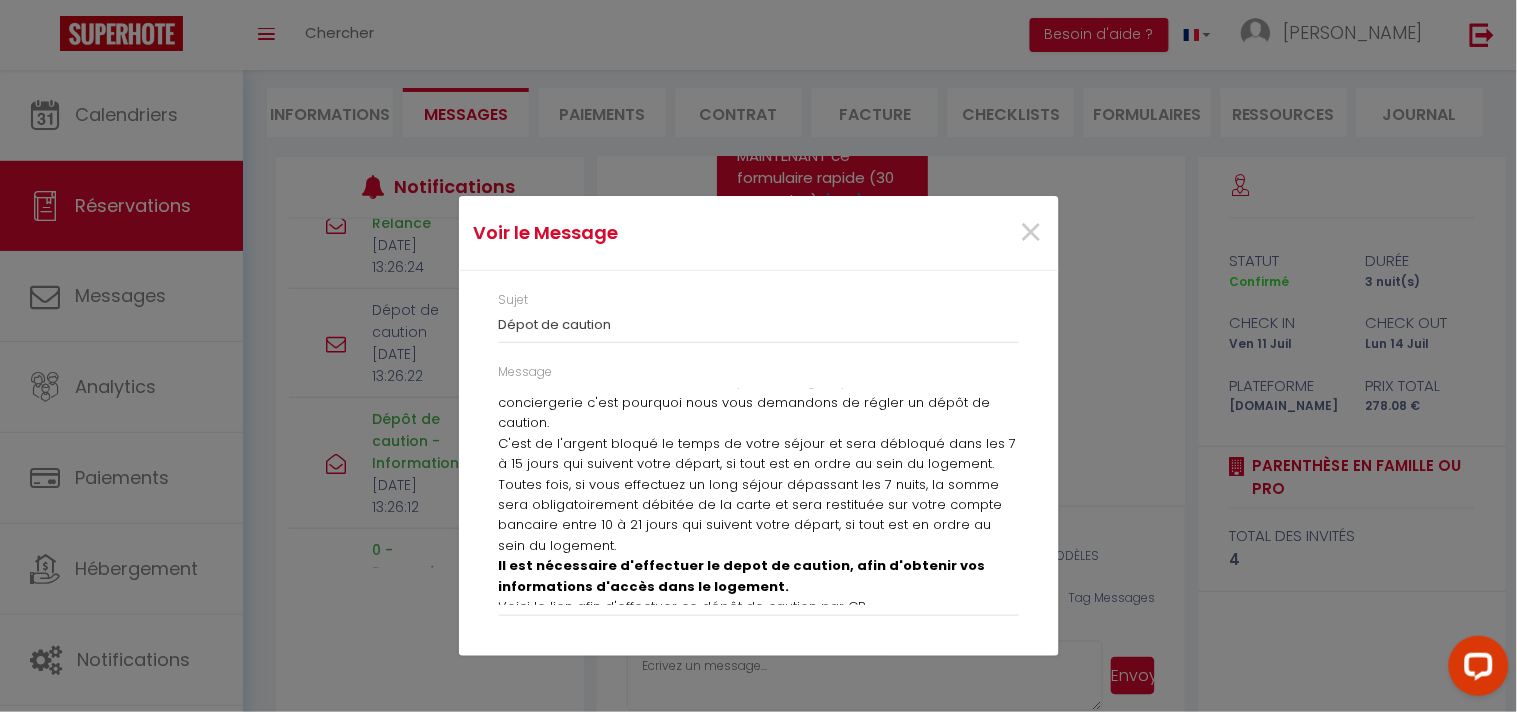 scroll, scrollTop: 172, scrollLeft: 0, axis: vertical 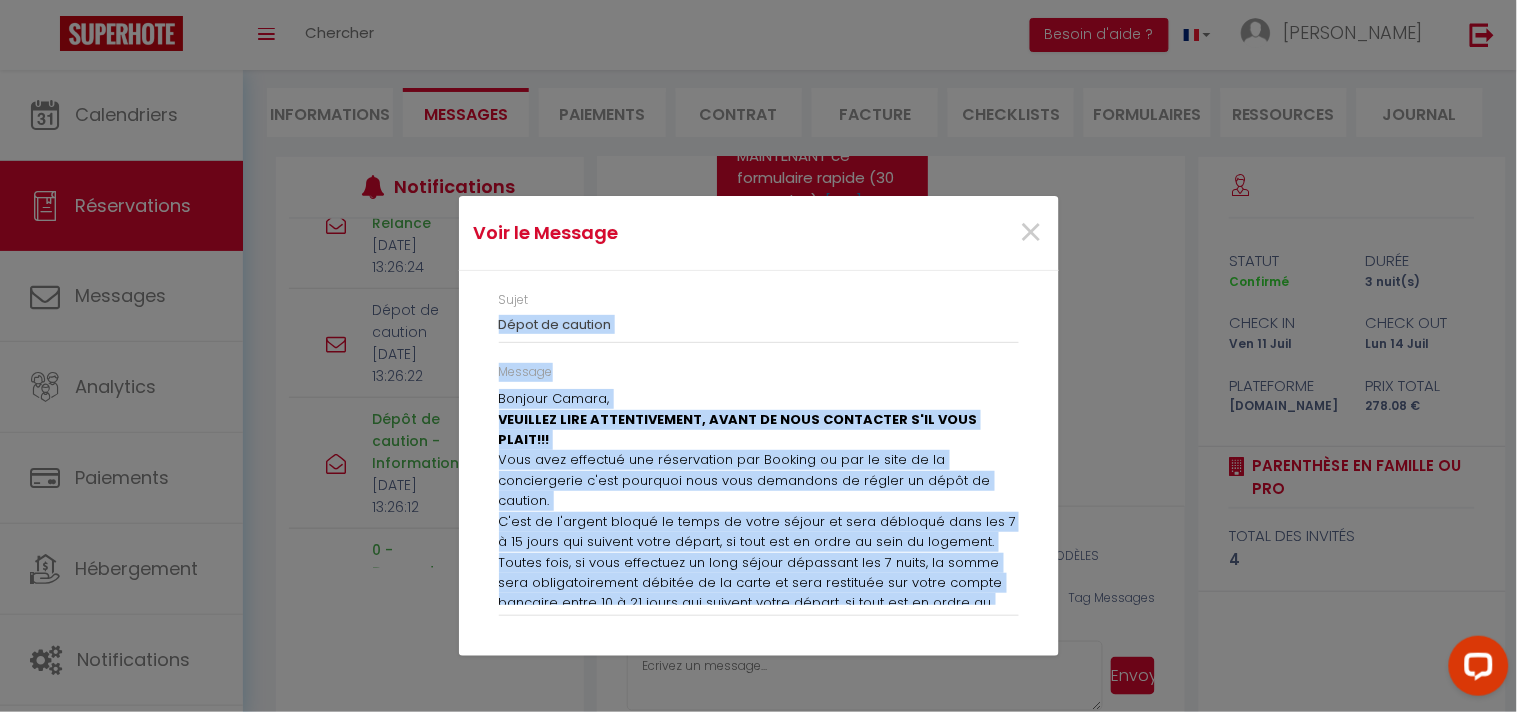 drag, startPoint x: 663, startPoint y: 603, endPoint x: 440, endPoint y: 346, distance: 340.26166 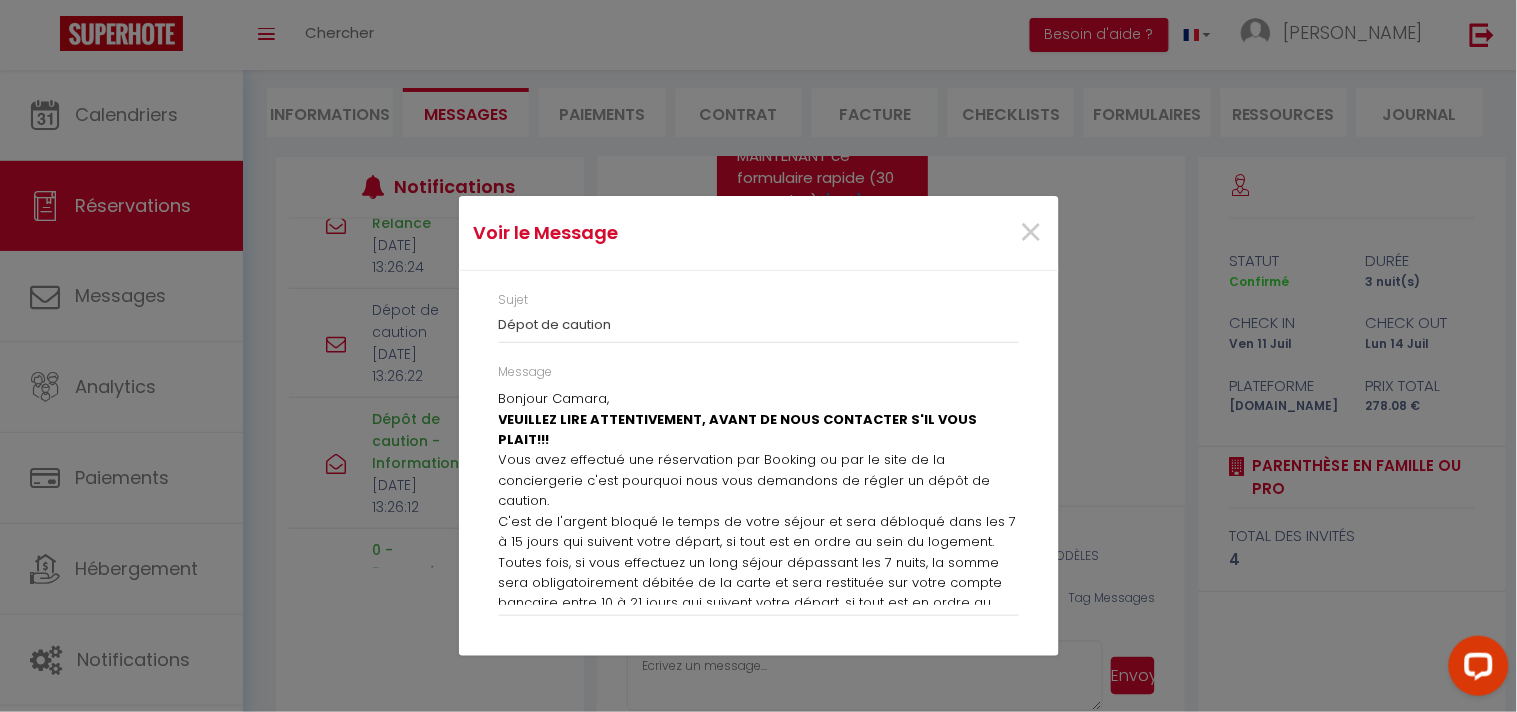 drag, startPoint x: 530, startPoint y: 384, endPoint x: 635, endPoint y: 285, distance: 144.31216 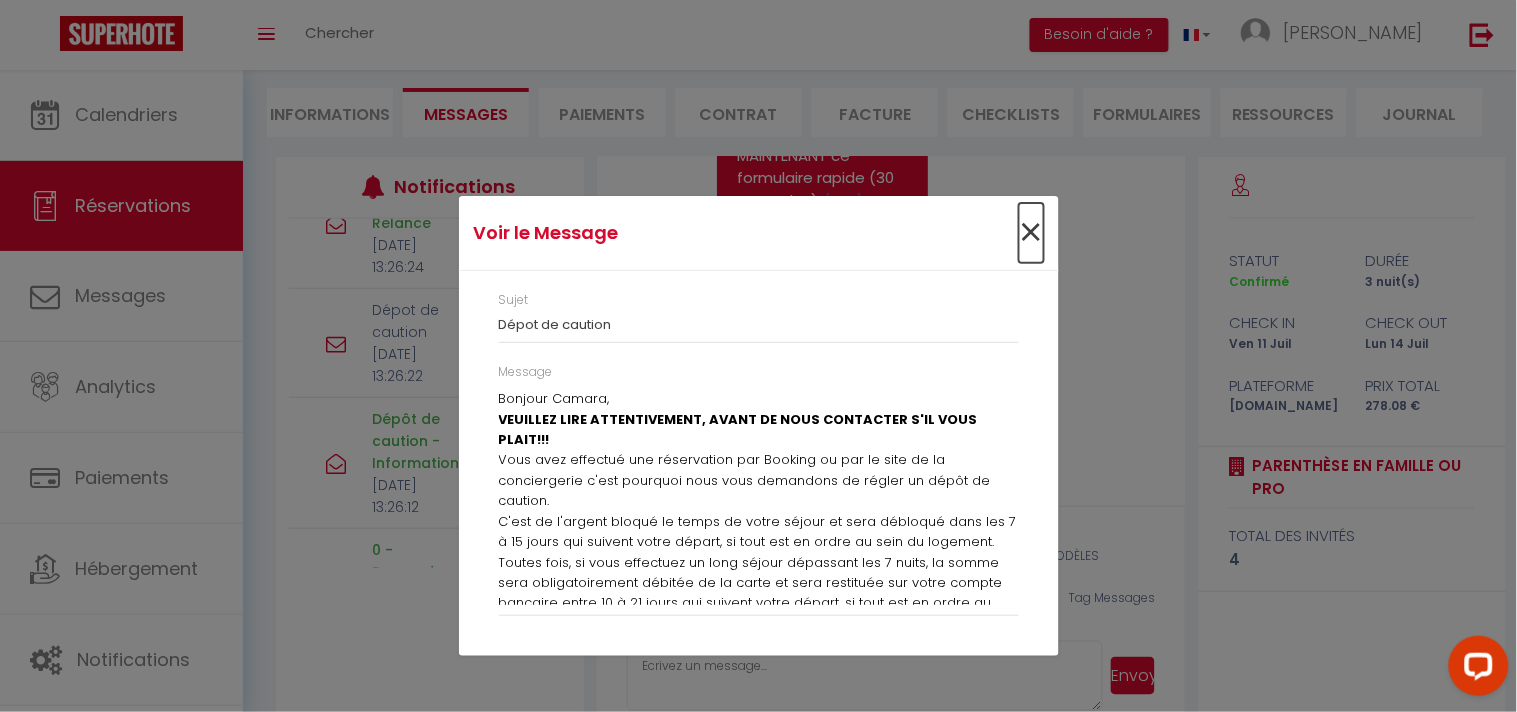 click on "×" at bounding box center (1031, 233) 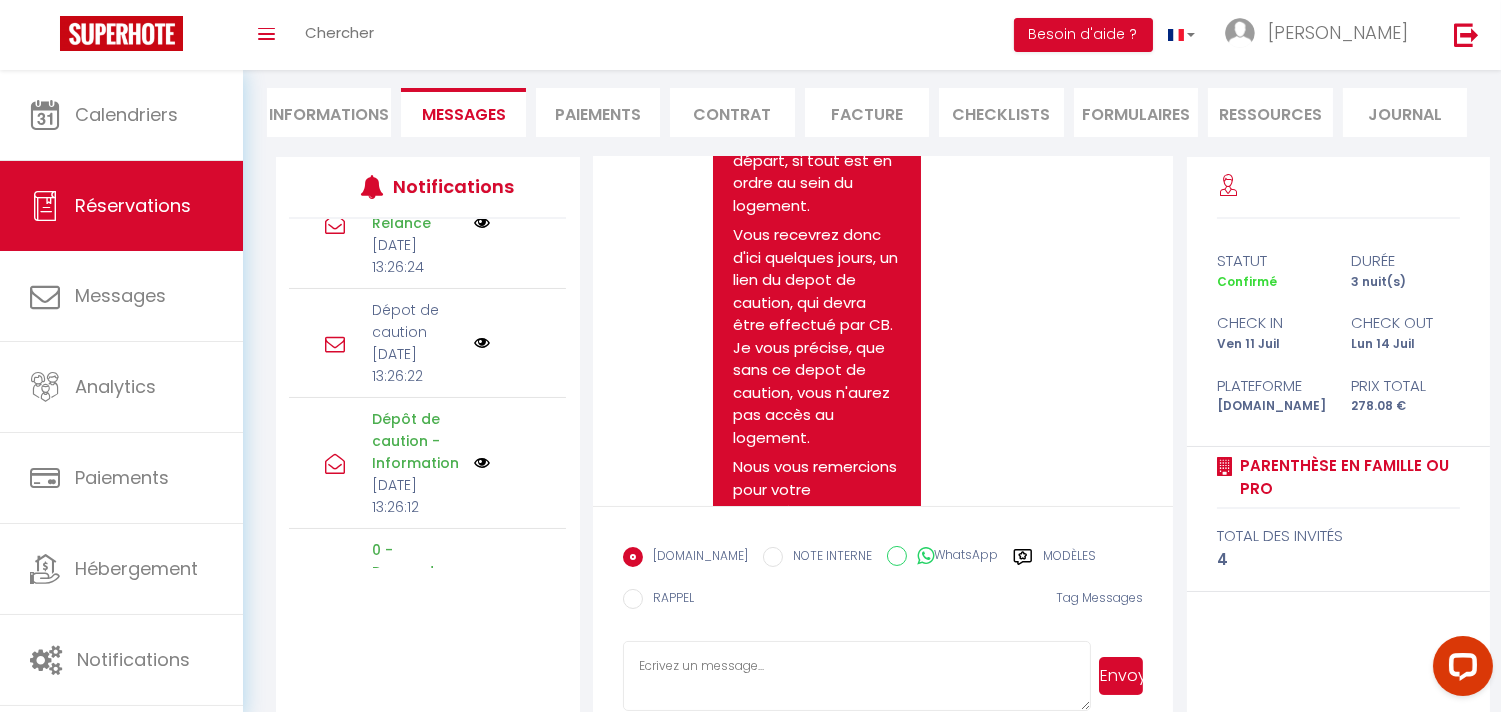 scroll, scrollTop: 2124, scrollLeft: 0, axis: vertical 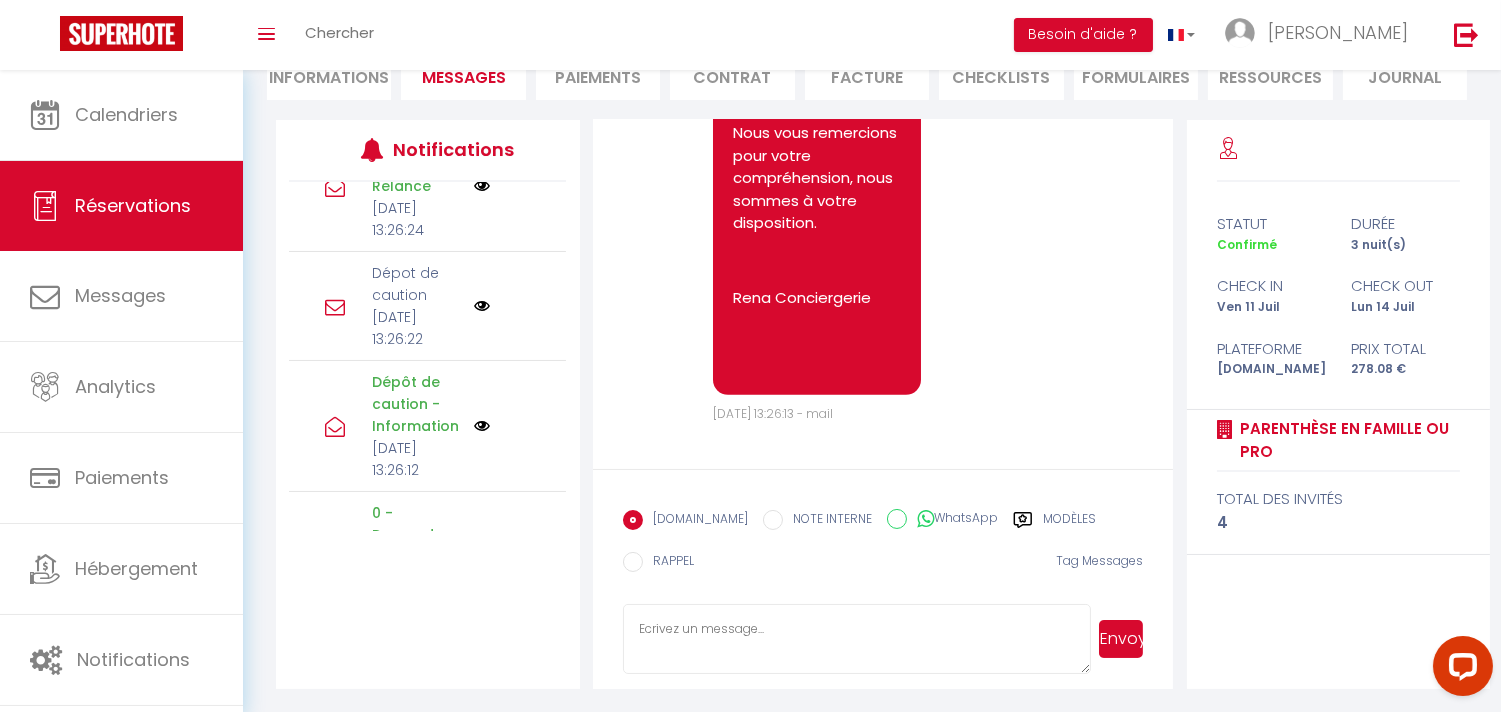 click at bounding box center [482, 306] 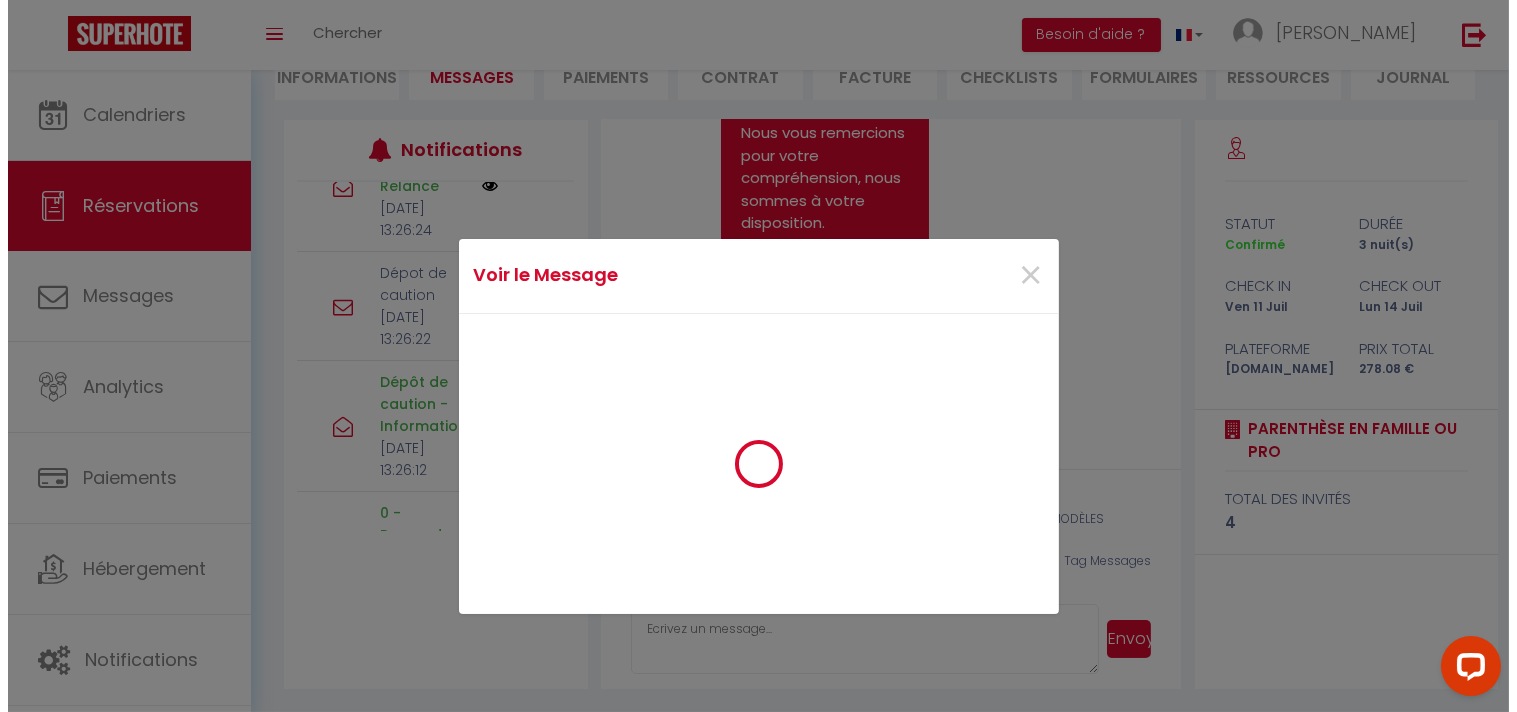 scroll, scrollTop: 2056, scrollLeft: 0, axis: vertical 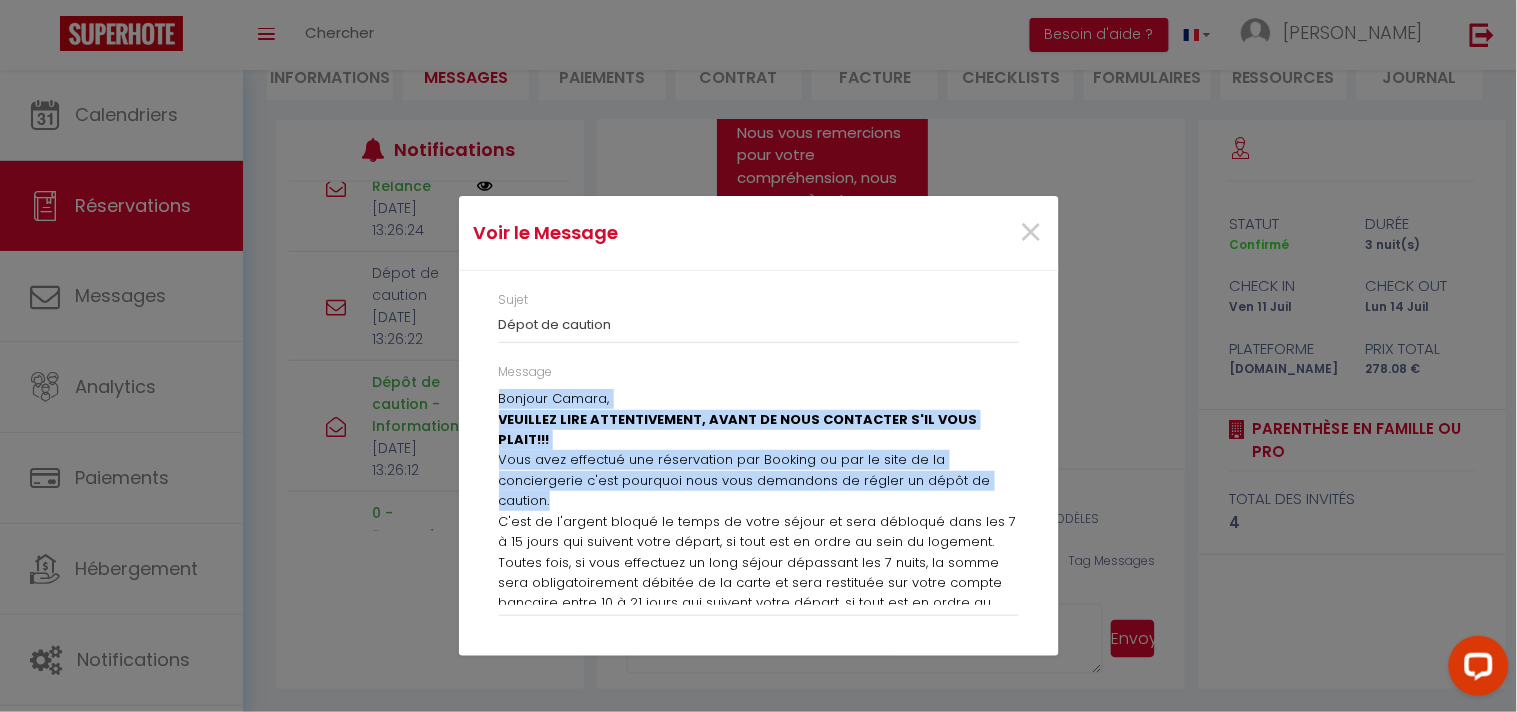 drag, startPoint x: 496, startPoint y: 401, endPoint x: 665, endPoint y: 505, distance: 198.43639 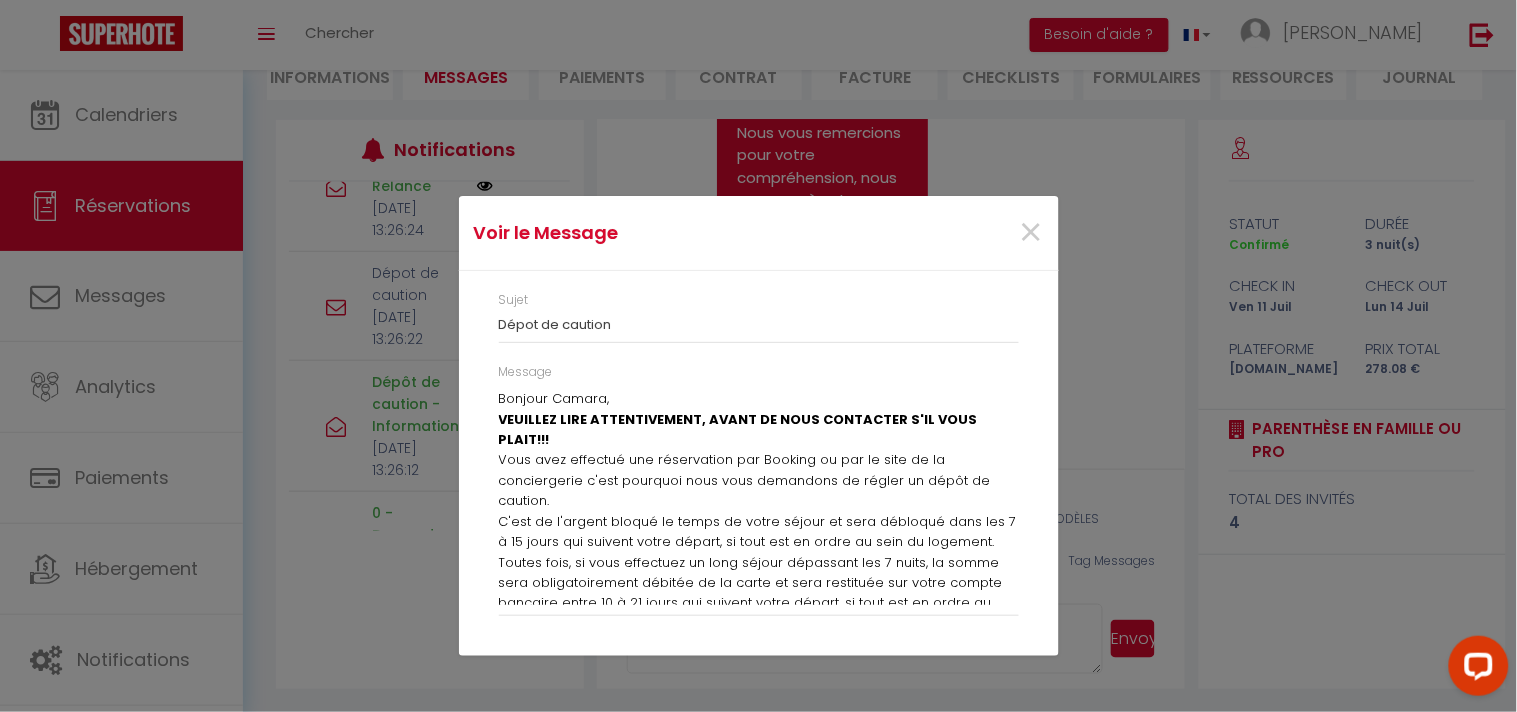 click on "Dépot de caution" at bounding box center (759, 325) 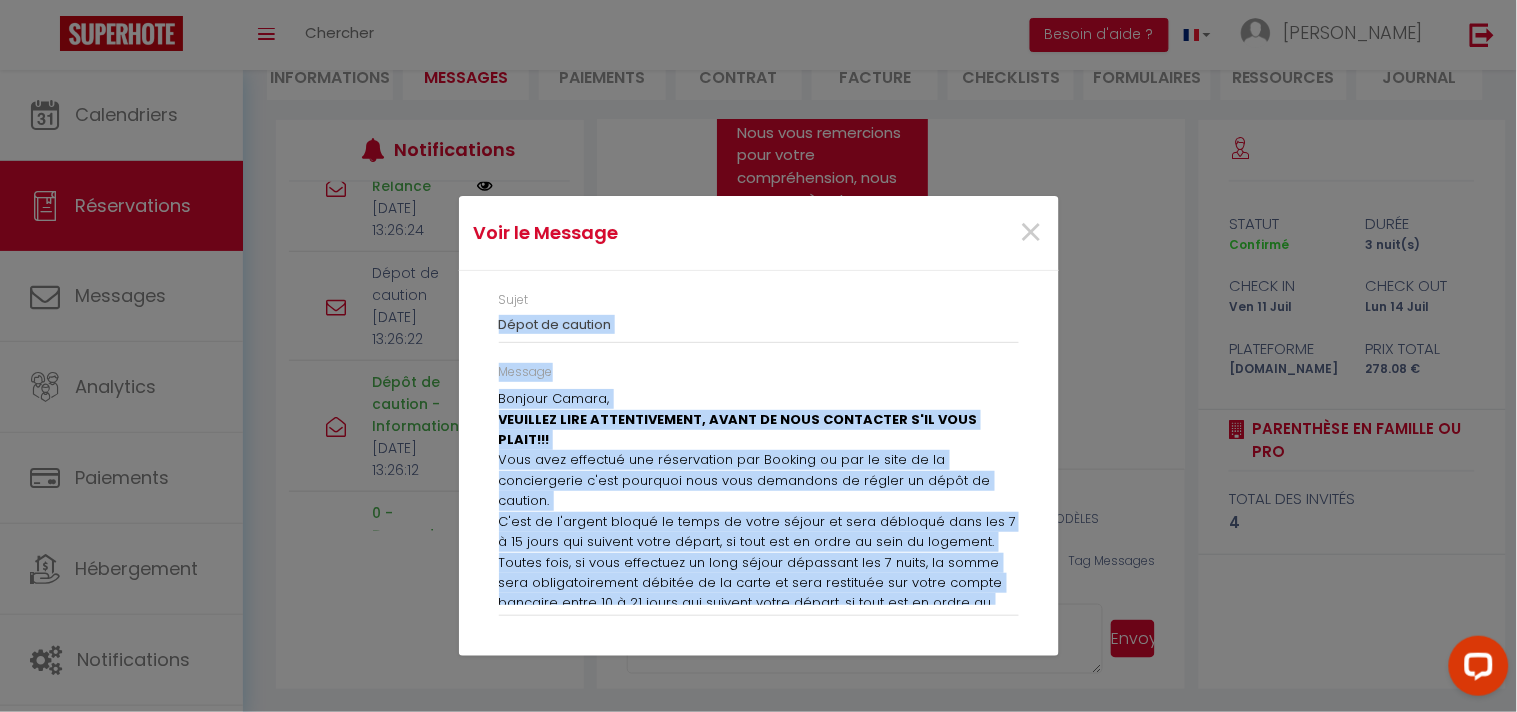 drag, startPoint x: 497, startPoint y: 322, endPoint x: 1002, endPoint y: 640, distance: 596.7822 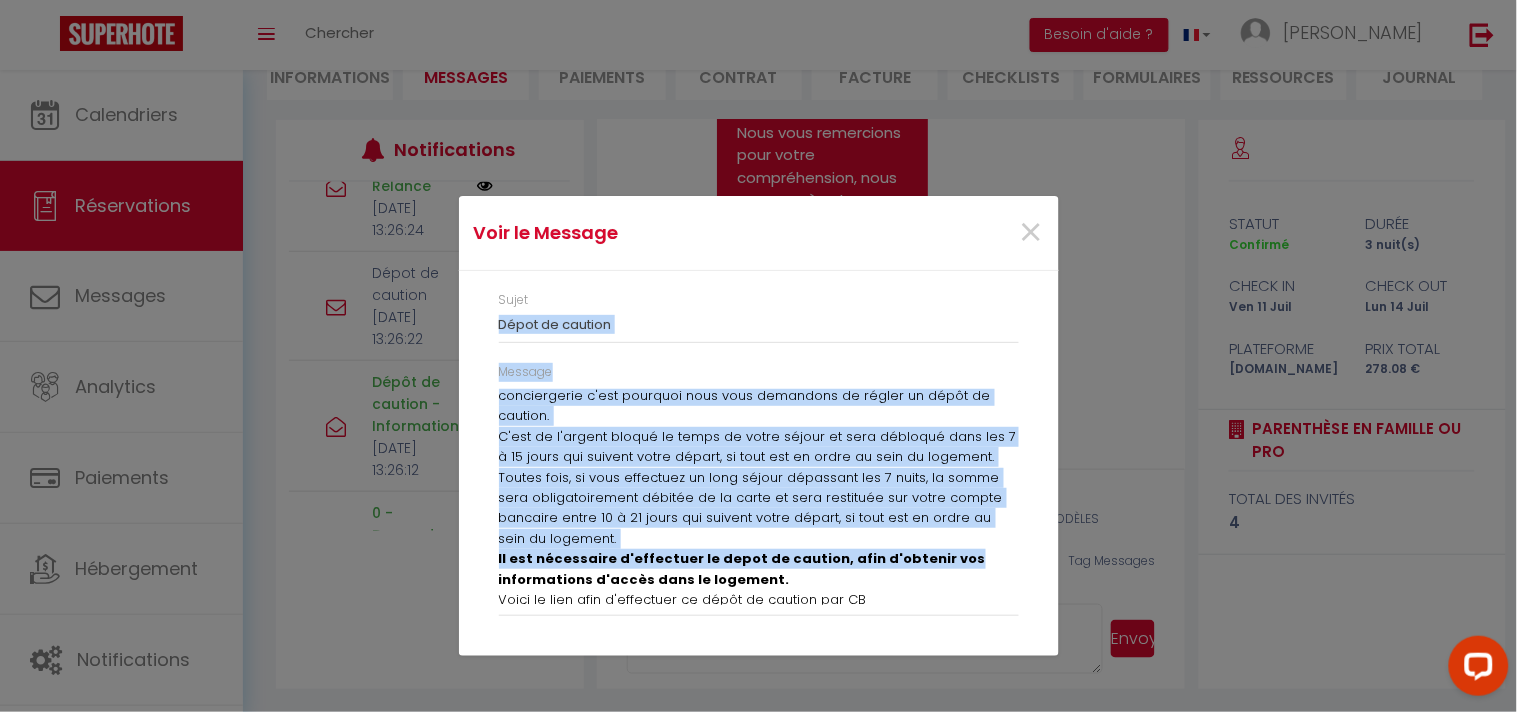 scroll, scrollTop: 172, scrollLeft: 0, axis: vertical 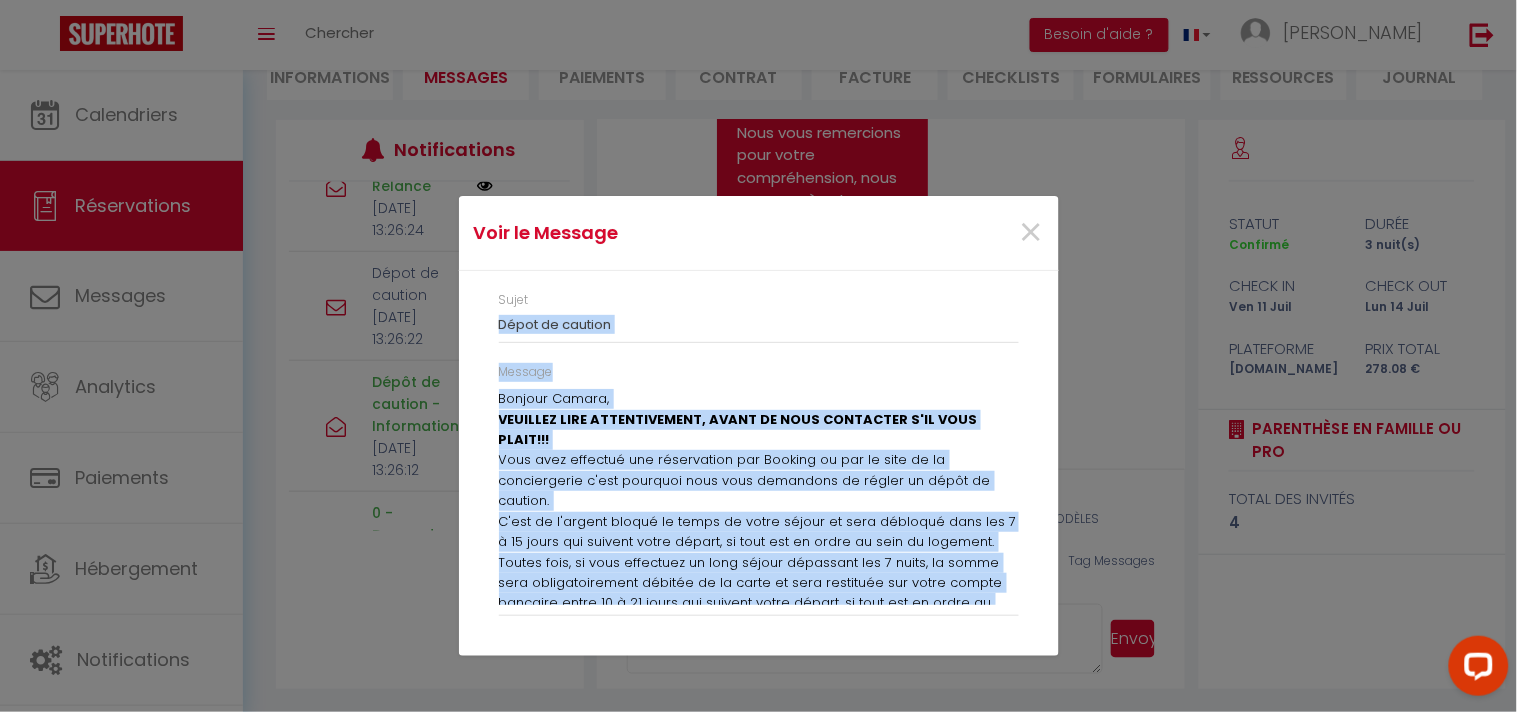 drag, startPoint x: 680, startPoint y: 597, endPoint x: 475, endPoint y: 262, distance: 392.74673 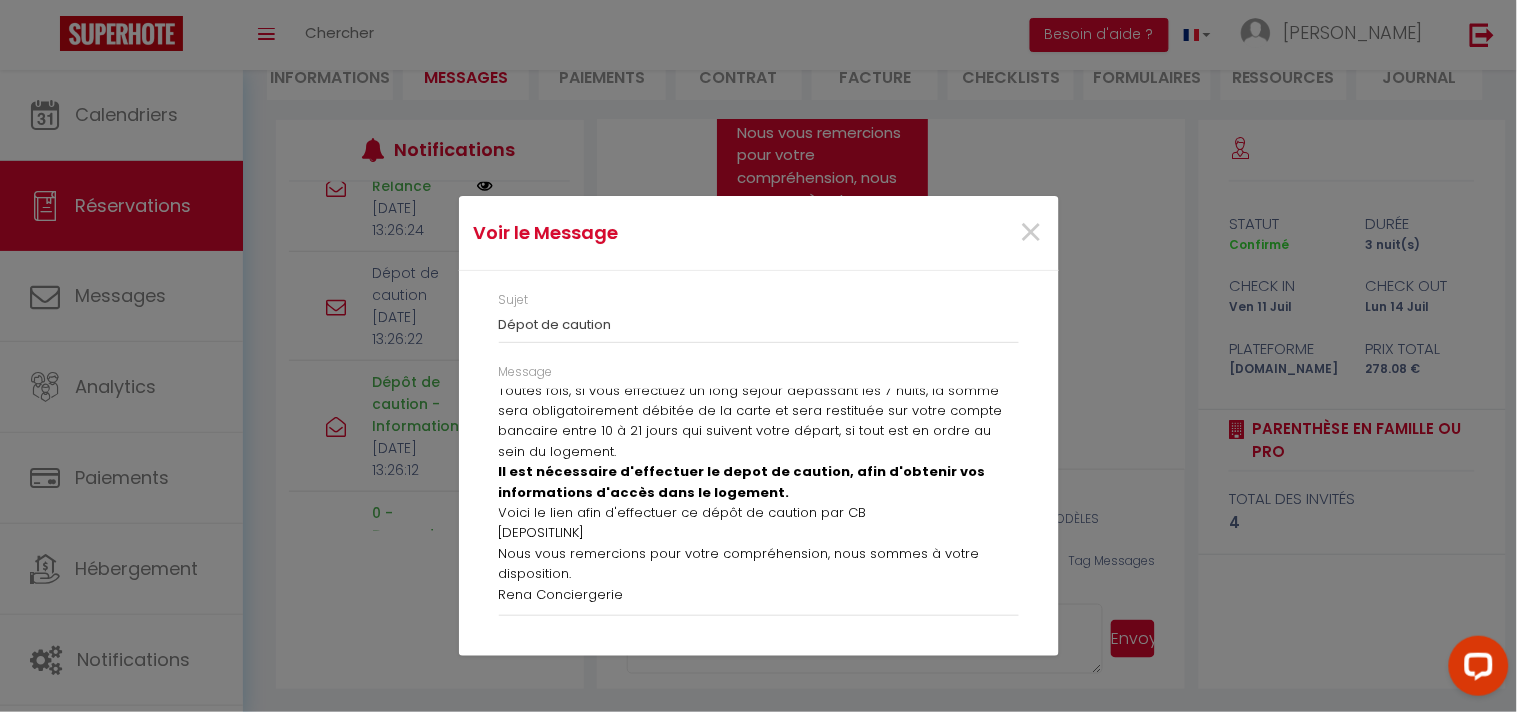 click on "Nous vous remercions pour votre compréhension, nous sommes à votre disposition." at bounding box center (759, 564) 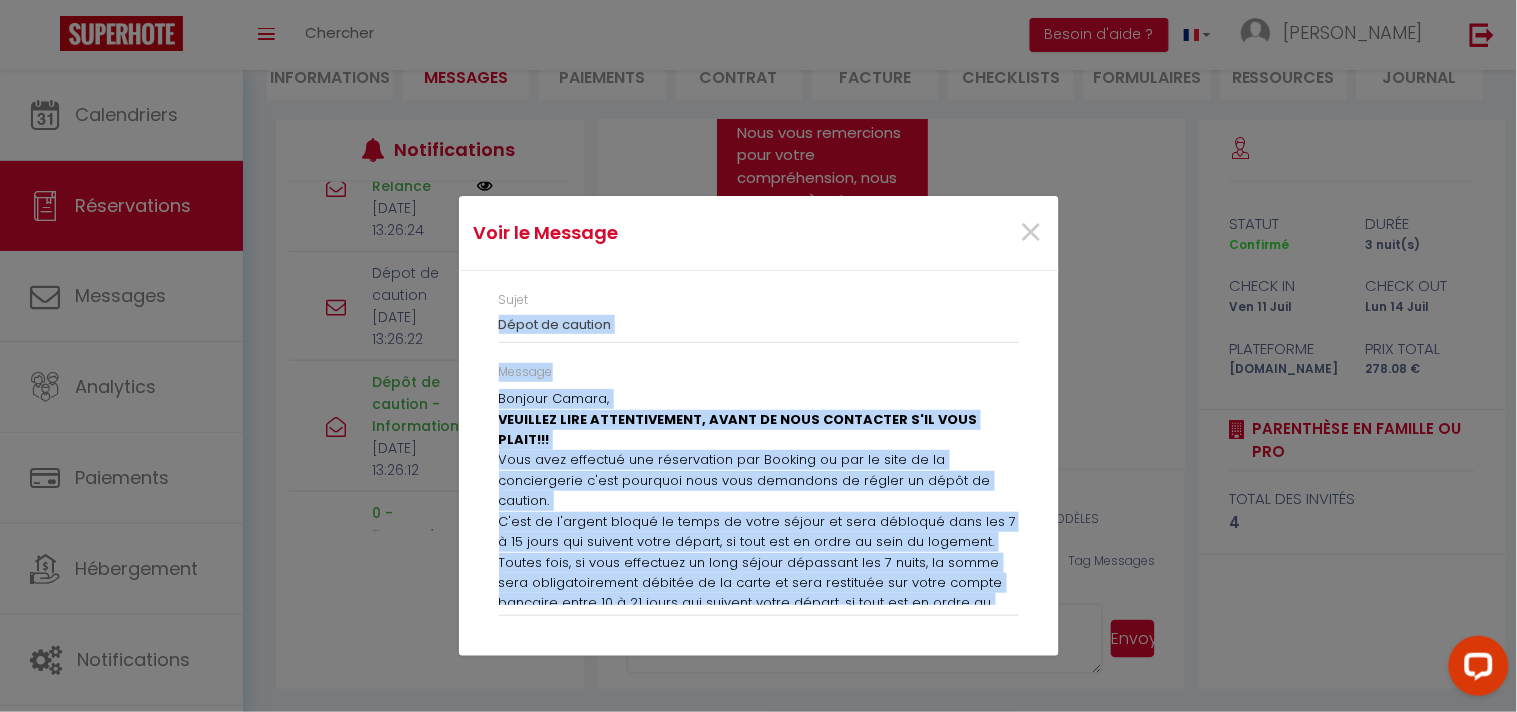 drag, startPoint x: 623, startPoint y: 591, endPoint x: 494, endPoint y: 335, distance: 286.6653 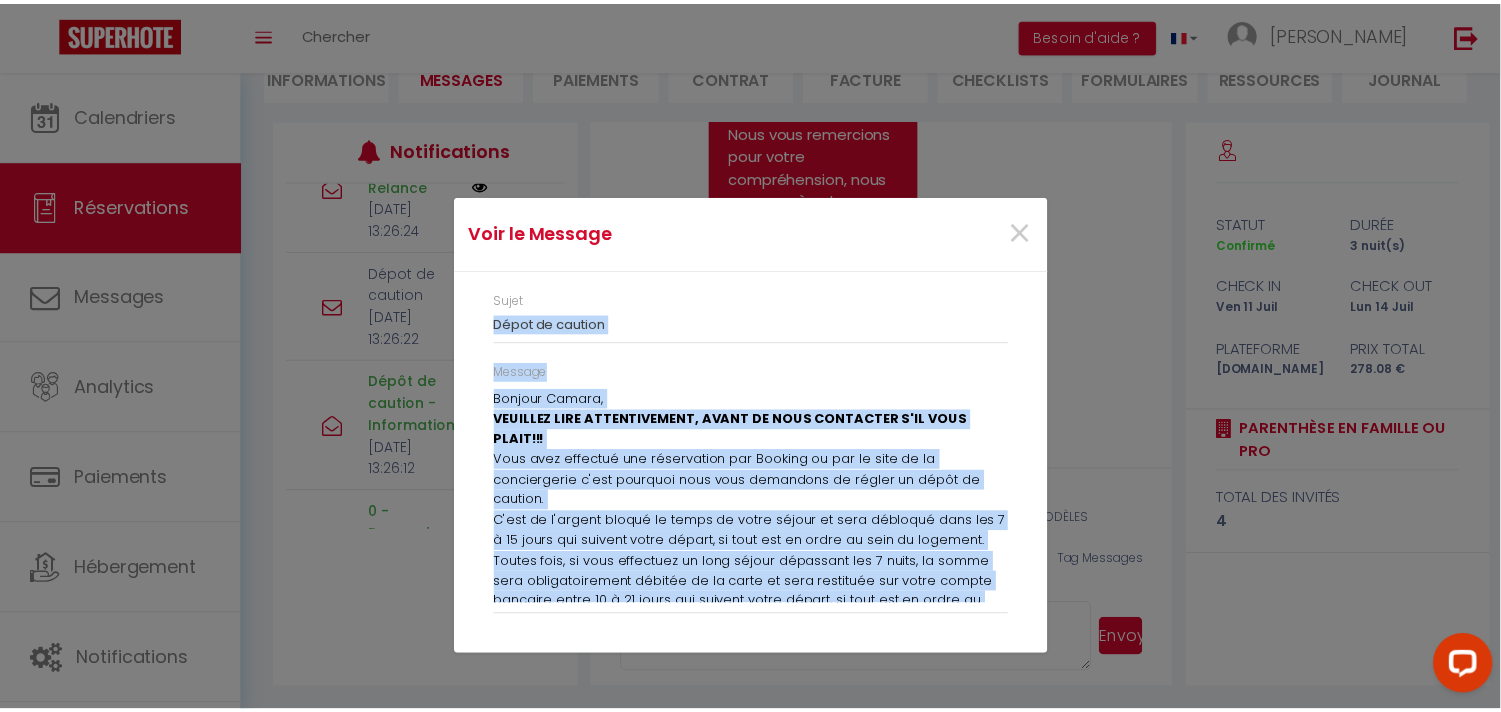 scroll, scrollTop: 172, scrollLeft: 0, axis: vertical 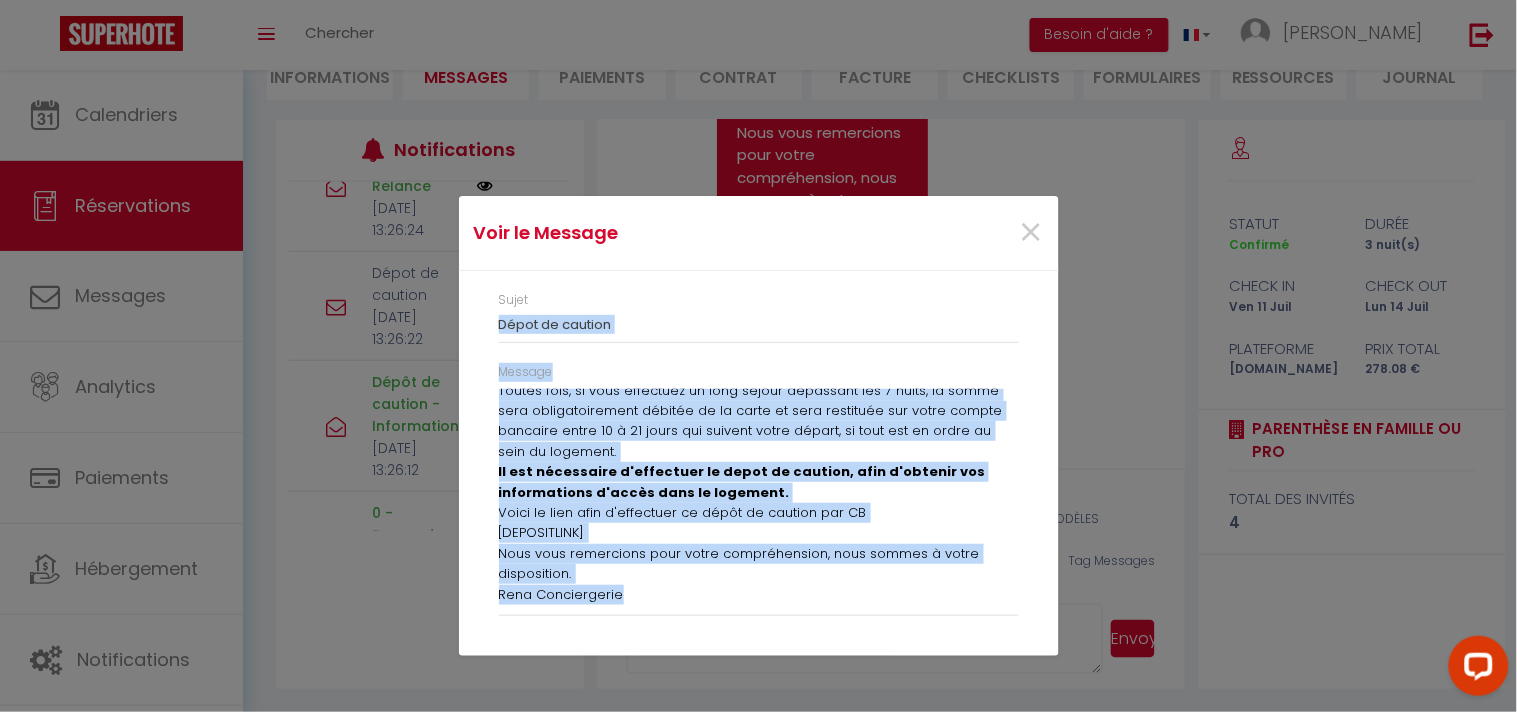 copy on "Dépot de caution
Message
Bonjour Camara,  VEUILLEZ LIRE ATTENTIVEMENT, AVANT DE NOUS CONTACTER S'IL VOUS PLAIT!!! Vous avez effectué une réservation par Booking ou par le site de la conciergerie c'est pourquoi nous vous demandons de régler un dépôt de caution. C'est de l'argent bloqué le temps de votre séjour et sera débloqué dans les 7 à 15 jours qui suivent votre départ, si tout est en ordre au sein du logement. Toutes fois, si vous effectuez un long séjour dépassant les 7 nuits, la somme sera obligatoirement débitée de la carte et sera restituée sur votre compte bancaire entre 10 à 21 jours qui suivent votre départ, si tout est en ordre au sein du logement. Il est nécessaire d'effectuer le depot de caution, afin d'obtenir vos informations d'accès dans le logement. Voici le lien afin d'effectuer ce dépôt de caution par CB [DEPOSITLINK] Nous vous remercions pour votre compréhension, nous sommes à votre disposition. Rena Conciergerie" 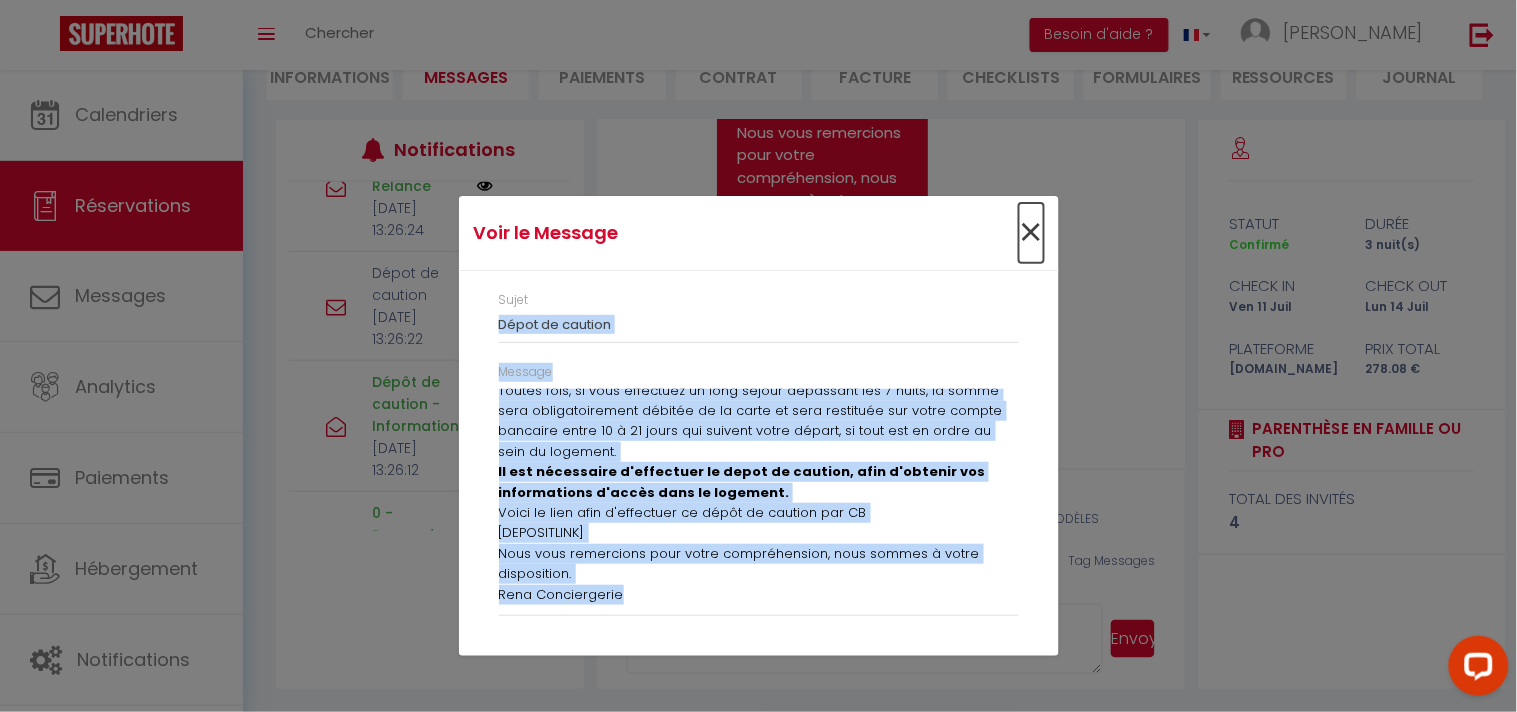 click on "×" at bounding box center (1031, 233) 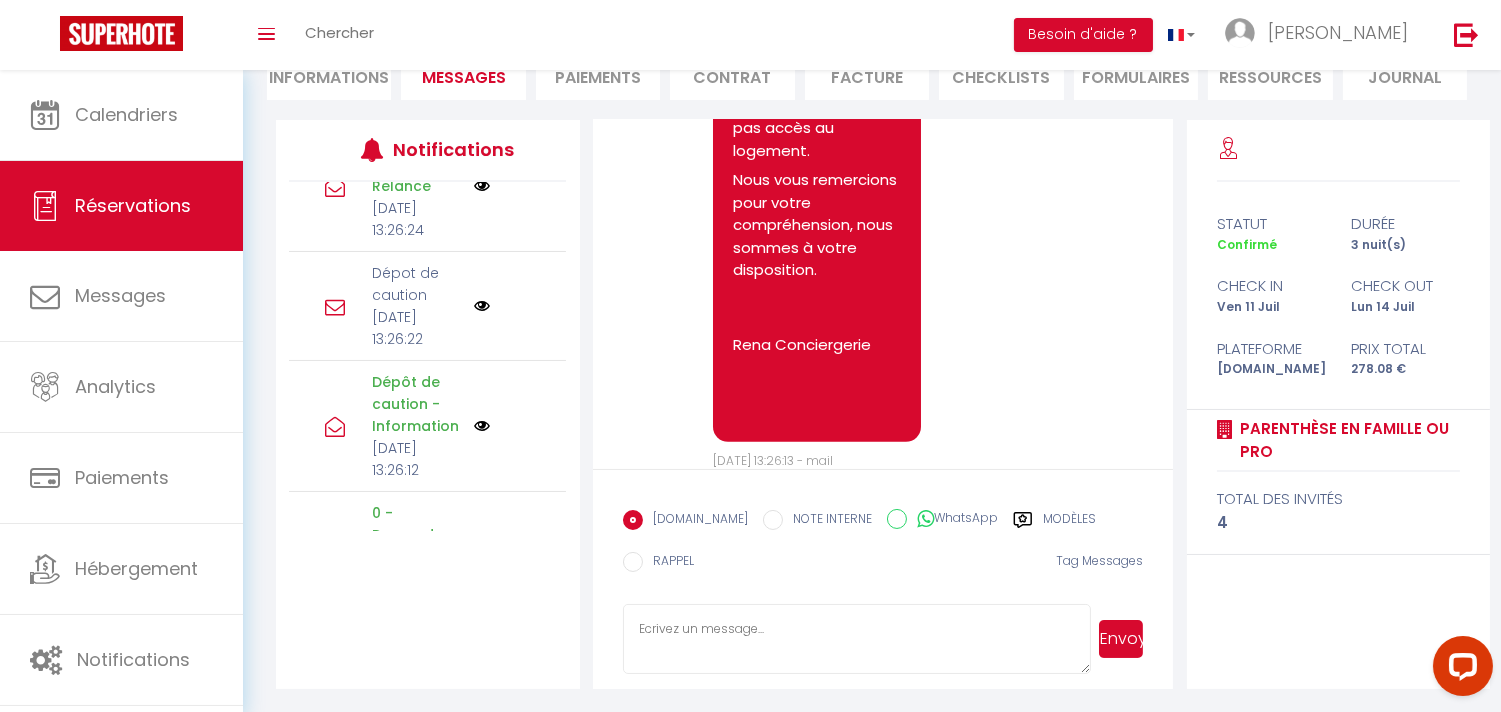 scroll, scrollTop: 2124, scrollLeft: 0, axis: vertical 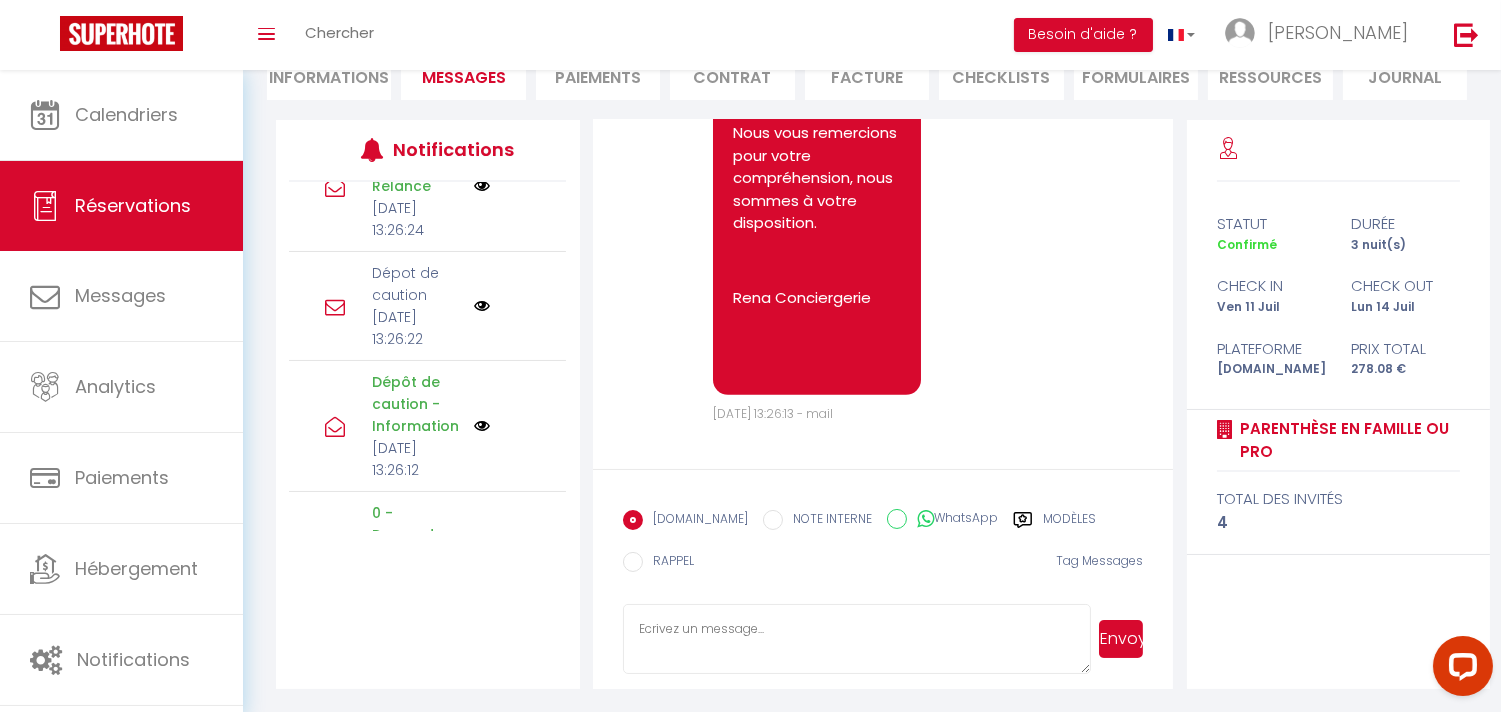 click at bounding box center [857, 639] 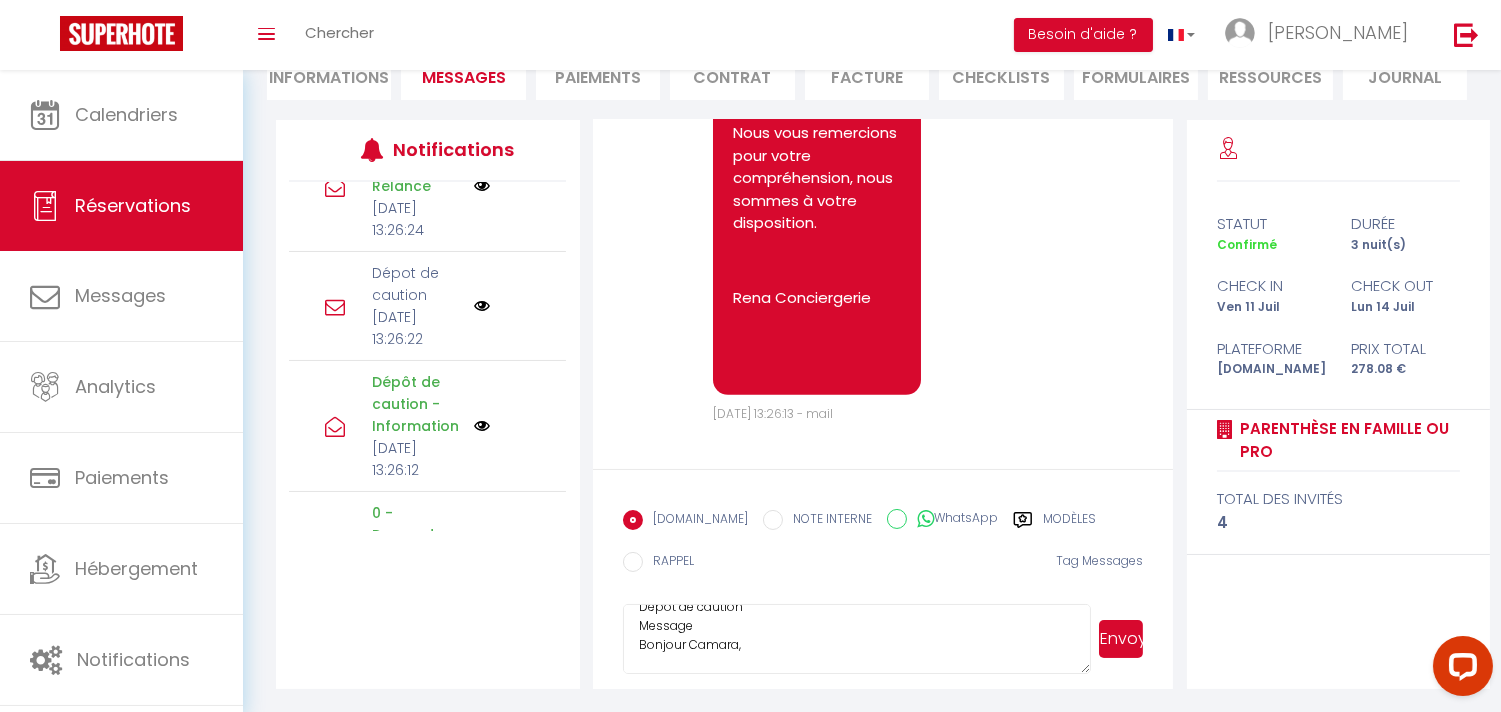 scroll, scrollTop: 0, scrollLeft: 0, axis: both 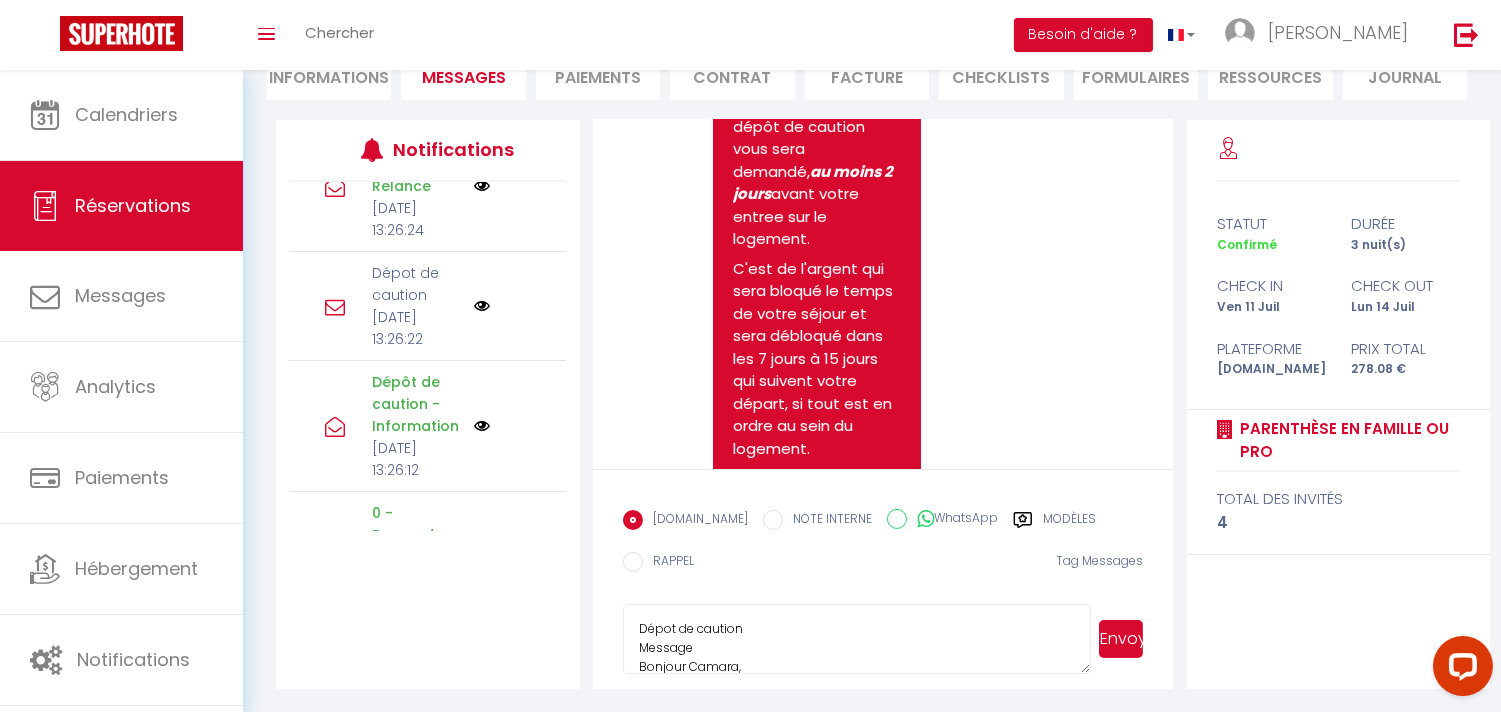drag, startPoint x: 764, startPoint y: 646, endPoint x: 587, endPoint y: 604, distance: 181.91481 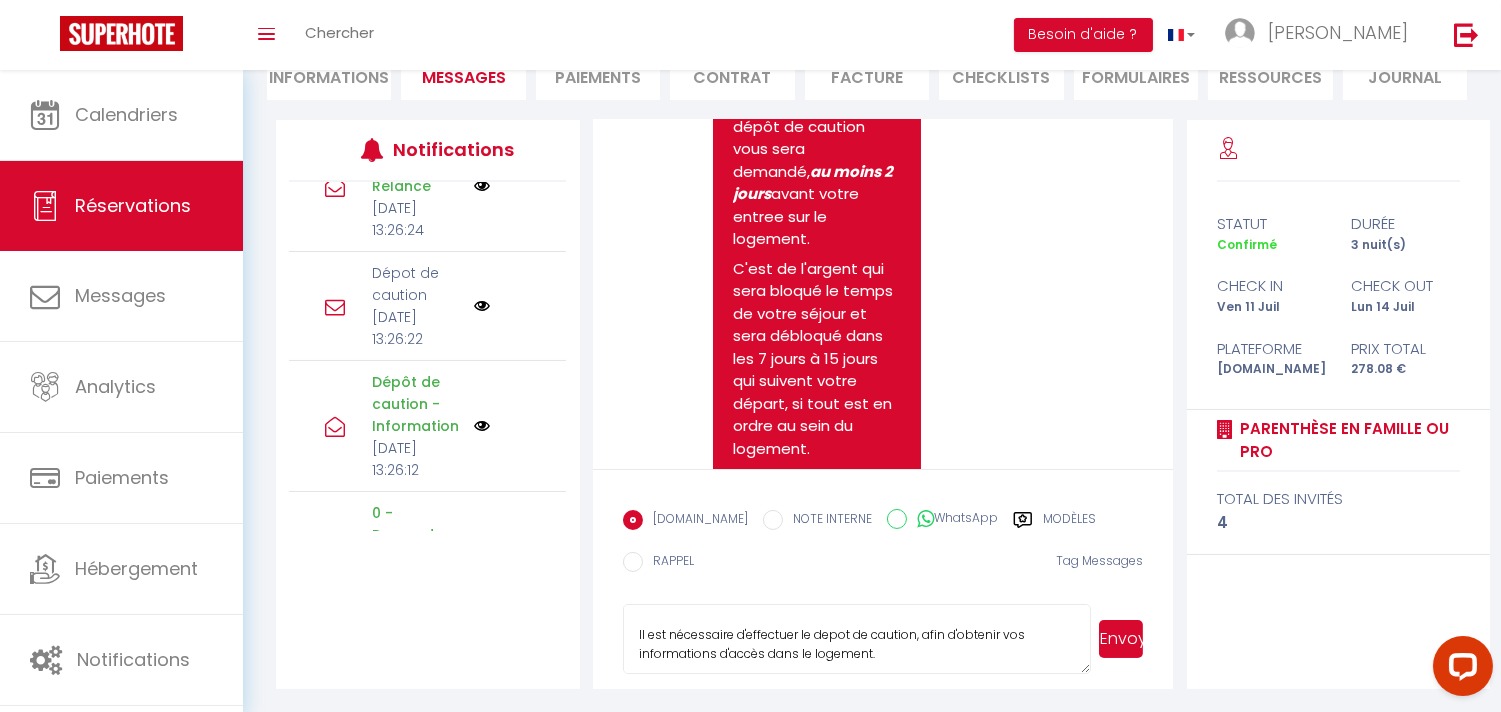 scroll, scrollTop: 444, scrollLeft: 0, axis: vertical 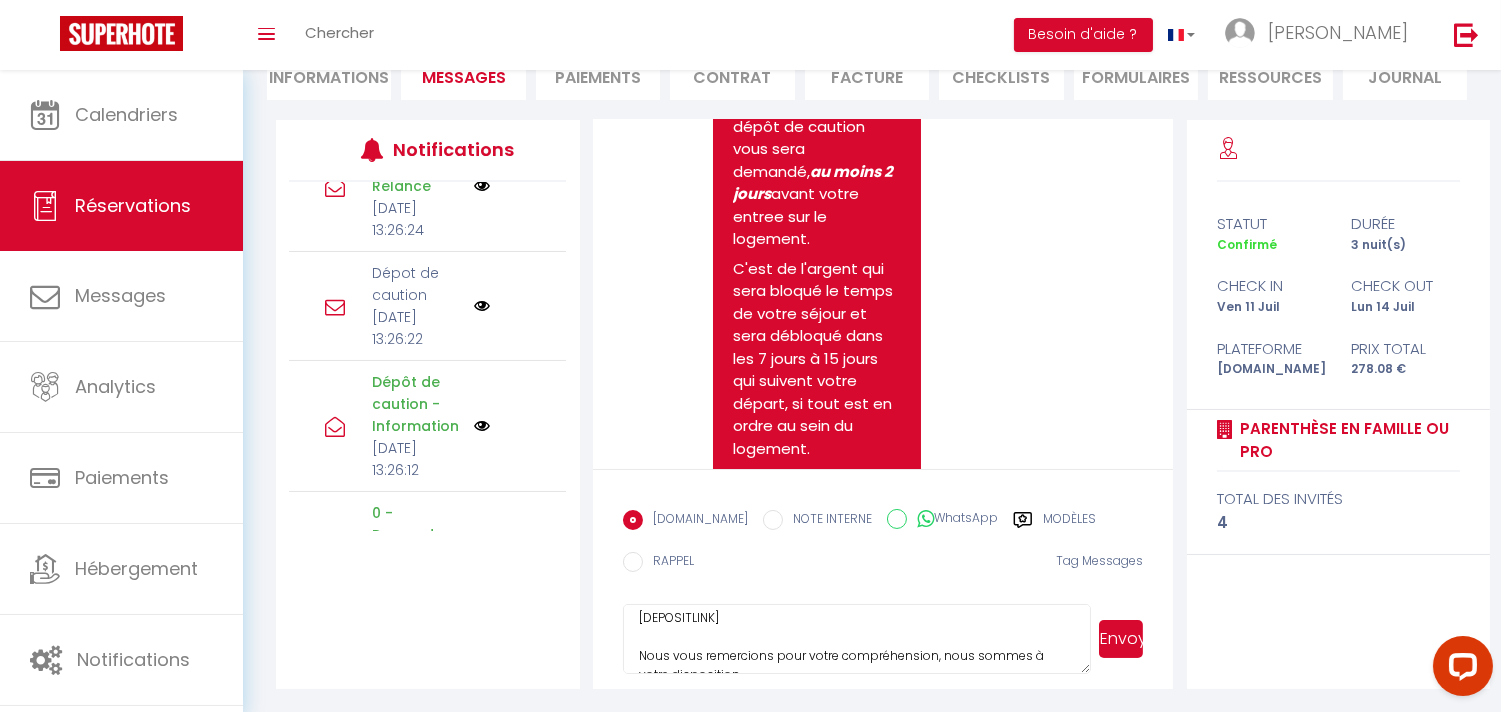 type on "Bonjour Camara,
VEUILLEZ LIRE ATTENTIVEMENT, AVANT DE NOUS CONTACTER S'IL VOUS PLAIT!!!
Vous avez effectué une réservation par Booking ou par le site de la conciergerie c'est pourquoi nous vous demandons de régler un dépôt de caution.
C'est de l'argent bloqué le temps de votre séjour et sera débloqué dans les 7 à 15 jours qui suivent votre départ, si tout est en ordre au sein du logement.
Toutes fois, si vous effectuez un long séjour dépassant les 7 nuits, la somme sera obligatoirement débitée de la carte et sera restituée sur votre compte bancaire entre 10 à 21 jours qui suivent votre départ, si tout est en ordre au sein du logement.
Il est nécessaire d'effectuer le depot de caution, afin d'obtenir vos informations d'accès dans le logement.
Voici le lien afin d'effectuer ce dépôt de caution par CB
[DEPOSITLINK]
Nous vous remercions pour votre compréhension, nous sommes à votre disposition.
Rena Conciergerie" 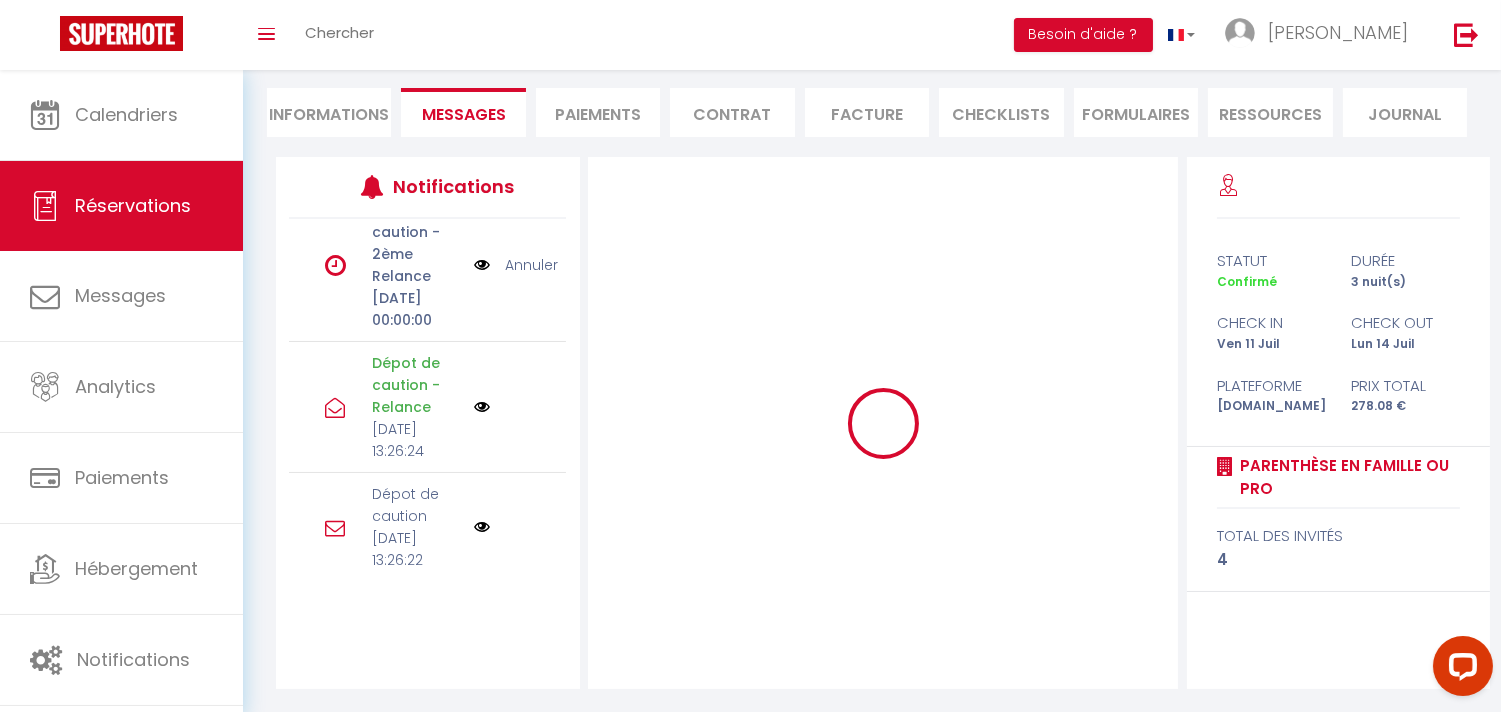 scroll, scrollTop: 648, scrollLeft: 0, axis: vertical 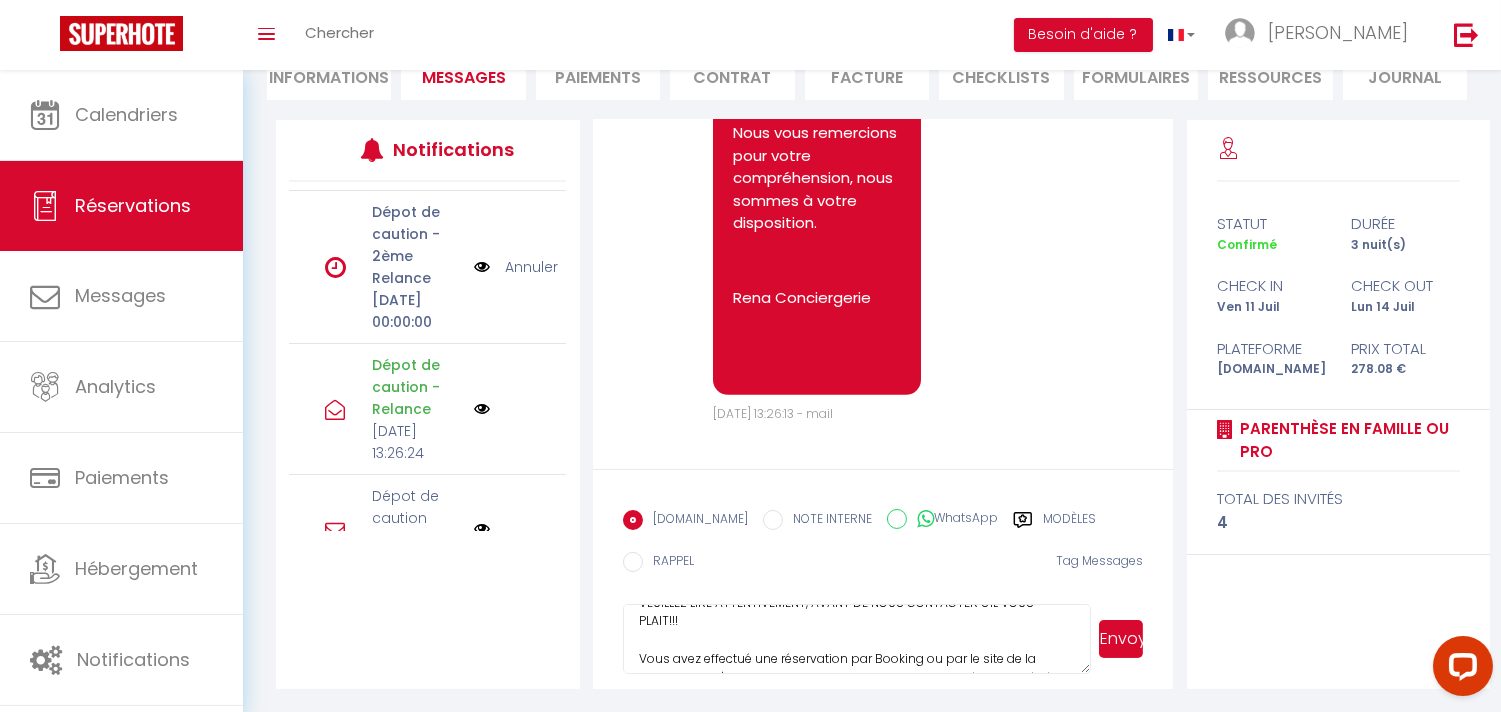 click on "Envoyer" at bounding box center (1121, 639) 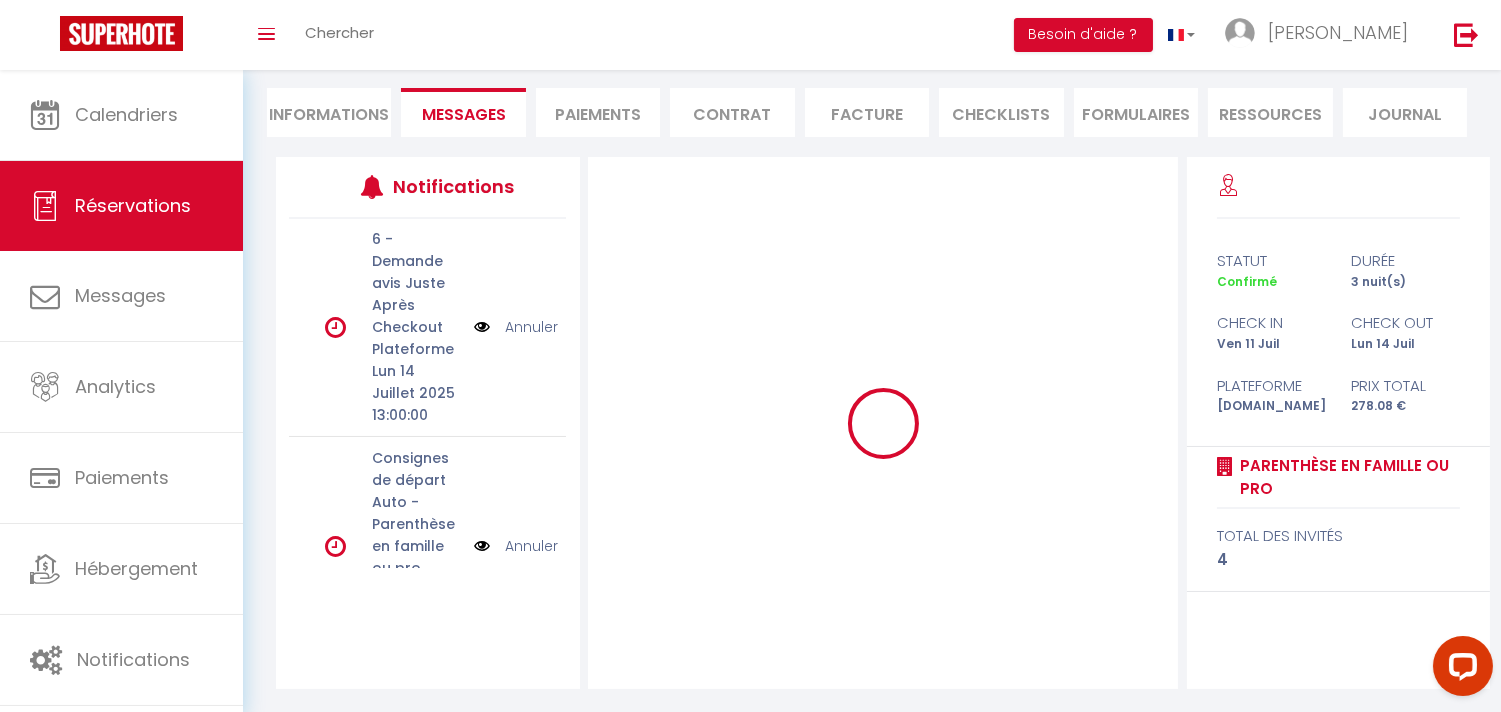 scroll, scrollTop: 0, scrollLeft: 0, axis: both 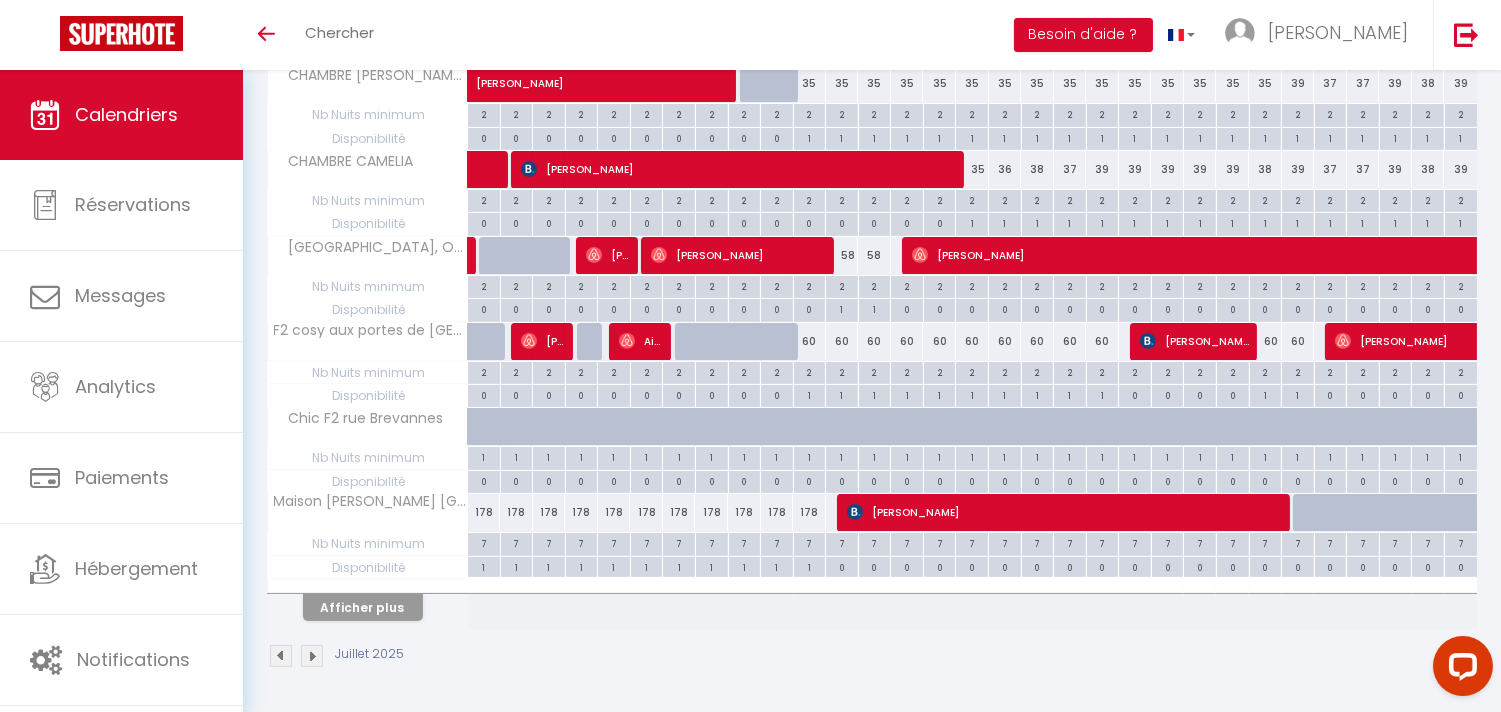 click on "Afficher plus" at bounding box center (368, 604) 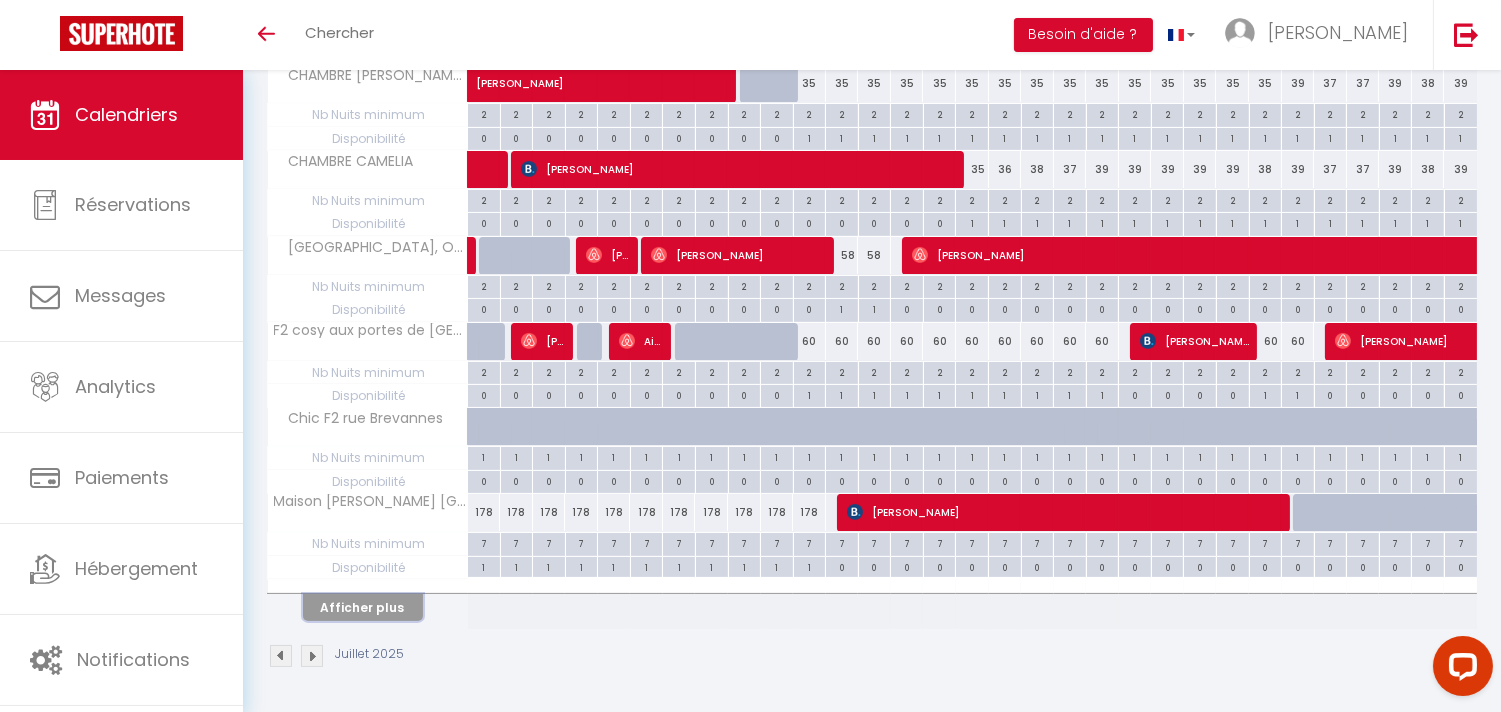 click on "Afficher plus" at bounding box center (363, 607) 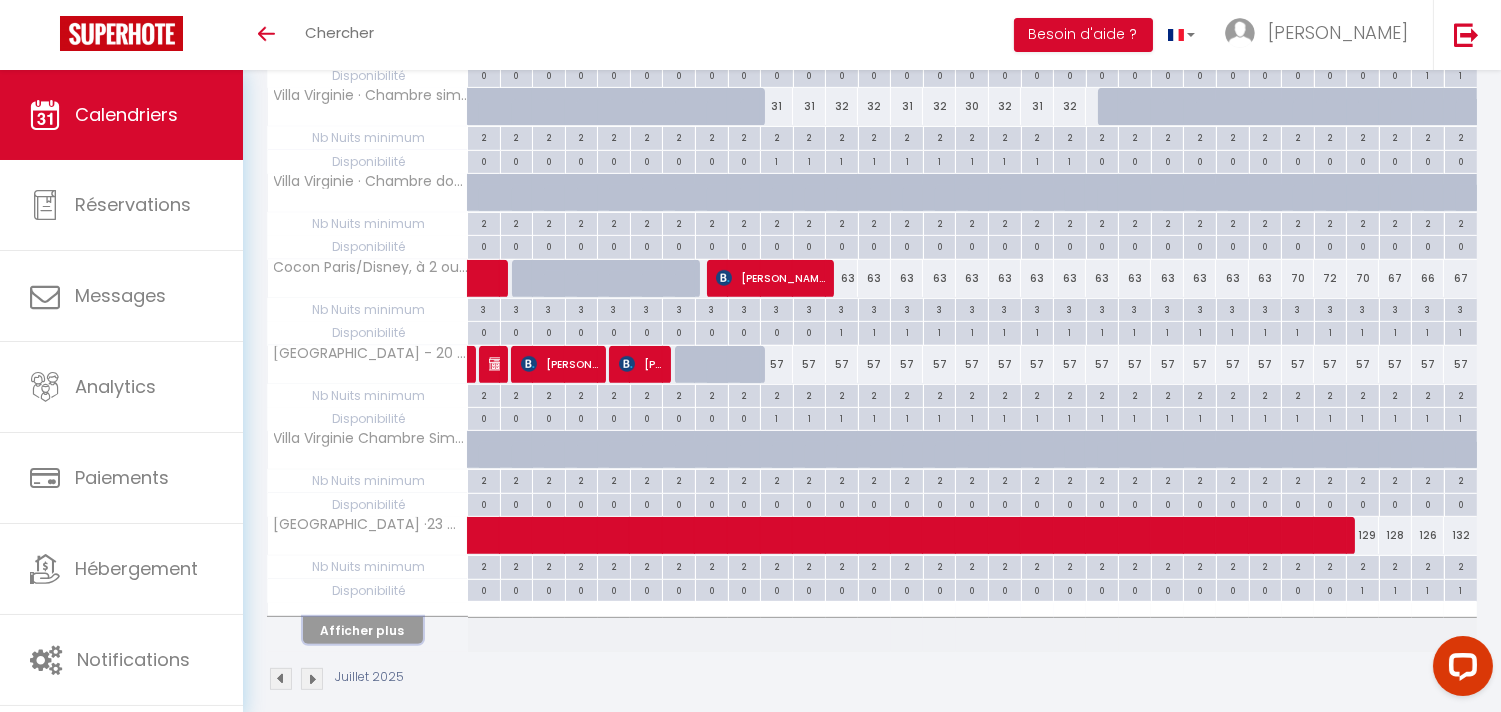 scroll, scrollTop: 1558, scrollLeft: 0, axis: vertical 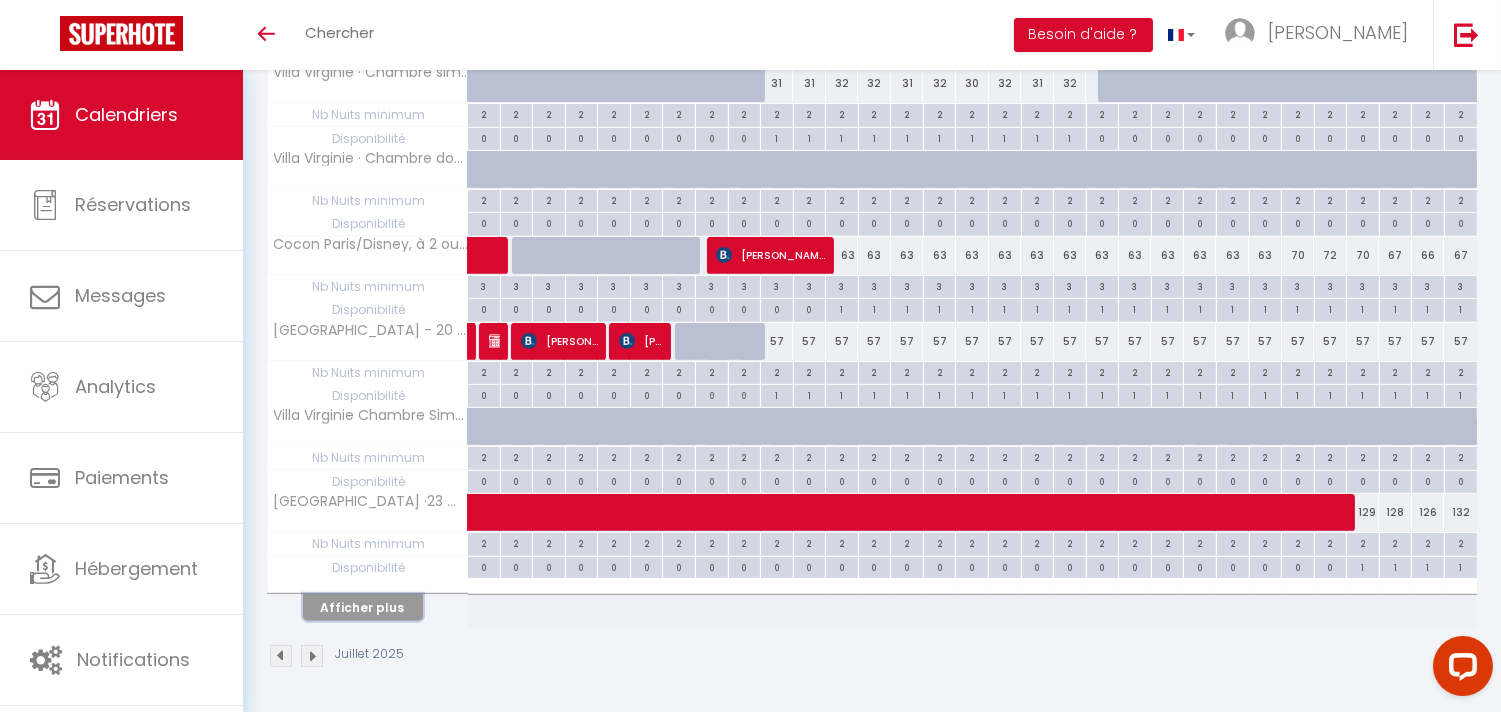 click on "Afficher plus" at bounding box center (363, 607) 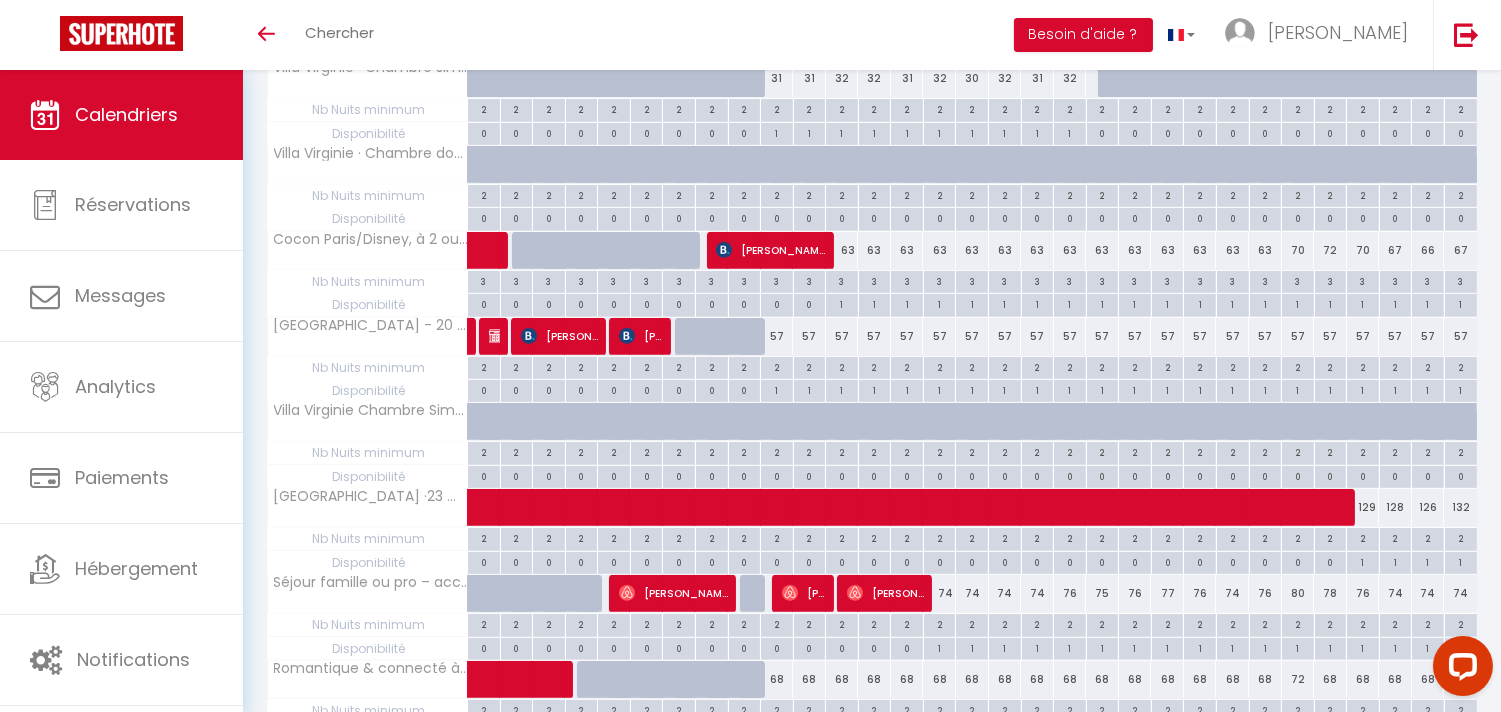select 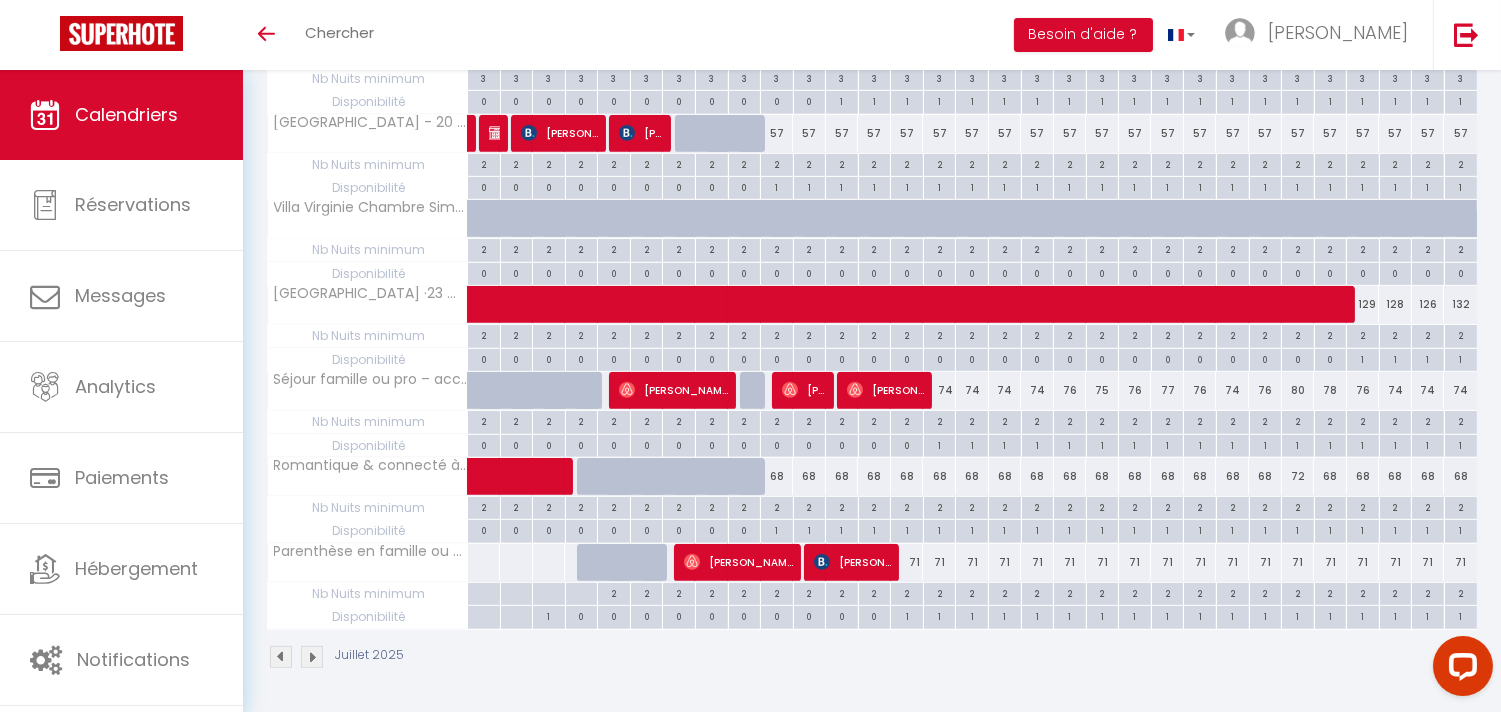 scroll, scrollTop: 1767, scrollLeft: 0, axis: vertical 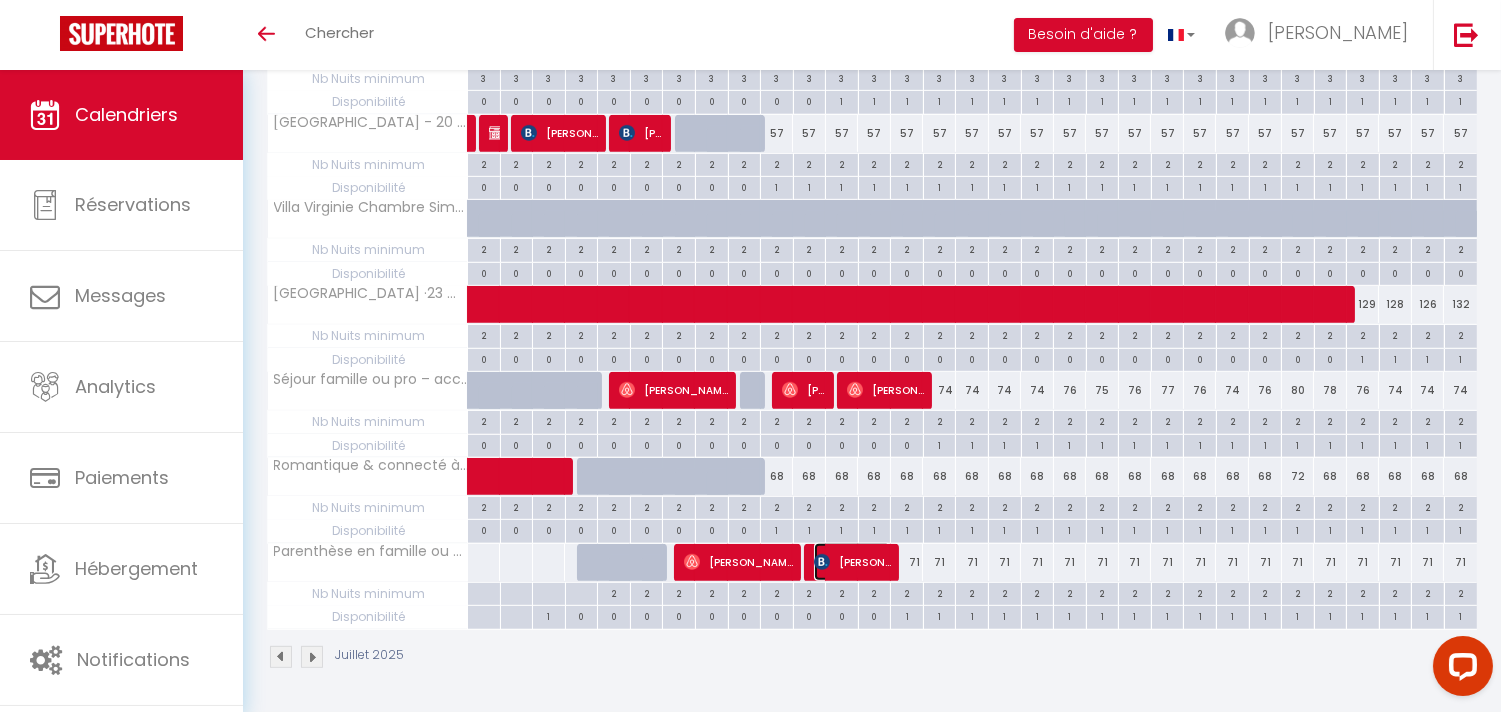 click on "[PERSON_NAME]" at bounding box center [852, 562] 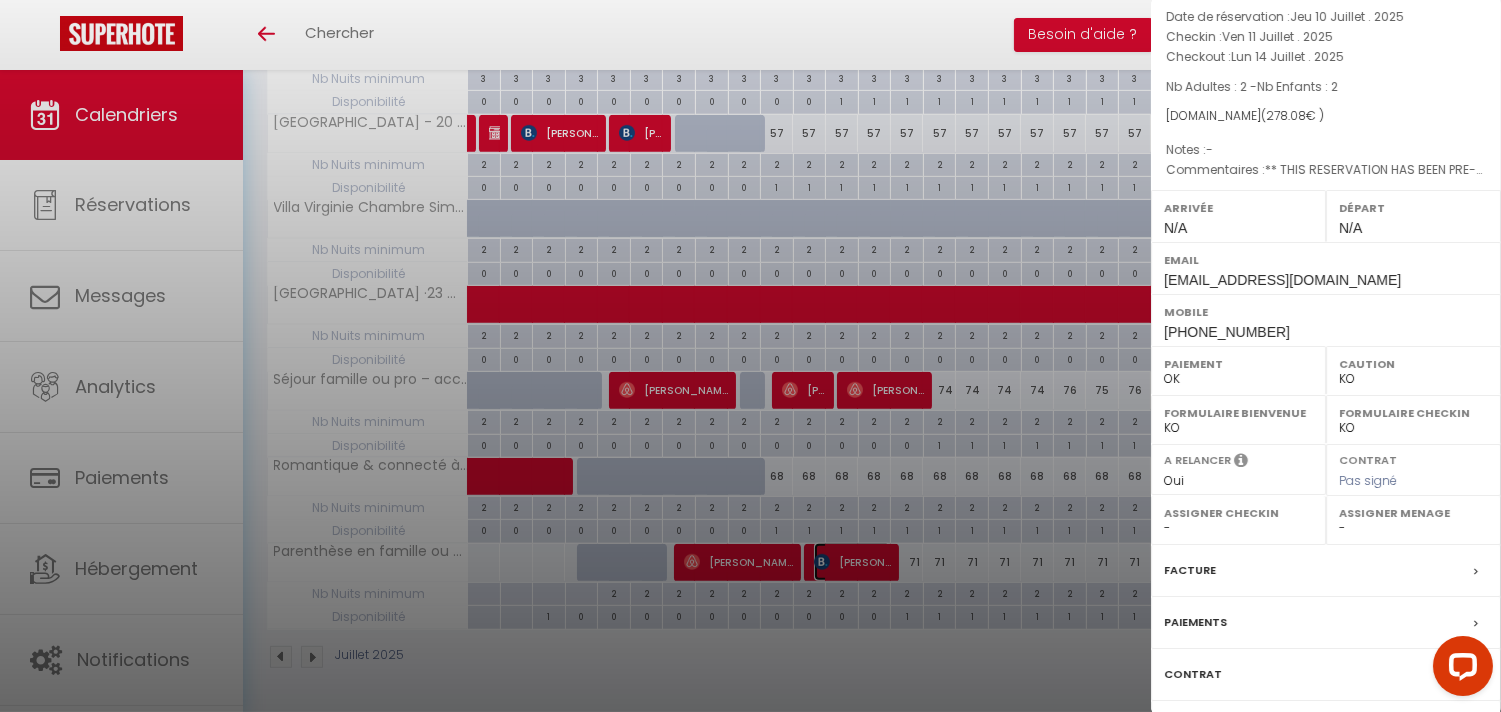 scroll, scrollTop: 221, scrollLeft: 0, axis: vertical 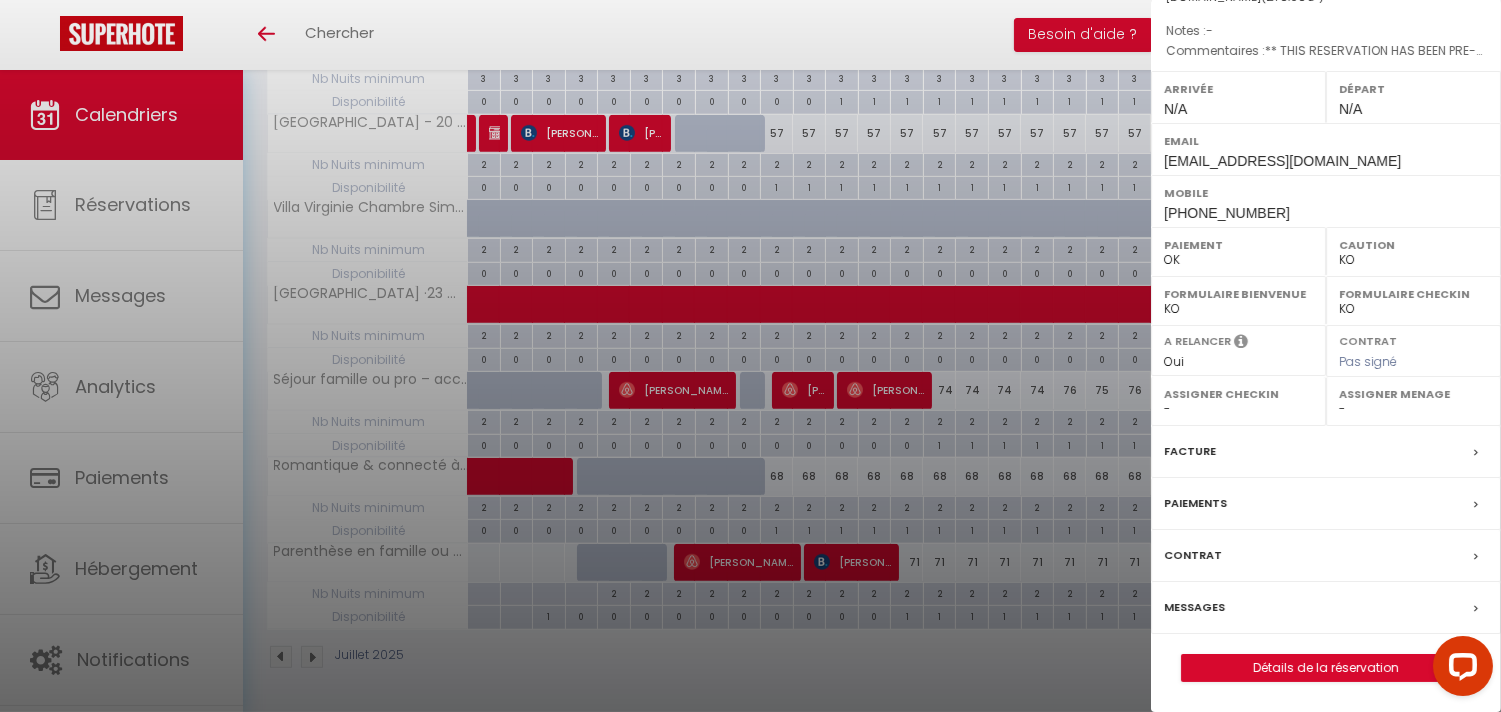 click on "Messages" at bounding box center [1326, 608] 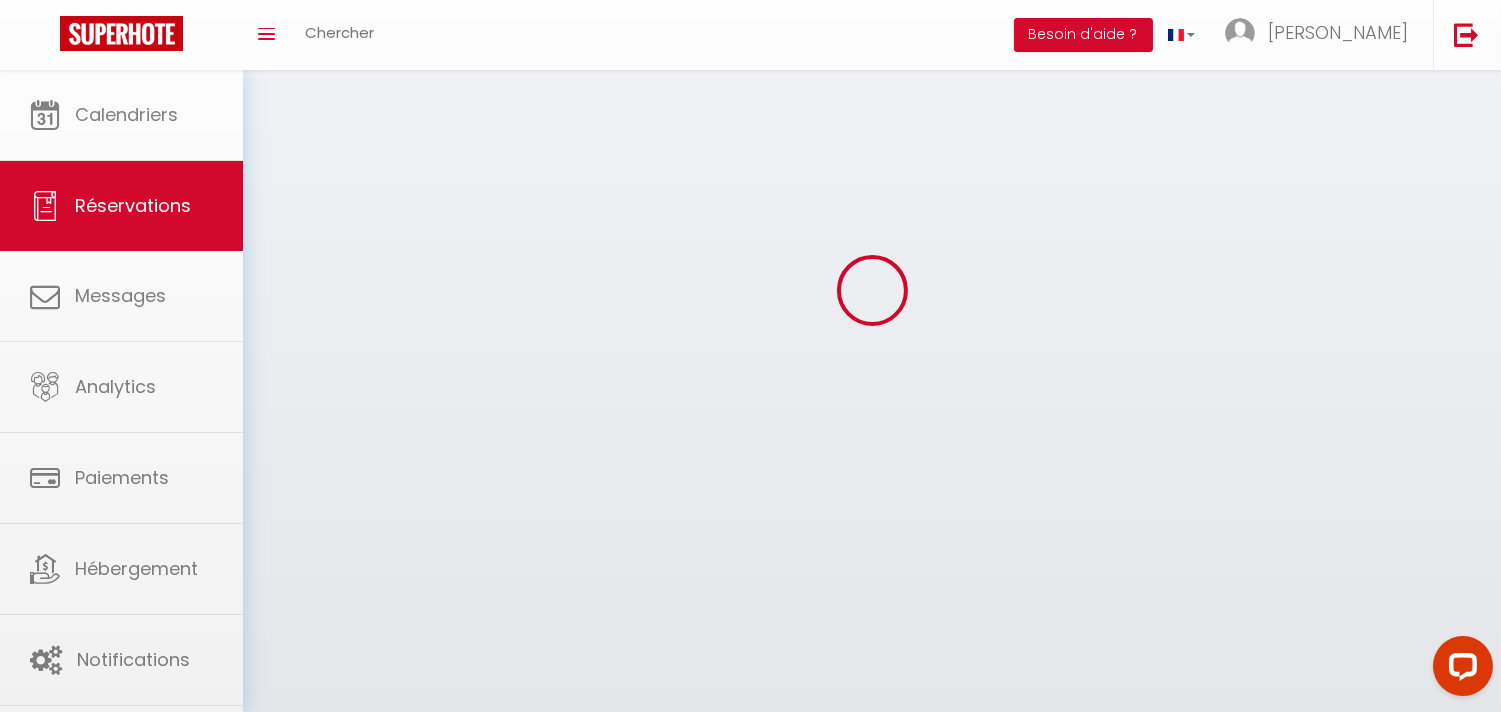 scroll, scrollTop: 0, scrollLeft: 0, axis: both 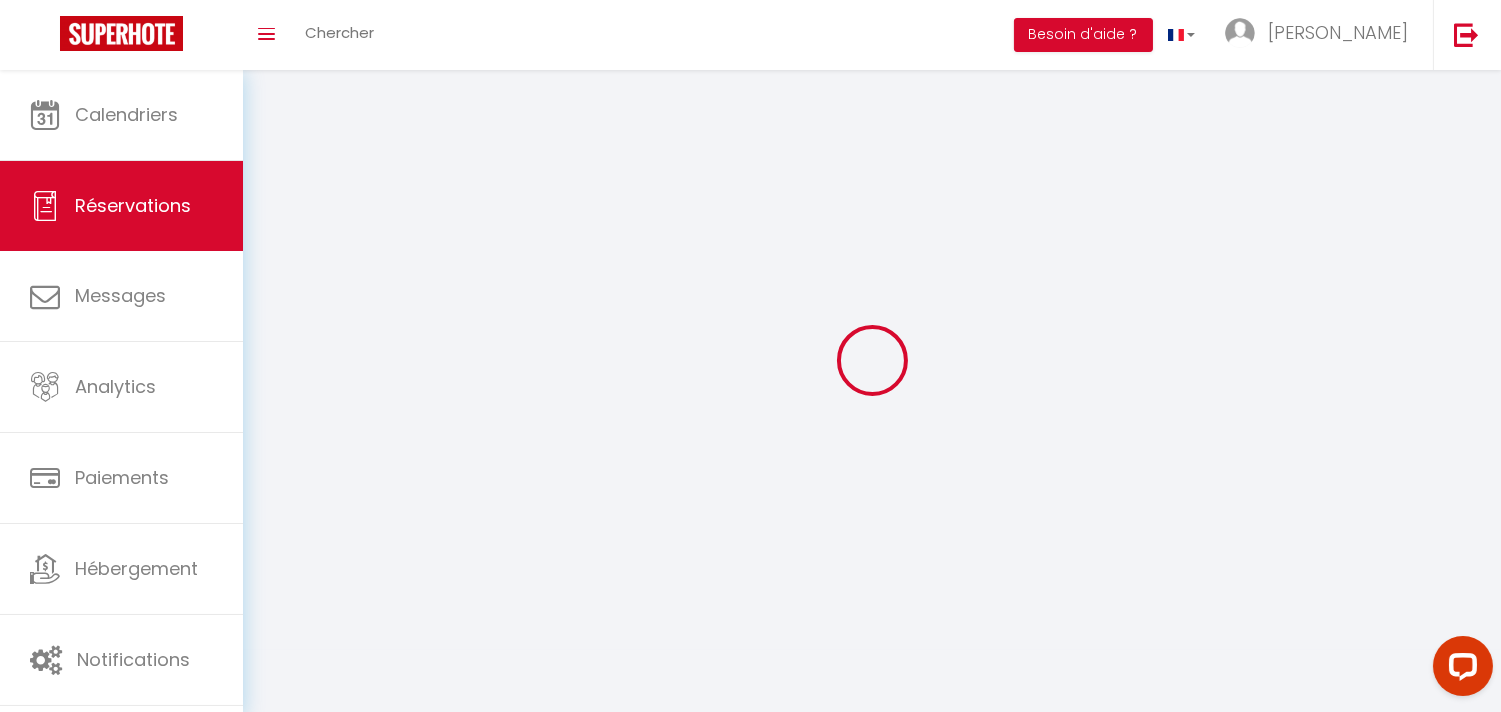select 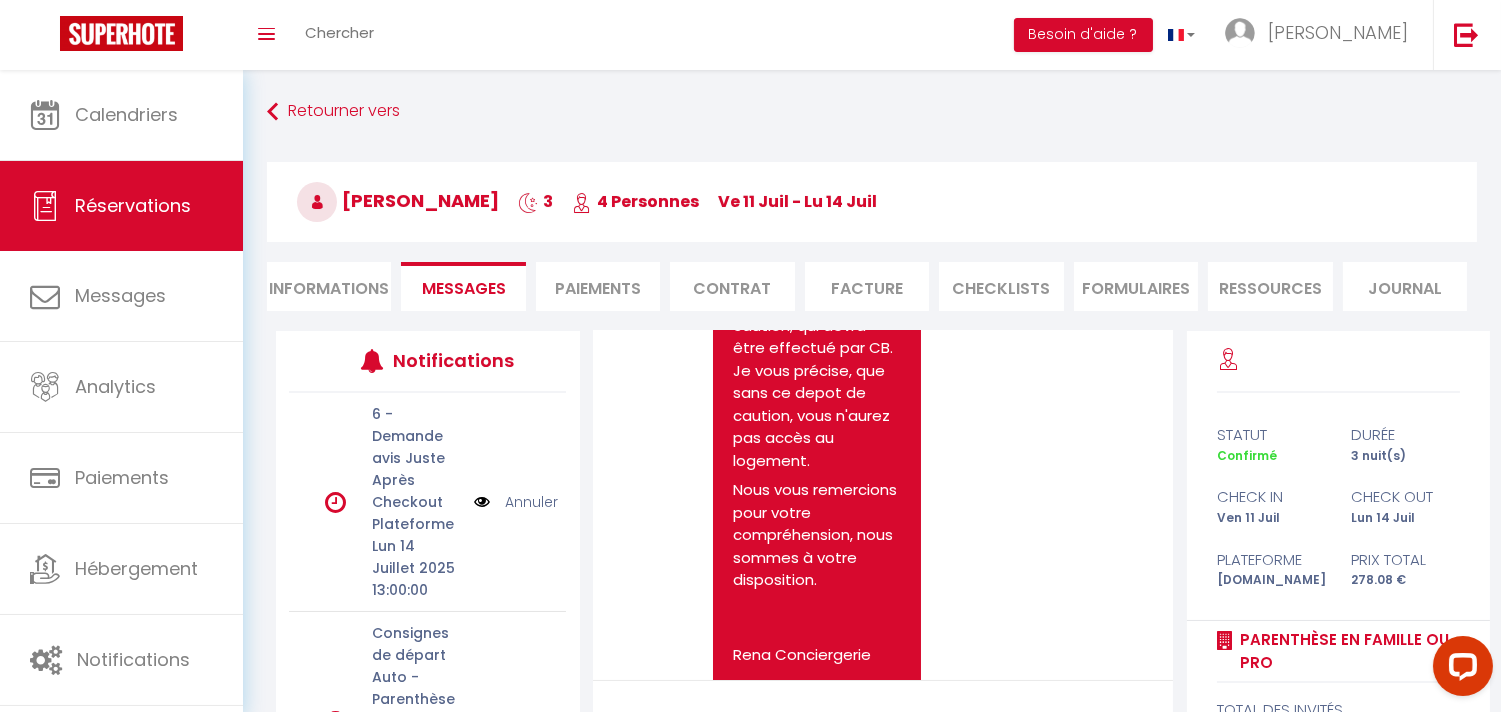 scroll, scrollTop: 2124, scrollLeft: 0, axis: vertical 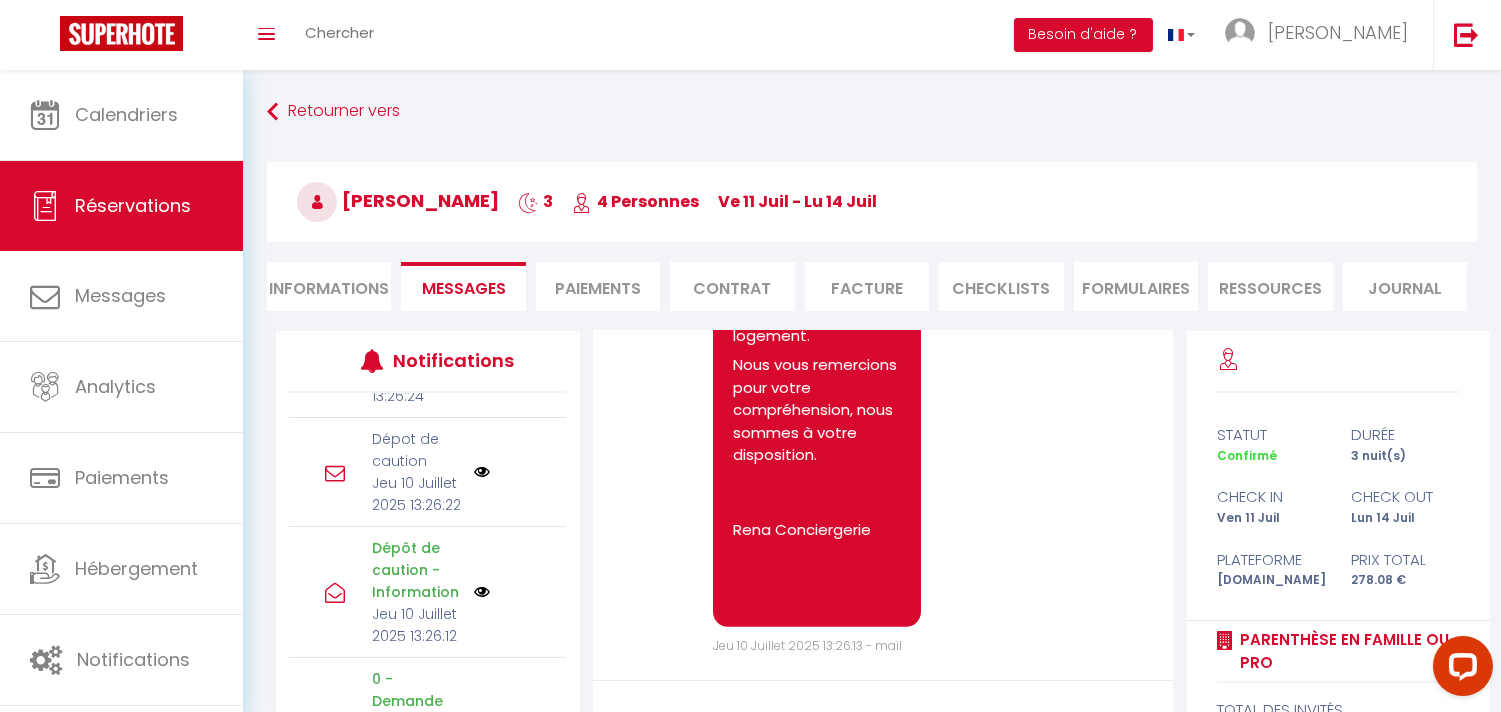 click at bounding box center [482, 472] 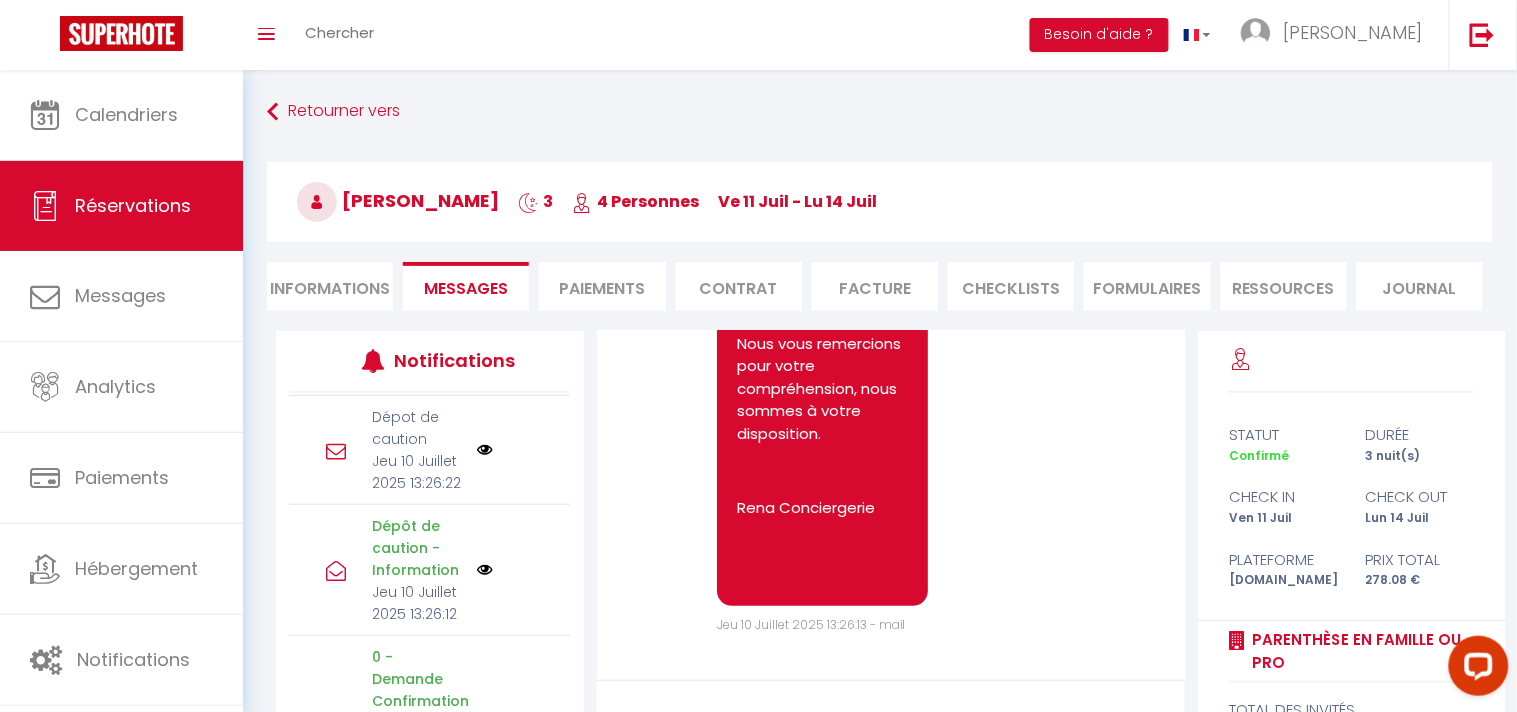 scroll, scrollTop: 1967, scrollLeft: 0, axis: vertical 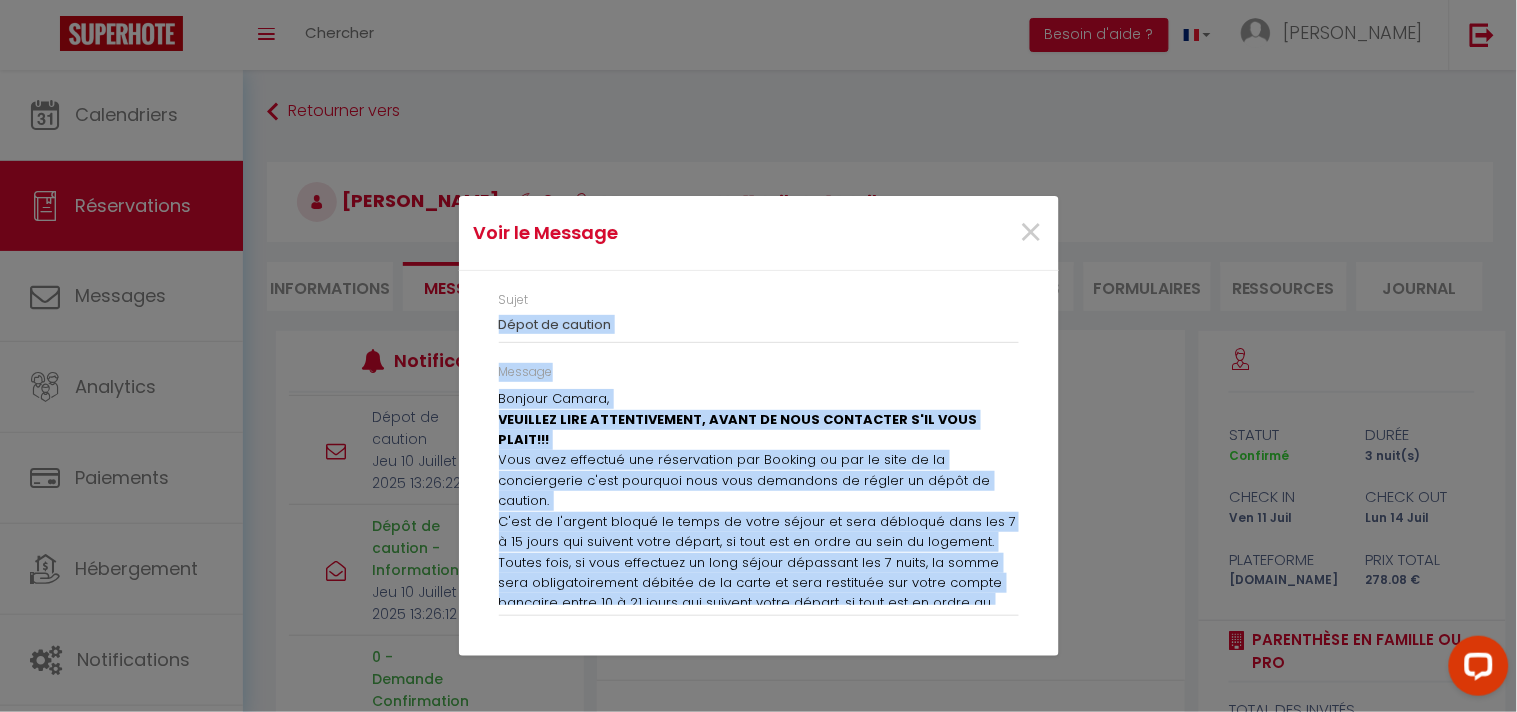 drag, startPoint x: 652, startPoint y: 597, endPoint x: 458, endPoint y: 361, distance: 305.50287 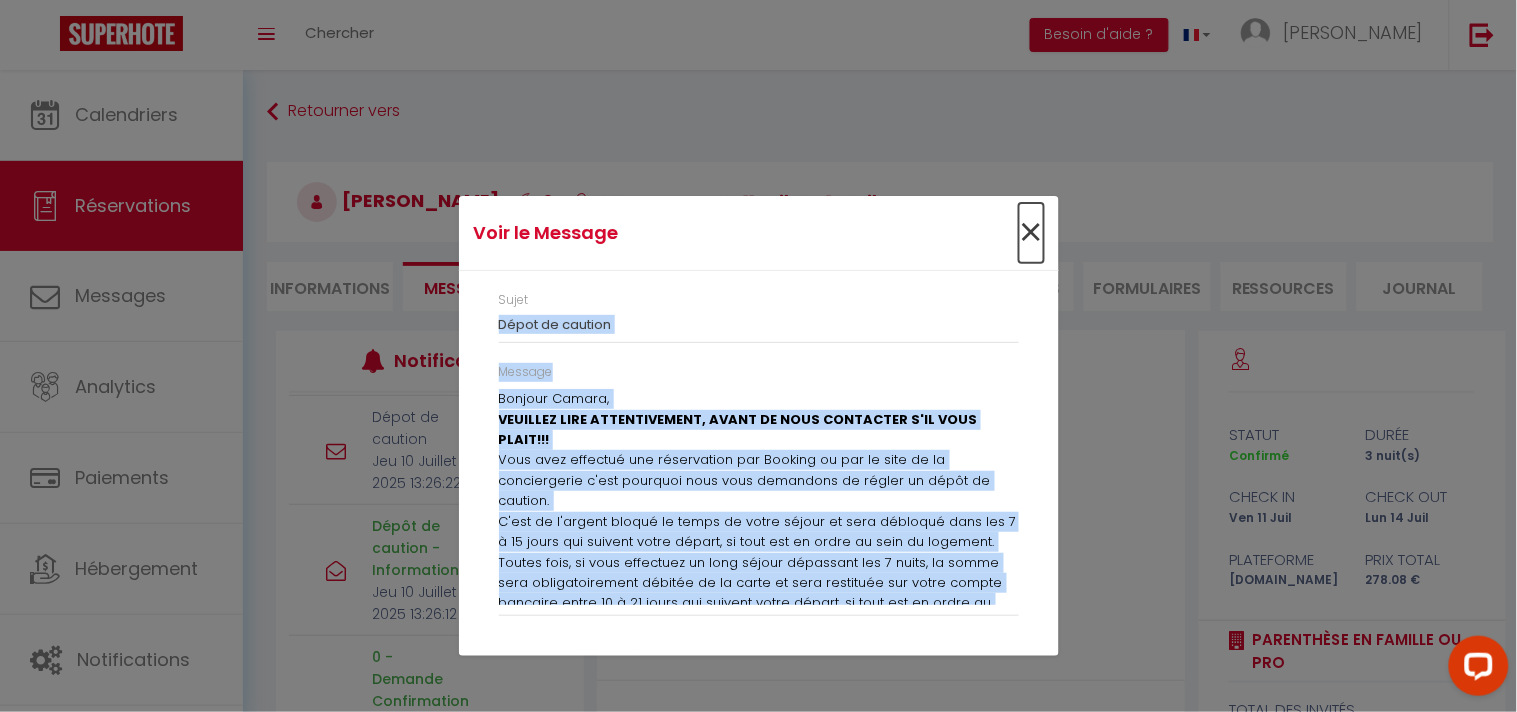 click on "×" at bounding box center [1031, 233] 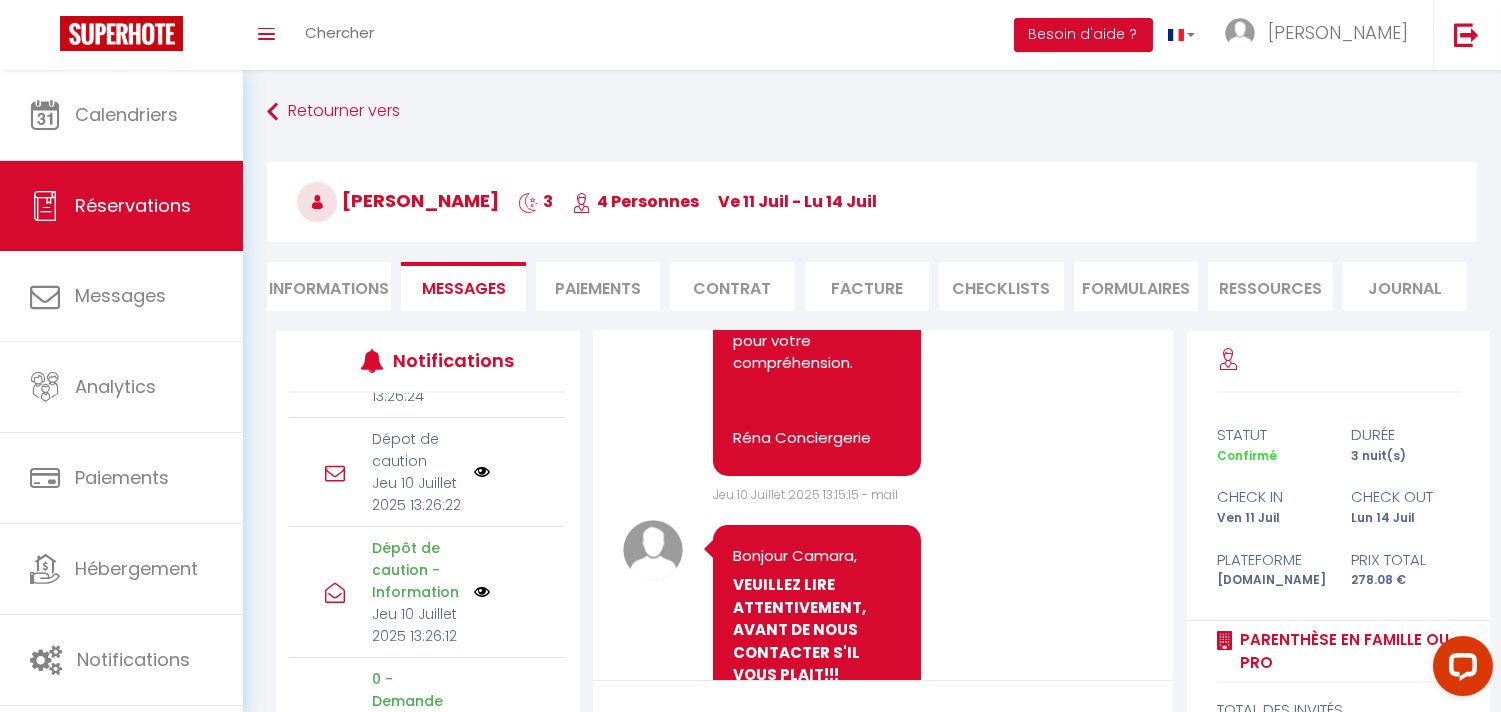 scroll, scrollTop: 902, scrollLeft: 0, axis: vertical 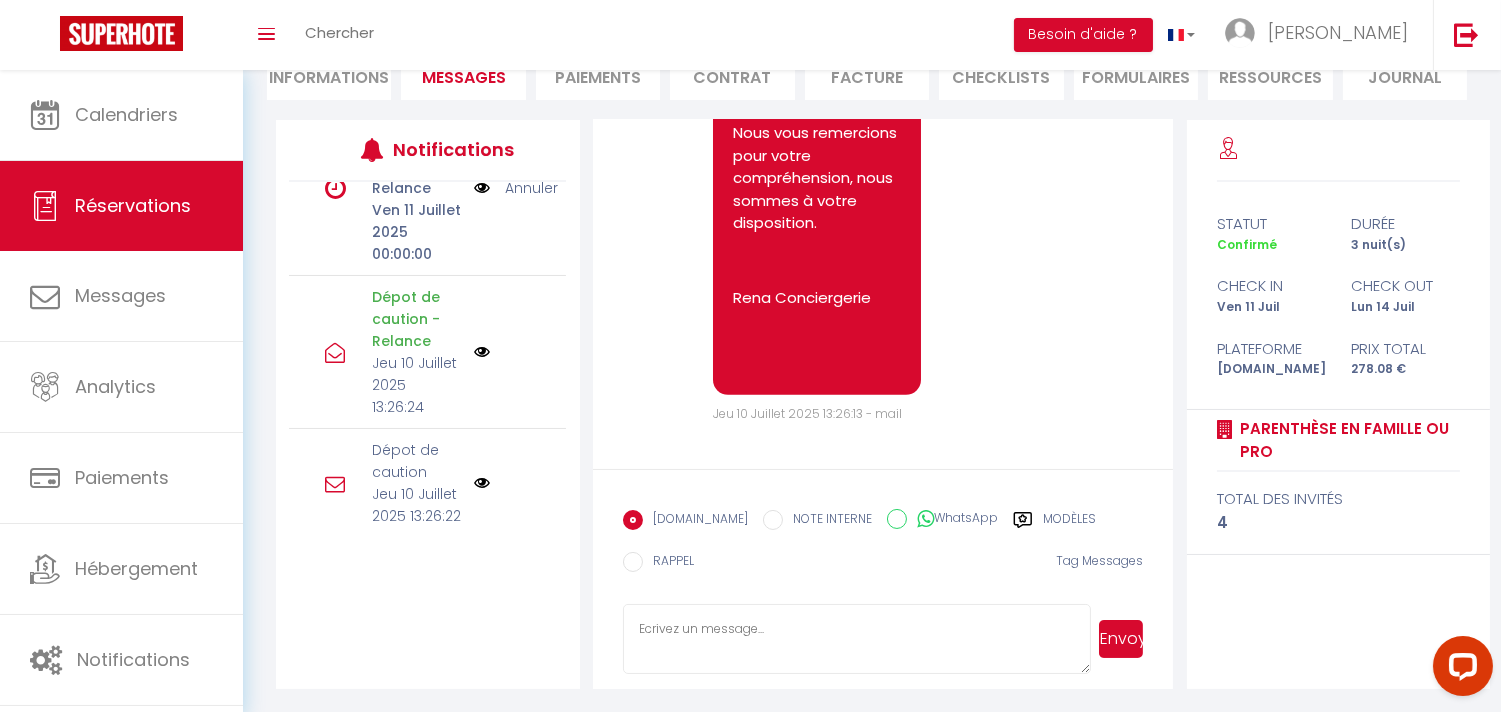 click on "Informations" at bounding box center (329, 75) 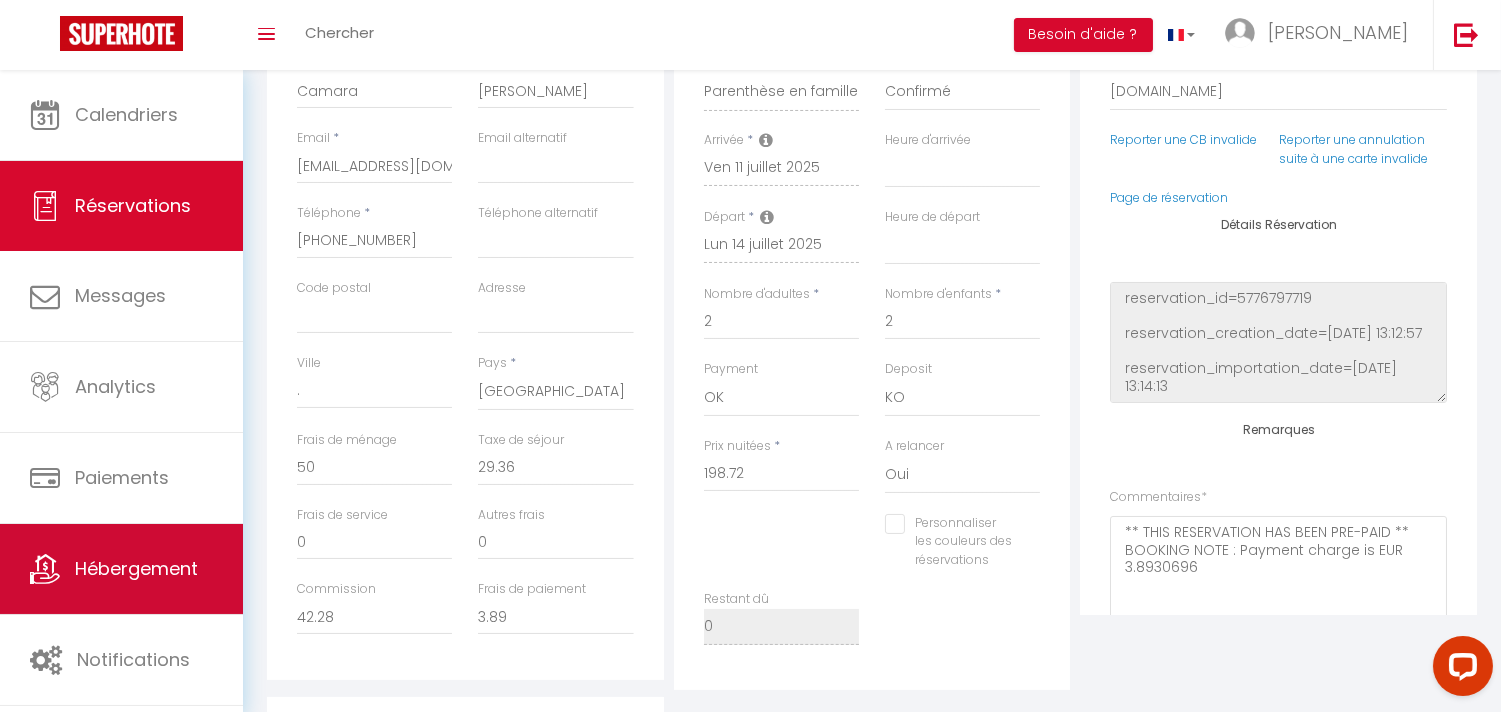 scroll, scrollTop: 444, scrollLeft: 0, axis: vertical 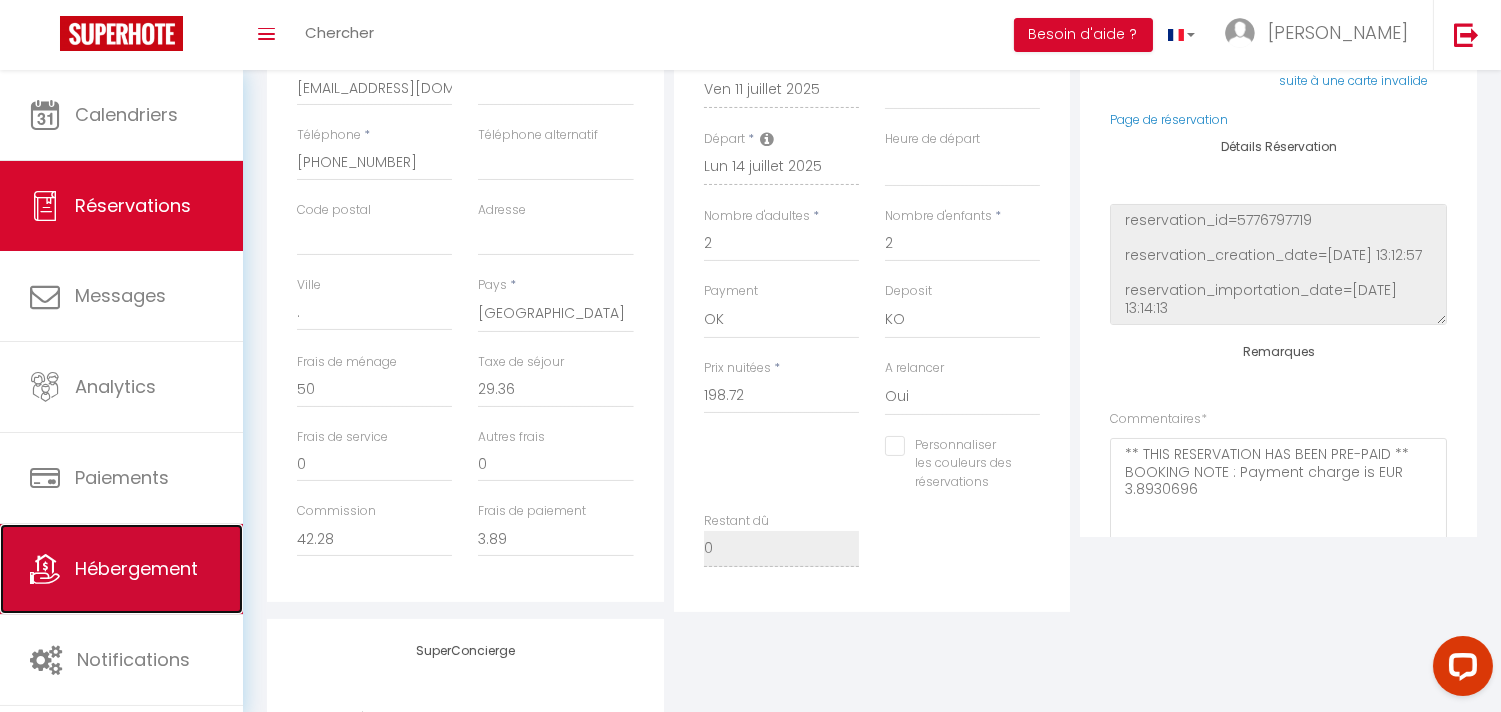 click on "Hébergement" at bounding box center (136, 568) 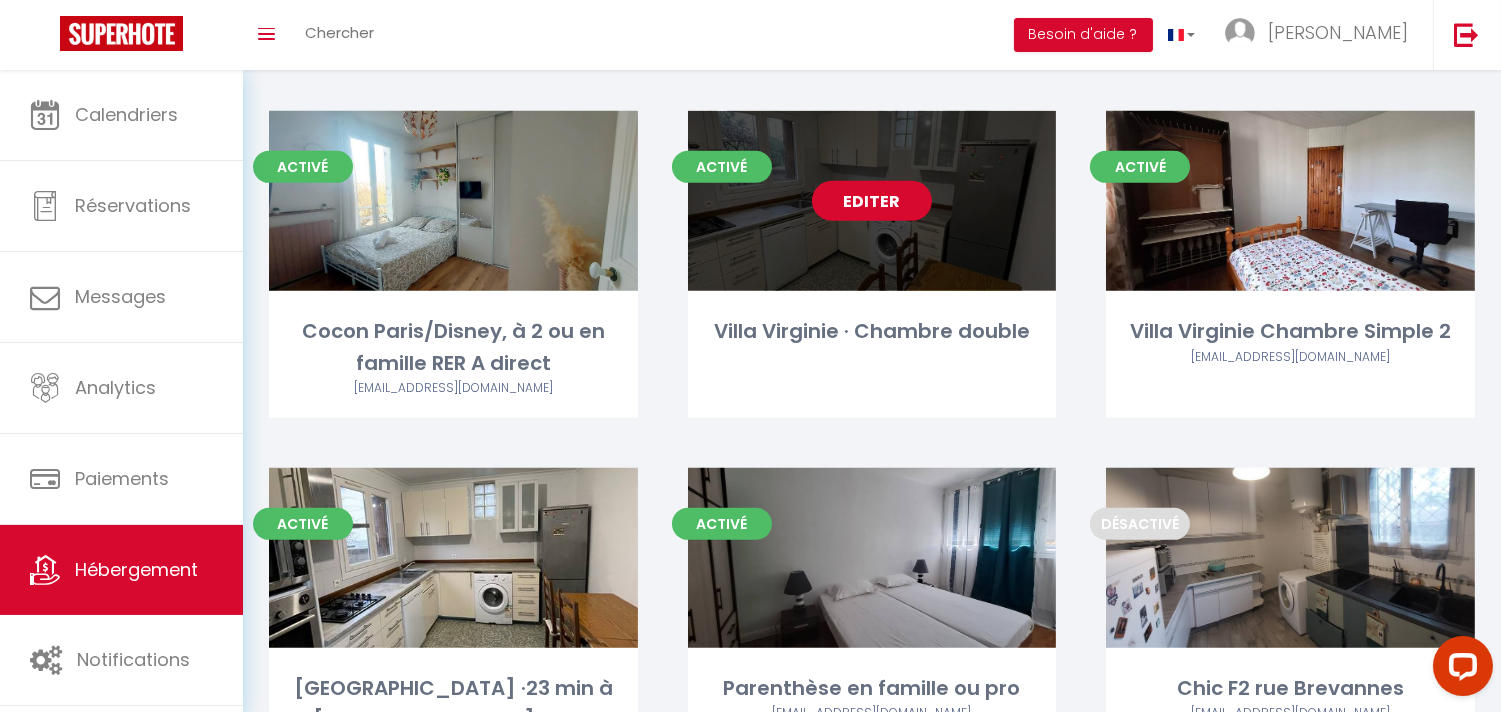 scroll, scrollTop: 2000, scrollLeft: 0, axis: vertical 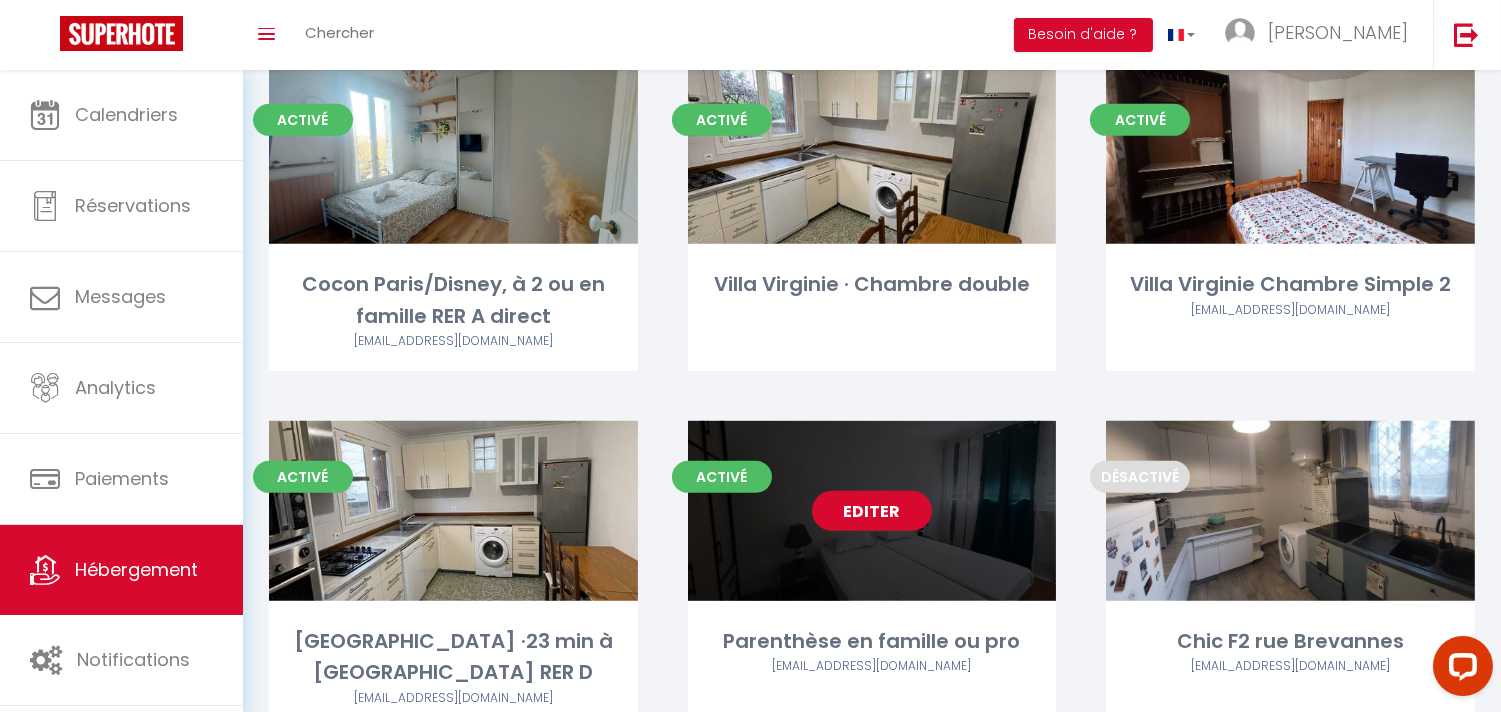 click on "Editer" at bounding box center (872, 511) 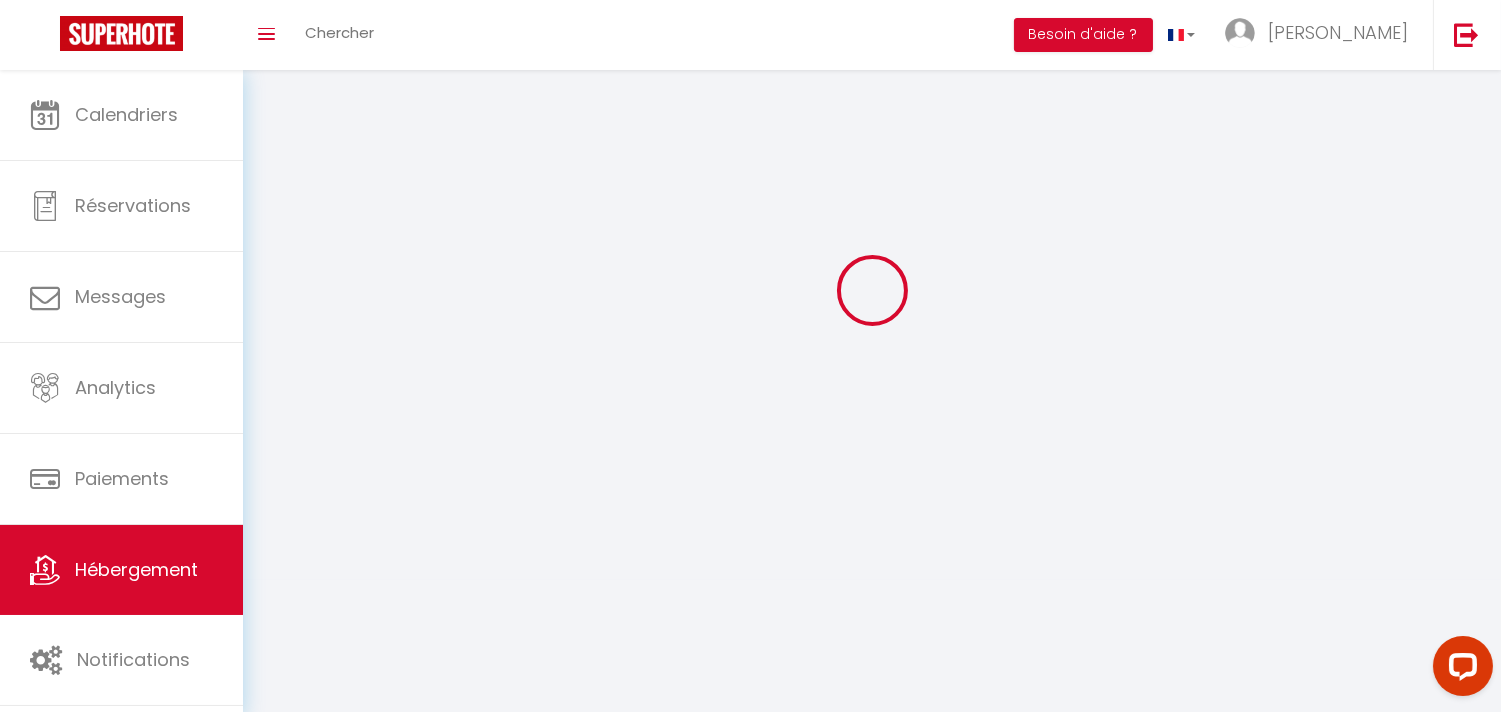 scroll, scrollTop: 0, scrollLeft: 0, axis: both 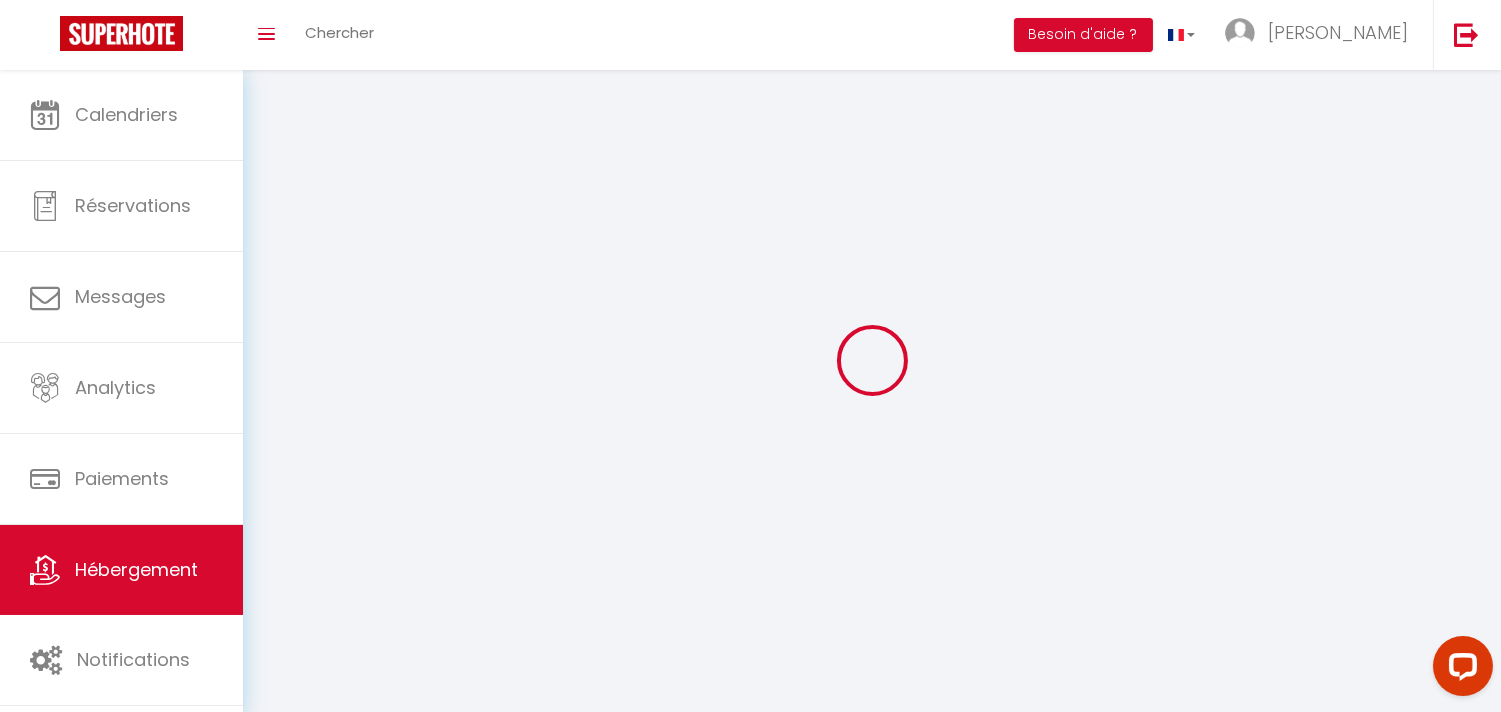 select 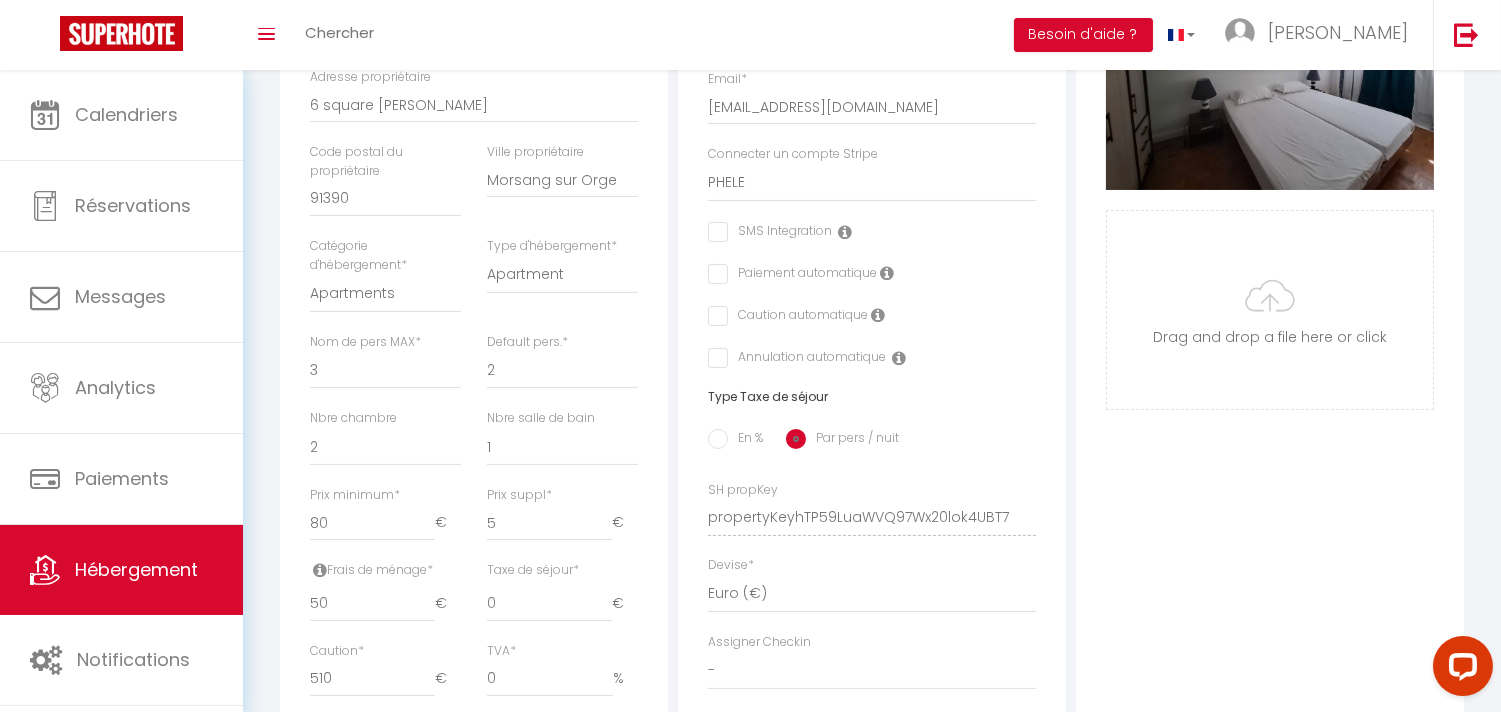 scroll, scrollTop: 444, scrollLeft: 0, axis: vertical 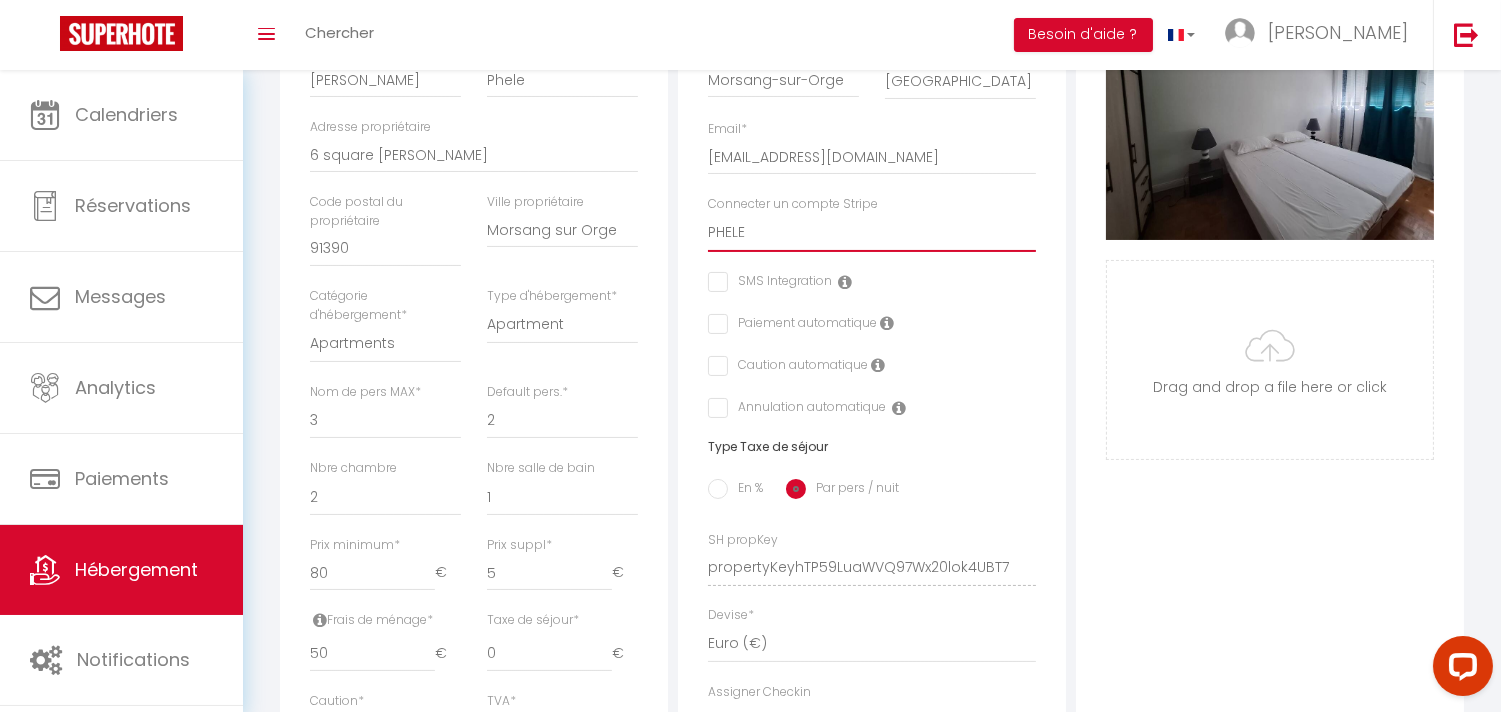 click on "Rena-Conciergerie
[PERSON_NAME]
[PERSON_NAME]
[GEOGRAPHIC_DATA]
CADASSE
BOHDOU
VACQUIER
[PERSON_NAME]
societe lovinrest
[DOMAIN_NAME]
YANG" at bounding box center (872, 233) 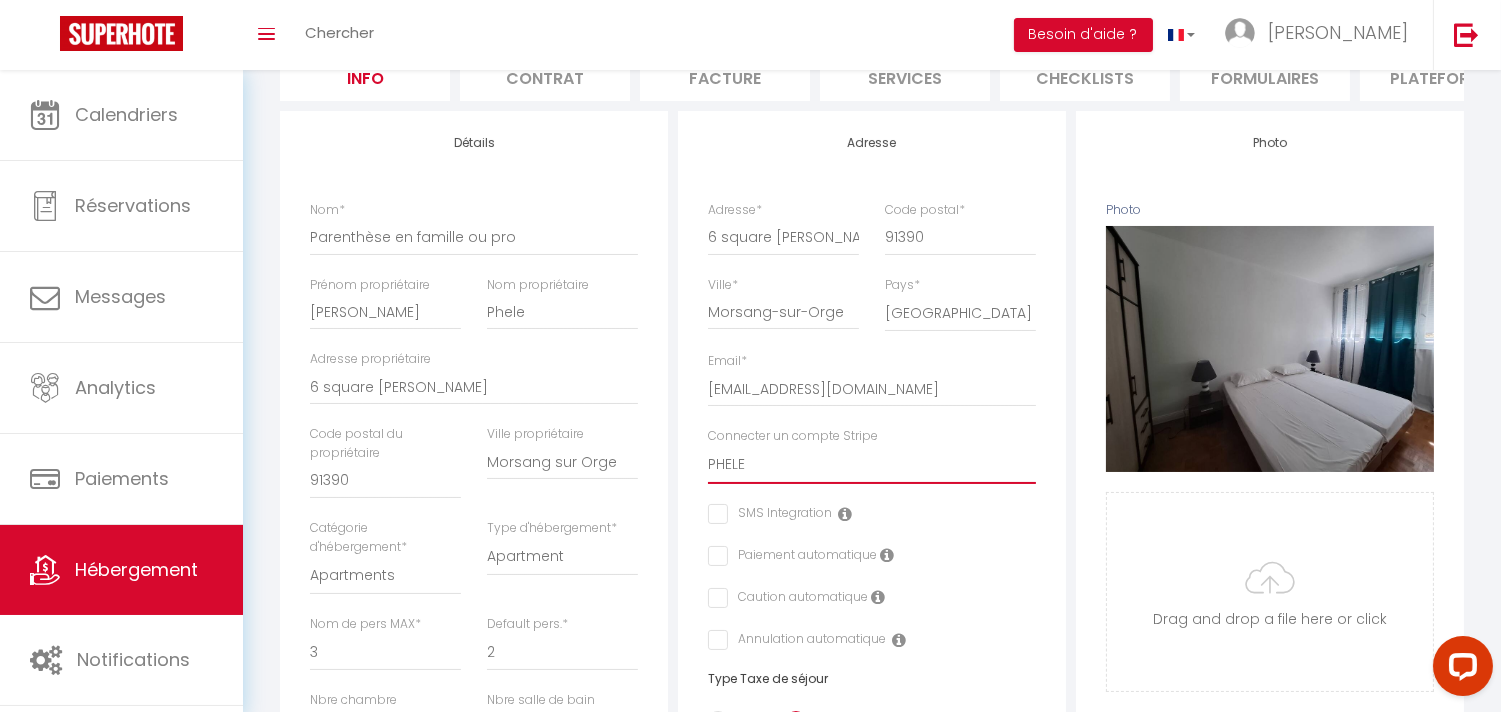 scroll, scrollTop: 0, scrollLeft: 0, axis: both 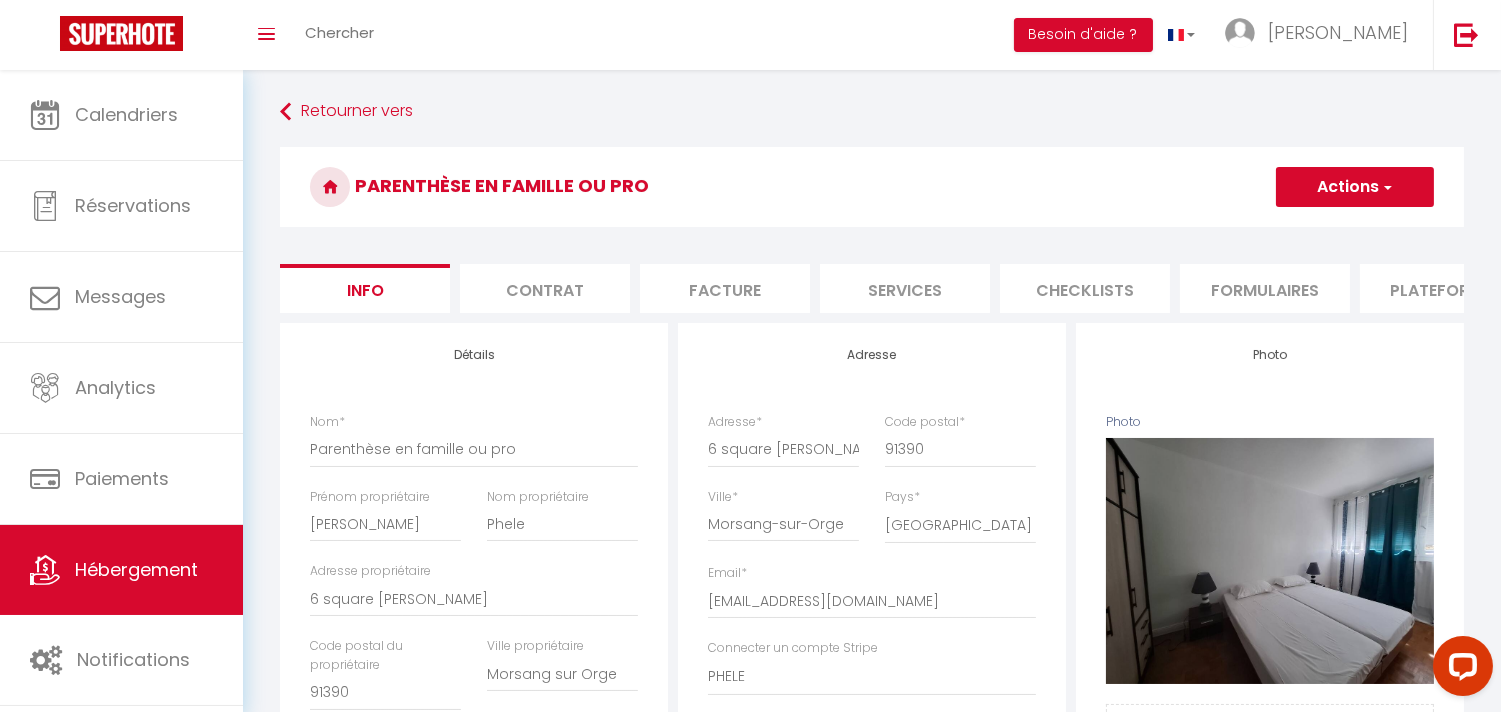 click on "Actions" at bounding box center [1355, 187] 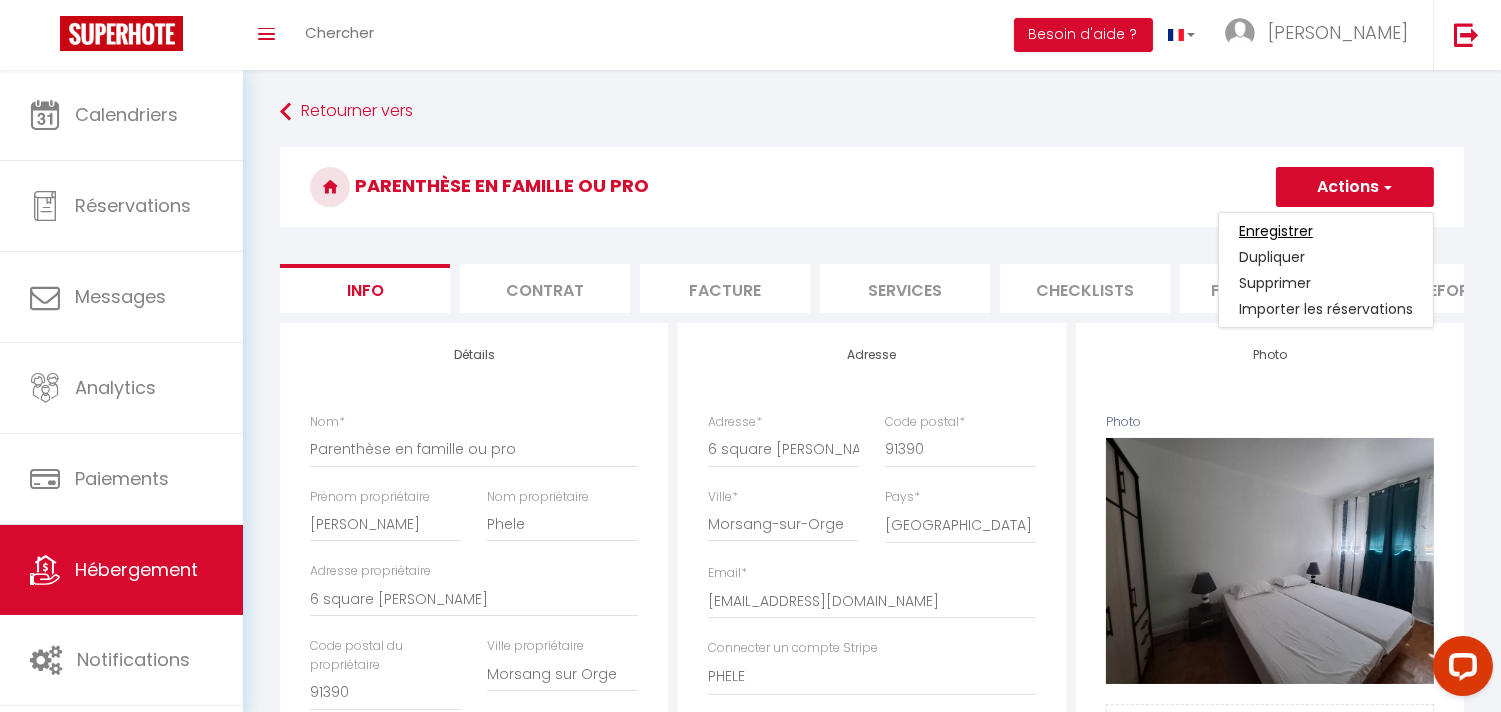 click on "Enregistrer" at bounding box center [1276, 231] 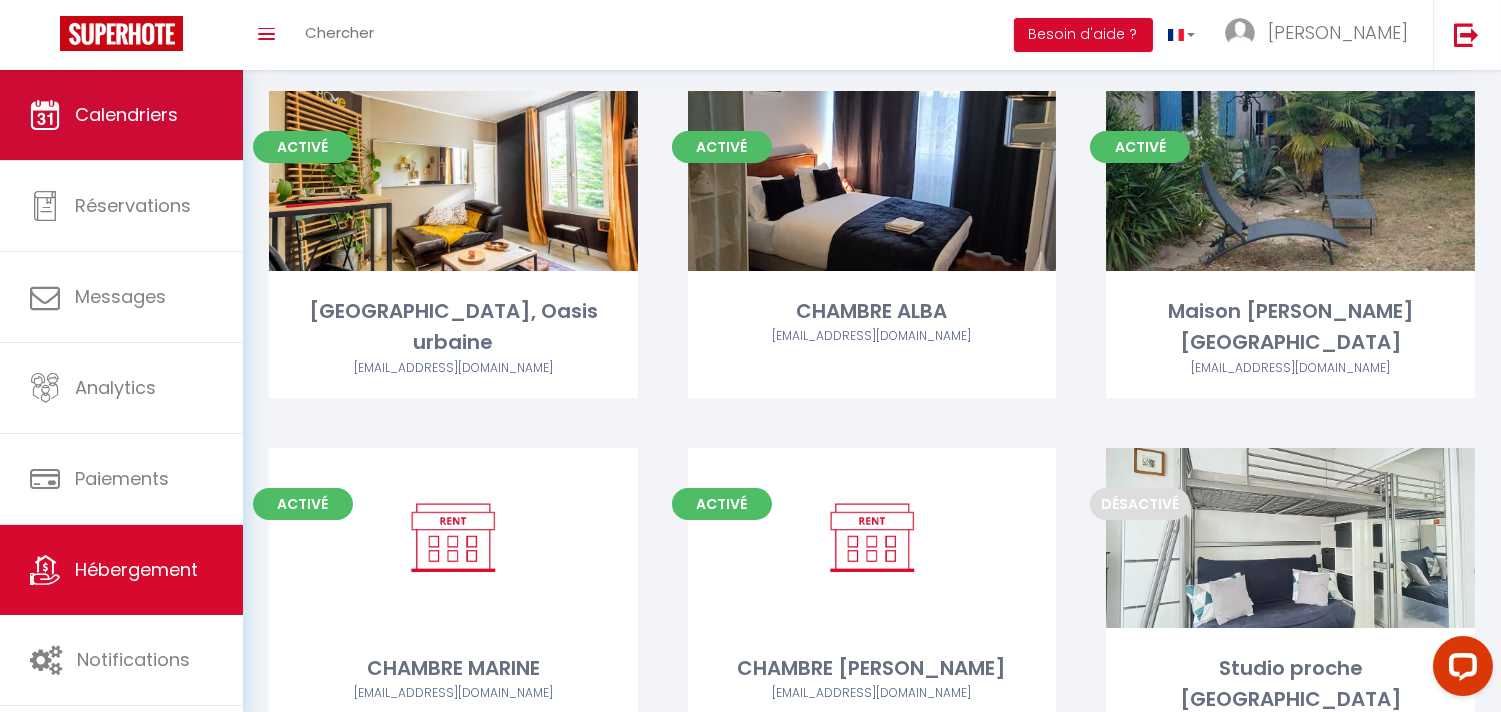 scroll, scrollTop: 0, scrollLeft: 0, axis: both 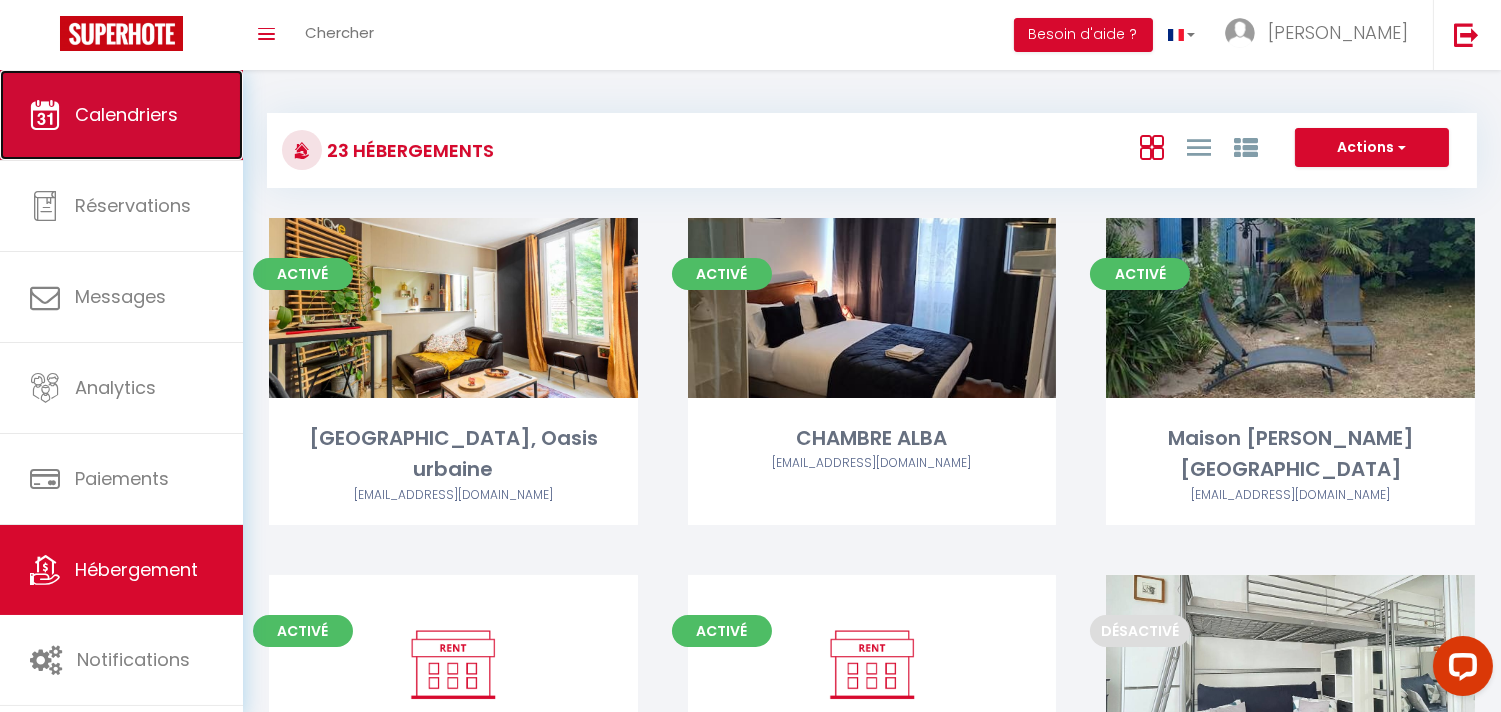 click on "Calendriers" at bounding box center [121, 115] 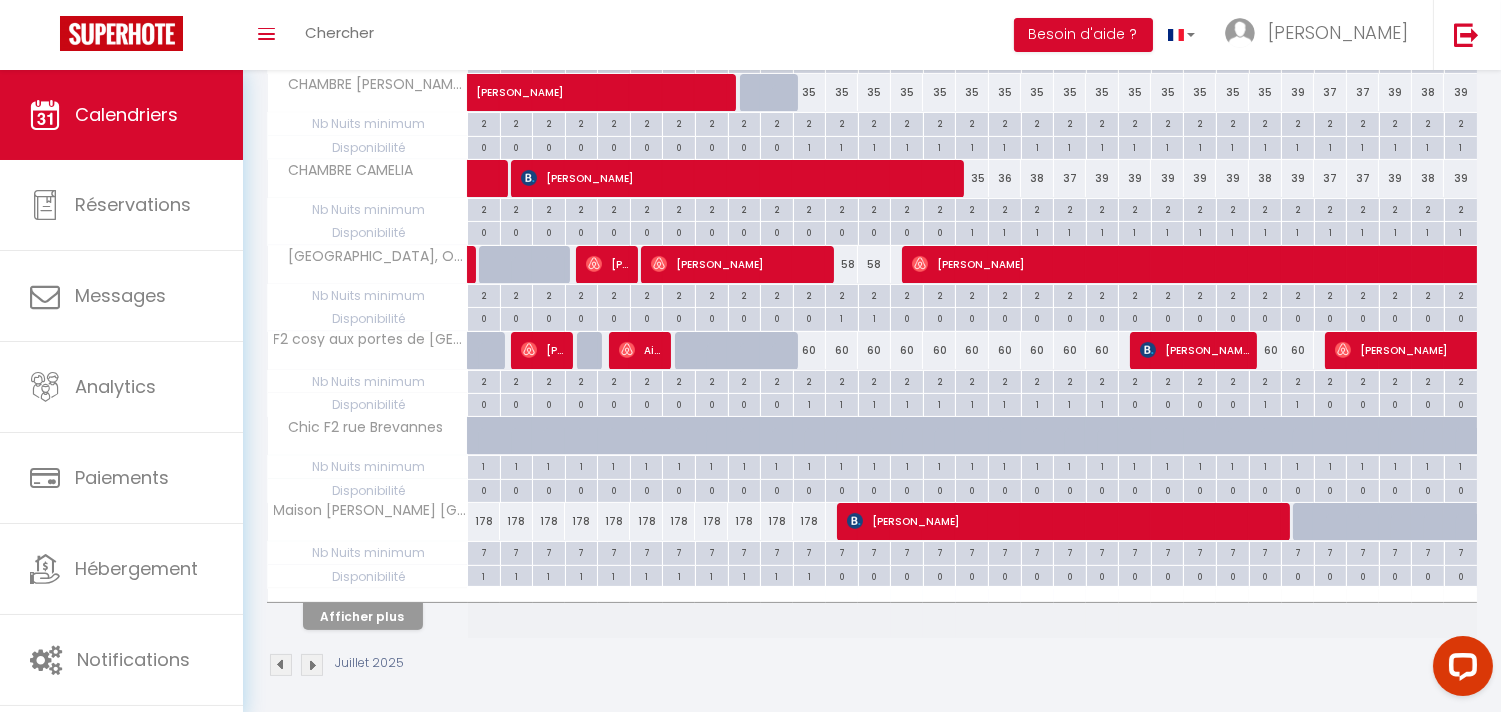 scroll, scrollTop: 697, scrollLeft: 0, axis: vertical 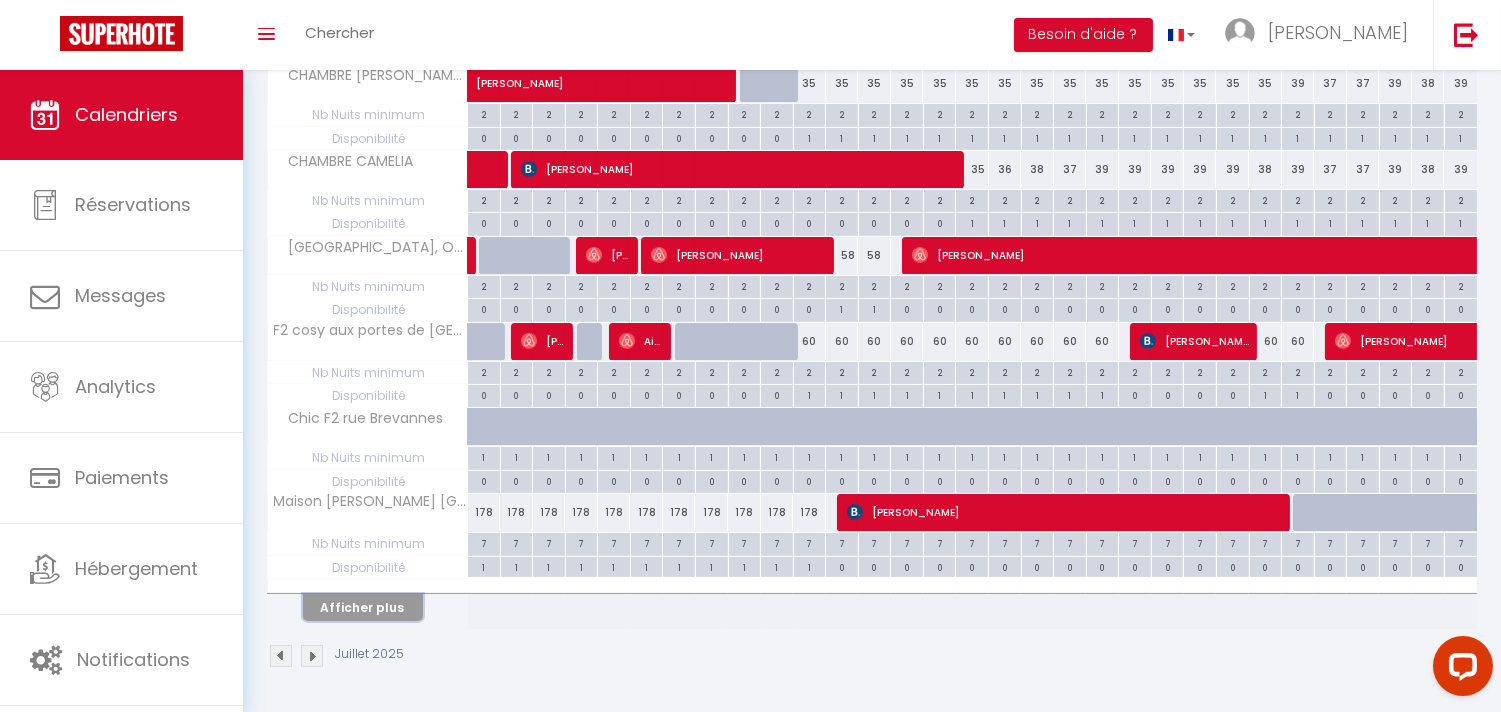 click on "Afficher plus" at bounding box center (363, 607) 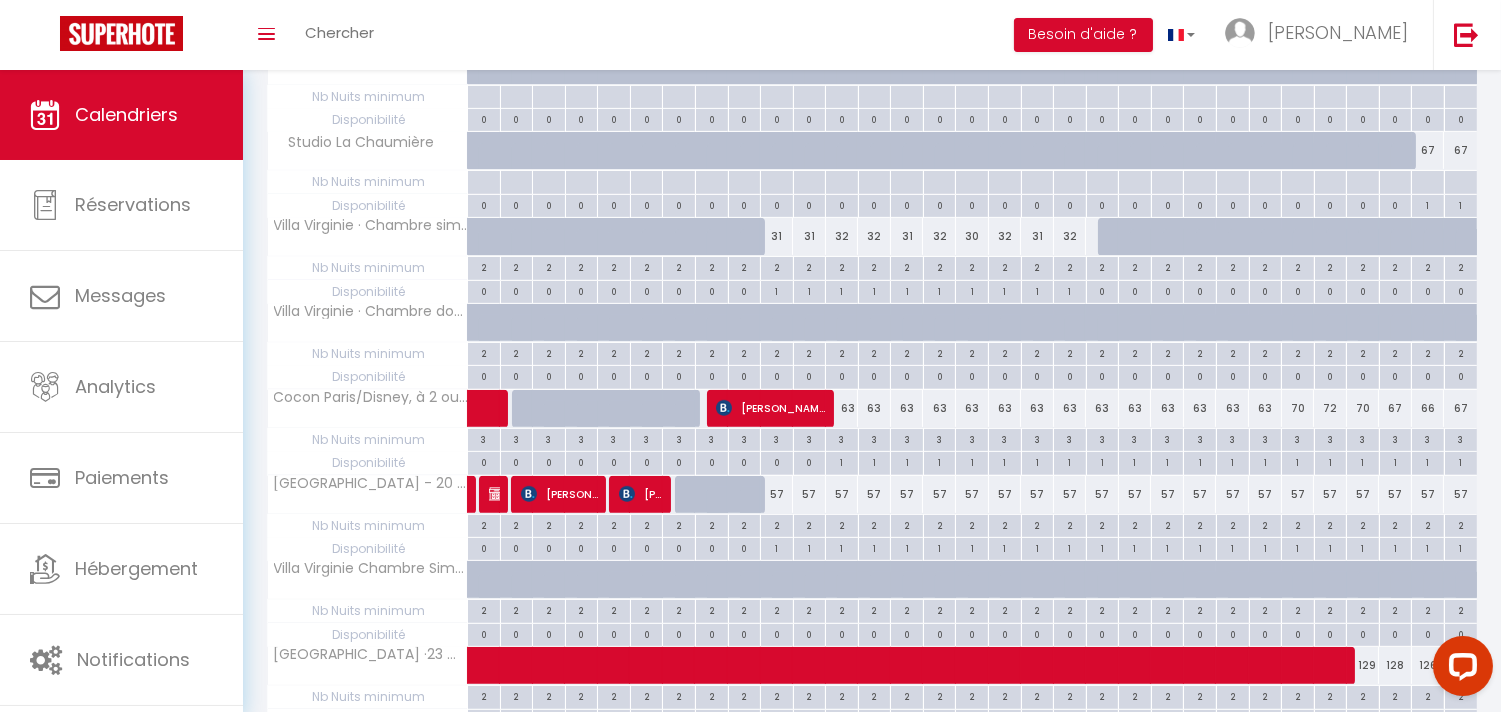 scroll, scrollTop: 1558, scrollLeft: 0, axis: vertical 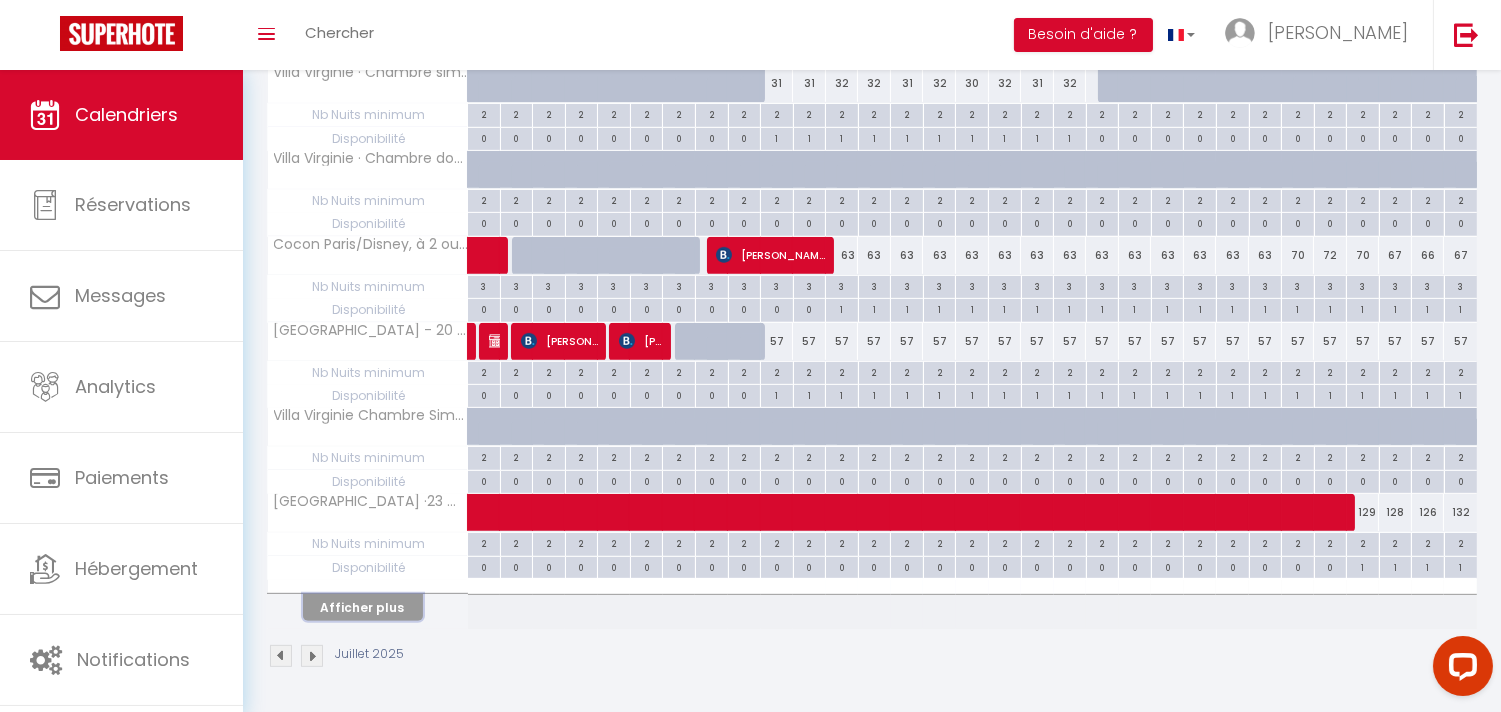 click on "Afficher plus" at bounding box center (363, 607) 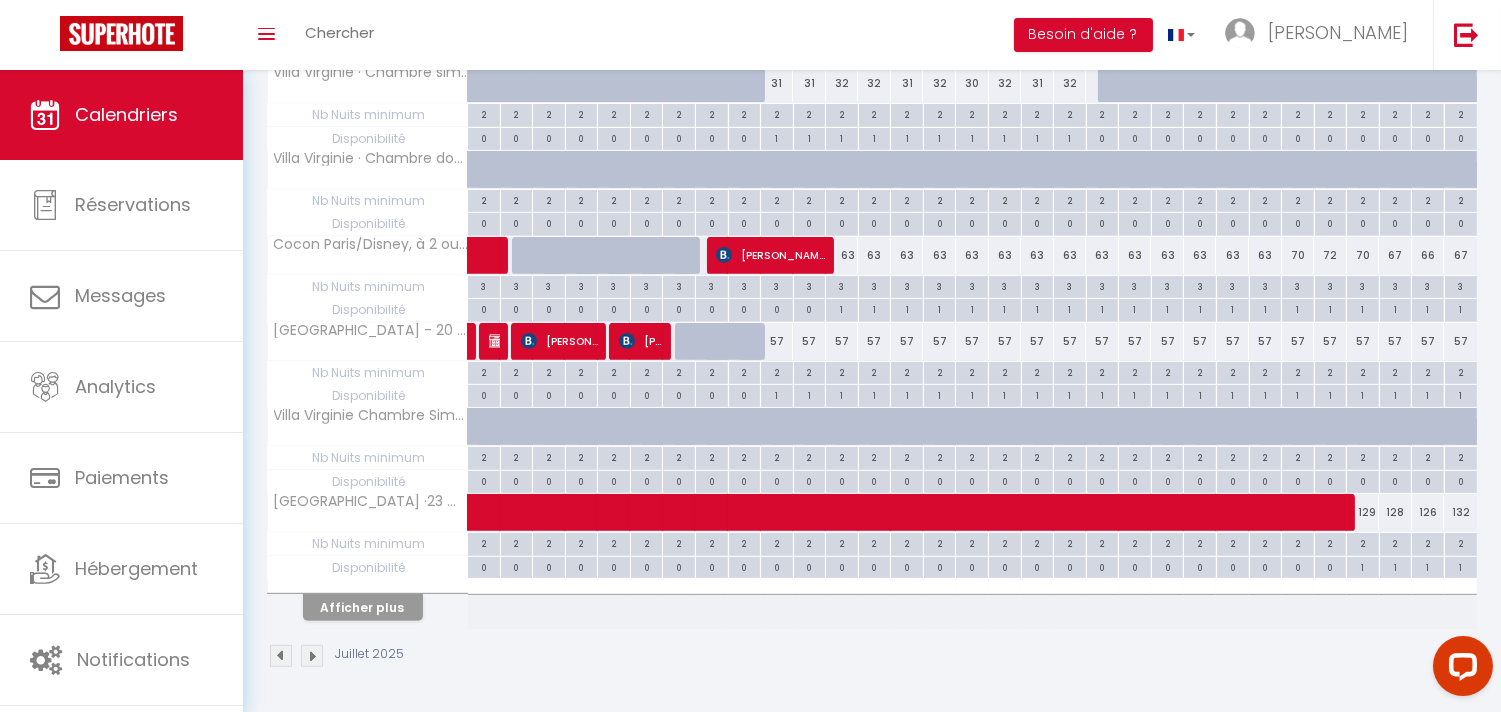 select 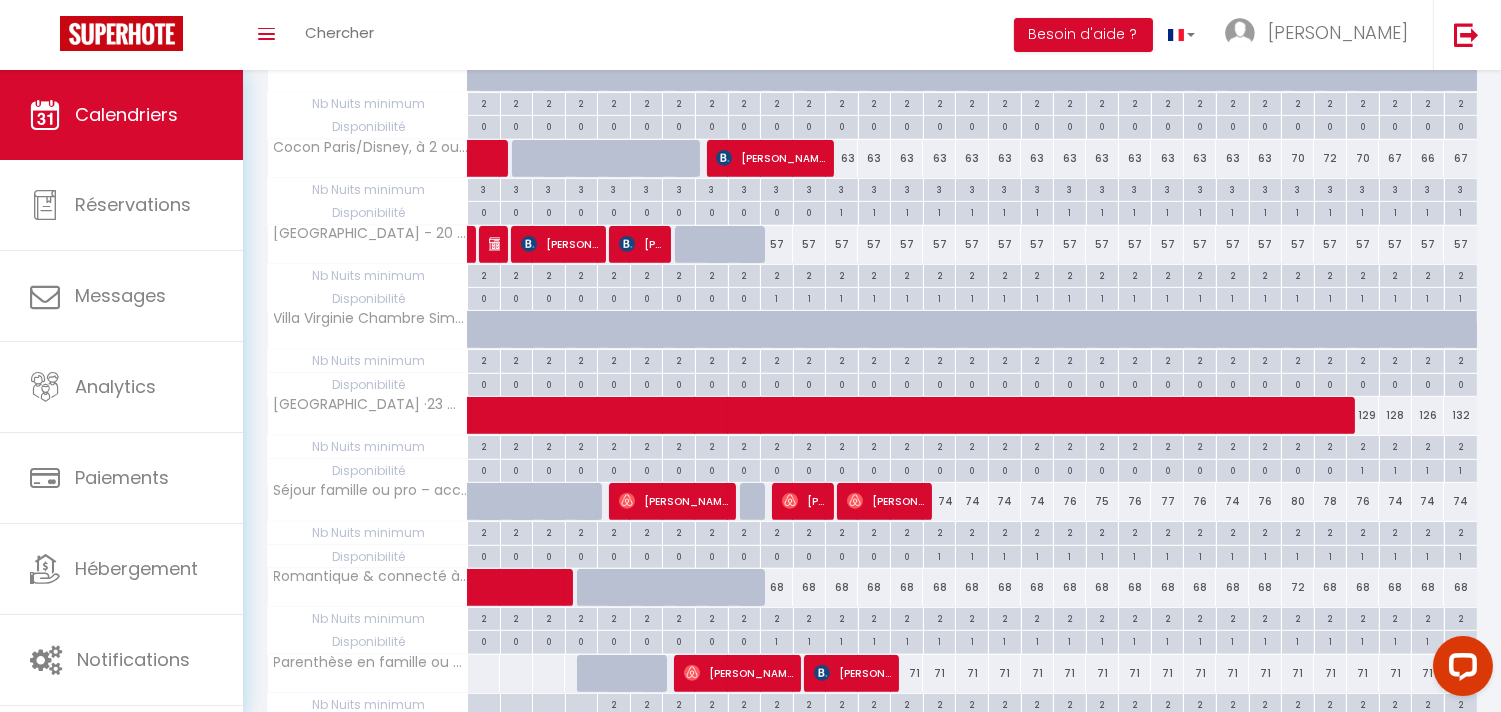 scroll, scrollTop: 1767, scrollLeft: 0, axis: vertical 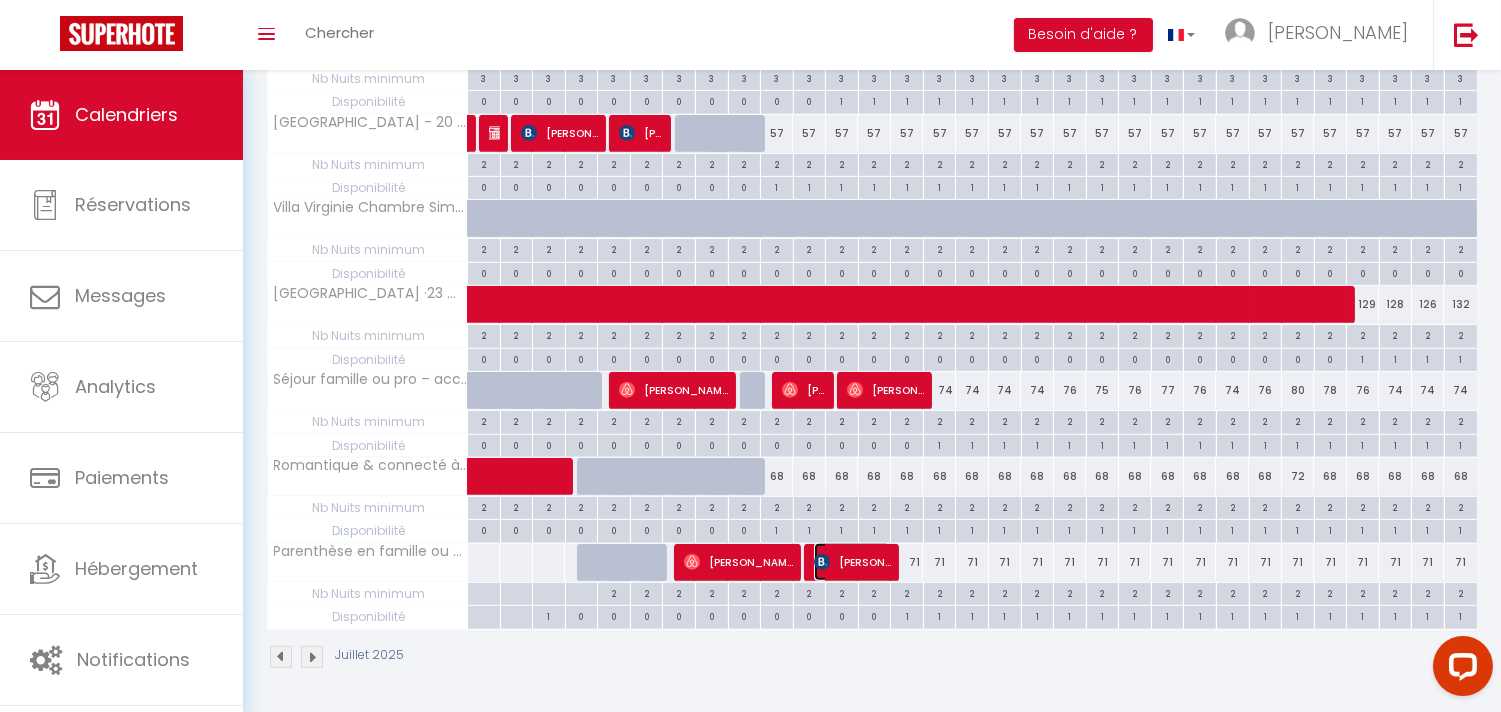 click on "Camara Habib" at bounding box center [852, 562] 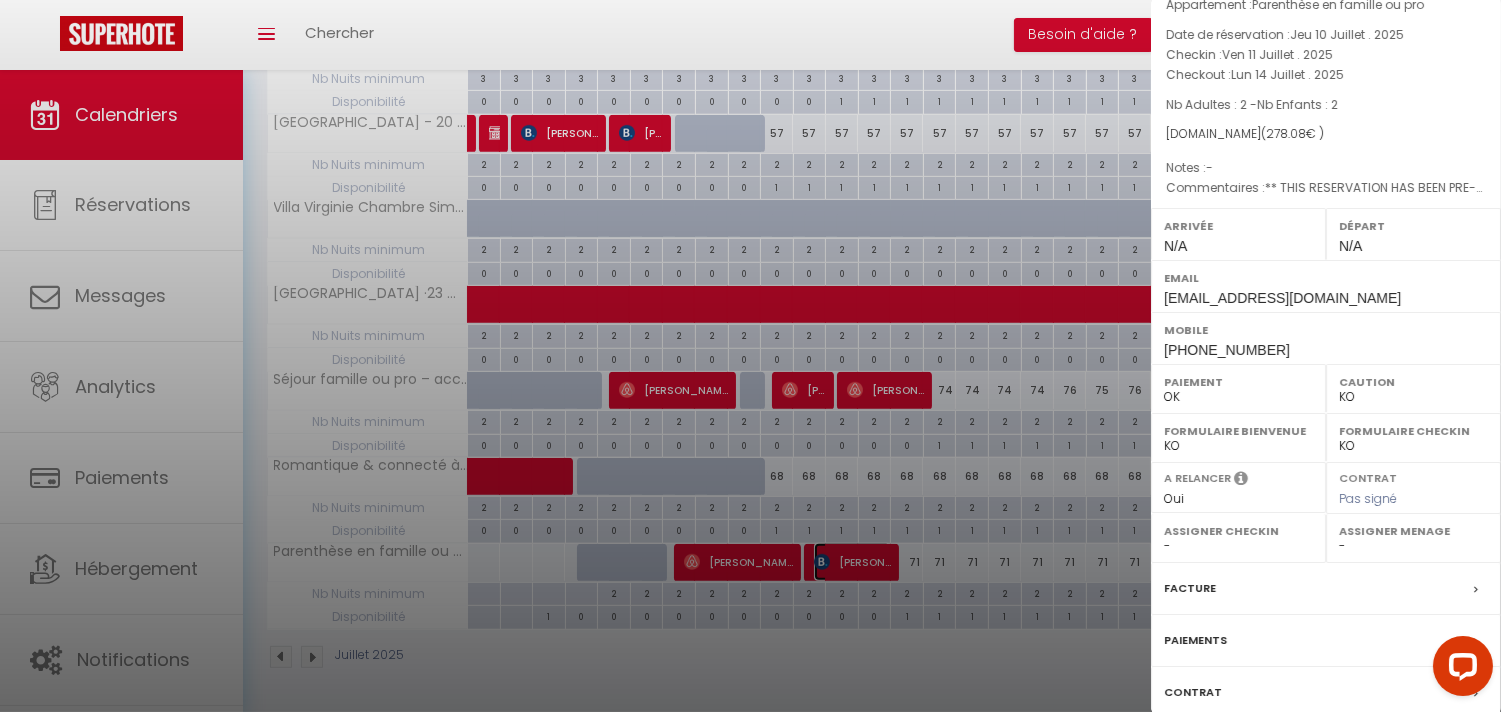 scroll, scrollTop: 221, scrollLeft: 0, axis: vertical 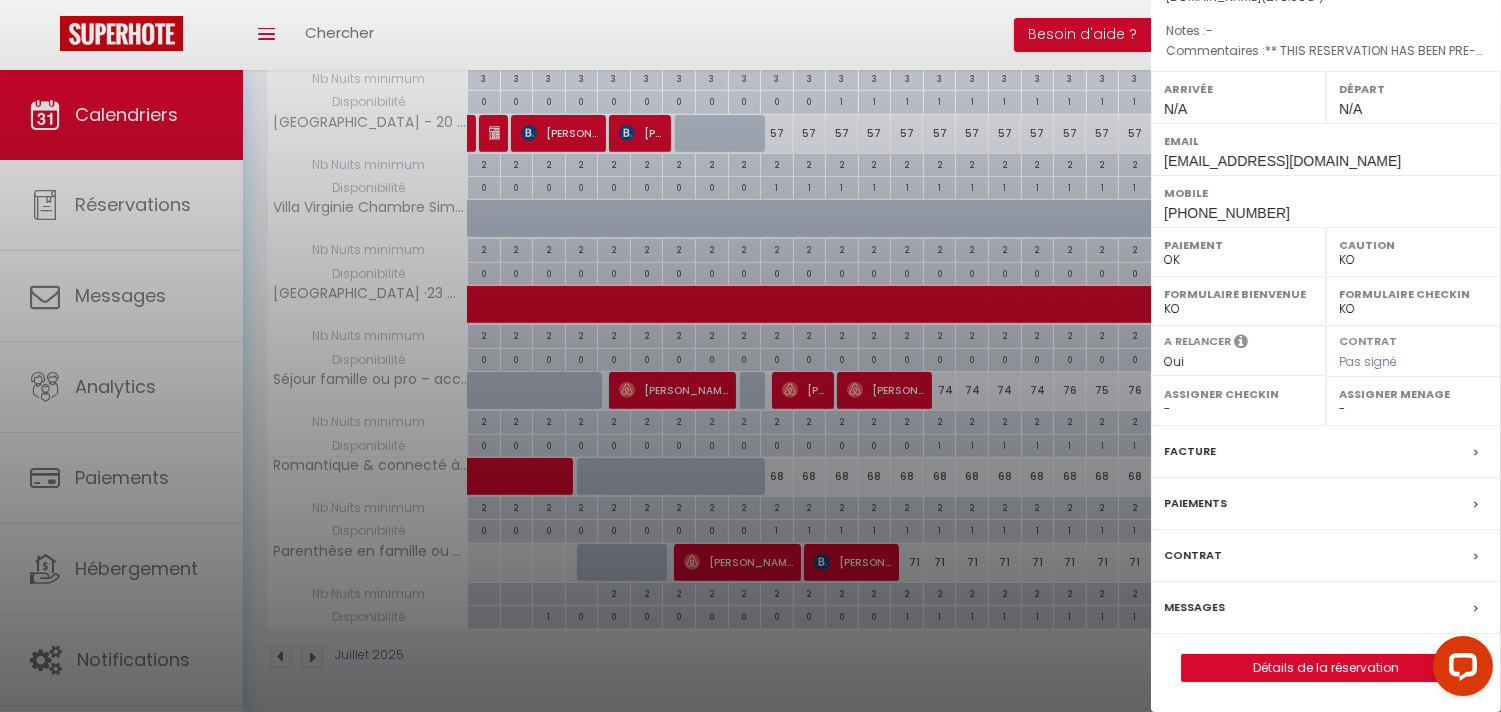 click on "Paiements" at bounding box center [1326, 504] 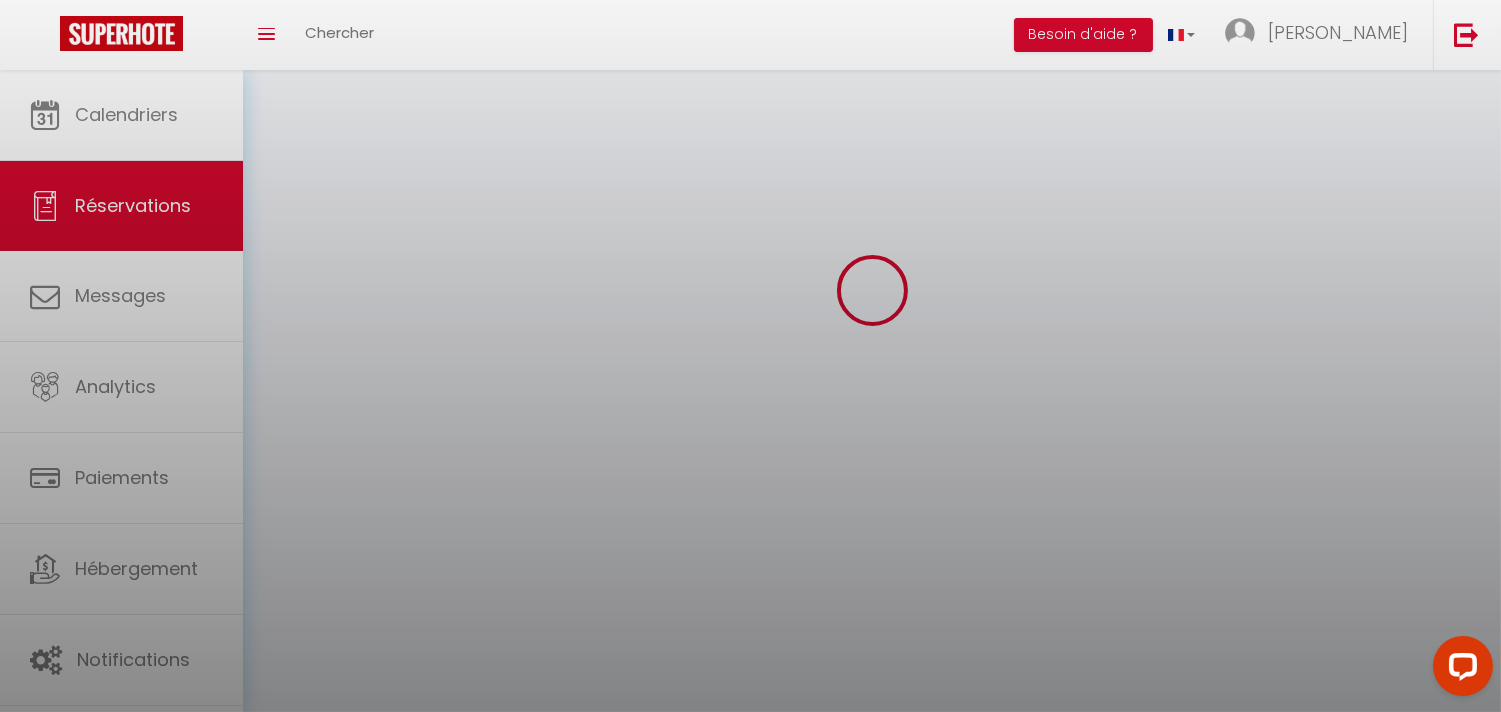 scroll, scrollTop: 0, scrollLeft: 0, axis: both 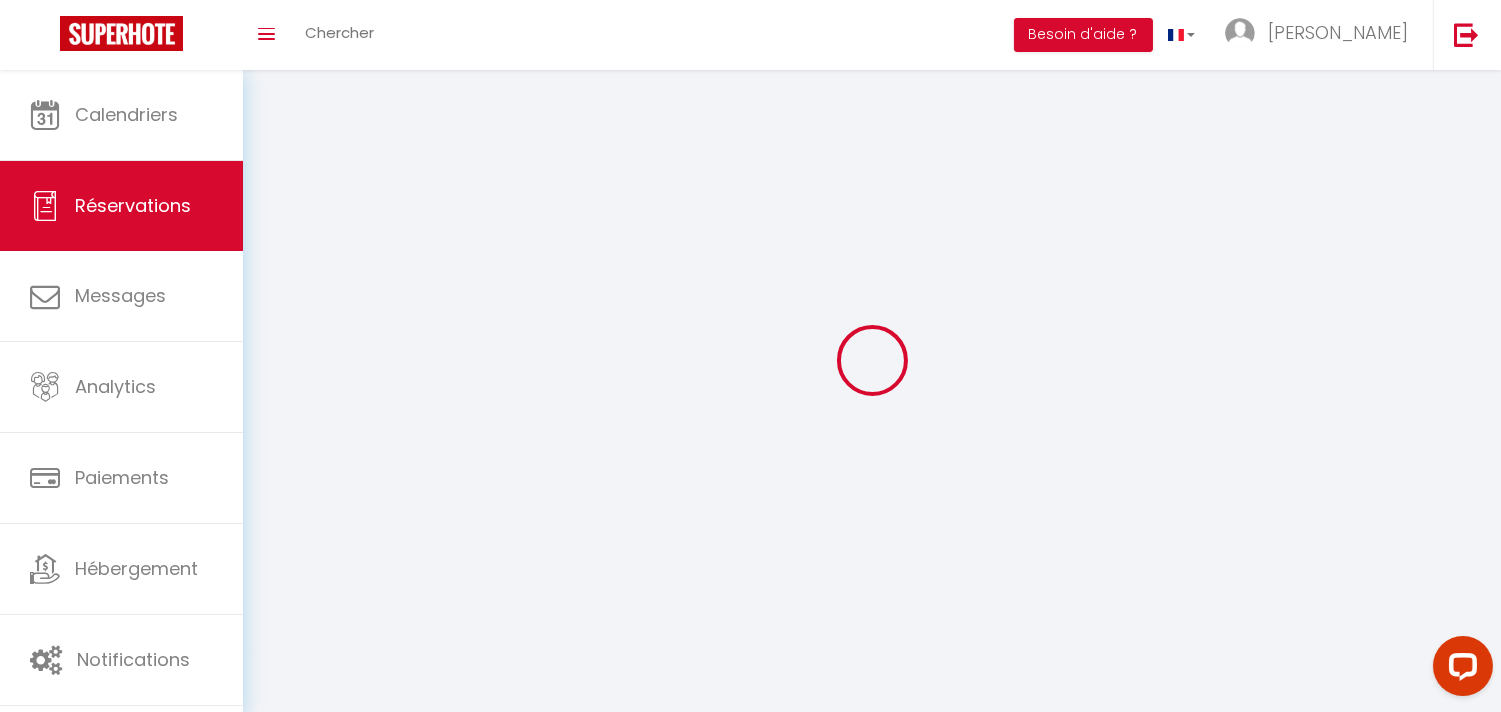 type on "Camara" 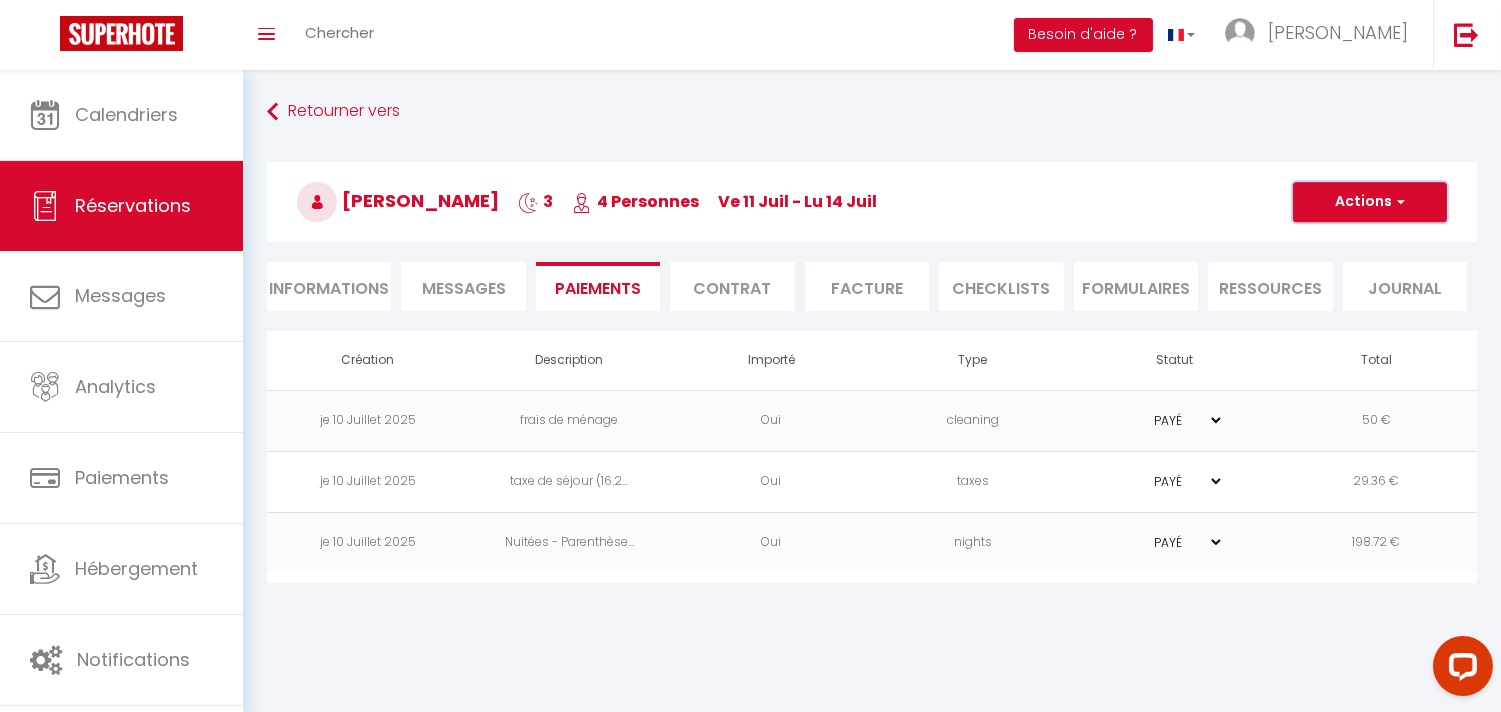 click on "Actions" at bounding box center [1370, 202] 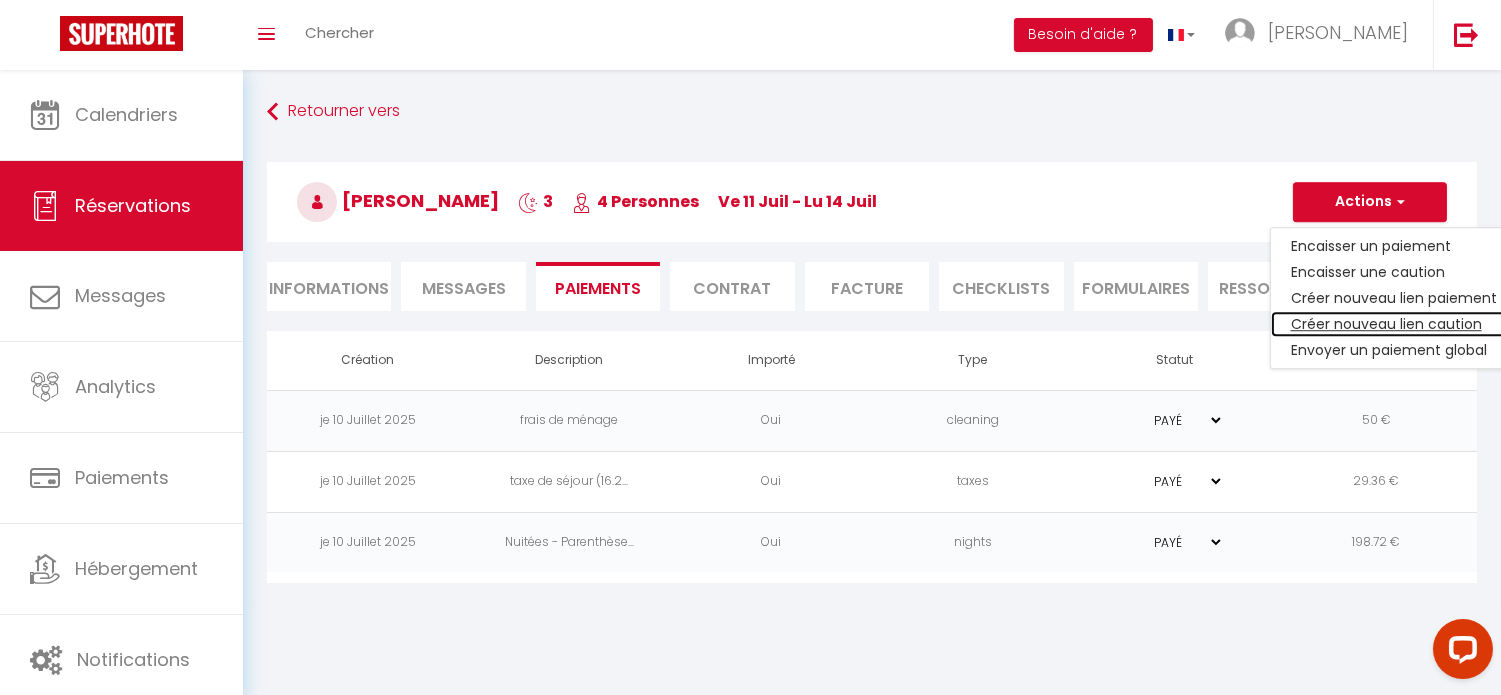click on "Créer nouveau lien caution" at bounding box center [1394, 324] 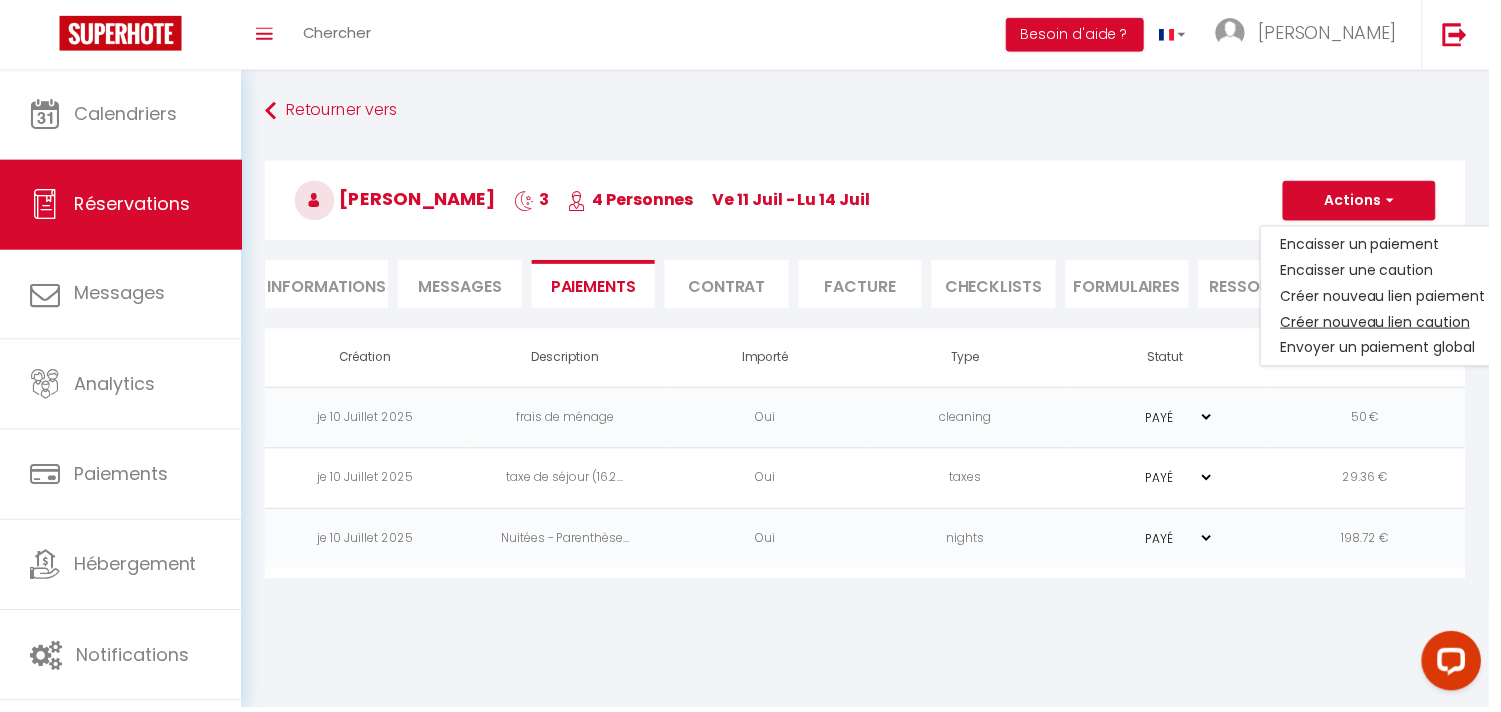 select on "nights" 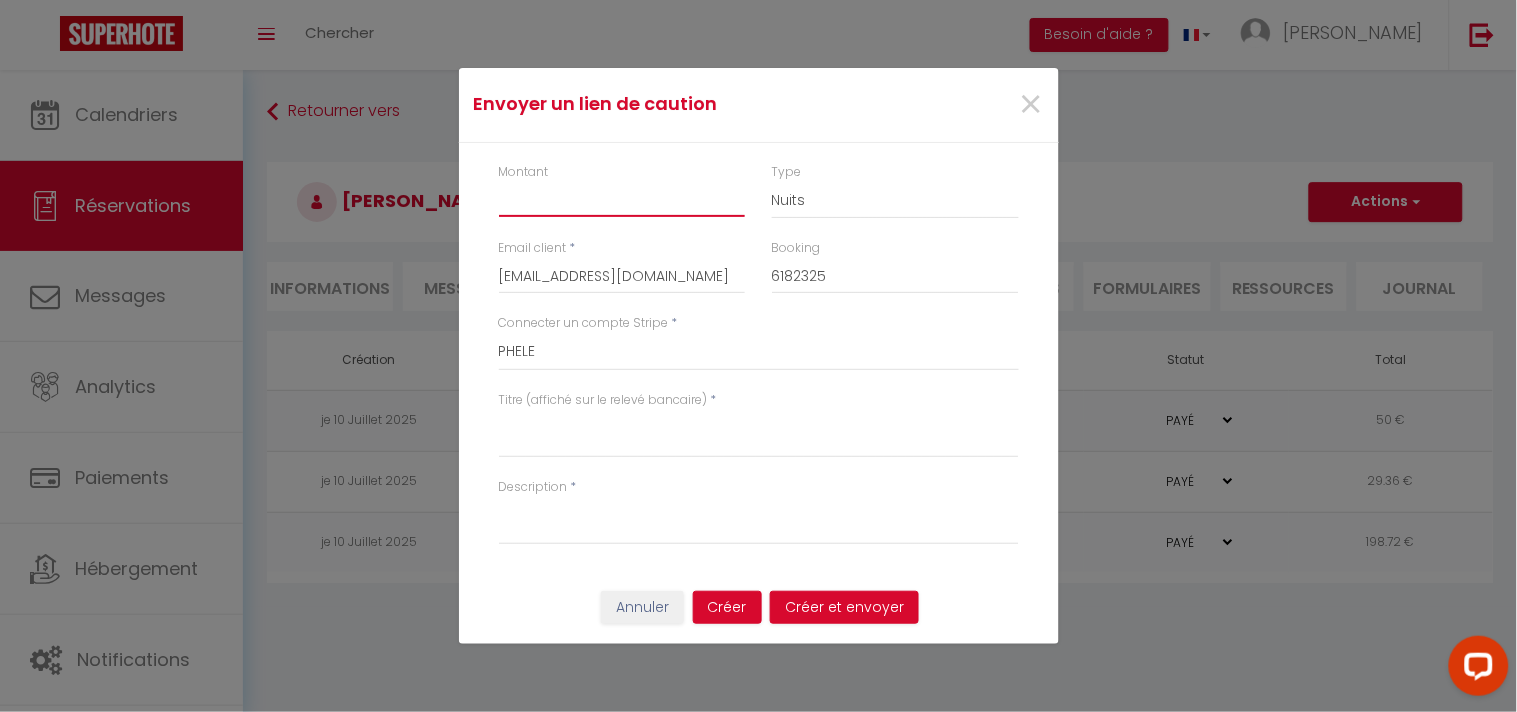 click on "Montant" at bounding box center [622, 199] 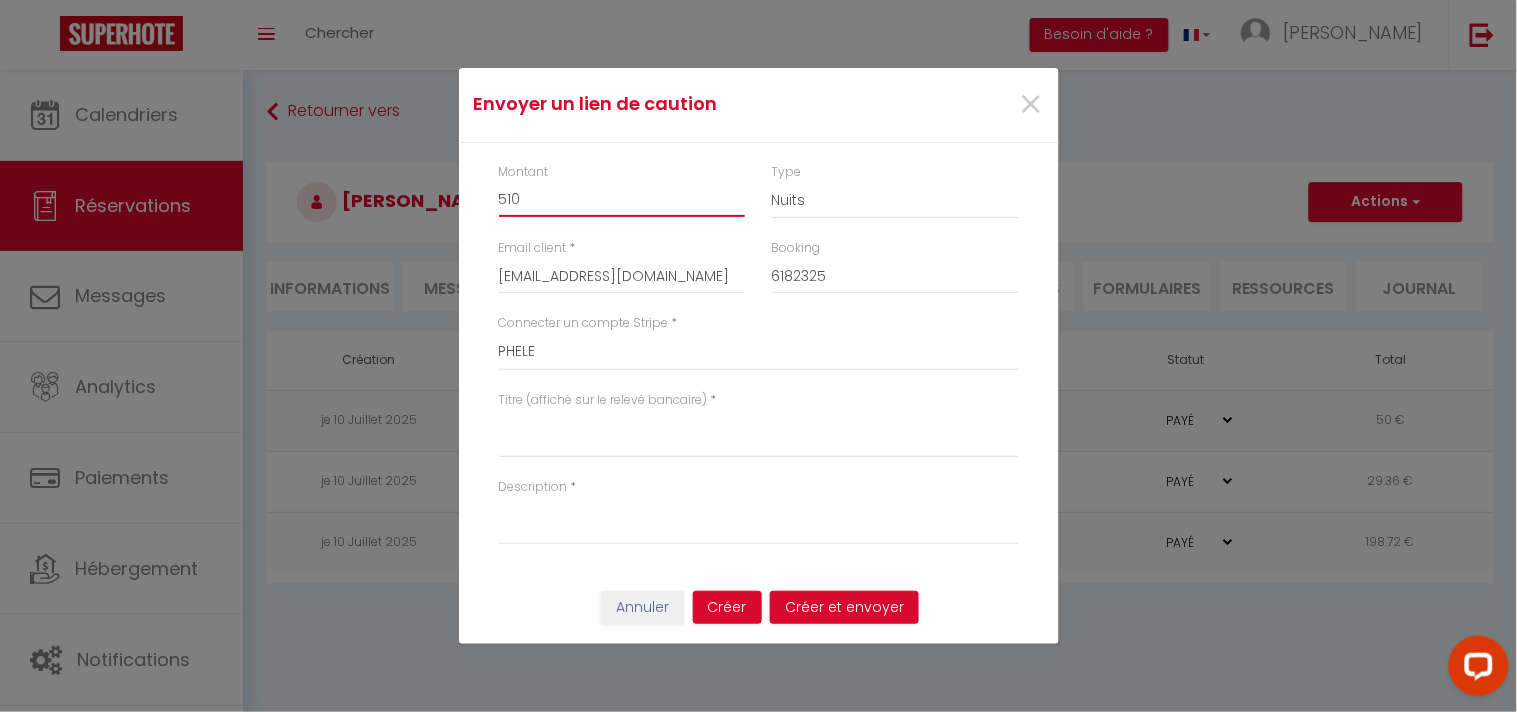 type on "510" 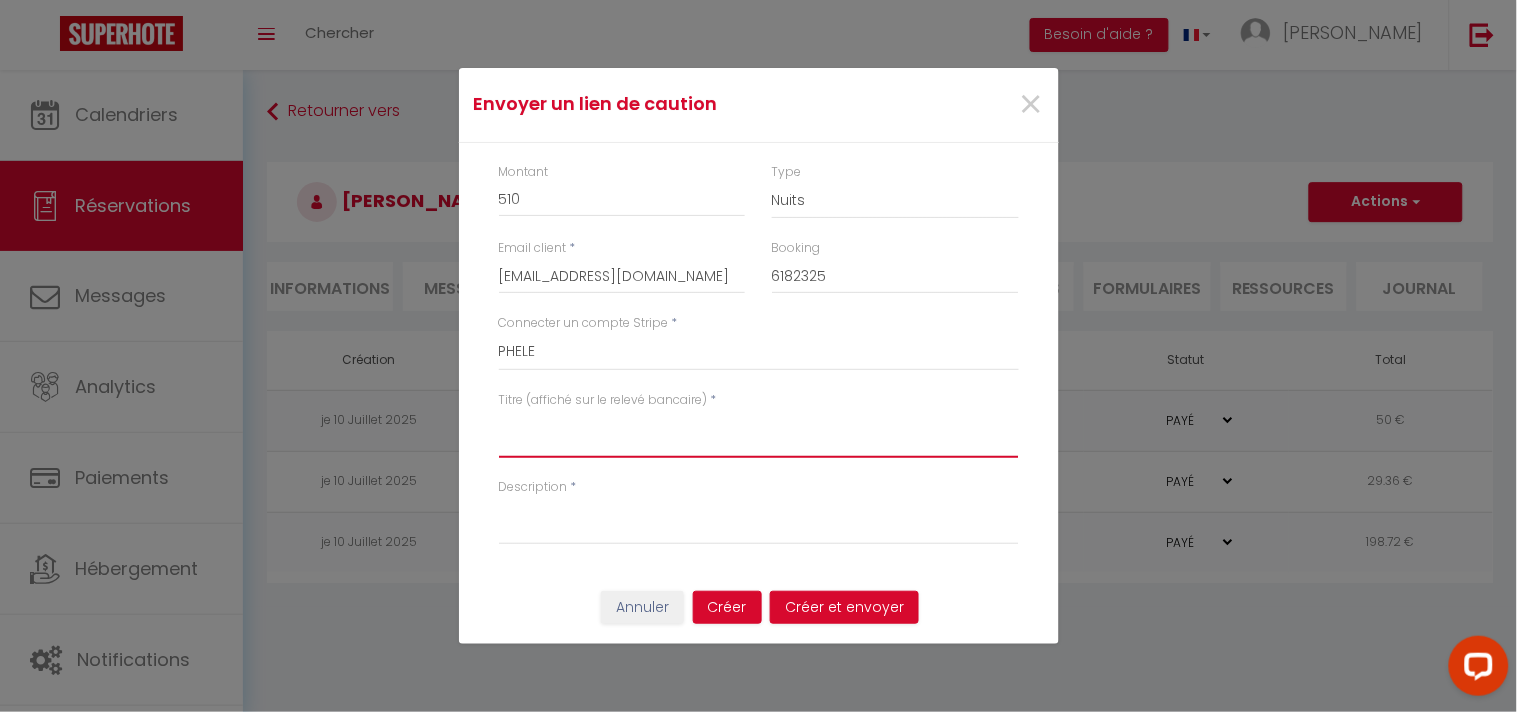 click on "Titre (affiché sur le relevé bancaire)" at bounding box center [759, 434] 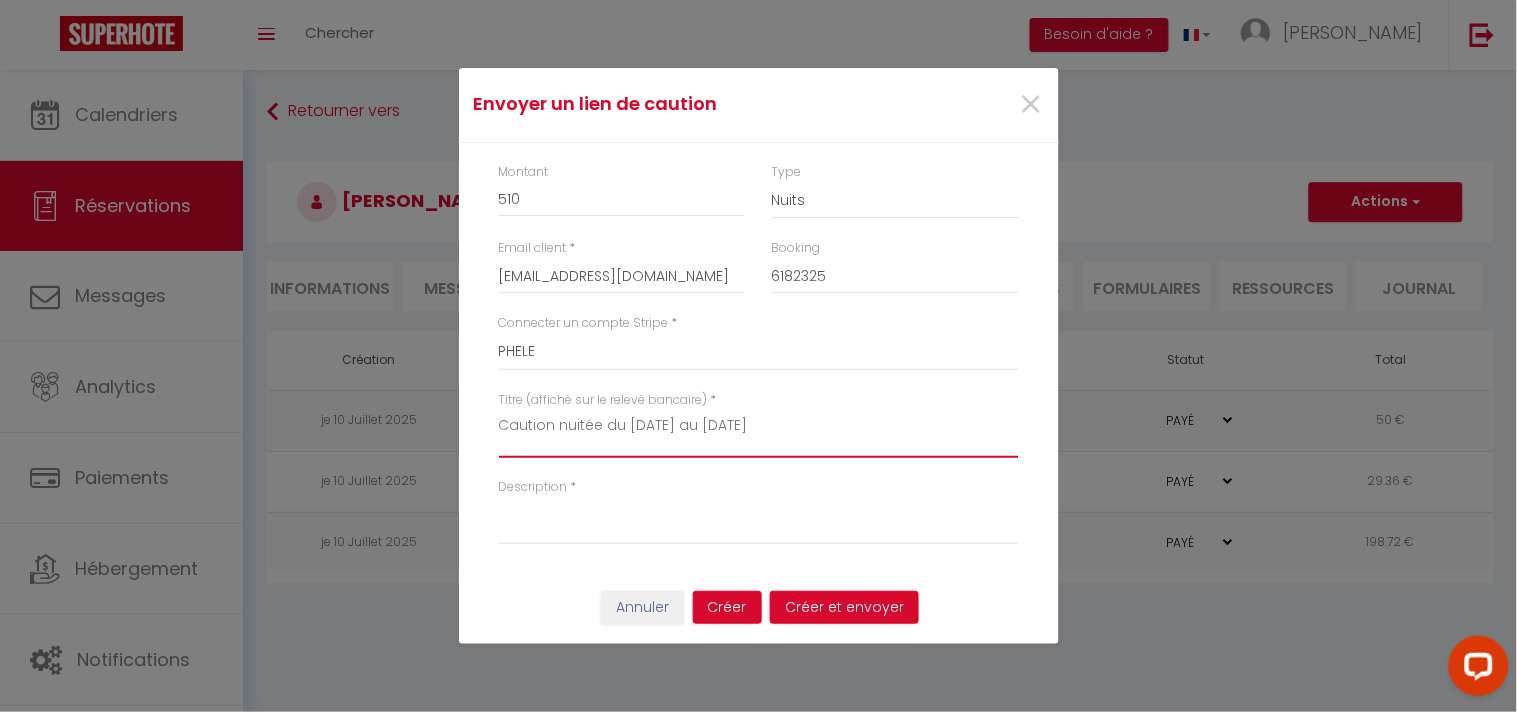 drag, startPoint x: 552, startPoint y: 418, endPoint x: 624, endPoint y: 400, distance: 74.215904 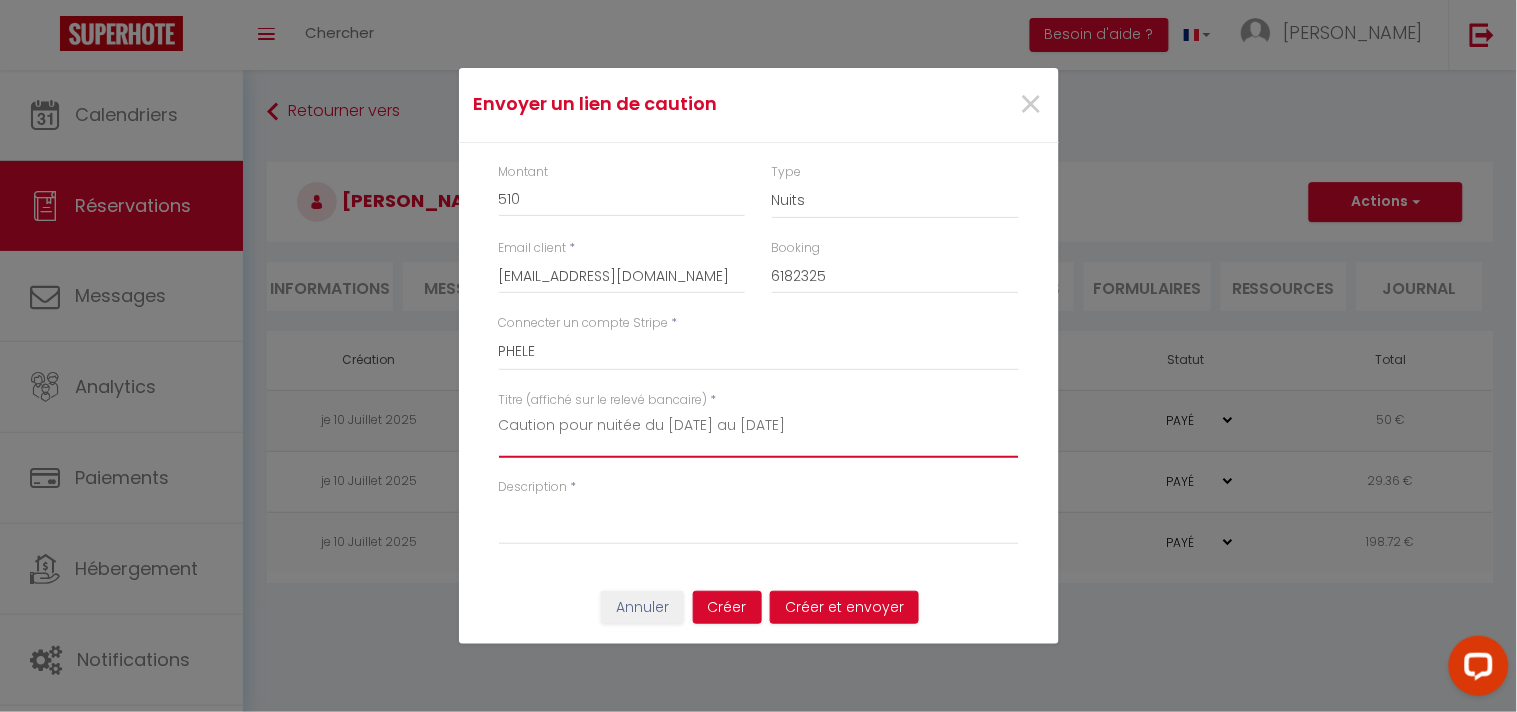 click on "Caution pour nuitée du 11 au 14 juil 2025" at bounding box center (759, 434) 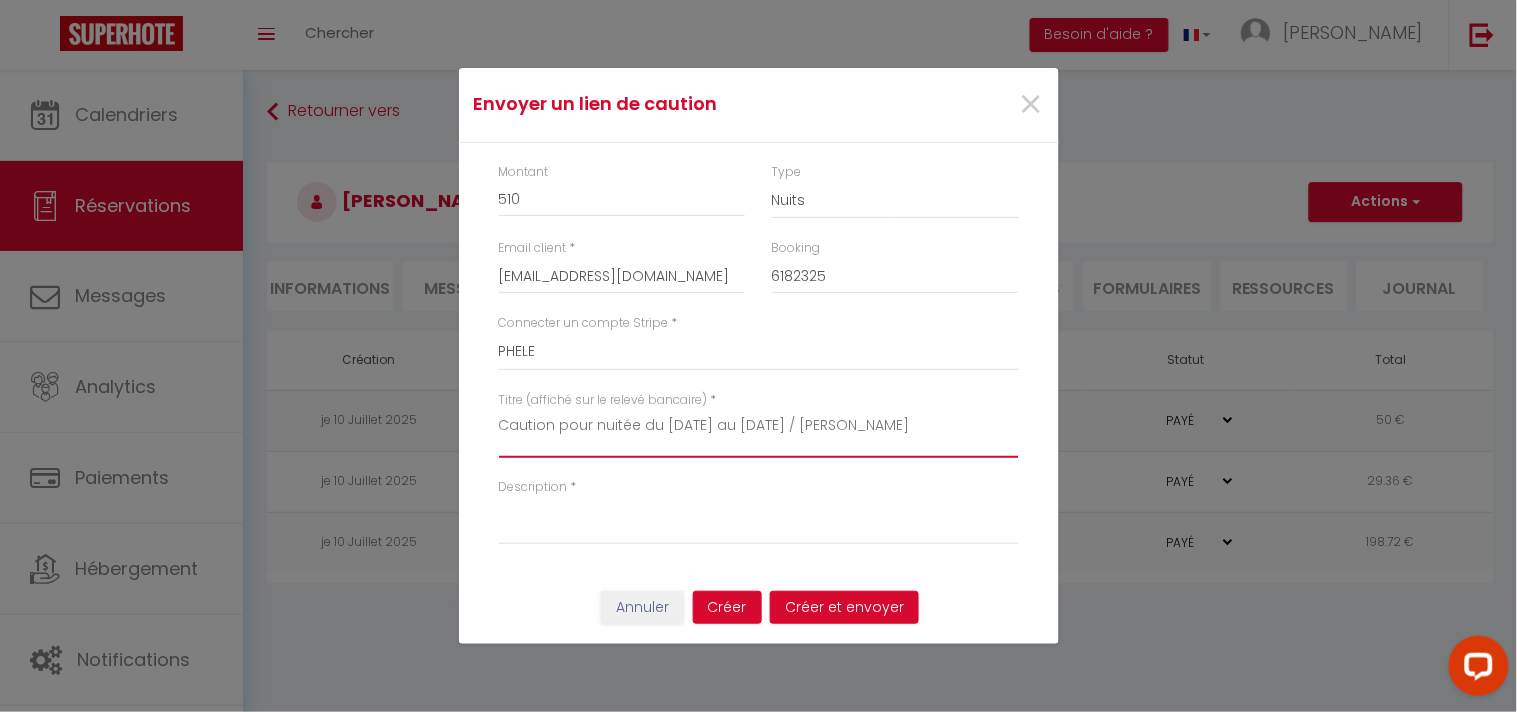 drag, startPoint x: 930, startPoint y: 427, endPoint x: 396, endPoint y: 437, distance: 534.0936 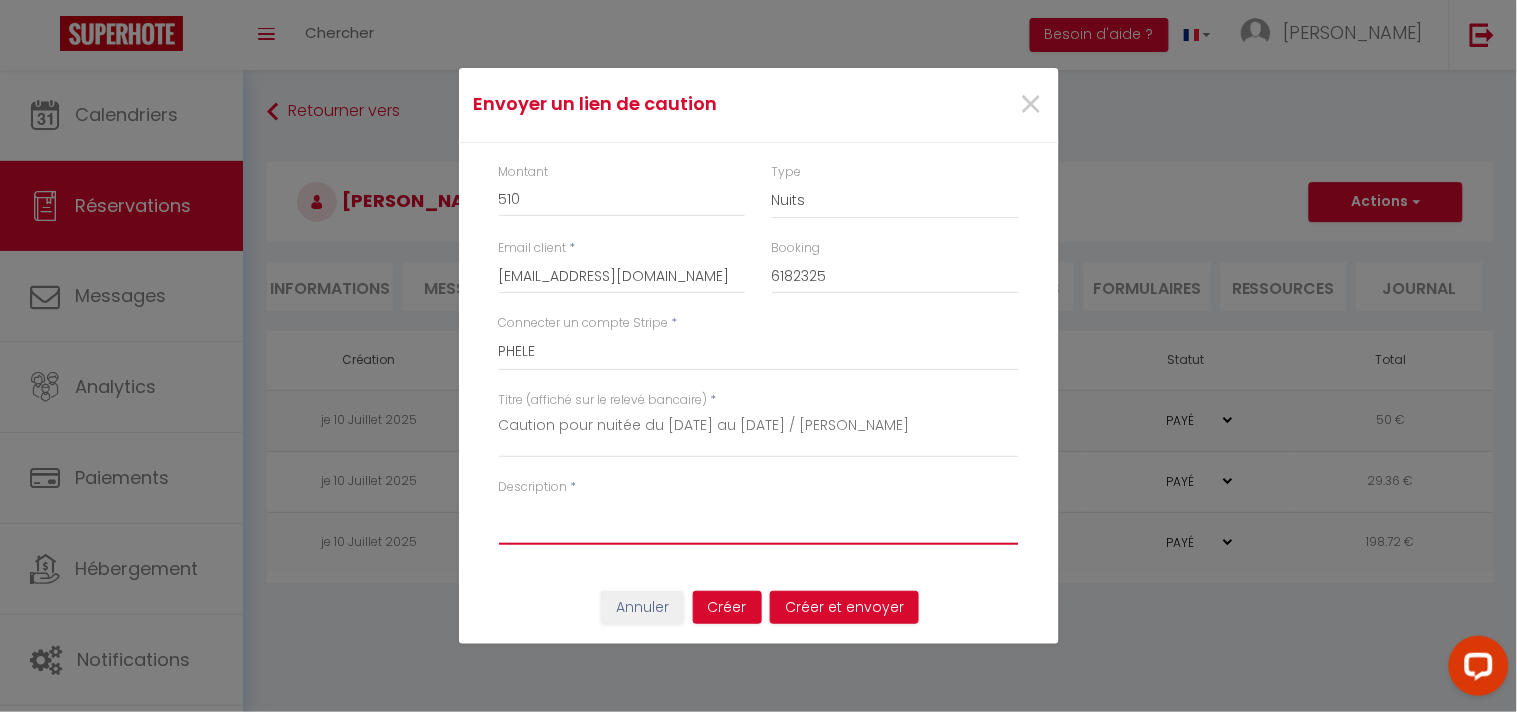 click on "Description" at bounding box center (759, 521) 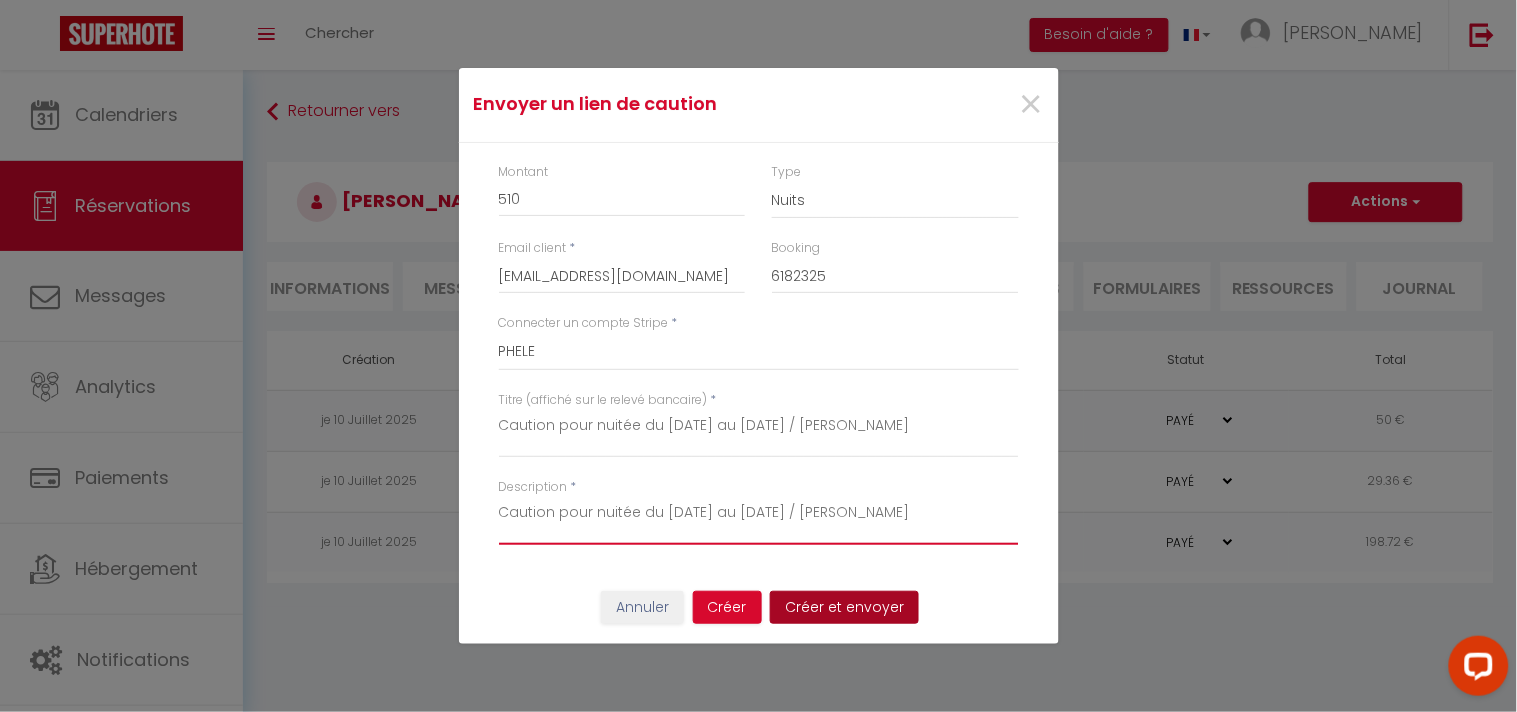 type on "Caution pour nuitée du 11 au 14 juil 2025 / Camara Habib" 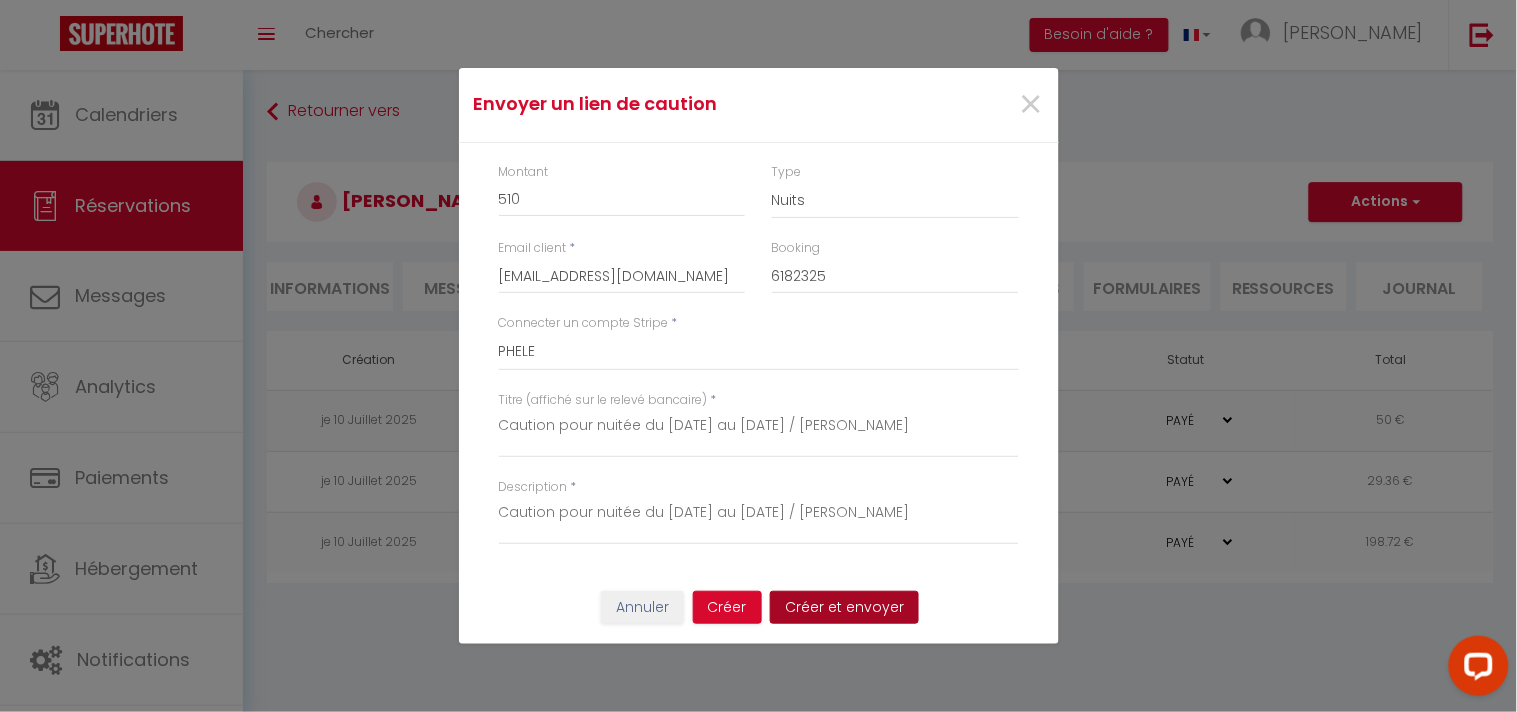 click on "Créer et envoyer" at bounding box center (844, 608) 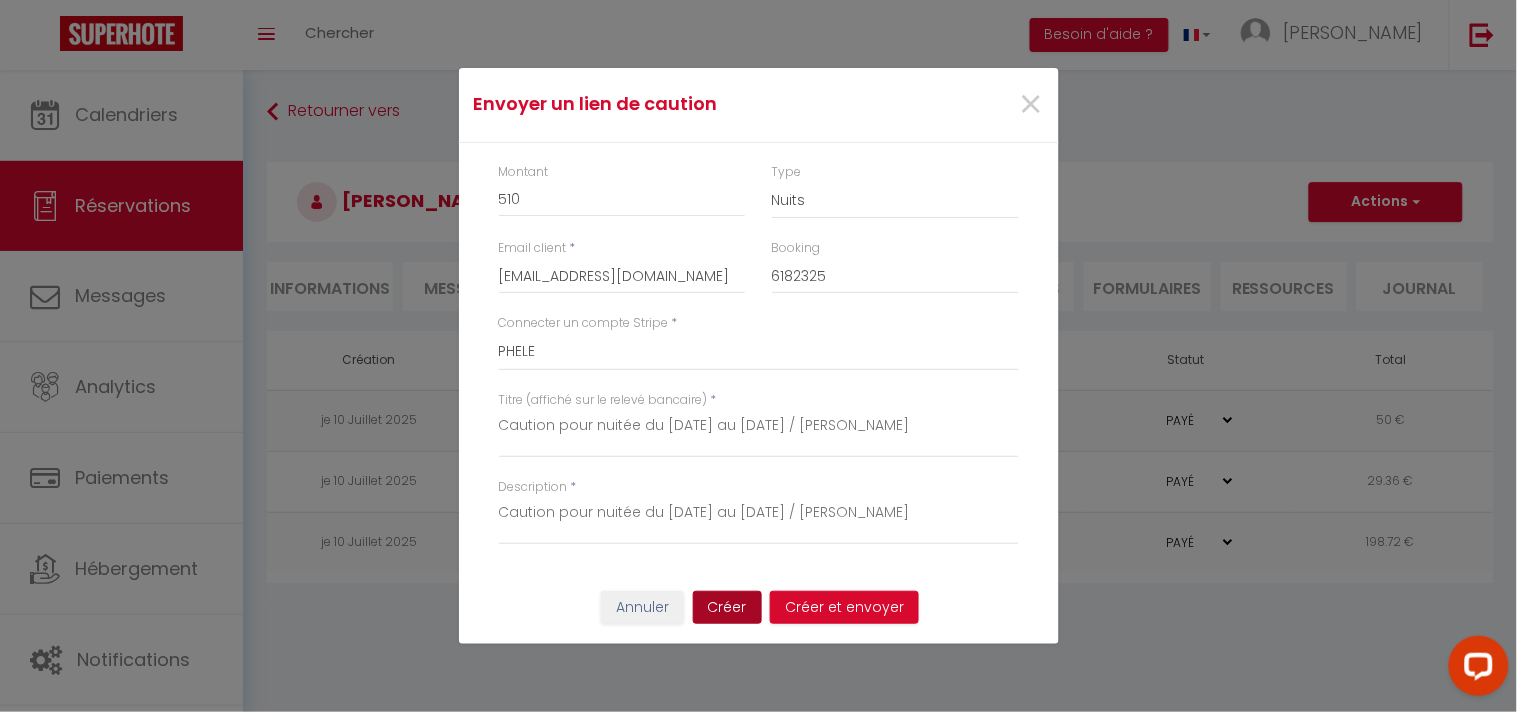 click on "Créer" at bounding box center [727, 608] 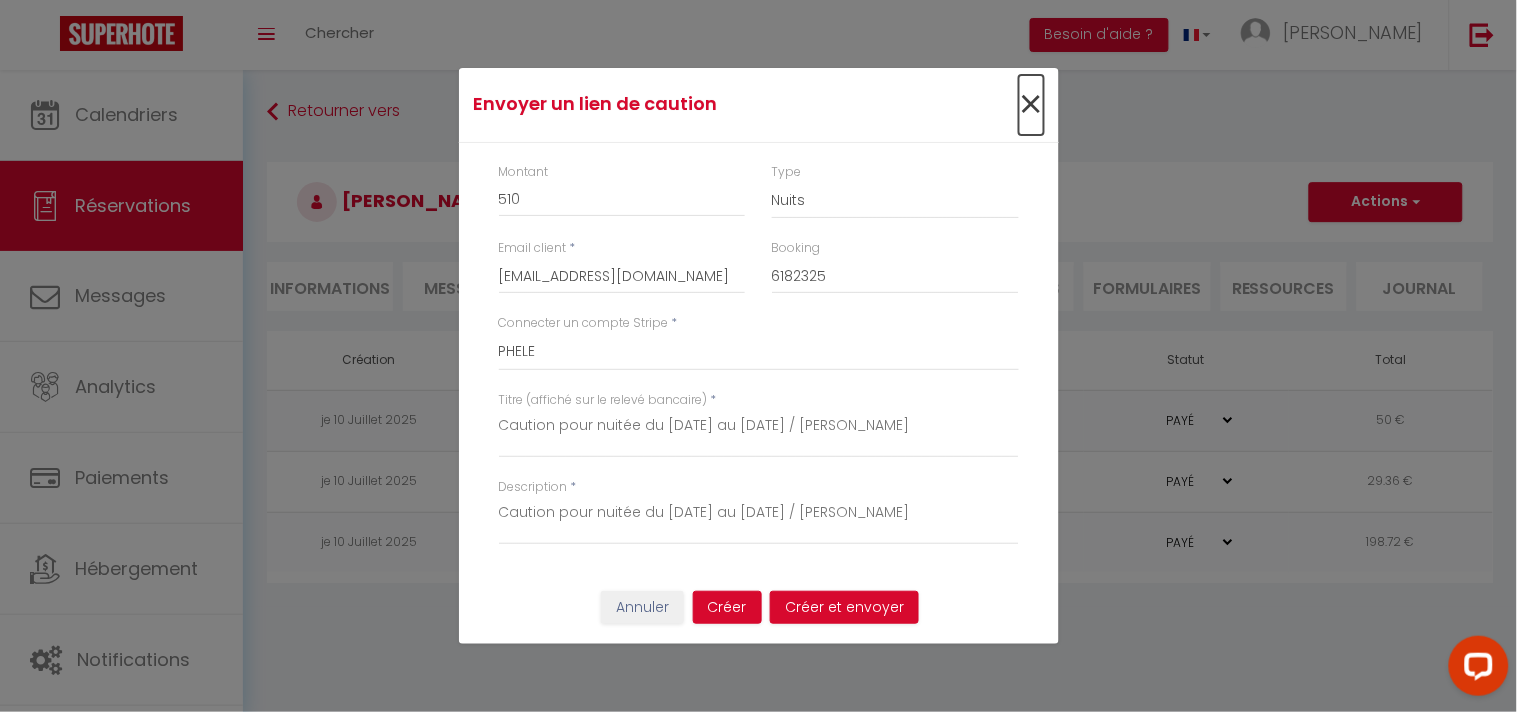 click on "×" at bounding box center [1031, 105] 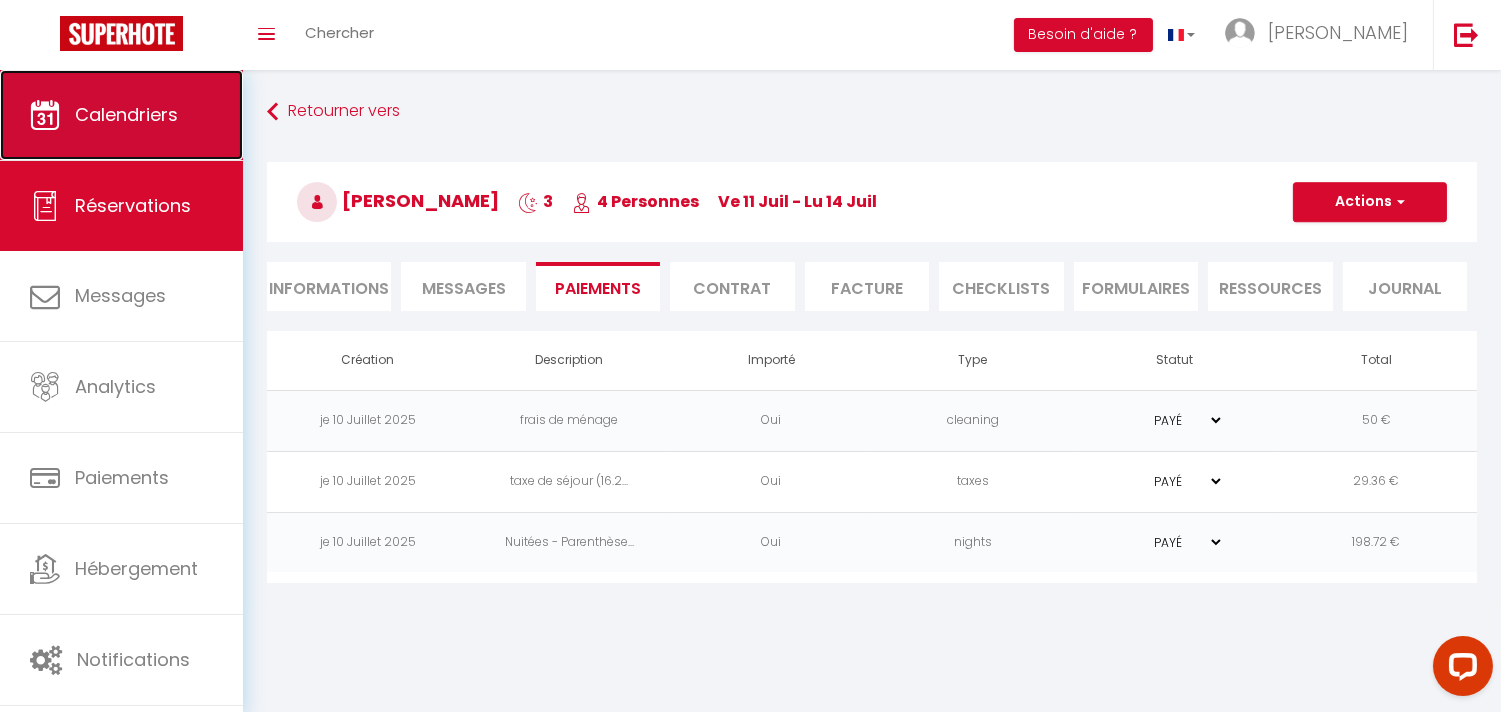 click on "Calendriers" at bounding box center [121, 115] 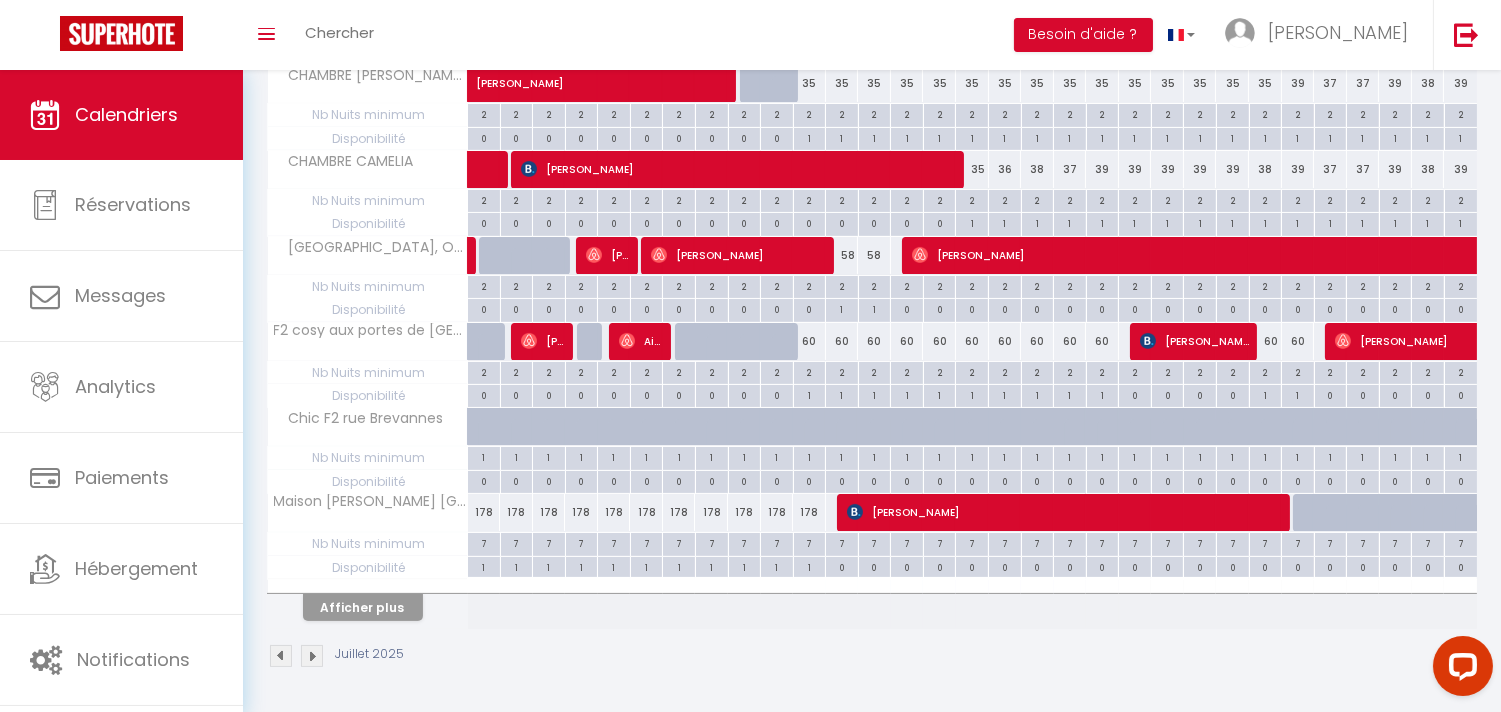 scroll, scrollTop: 697, scrollLeft: 0, axis: vertical 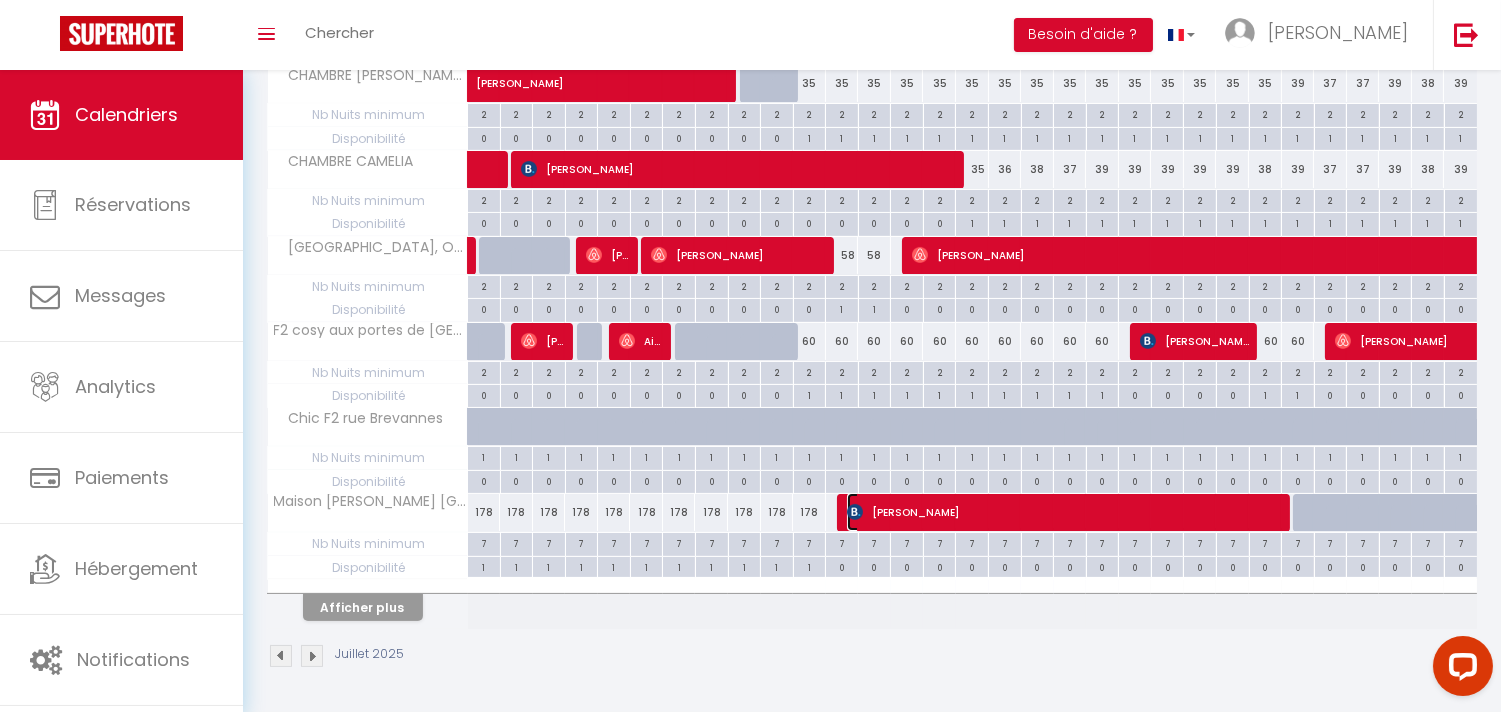 click on "Jacqueline Rijkers" at bounding box center (1067, 512) 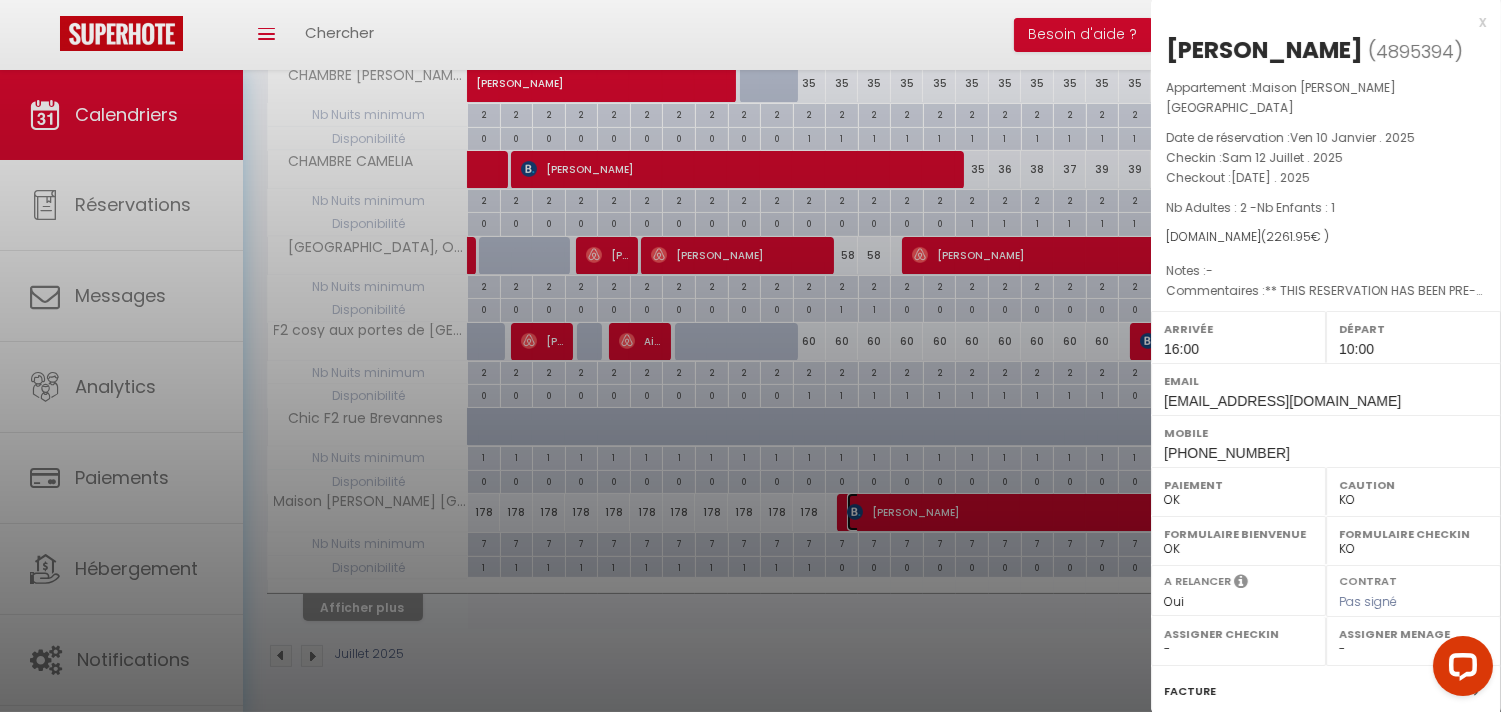 scroll, scrollTop: 273, scrollLeft: 0, axis: vertical 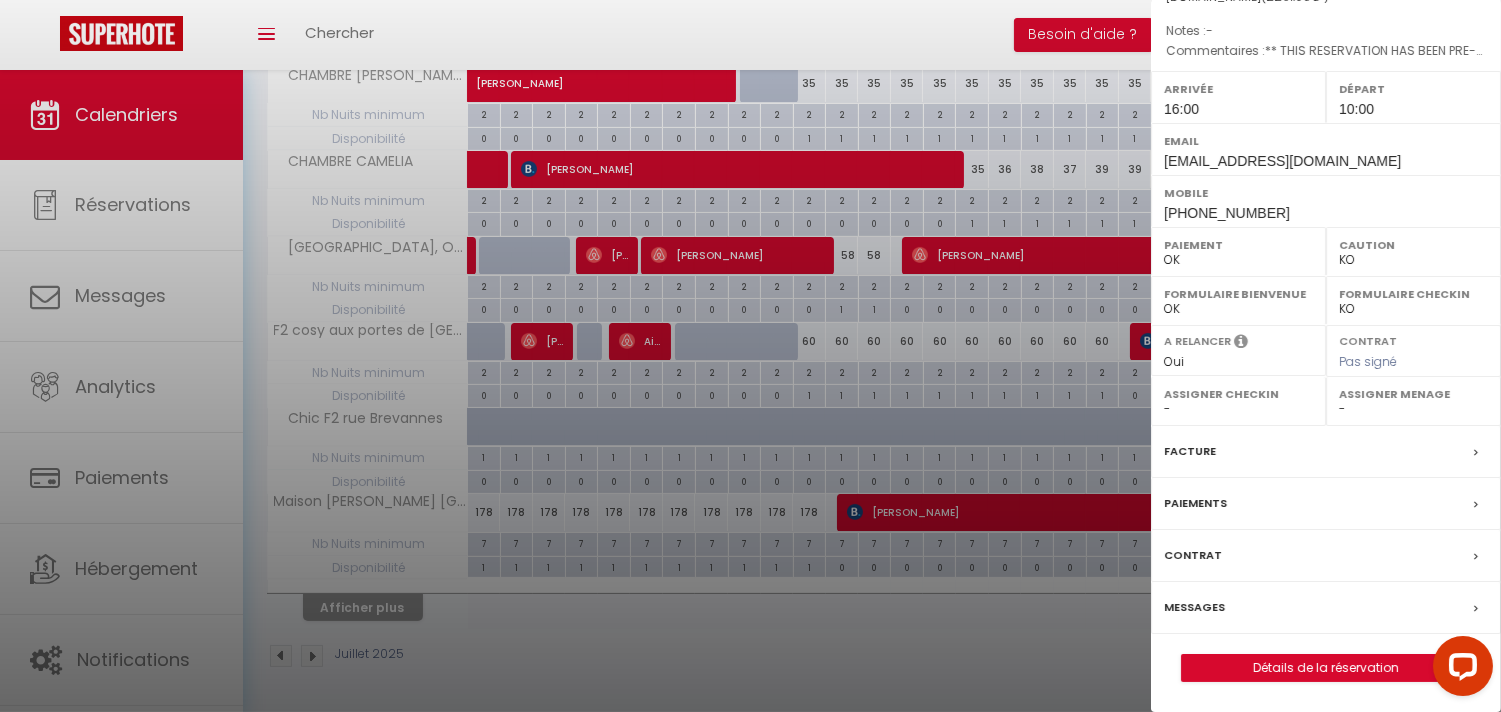 click on "Messages" at bounding box center (1326, 608) 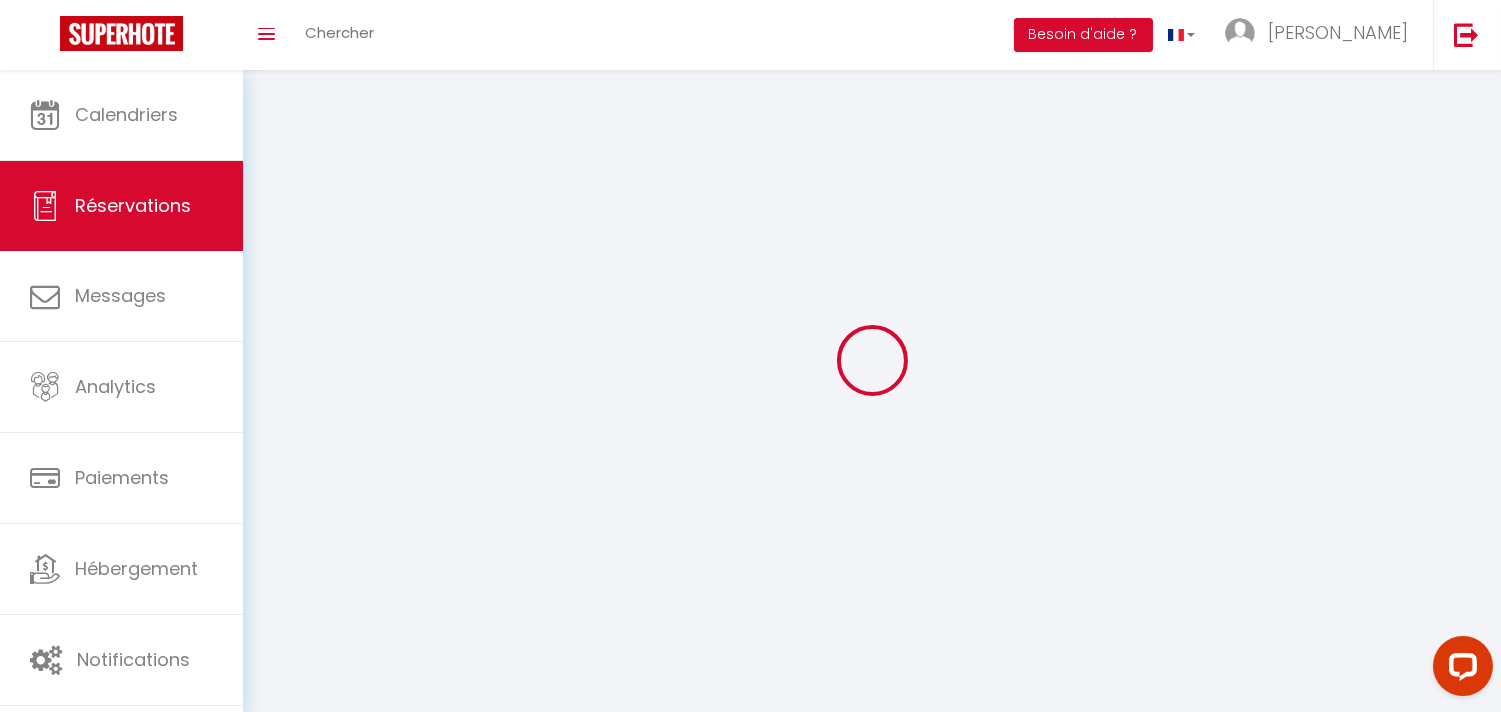 select 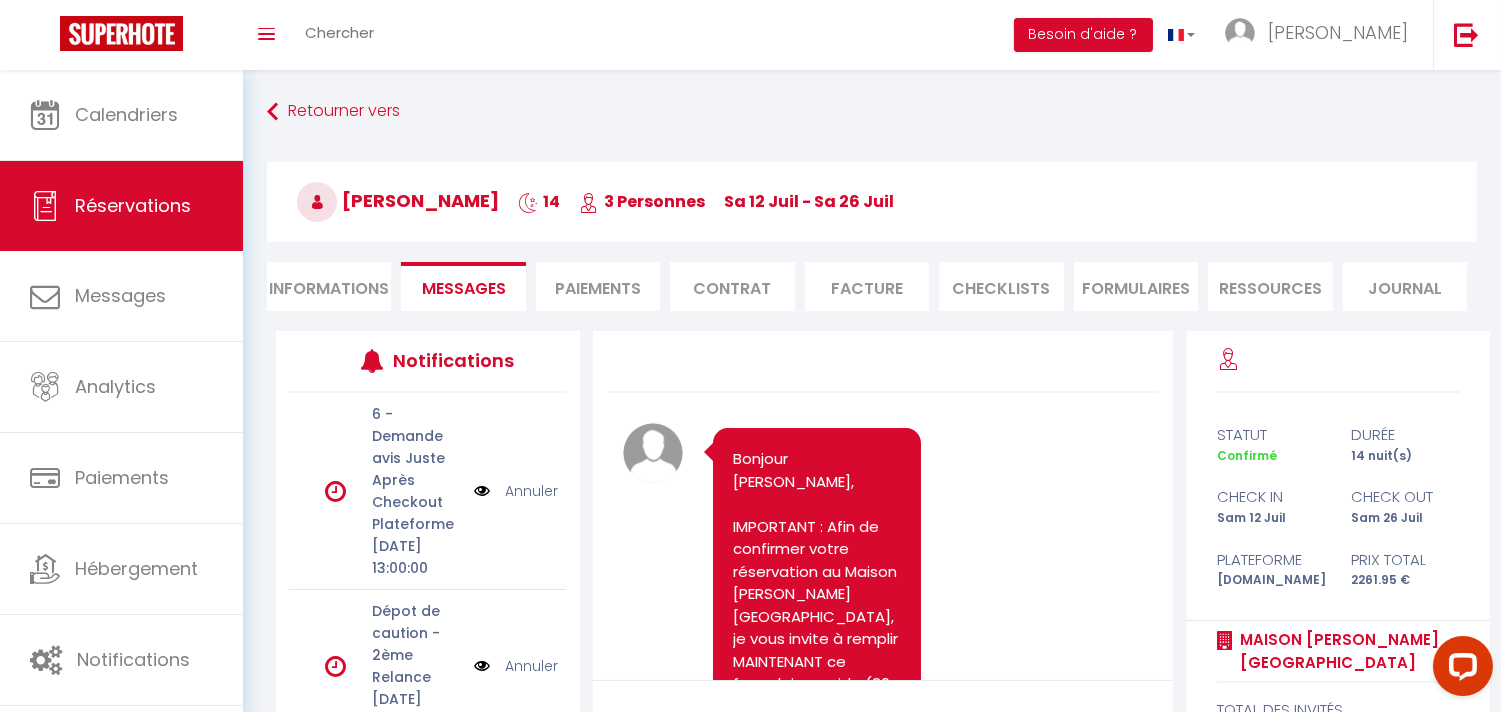 scroll, scrollTop: 4853, scrollLeft: 0, axis: vertical 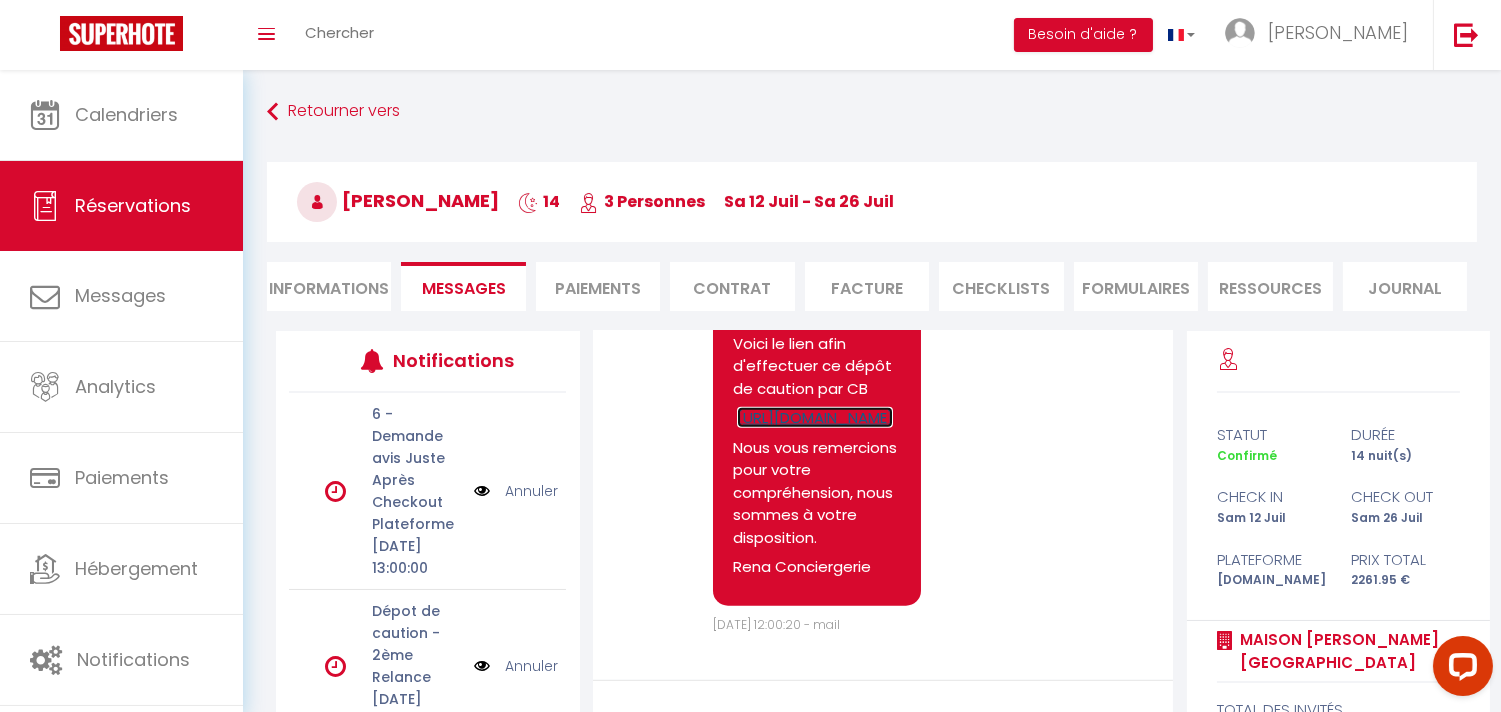 click on "https://superhote.com/applink/p/Afz6TIft" at bounding box center (815, 417) 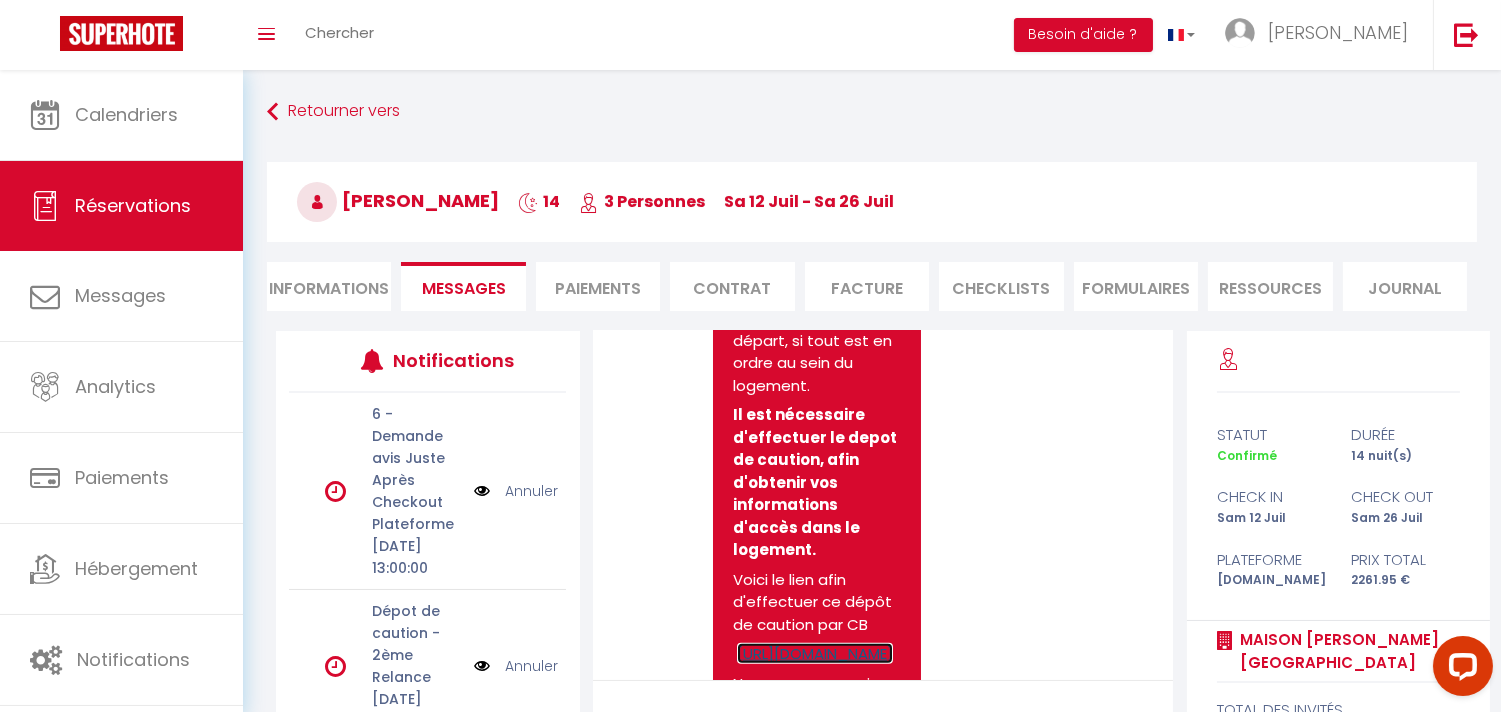 scroll, scrollTop: 4853, scrollLeft: 0, axis: vertical 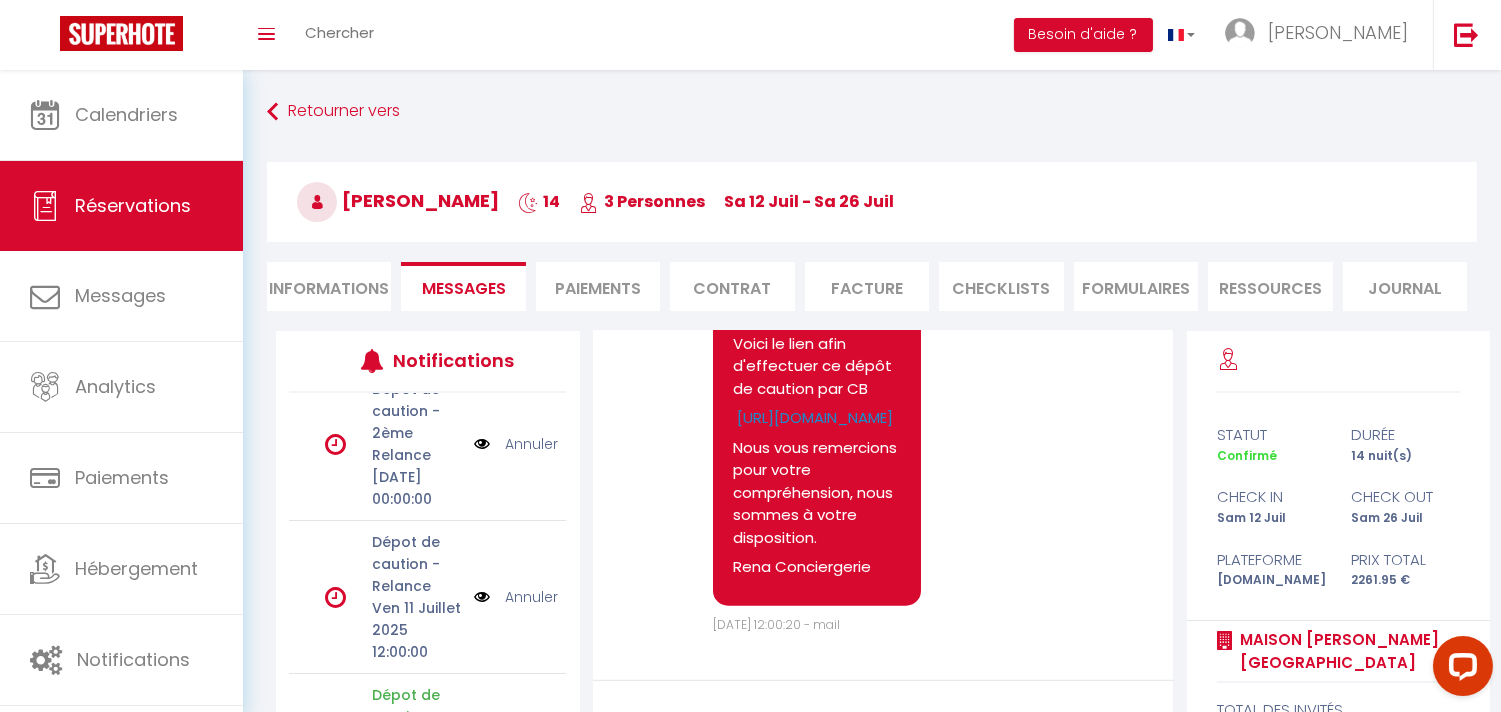 click at bounding box center (482, 444) 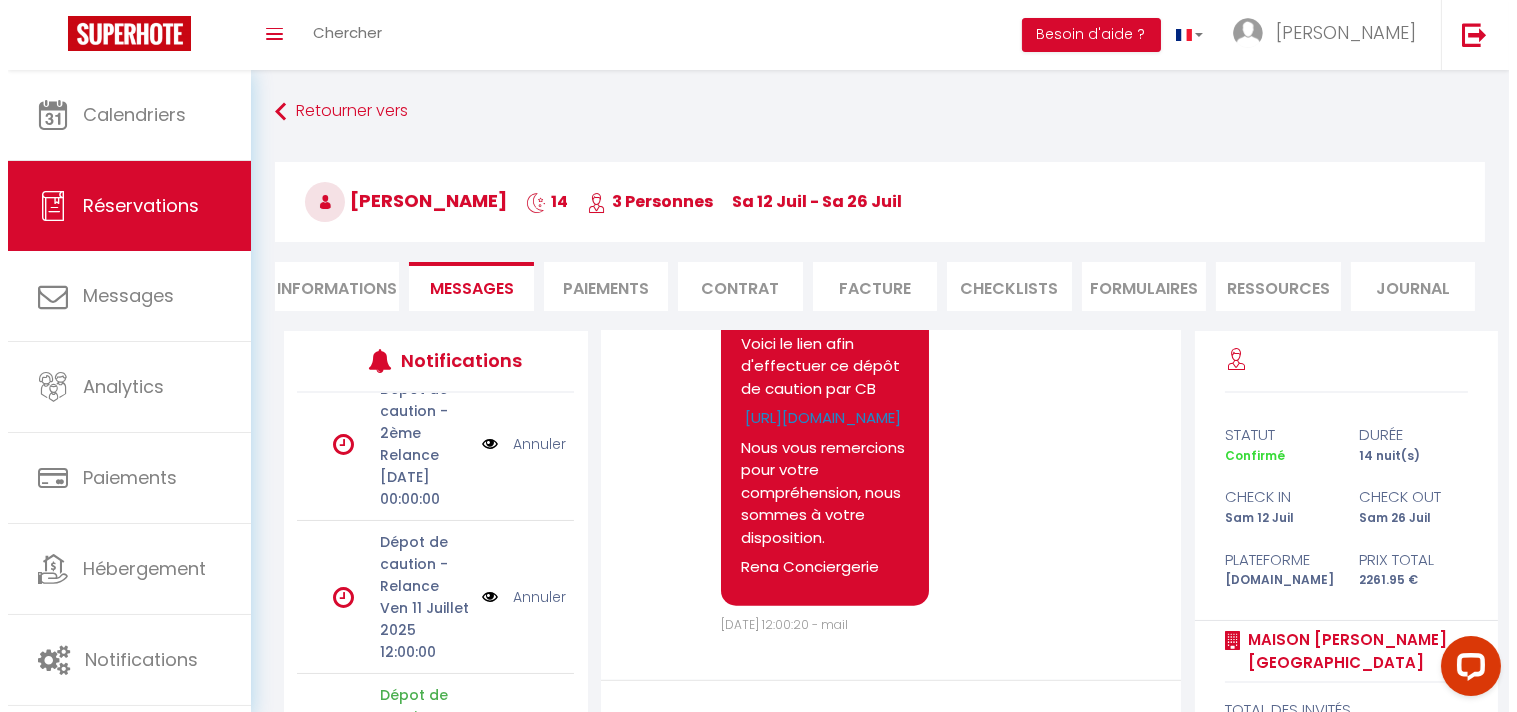 scroll, scrollTop: 4741, scrollLeft: 0, axis: vertical 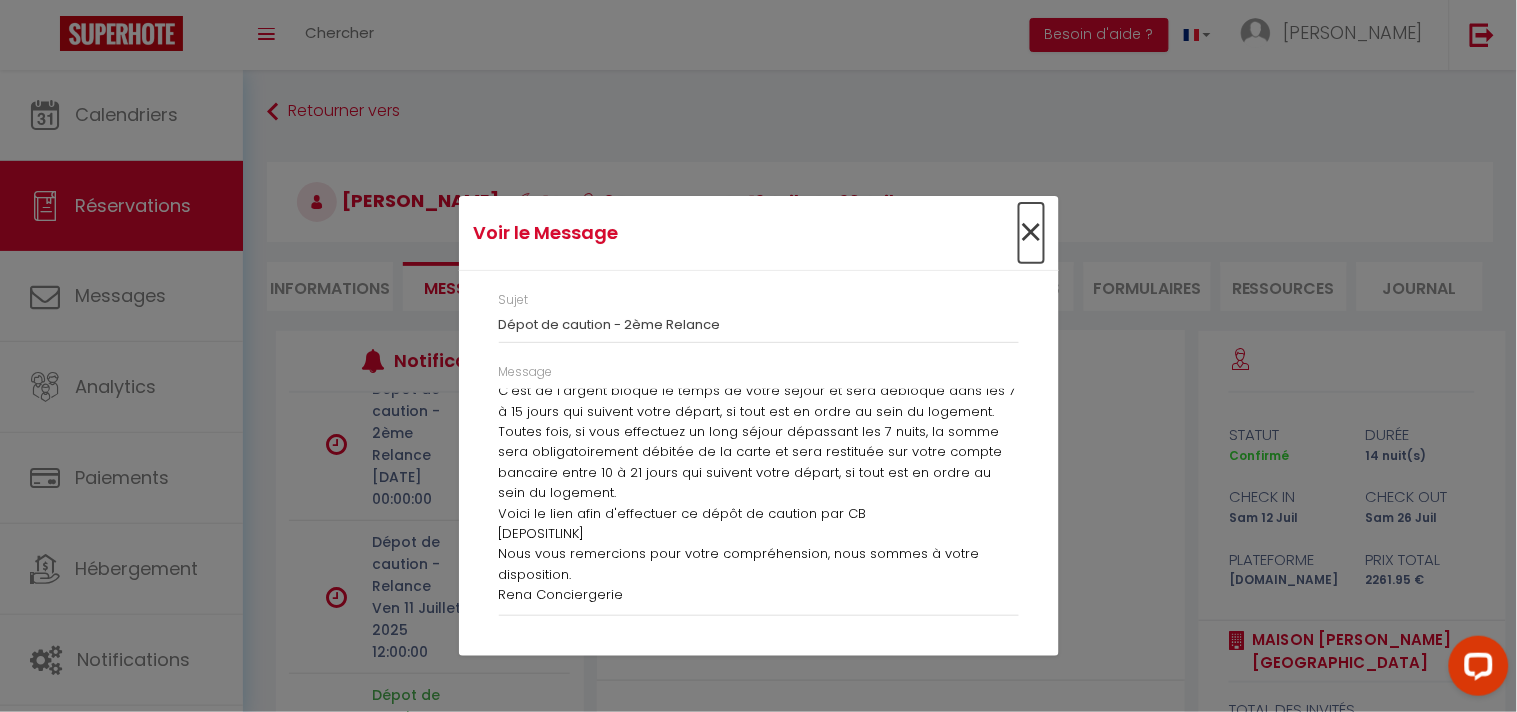 click on "×" at bounding box center [1031, 233] 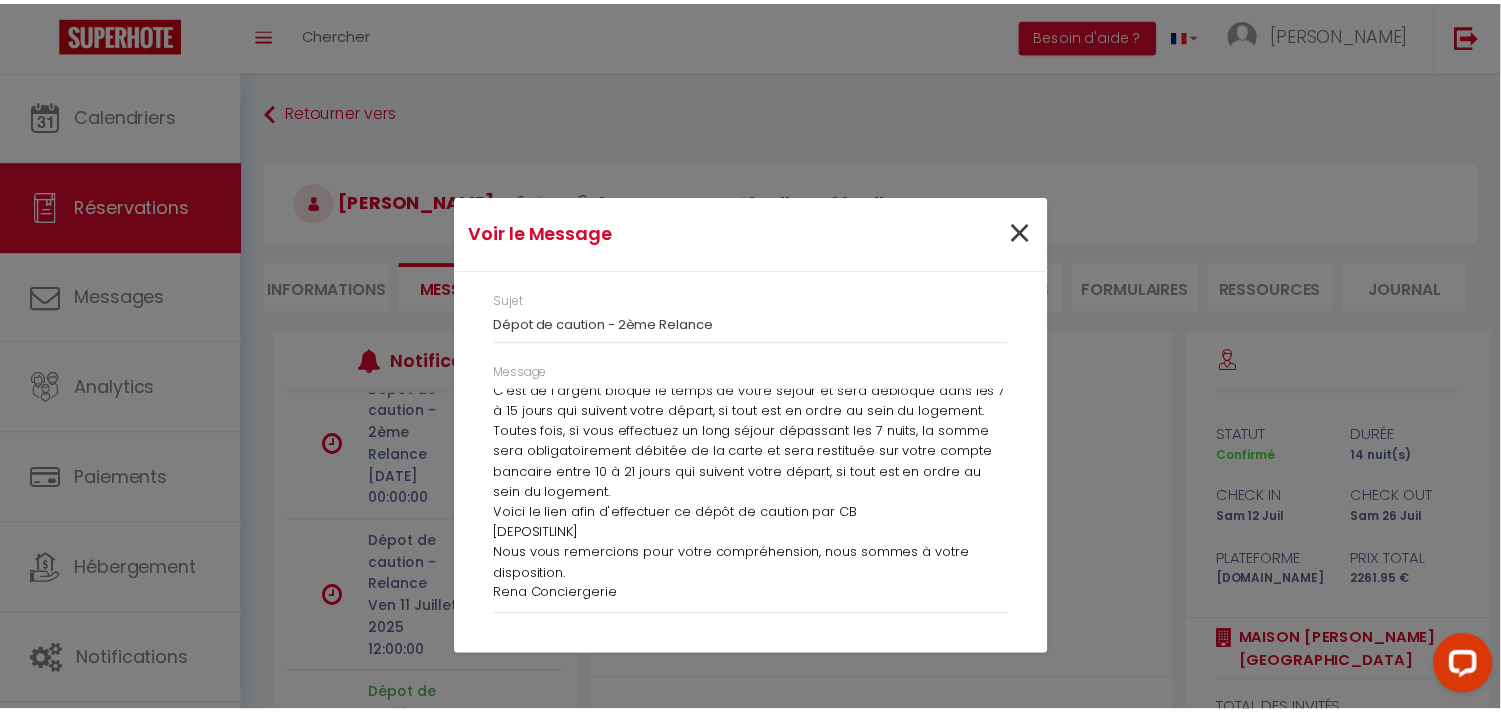 scroll, scrollTop: 4853, scrollLeft: 0, axis: vertical 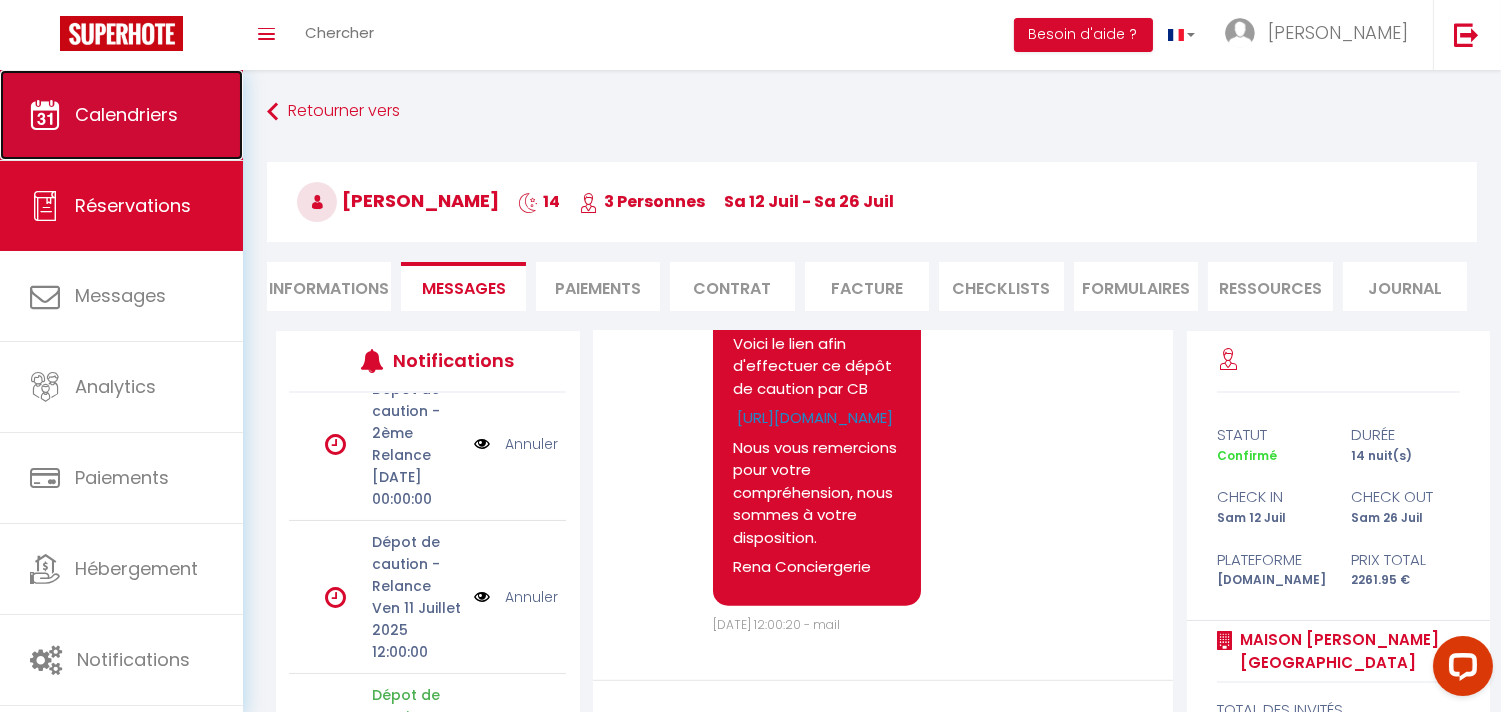 click on "Calendriers" at bounding box center [121, 115] 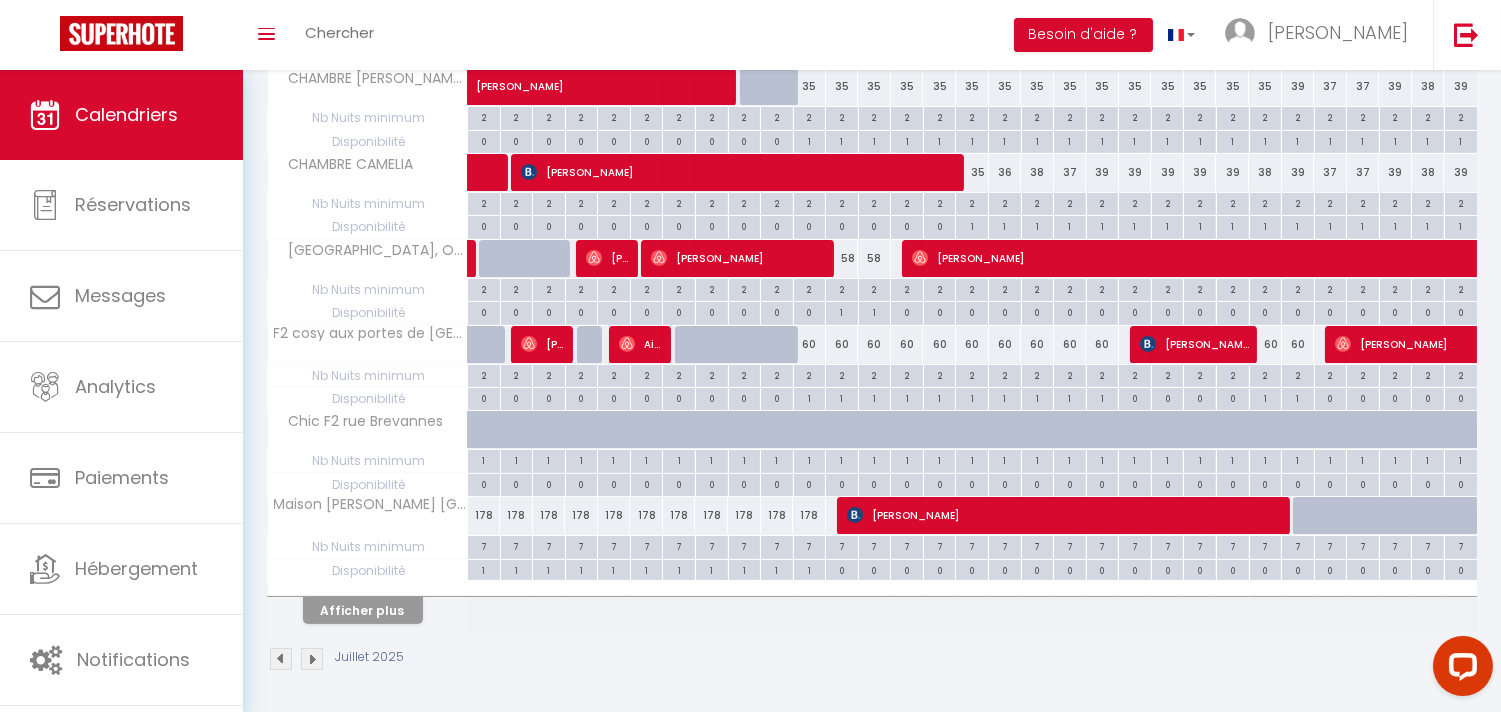 scroll, scrollTop: 697, scrollLeft: 0, axis: vertical 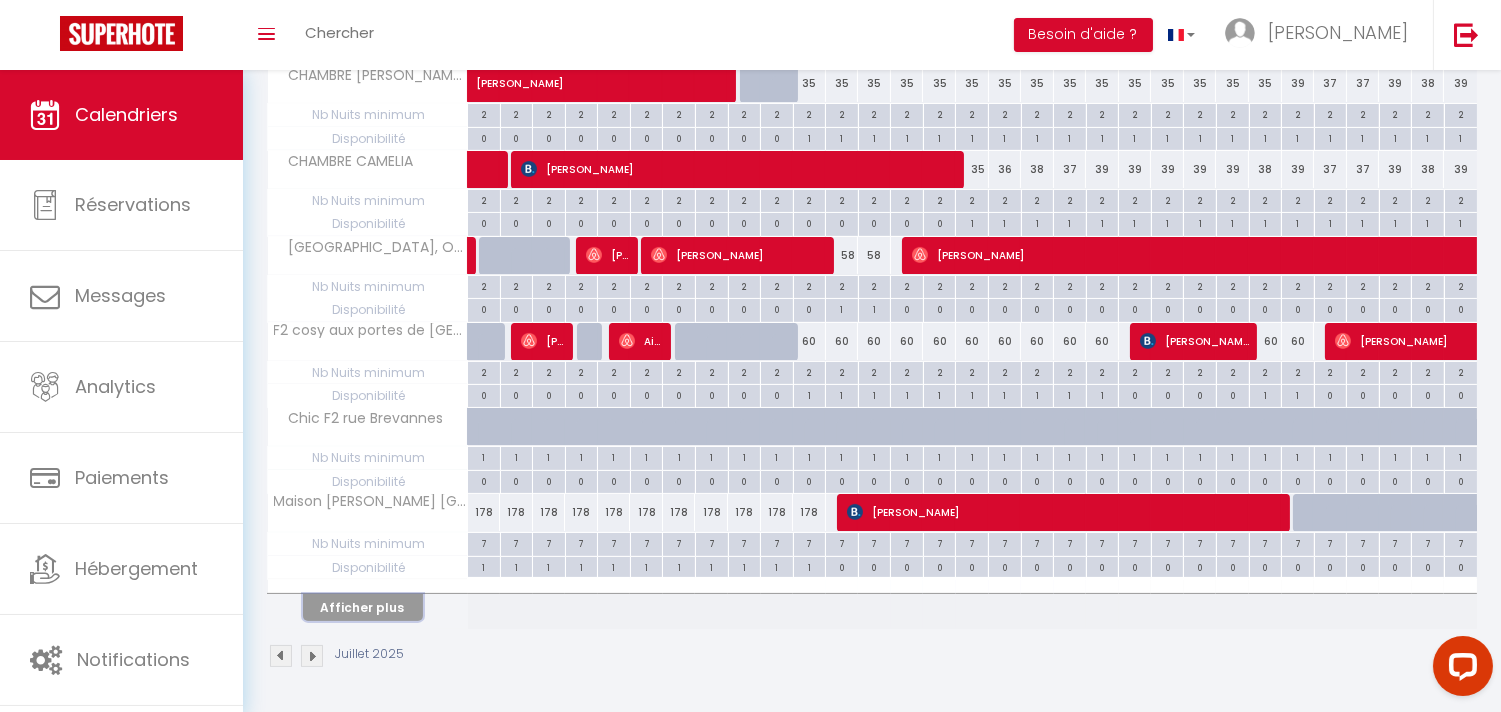 click on "Afficher plus" at bounding box center (363, 607) 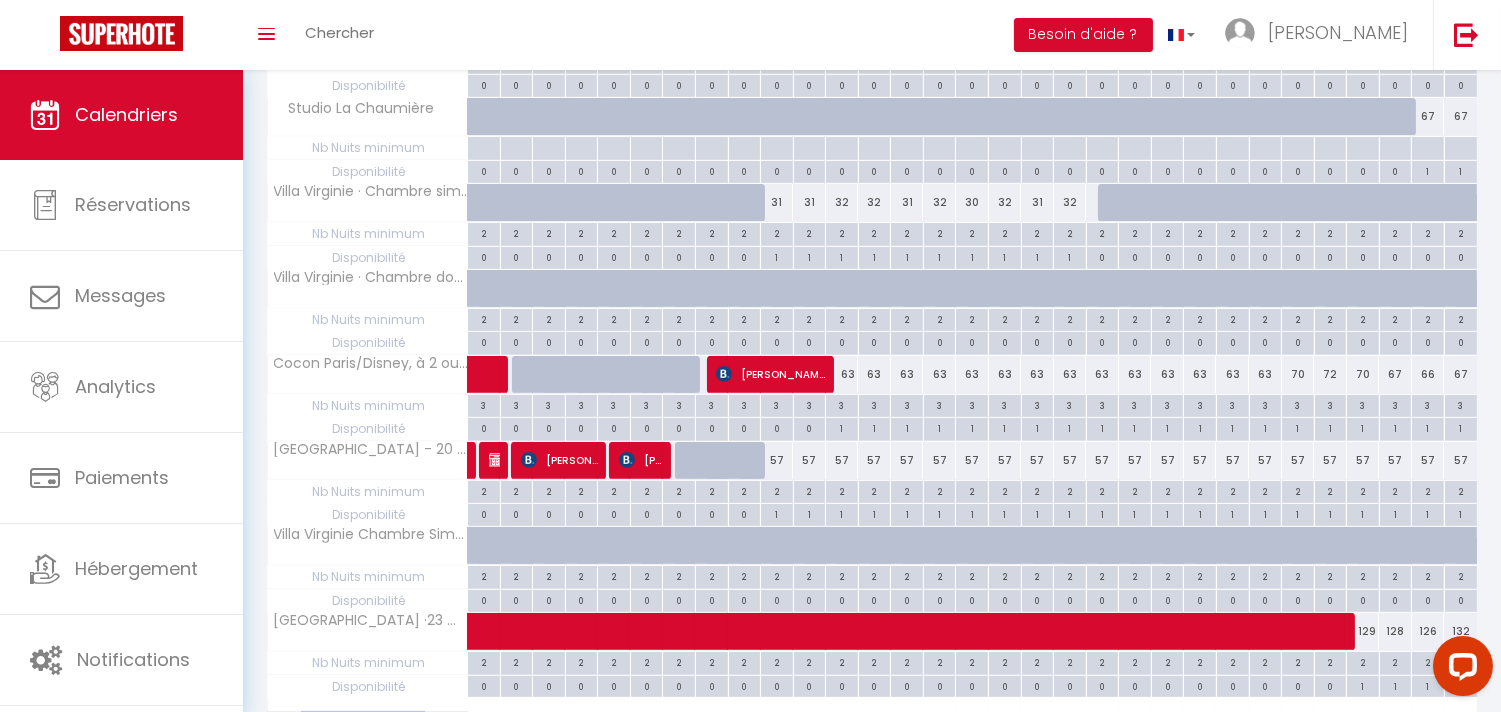 scroll, scrollTop: 1558, scrollLeft: 0, axis: vertical 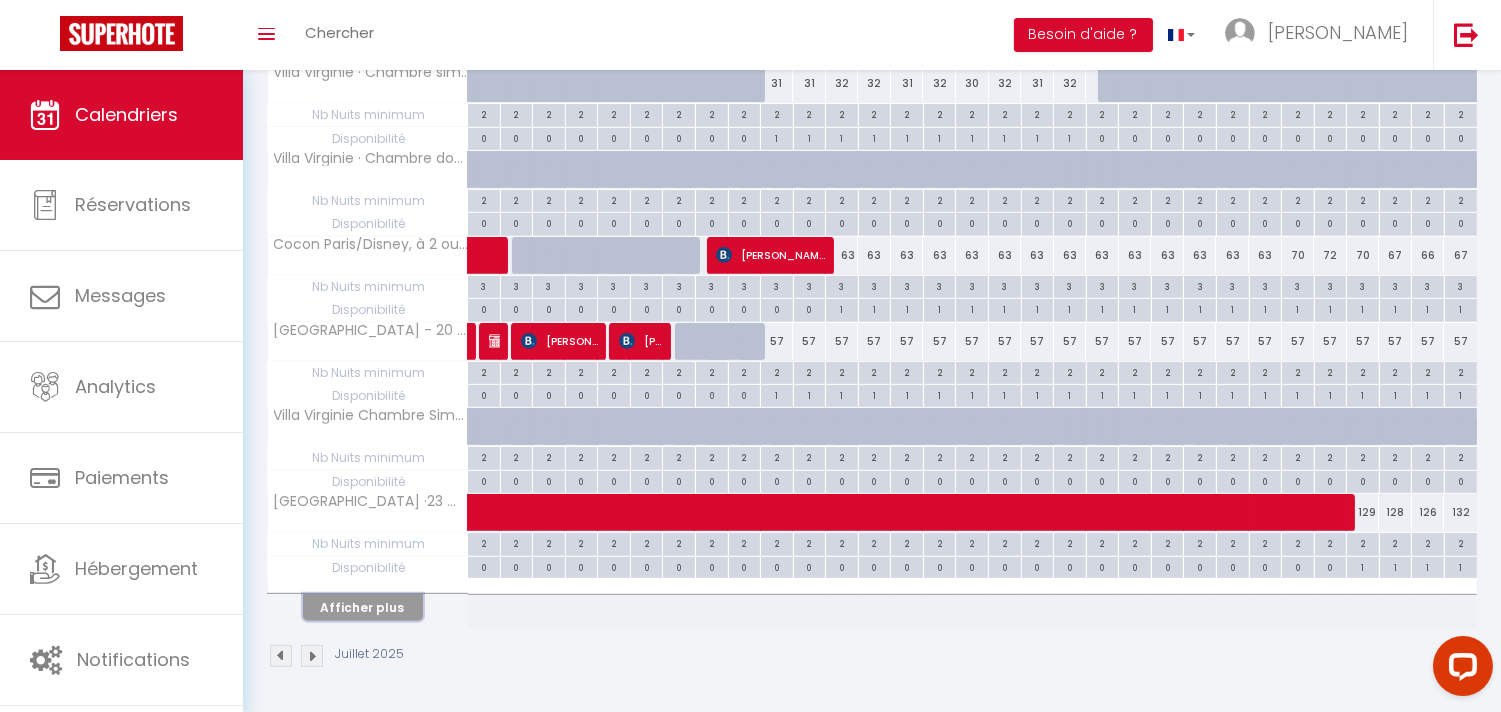 click on "Afficher plus" at bounding box center [363, 607] 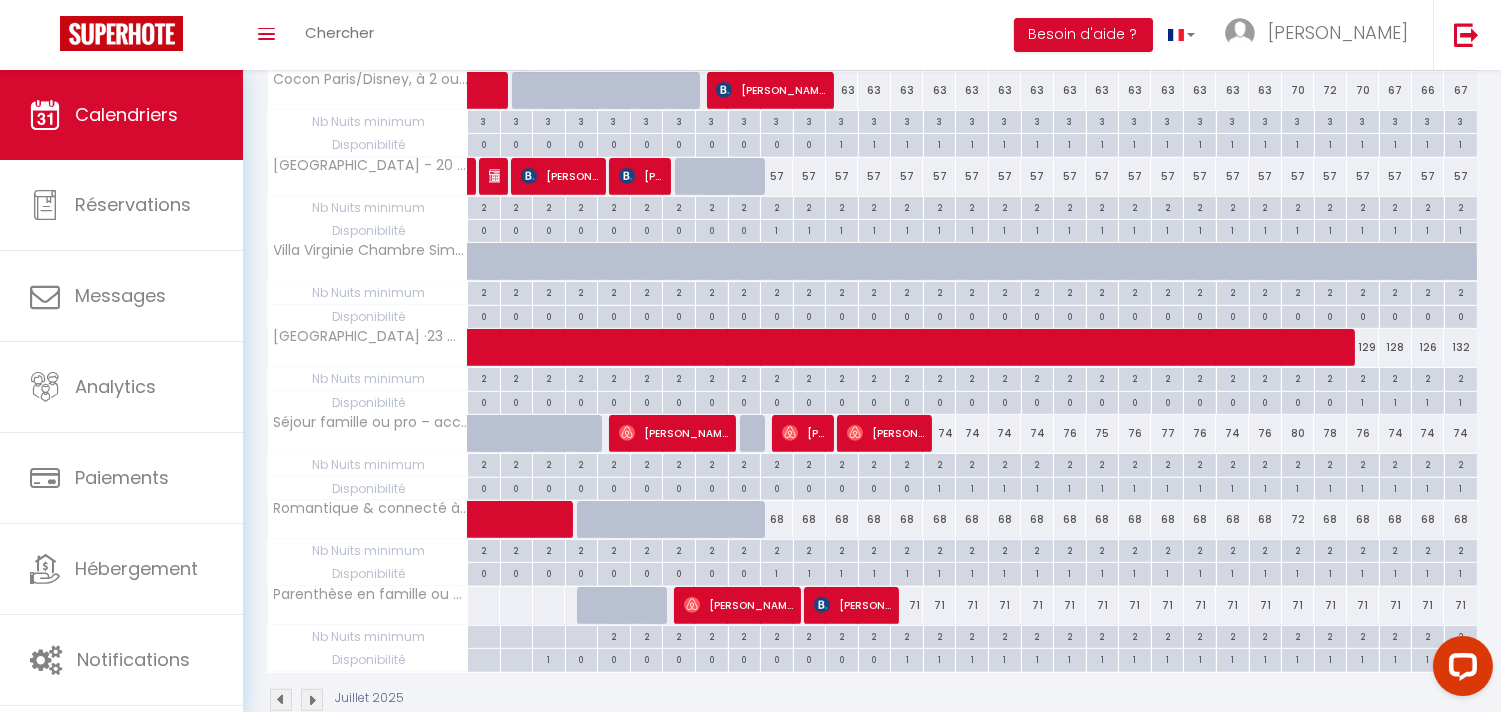 scroll, scrollTop: 1767, scrollLeft: 0, axis: vertical 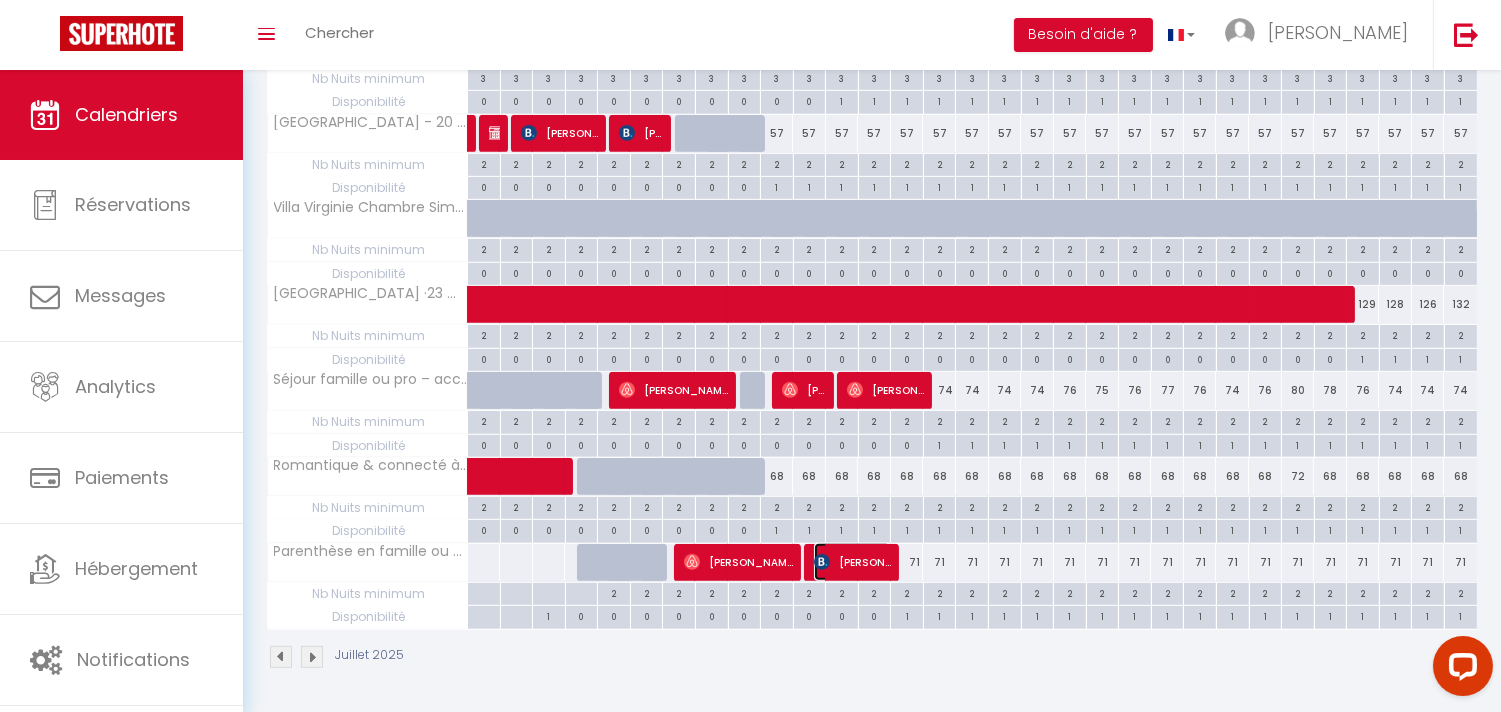 click at bounding box center (822, 562) 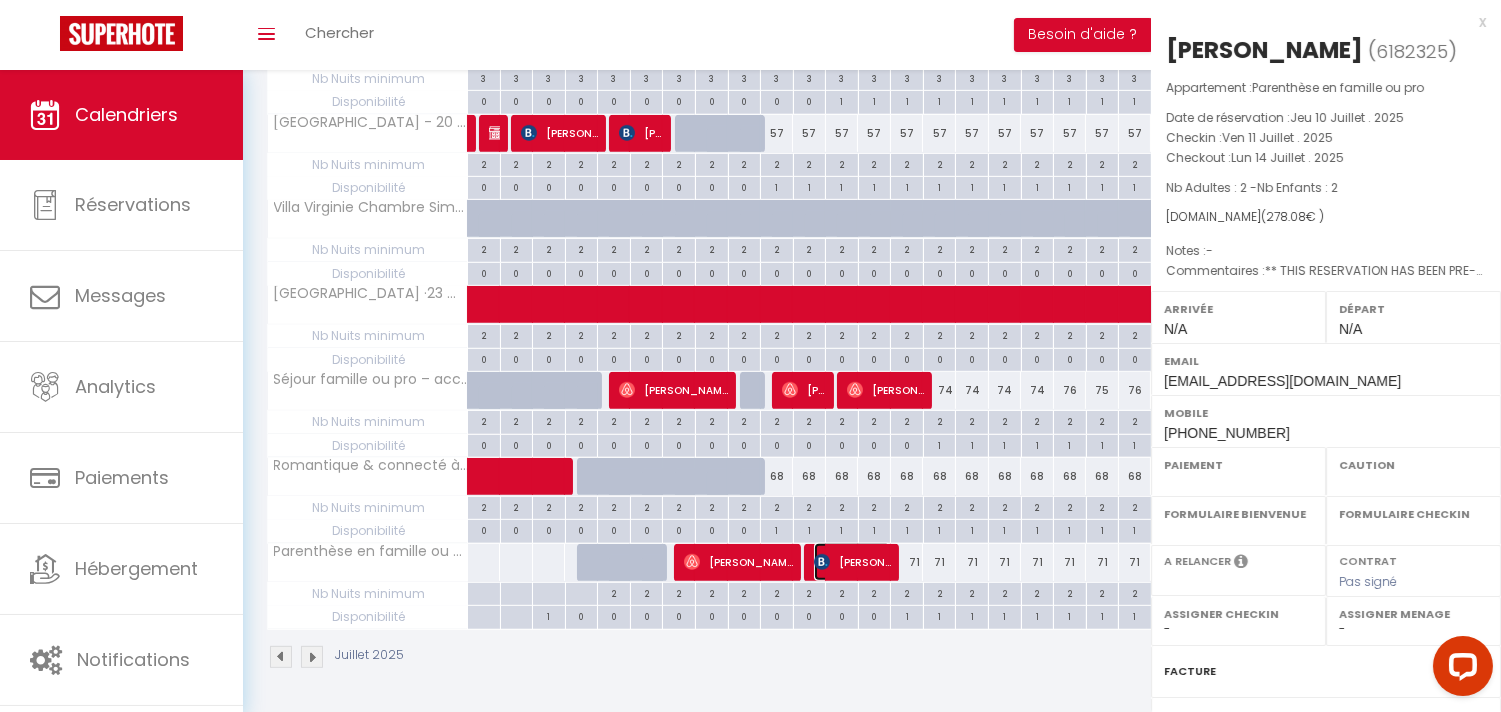 select on "OK" 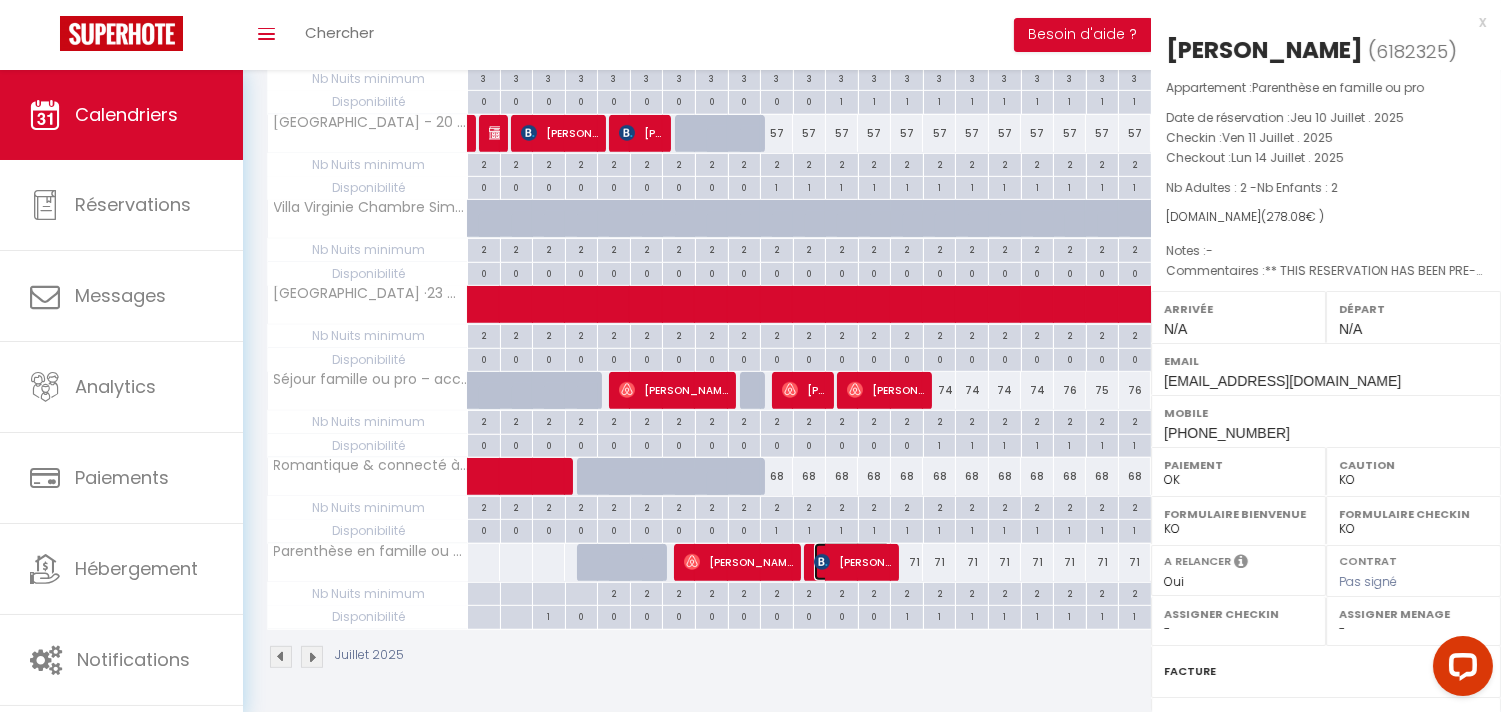 select 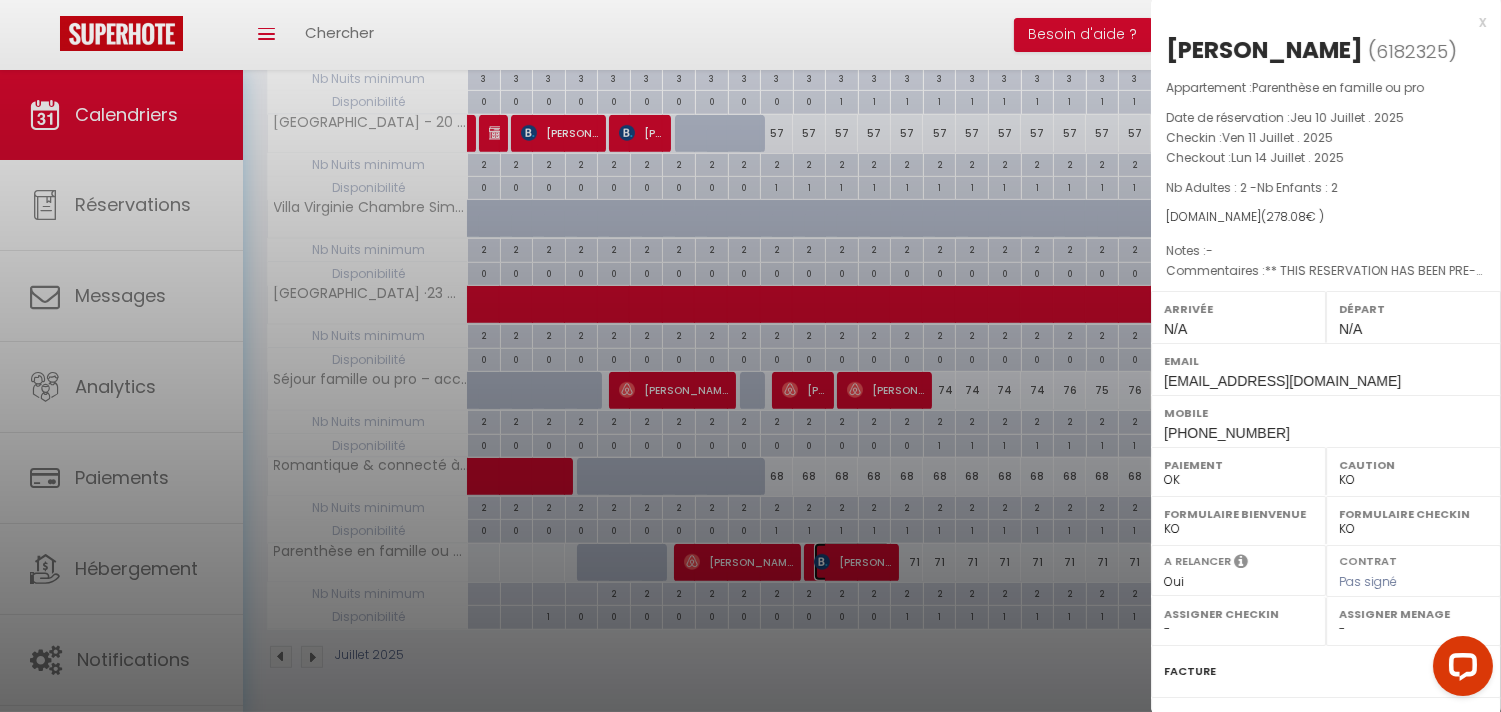scroll, scrollTop: 221, scrollLeft: 0, axis: vertical 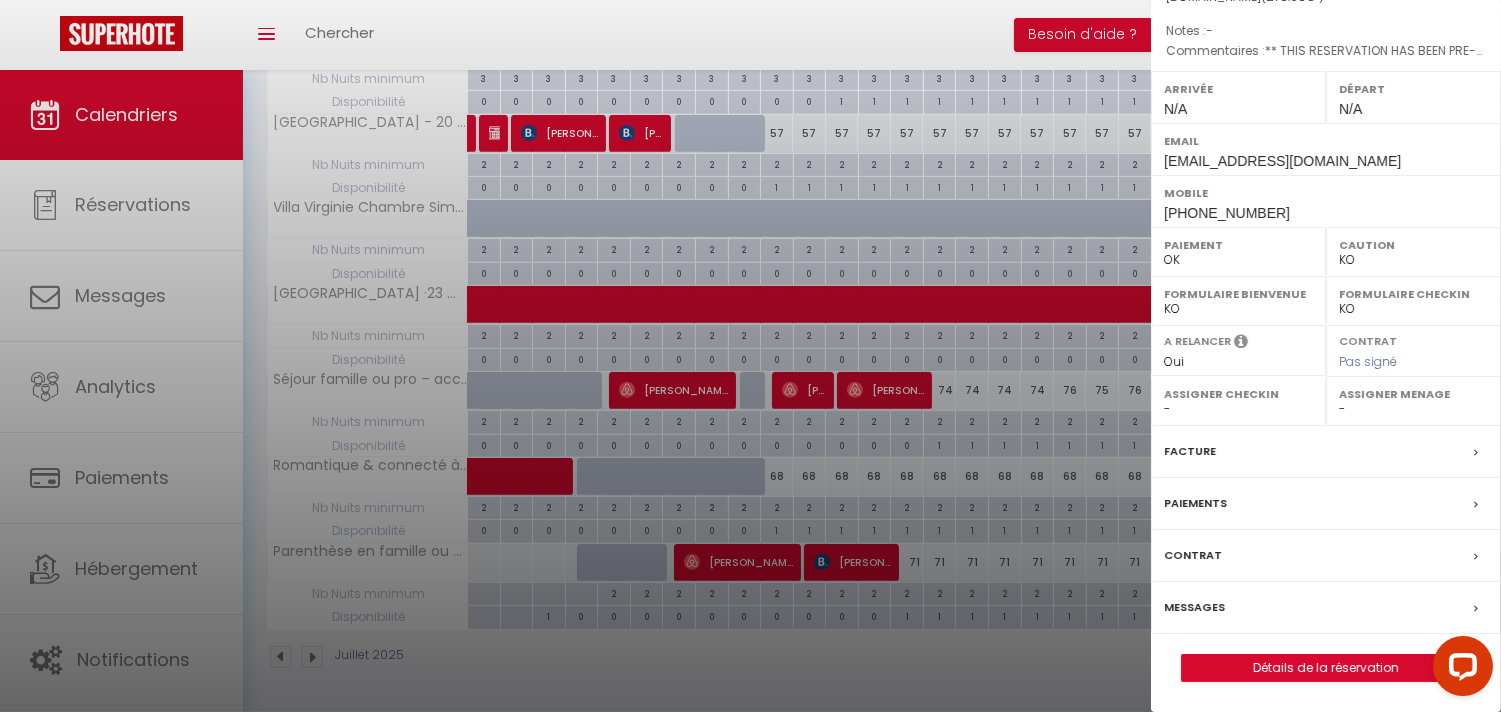 click at bounding box center (1476, 609) 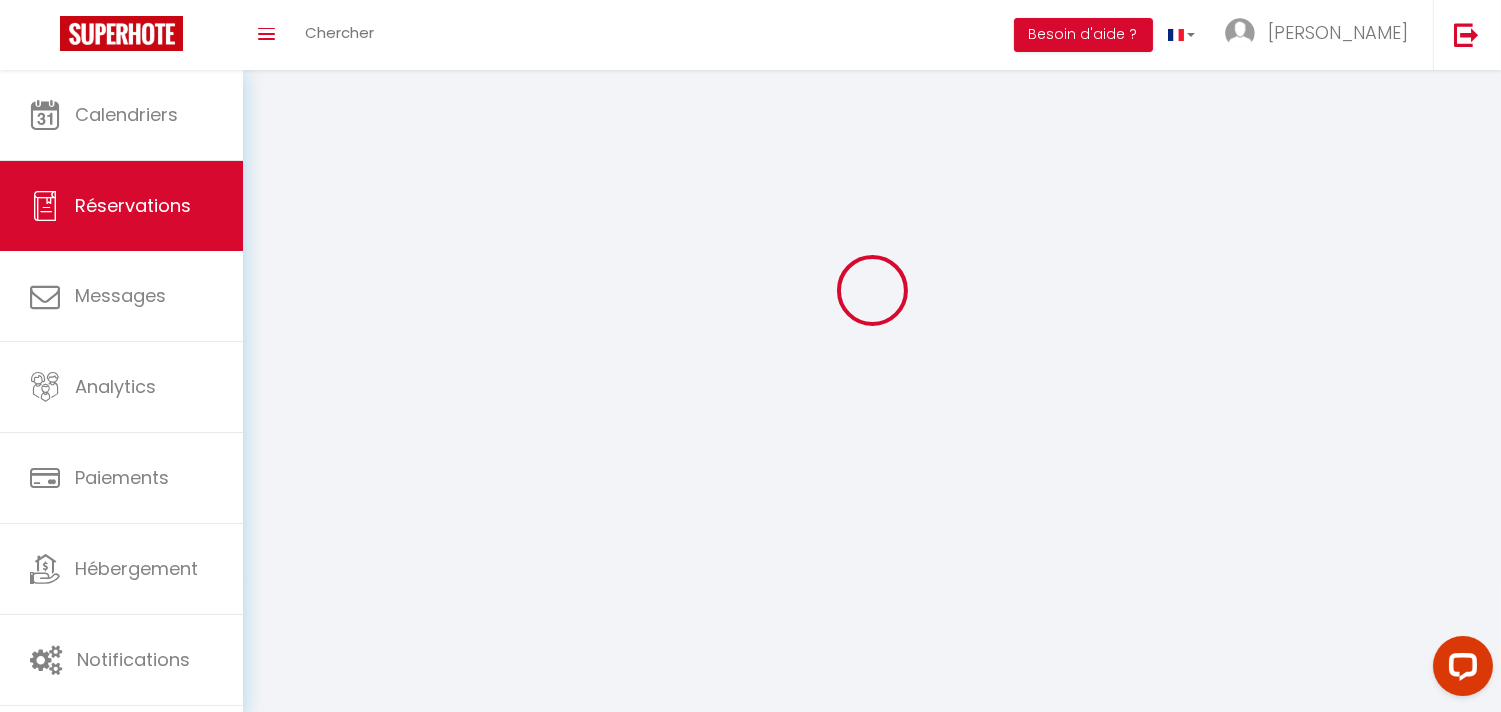 scroll, scrollTop: 0, scrollLeft: 0, axis: both 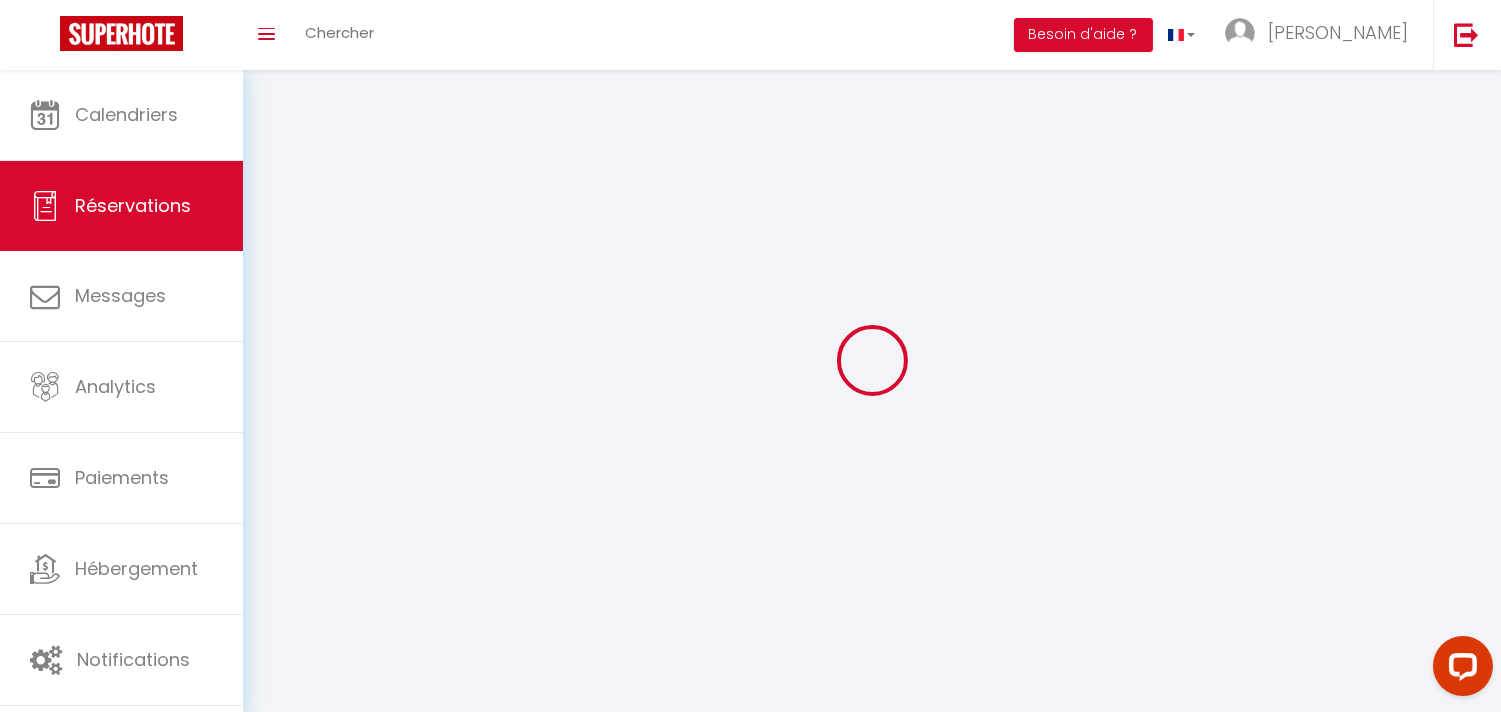 select 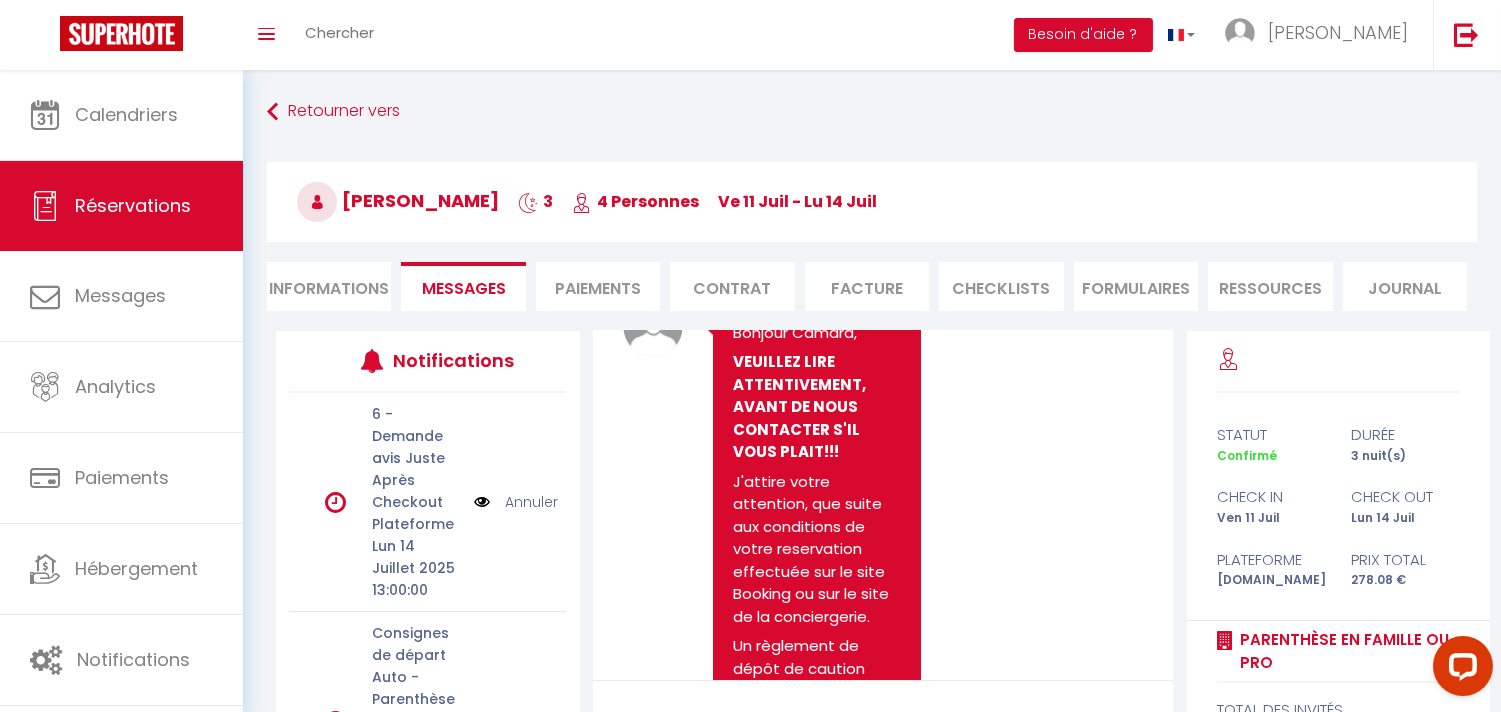 scroll, scrollTop: 1124, scrollLeft: 0, axis: vertical 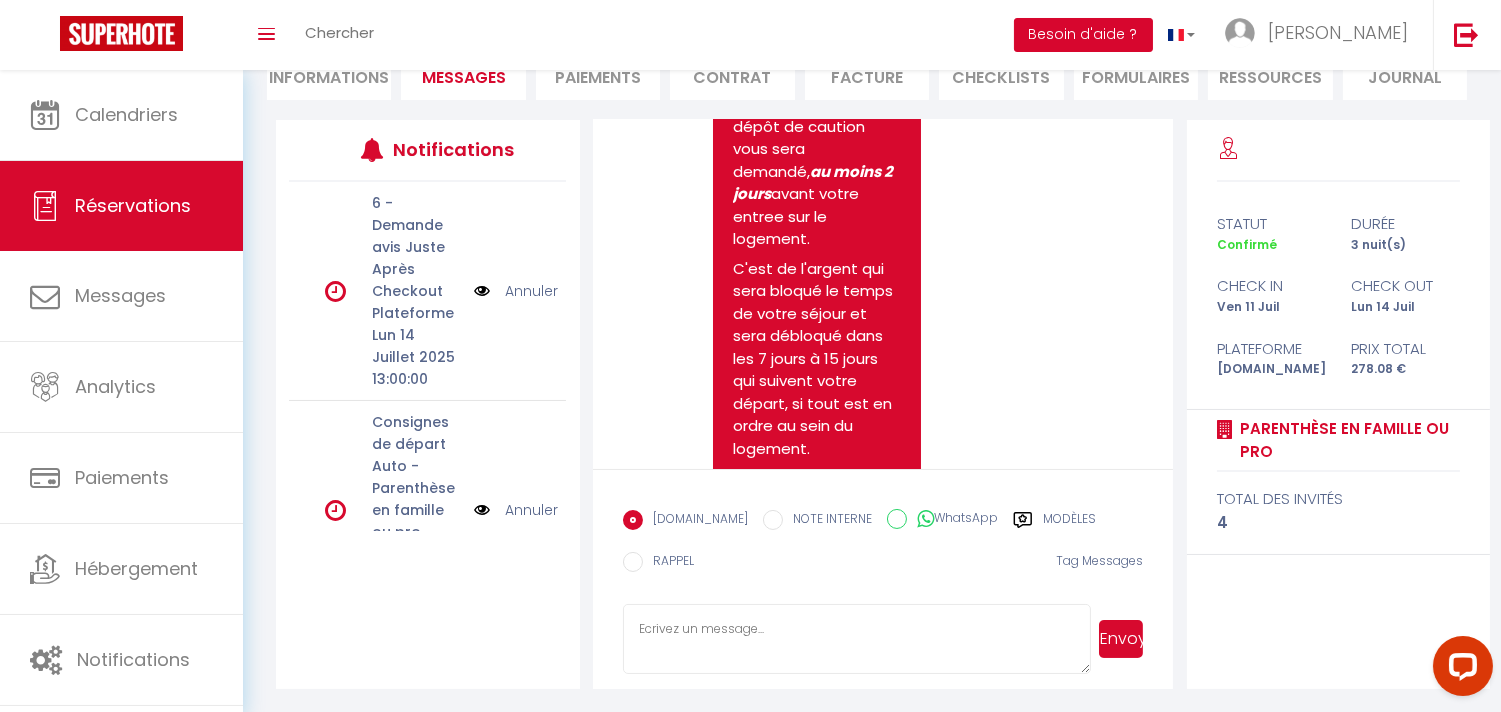 click on "Besoin d'aide ?" at bounding box center [1083, 35] 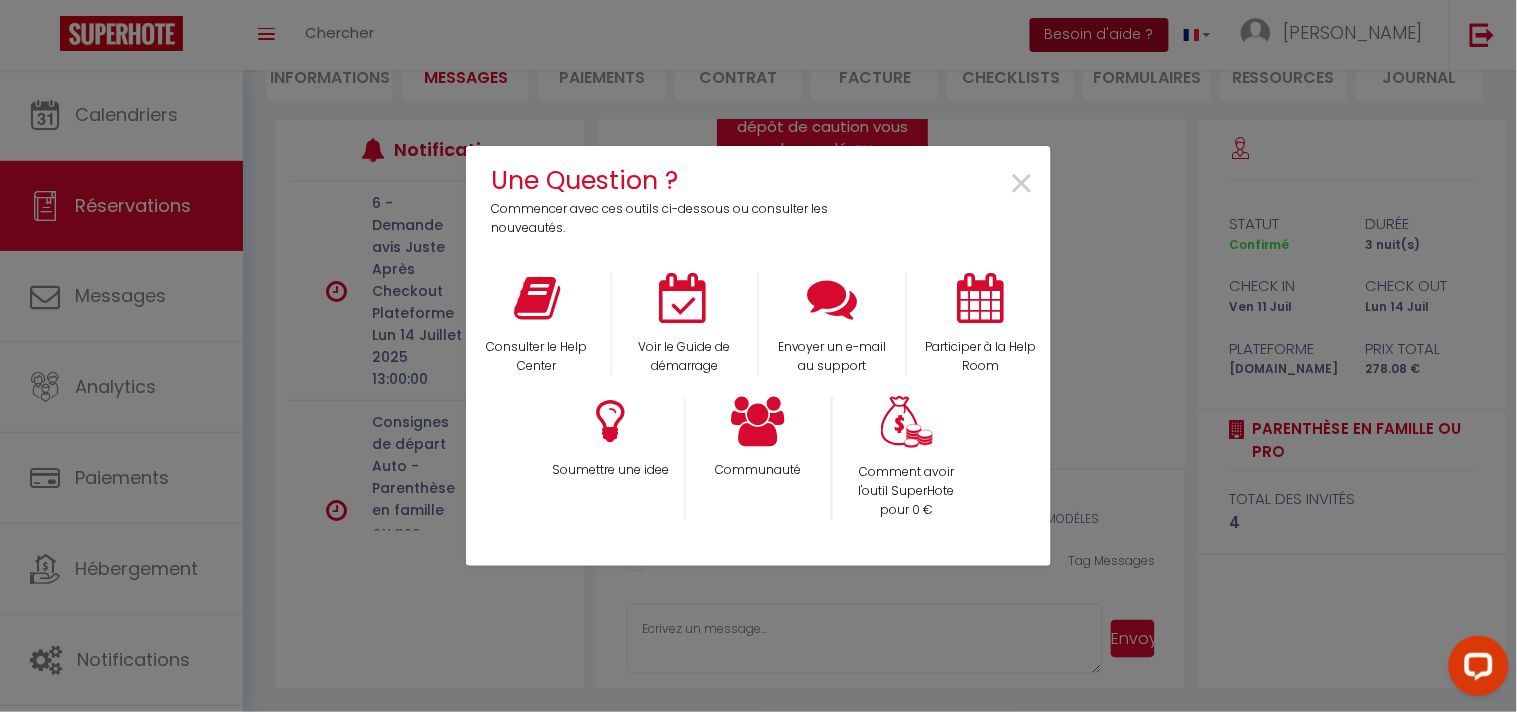 scroll, scrollTop: 1413, scrollLeft: 0, axis: vertical 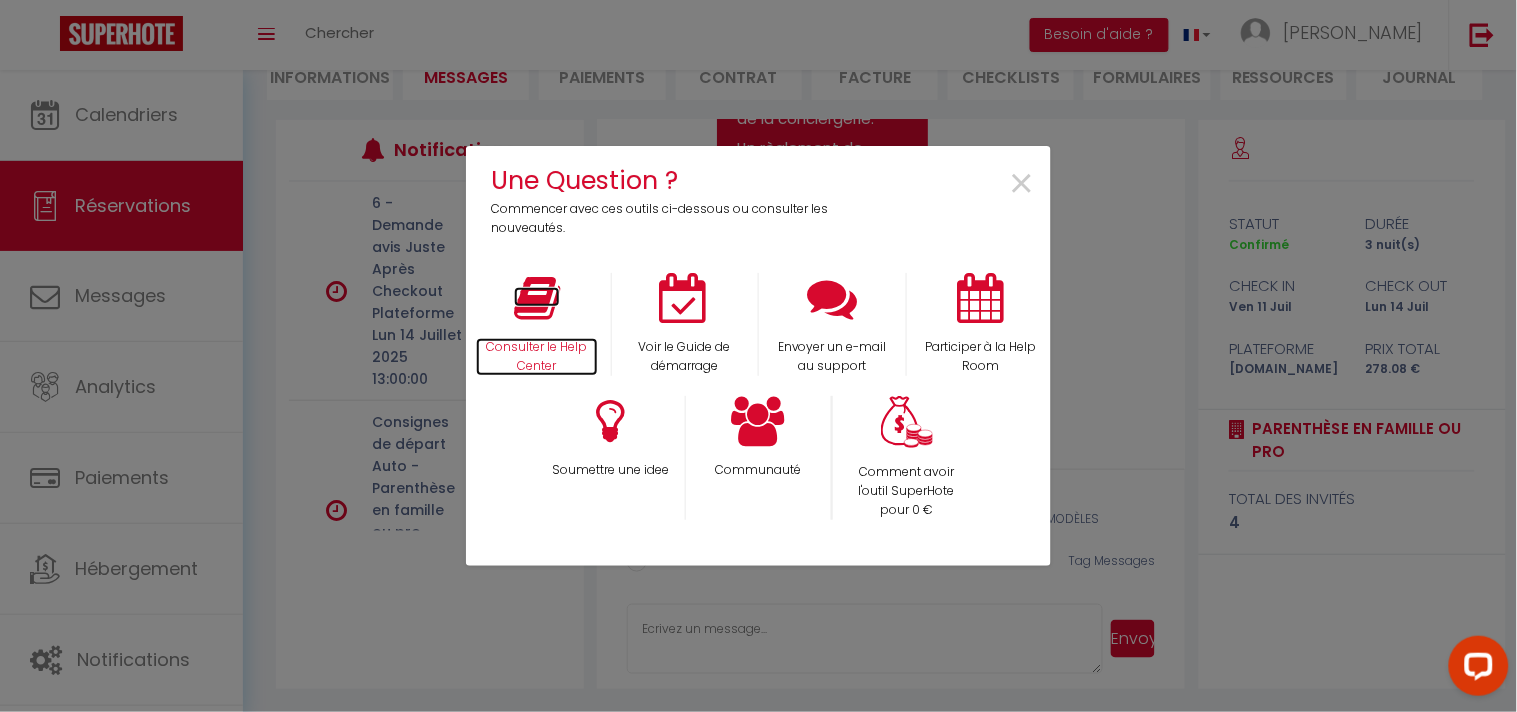 click at bounding box center [537, 298] 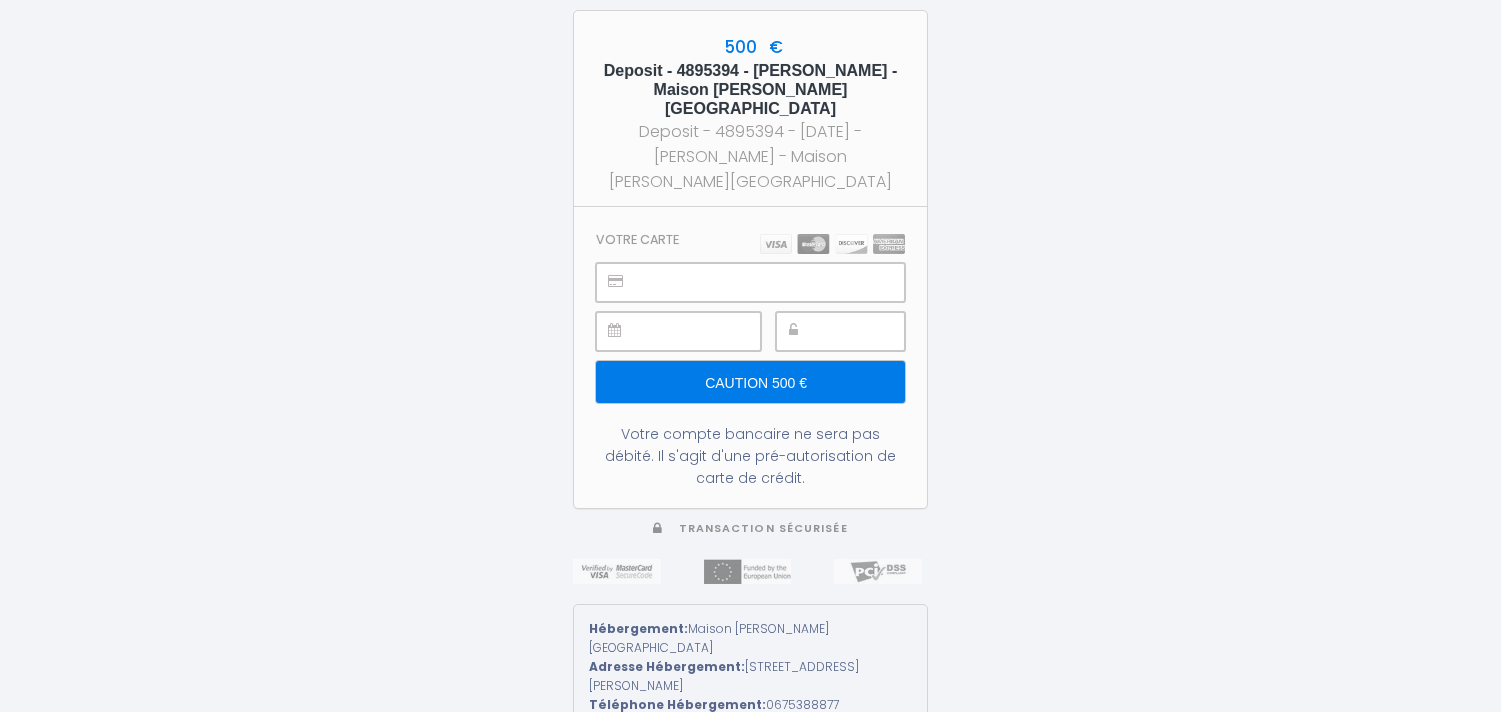 scroll, scrollTop: 0, scrollLeft: 0, axis: both 